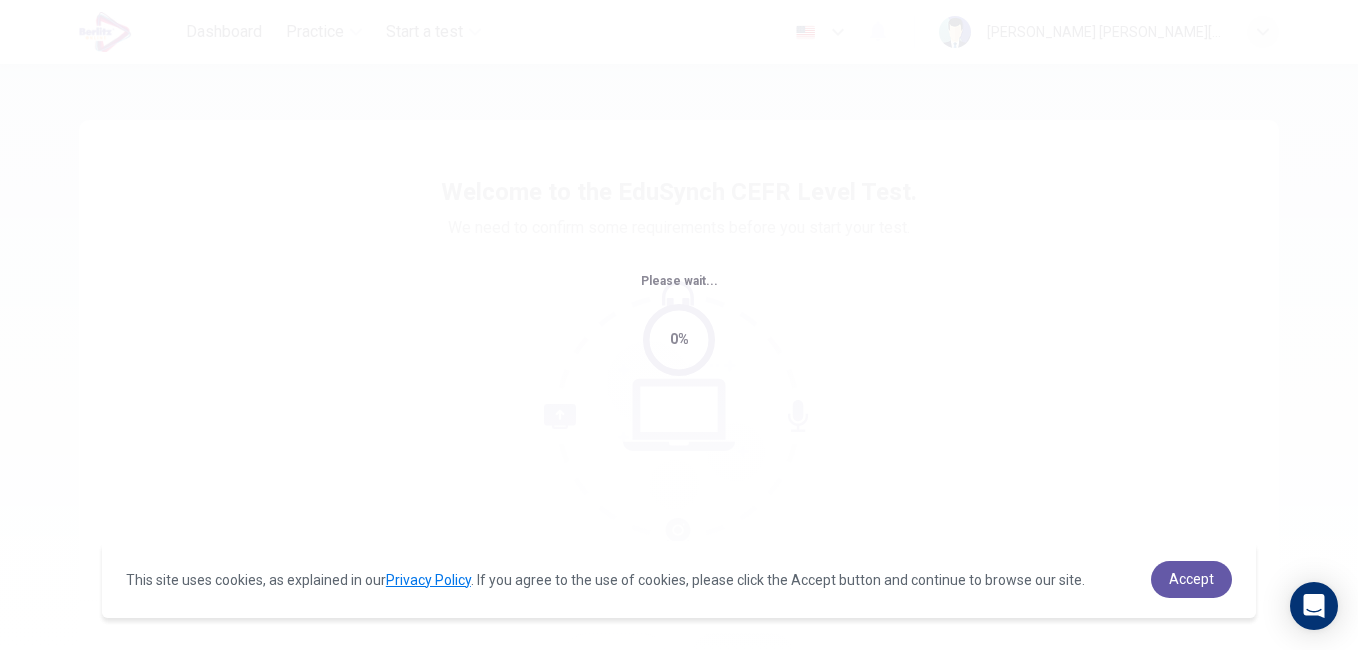 scroll, scrollTop: 0, scrollLeft: 0, axis: both 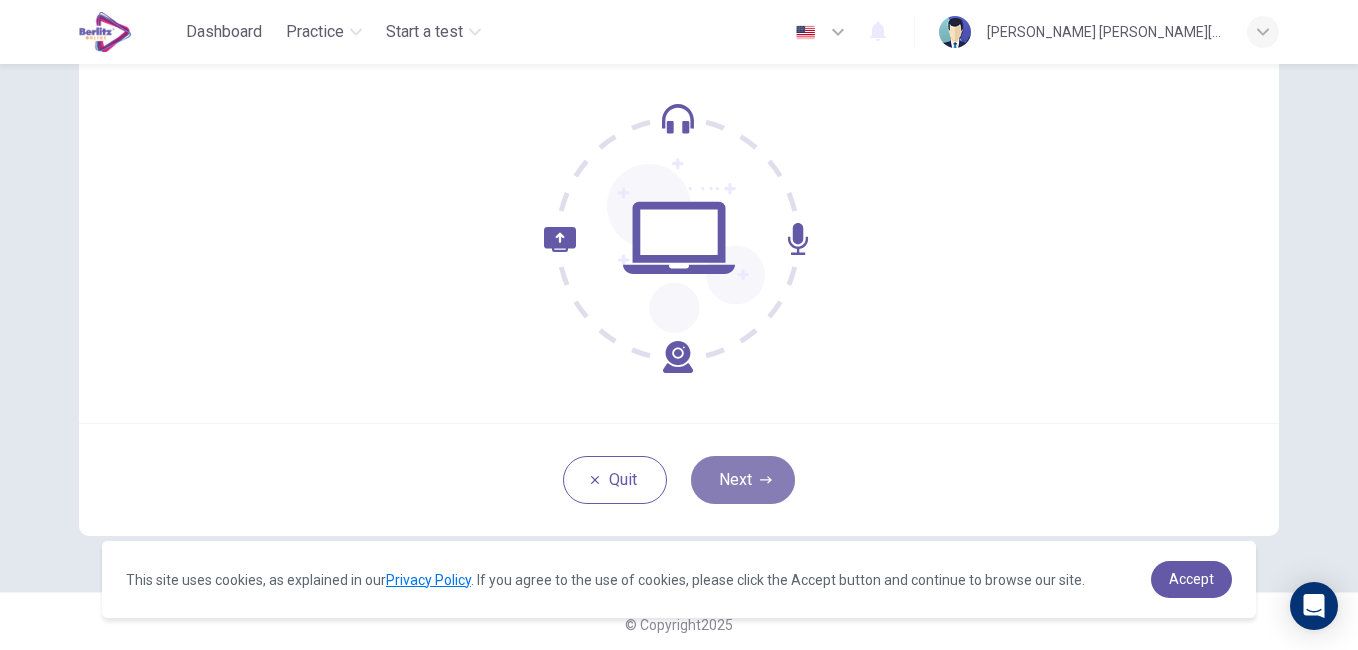click on "Next" at bounding box center (743, 480) 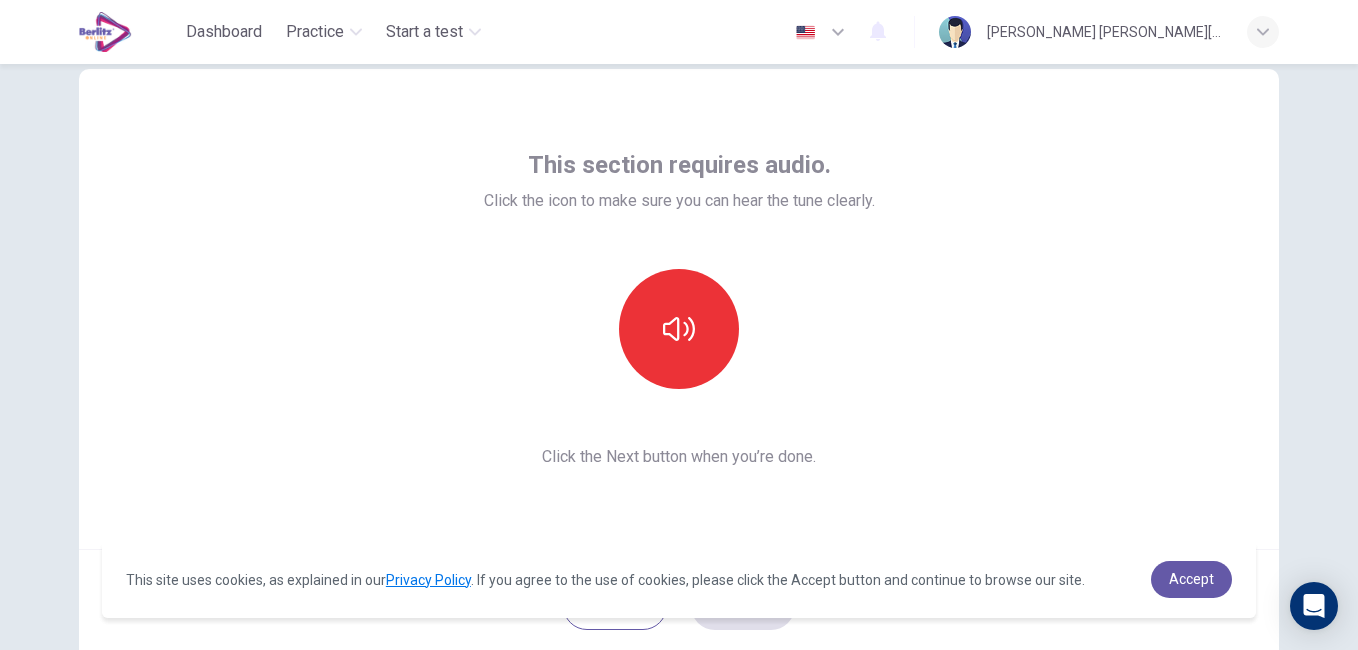 scroll, scrollTop: 44, scrollLeft: 0, axis: vertical 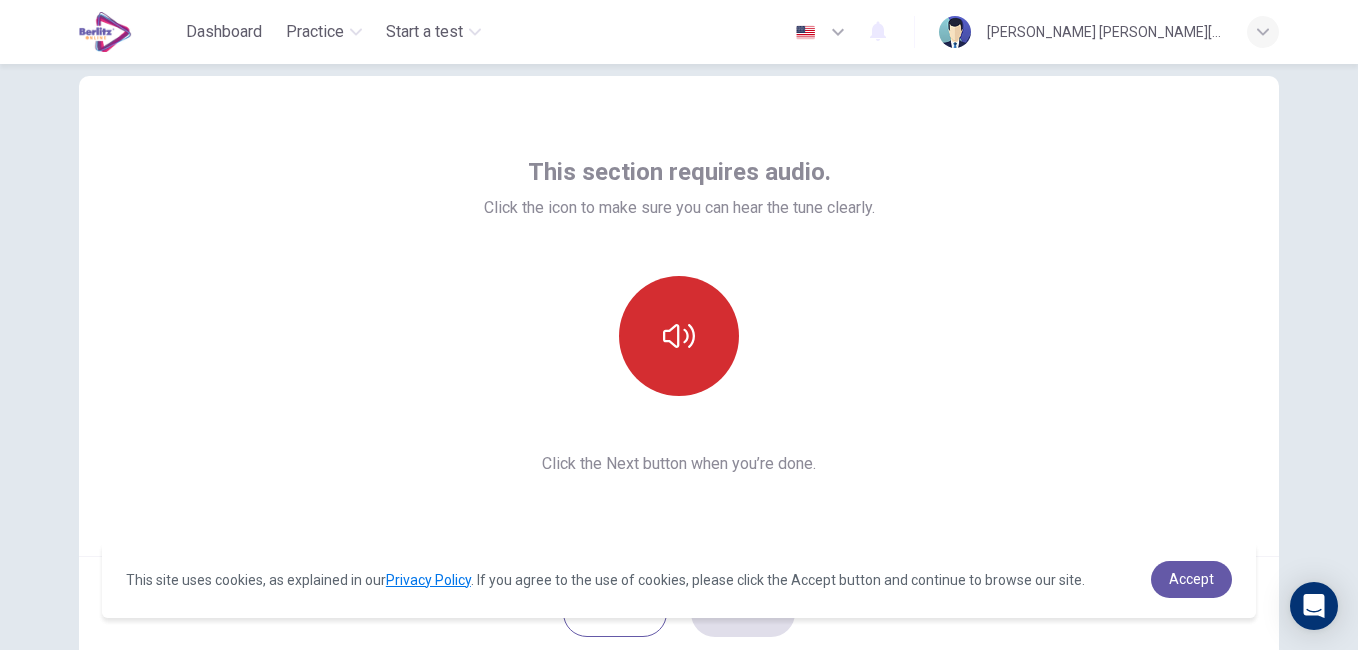 click at bounding box center [679, 336] 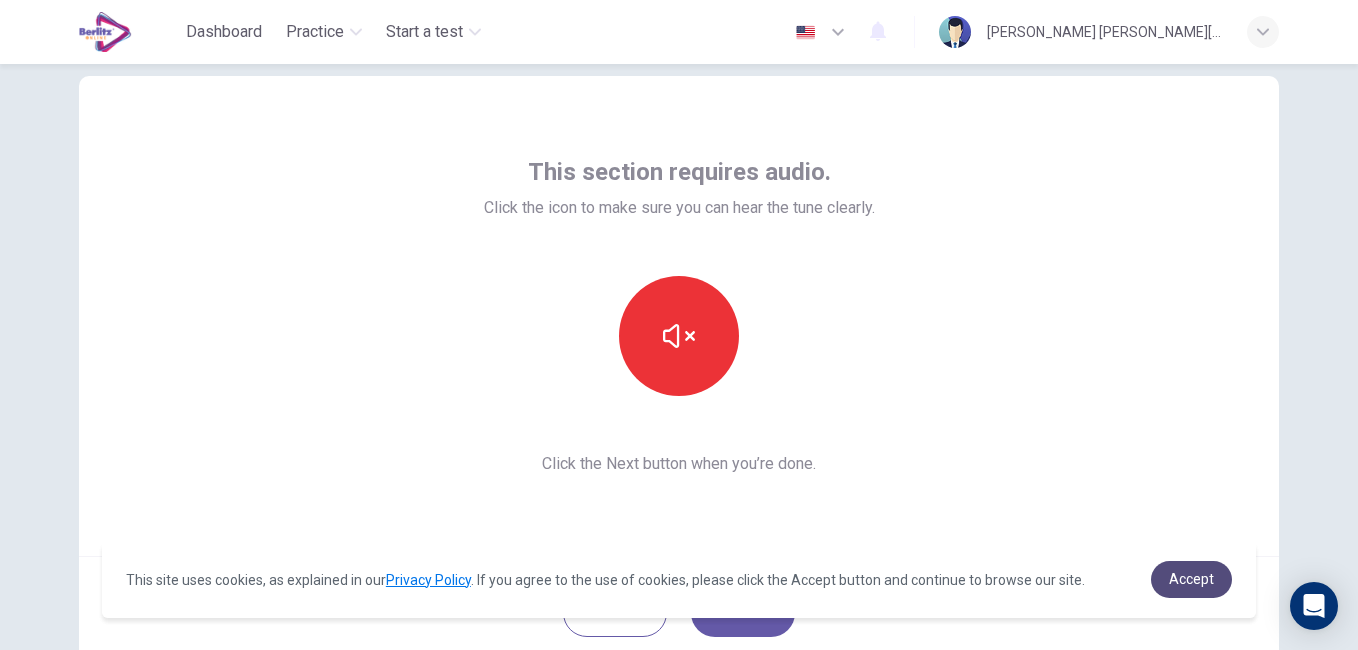 click on "Accept" at bounding box center [1191, 579] 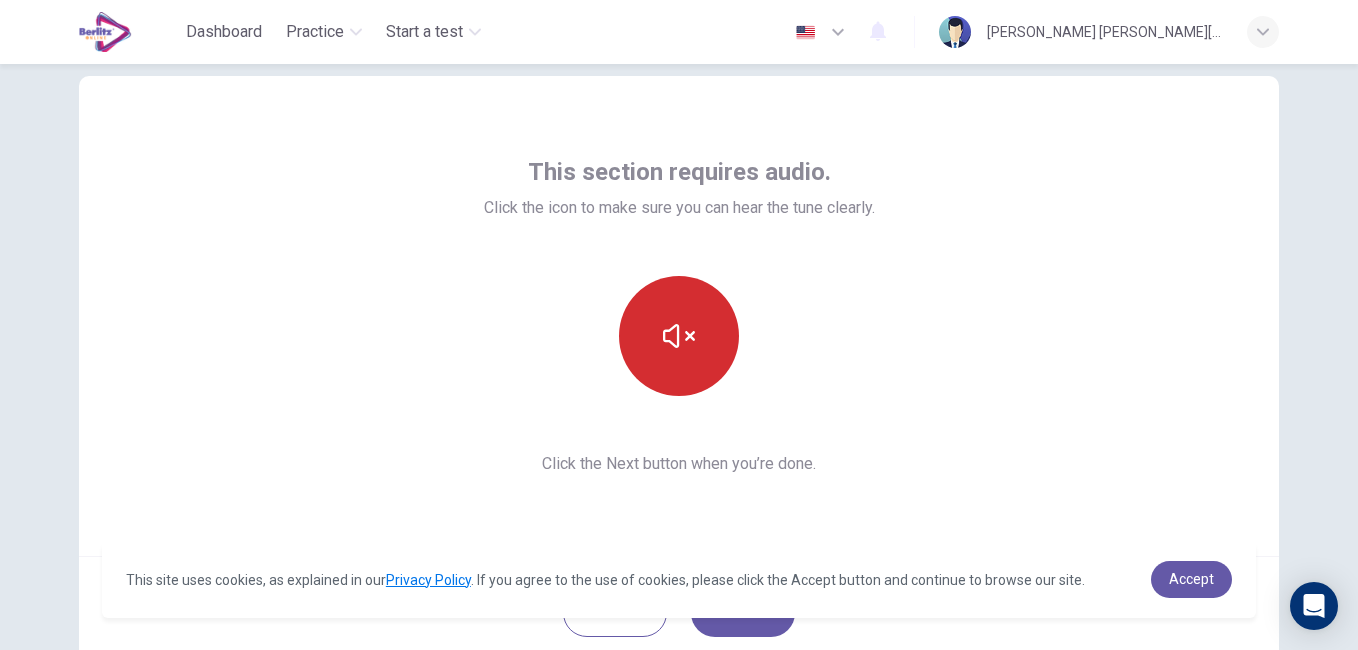 click 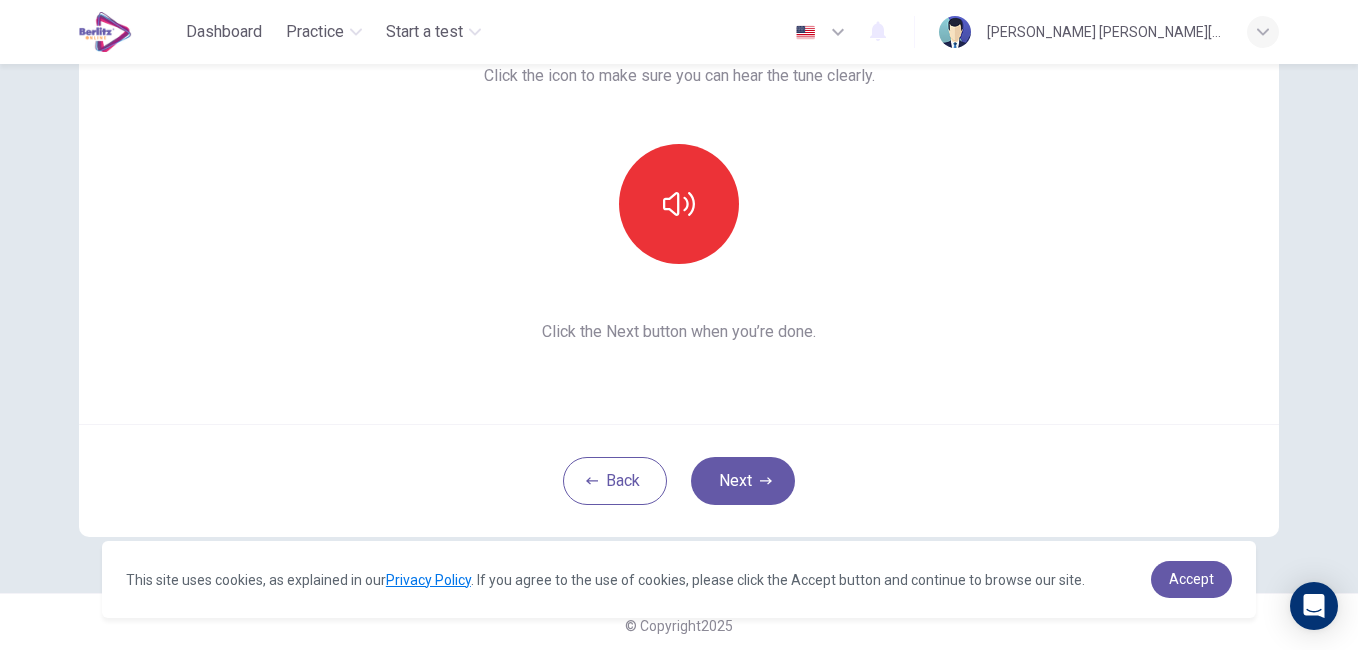 scroll, scrollTop: 177, scrollLeft: 0, axis: vertical 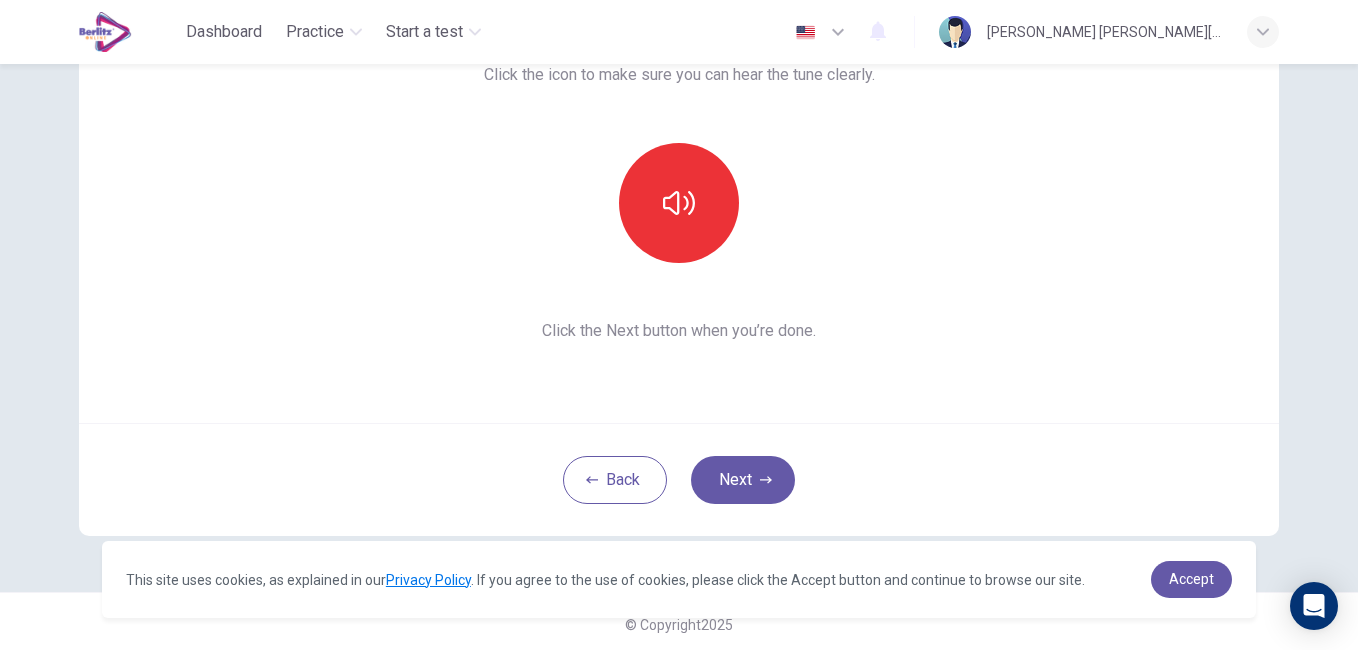 click on "Next" at bounding box center (743, 480) 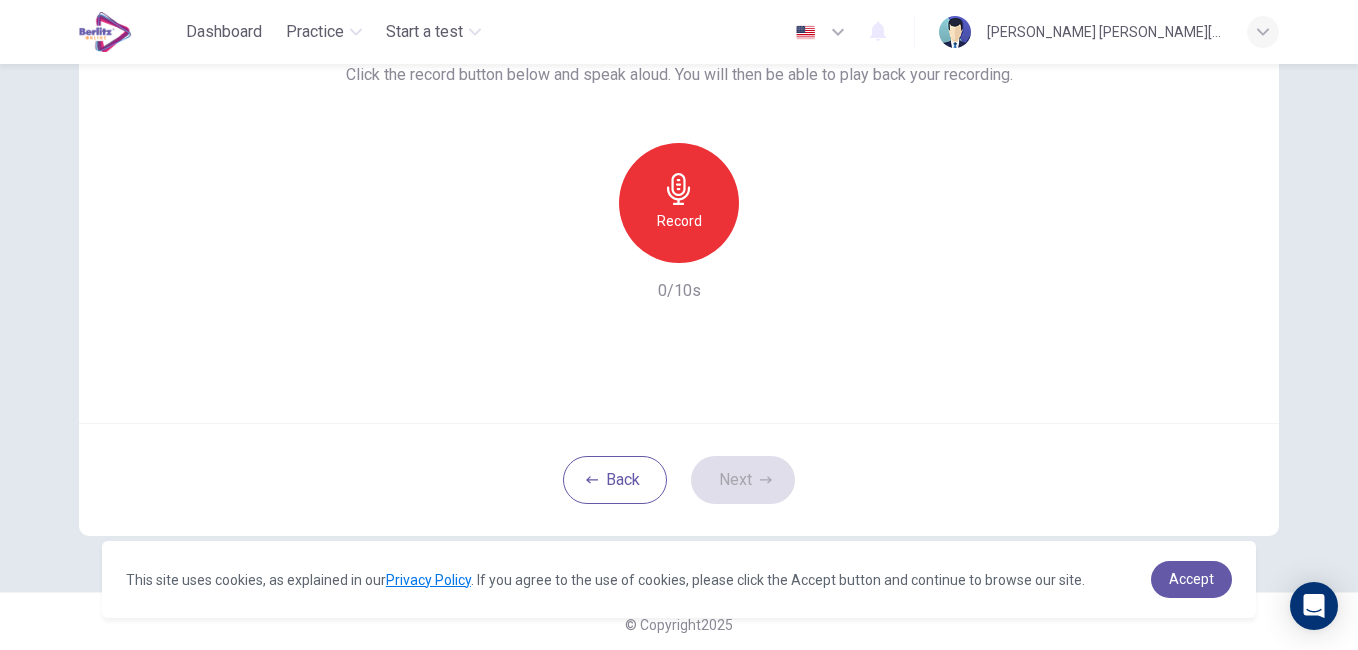 click on "Record" at bounding box center (679, 221) 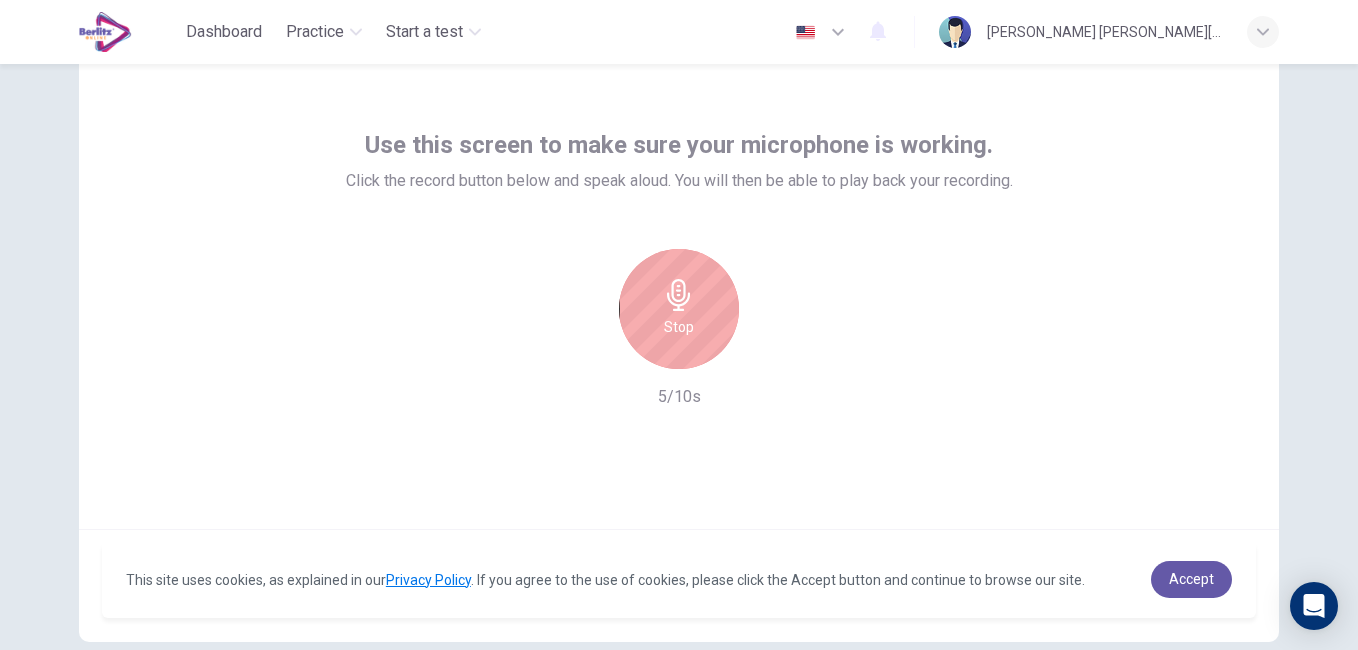 scroll, scrollTop: 69, scrollLeft: 0, axis: vertical 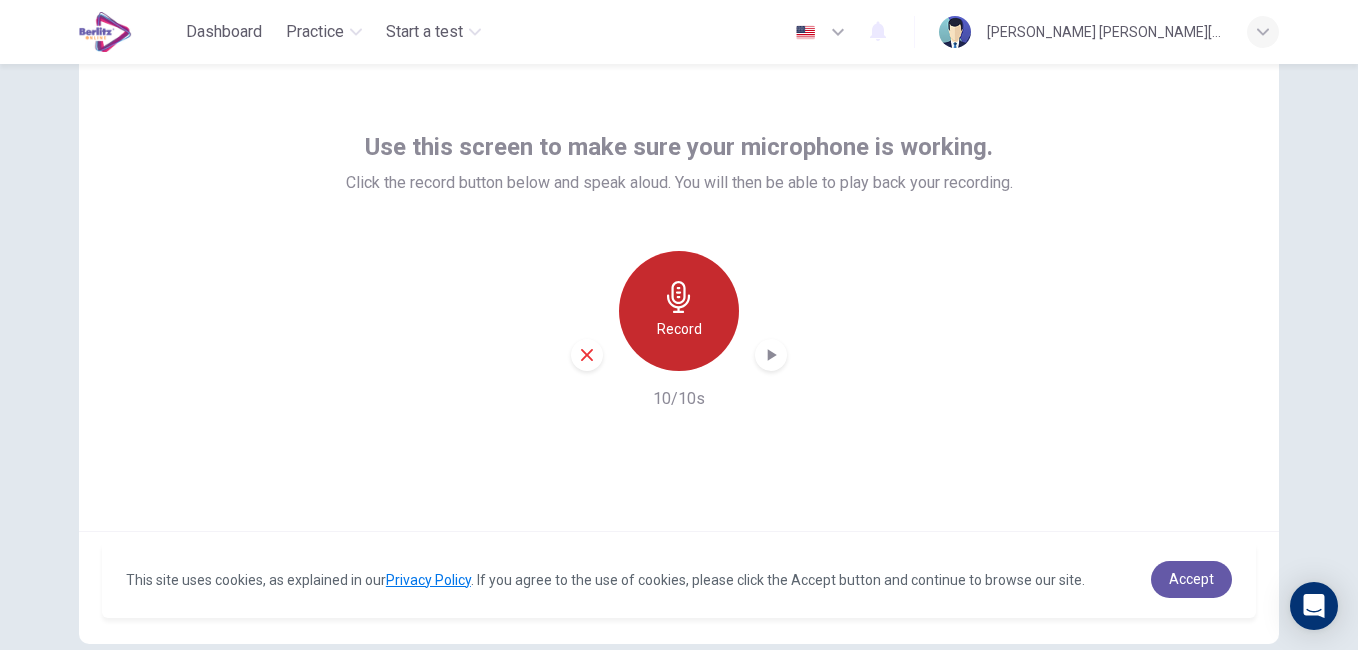 click on "Record" at bounding box center (679, 311) 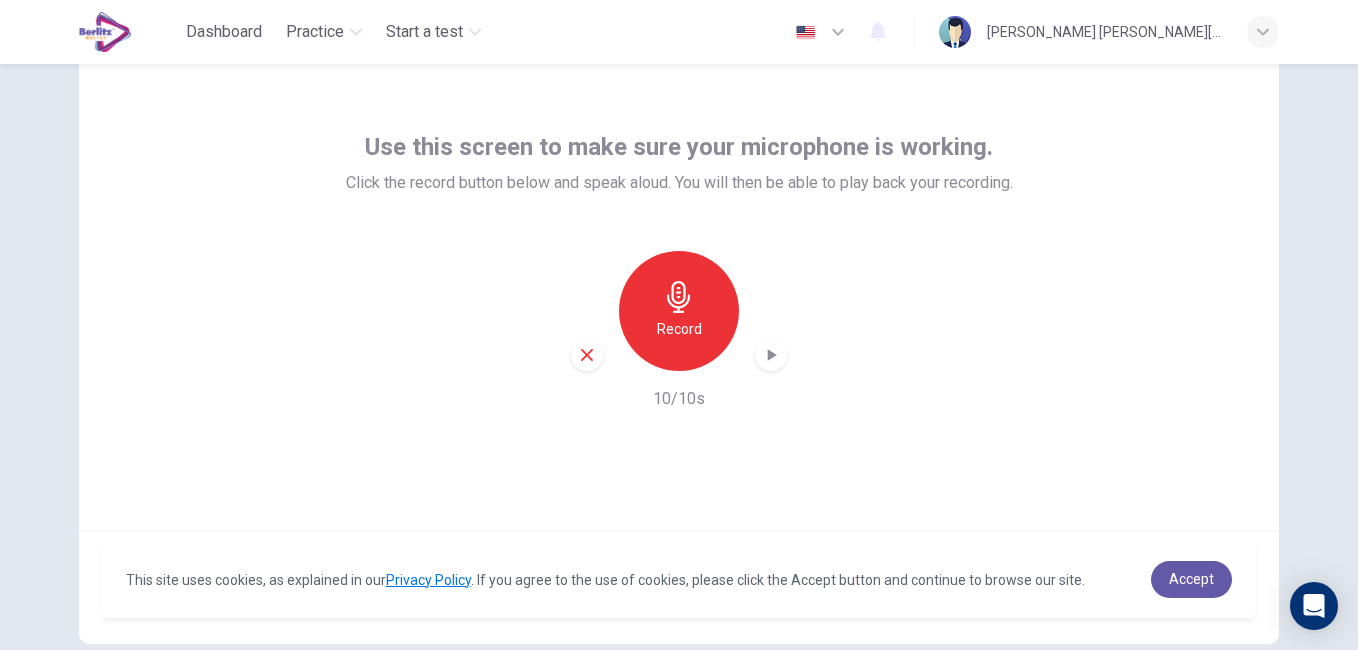 click 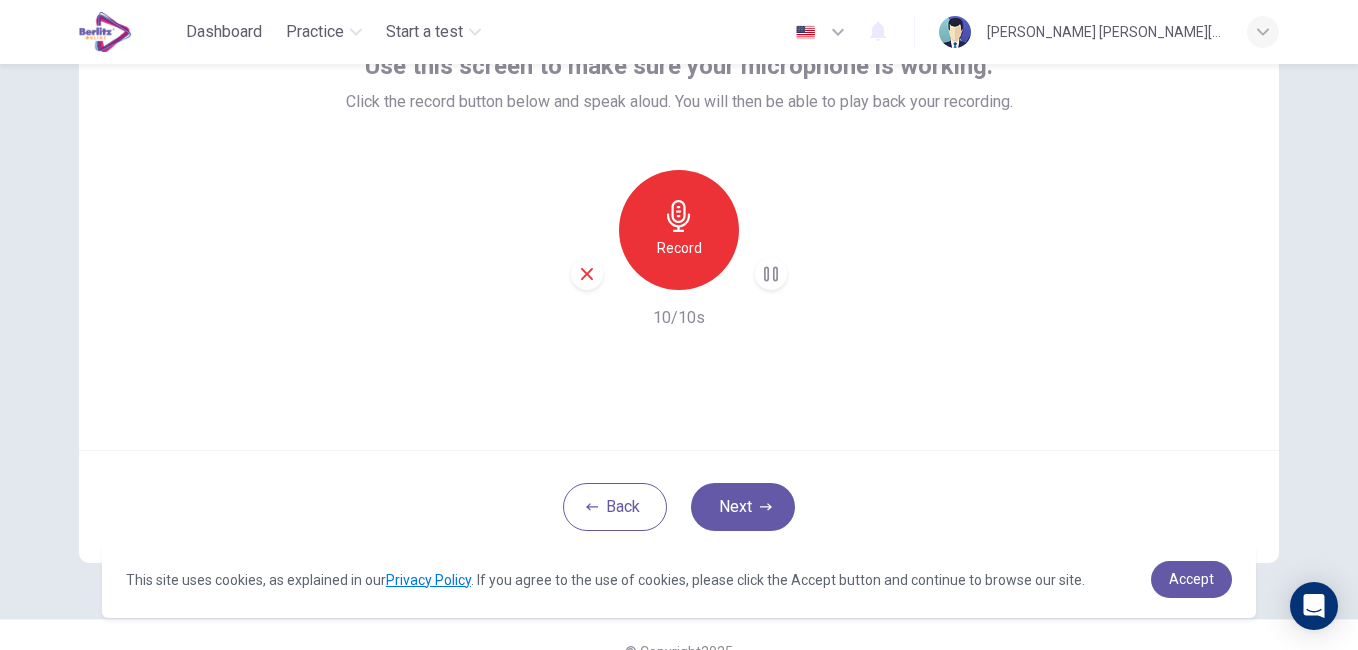 scroll, scrollTop: 183, scrollLeft: 0, axis: vertical 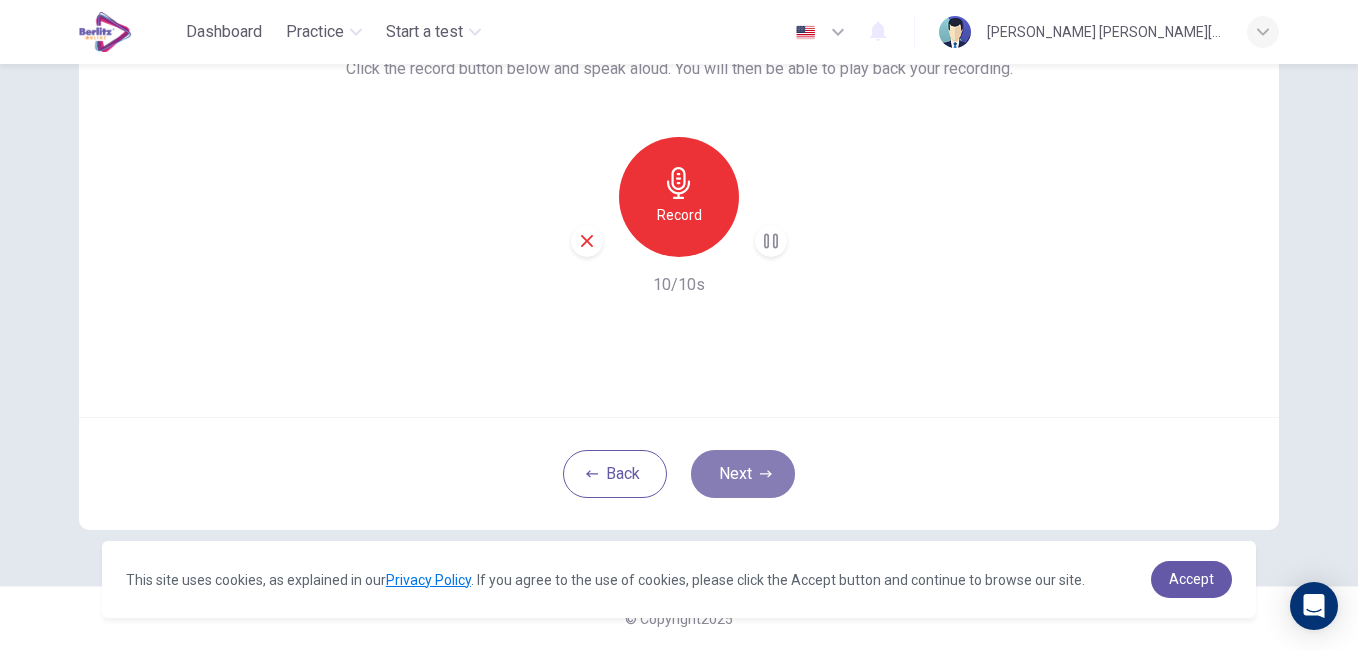 click on "Next" at bounding box center [743, 474] 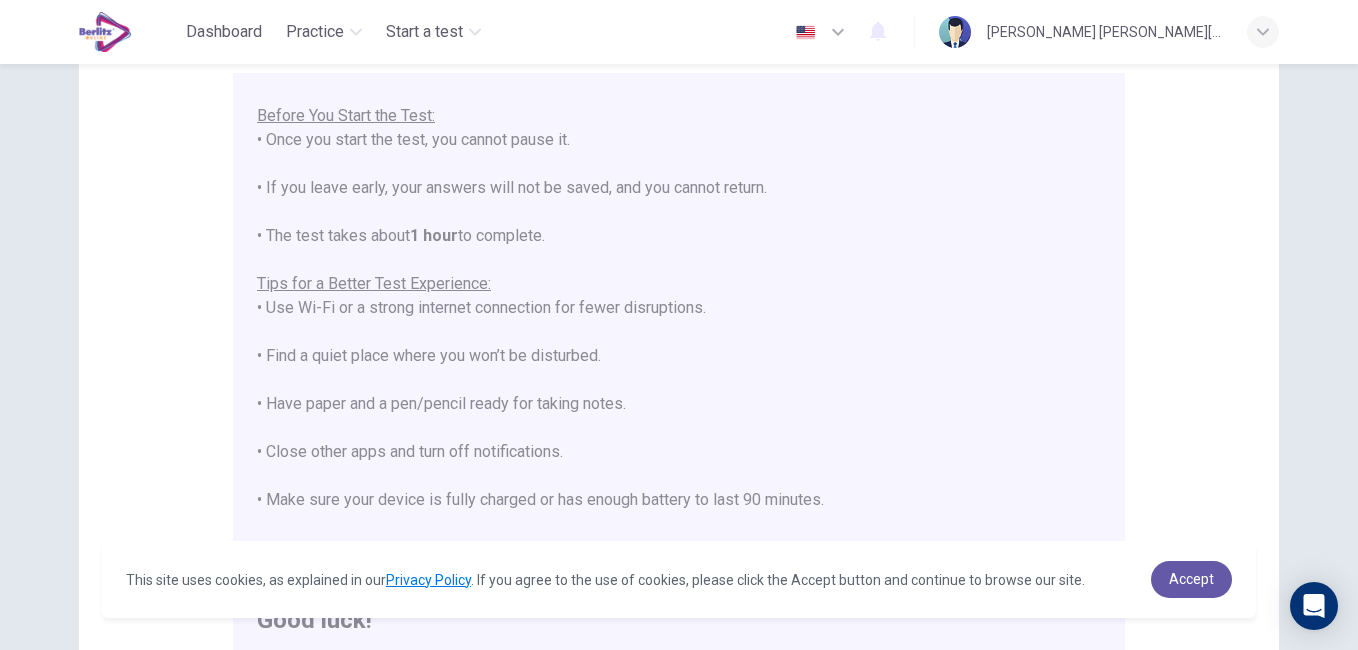 scroll, scrollTop: 191, scrollLeft: 0, axis: vertical 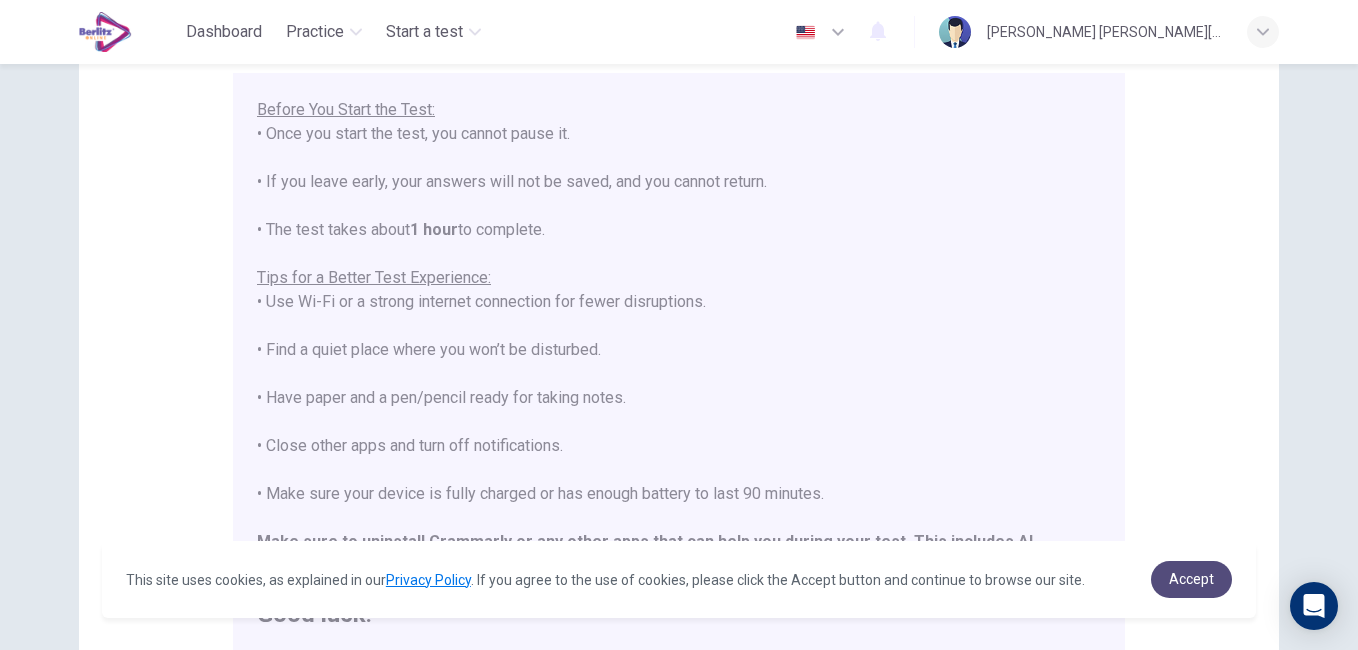 click on "Accept" at bounding box center (1191, 579) 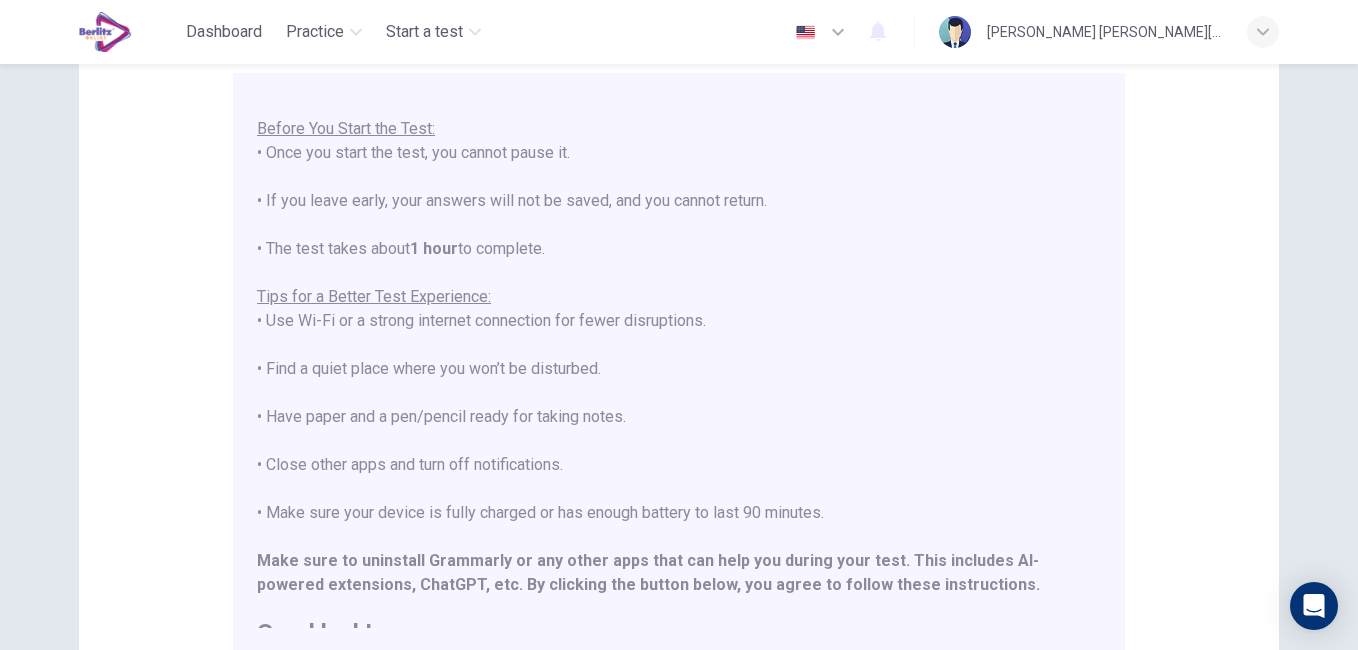 scroll, scrollTop: 191, scrollLeft: 0, axis: vertical 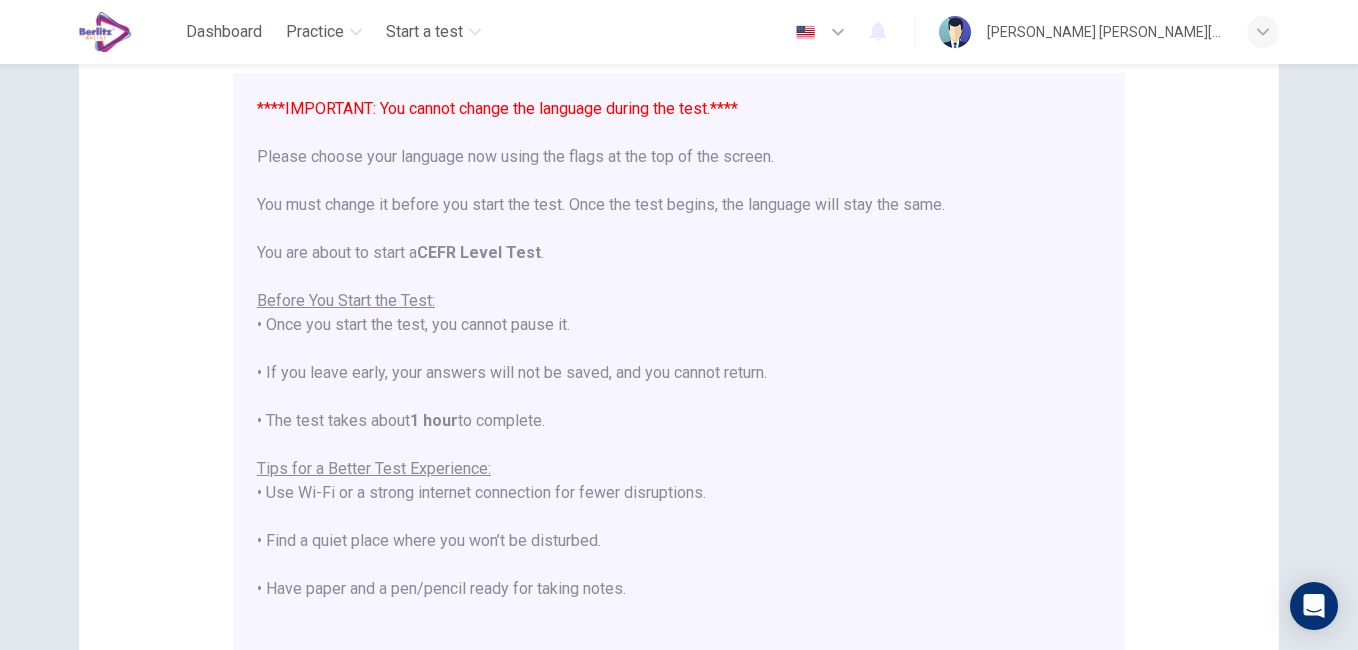 click on "Before You Start the Test:" at bounding box center (346, 300) 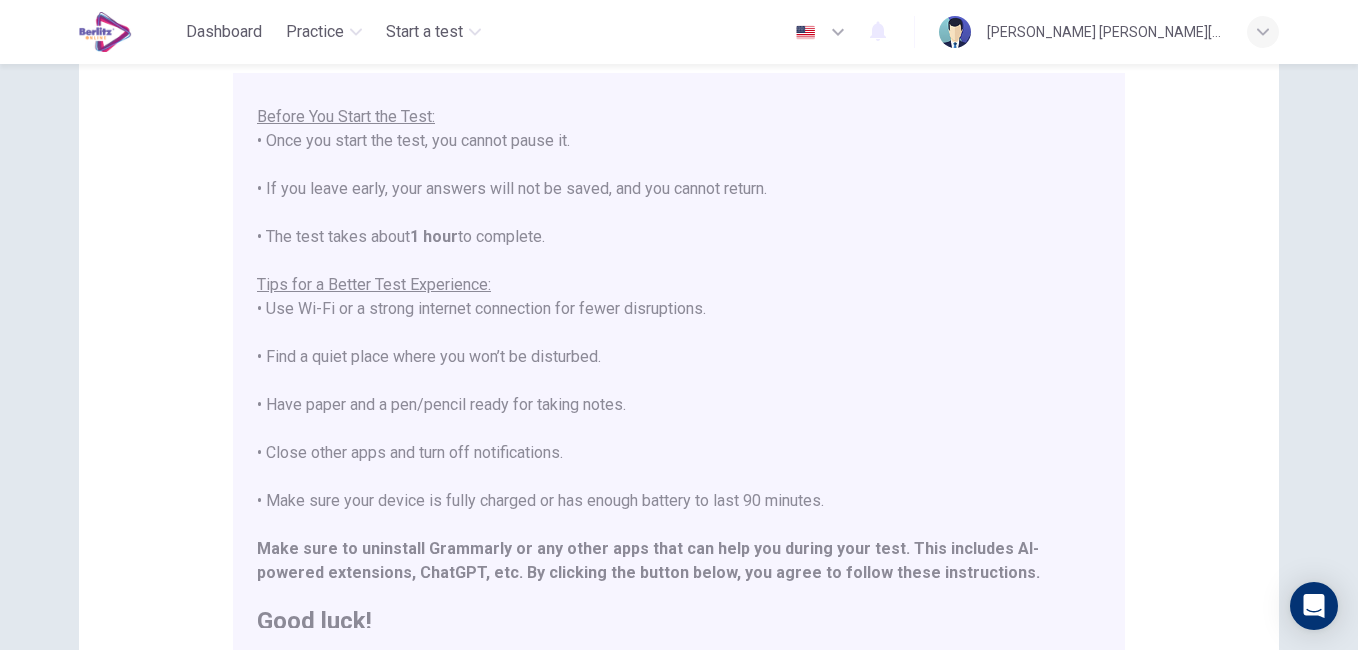 scroll, scrollTop: 191, scrollLeft: 0, axis: vertical 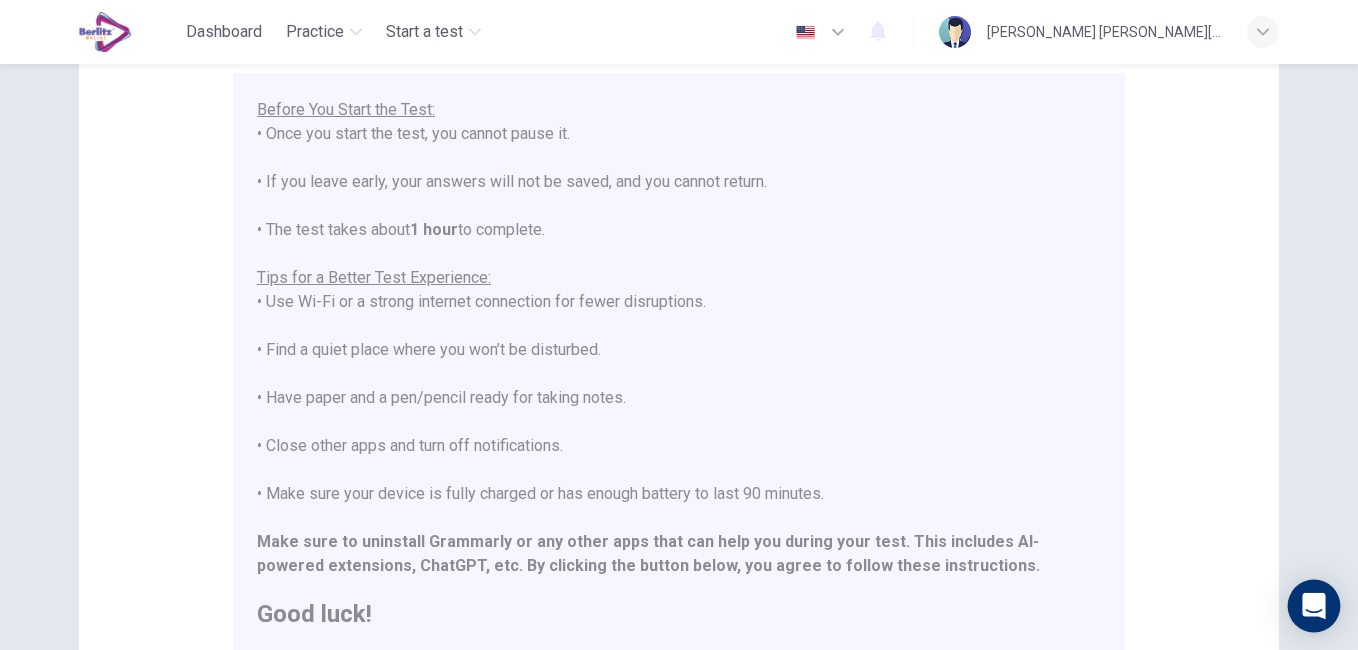 click 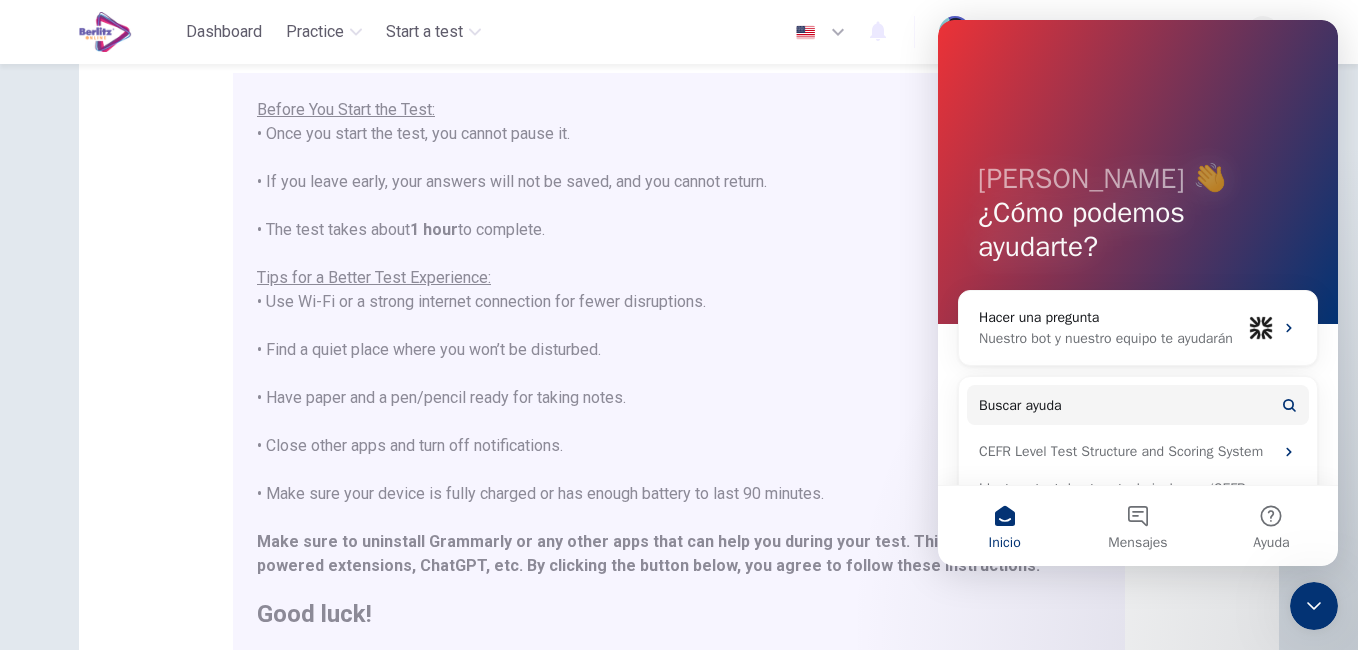 scroll, scrollTop: 0, scrollLeft: 0, axis: both 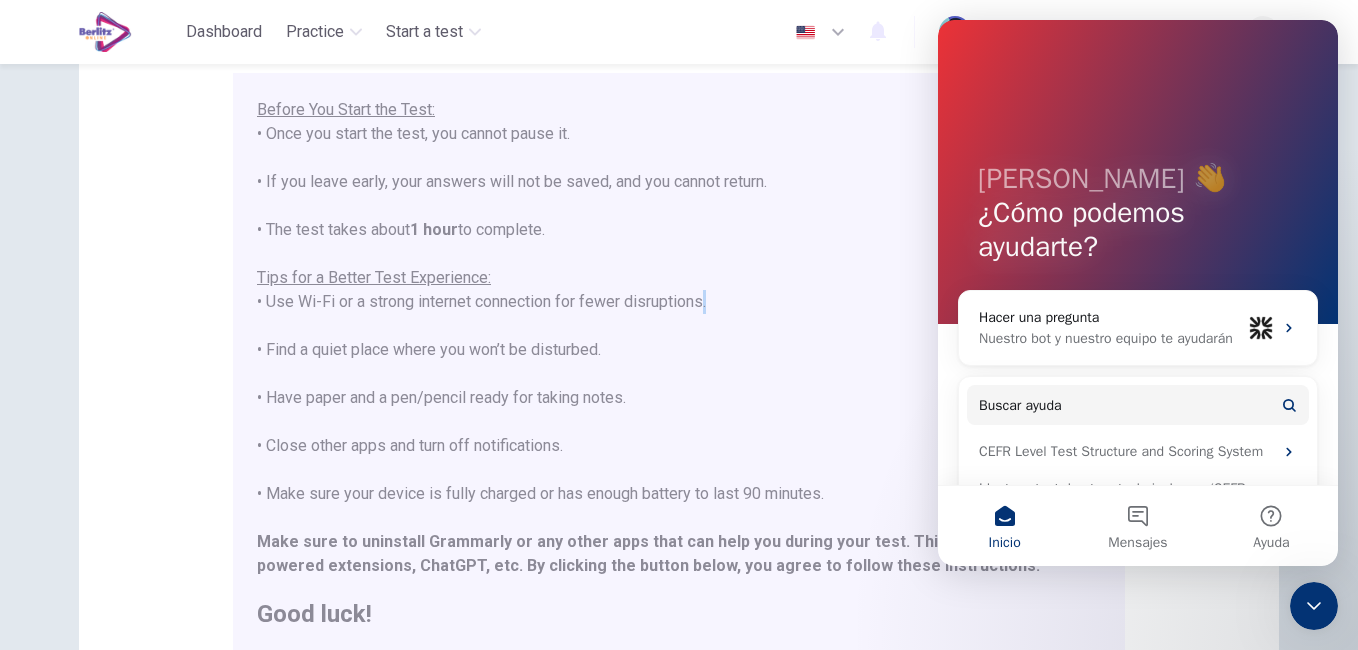 click on "****IMPORTANT: You cannot change the language during the test.****
Please choose your language now using the flags at the top of the screen. You must change it before you start the test. Once the test begins, the language will stay the same.
You are about to start a  CEFR Level Test .
Before You Start the Test:
• Once you start the test, you cannot pause it.
• If you leave early, your answers will not be saved, and you cannot return.
• The test takes about  1 hour  to complete.
Tips for a Better Test Experience:
• Use Wi-Fi or a strong internet connection for fewer disruptions.
• Find a quiet place where you won’t be disturbed.
• Have paper and a pen/pencil ready for taking notes.
• Close other apps and turn off notifications.
• Make sure your device is fully charged or has enough battery to last 90 minutes.
Make sure to uninstall Grammarly or any other apps that can help you during your test. This includes AI-powered extensions, ChatGPT, etc.
Good luck!" at bounding box center (679, 266) 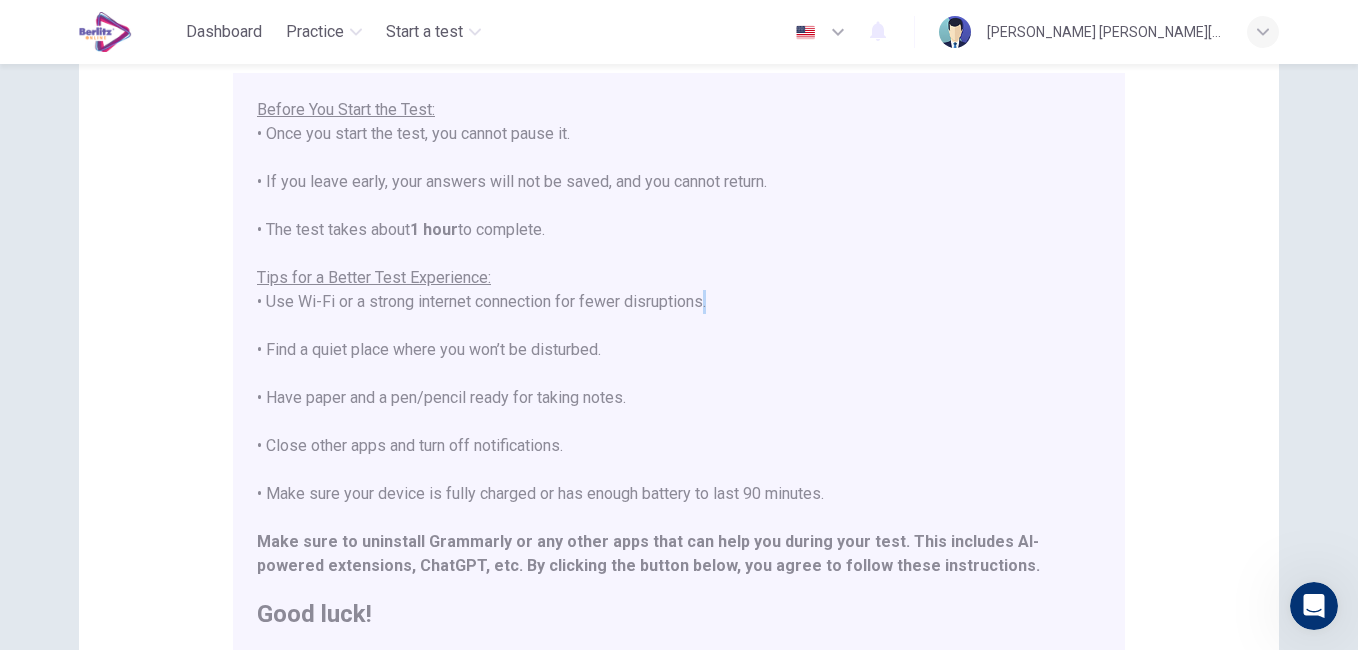 scroll, scrollTop: 0, scrollLeft: 0, axis: both 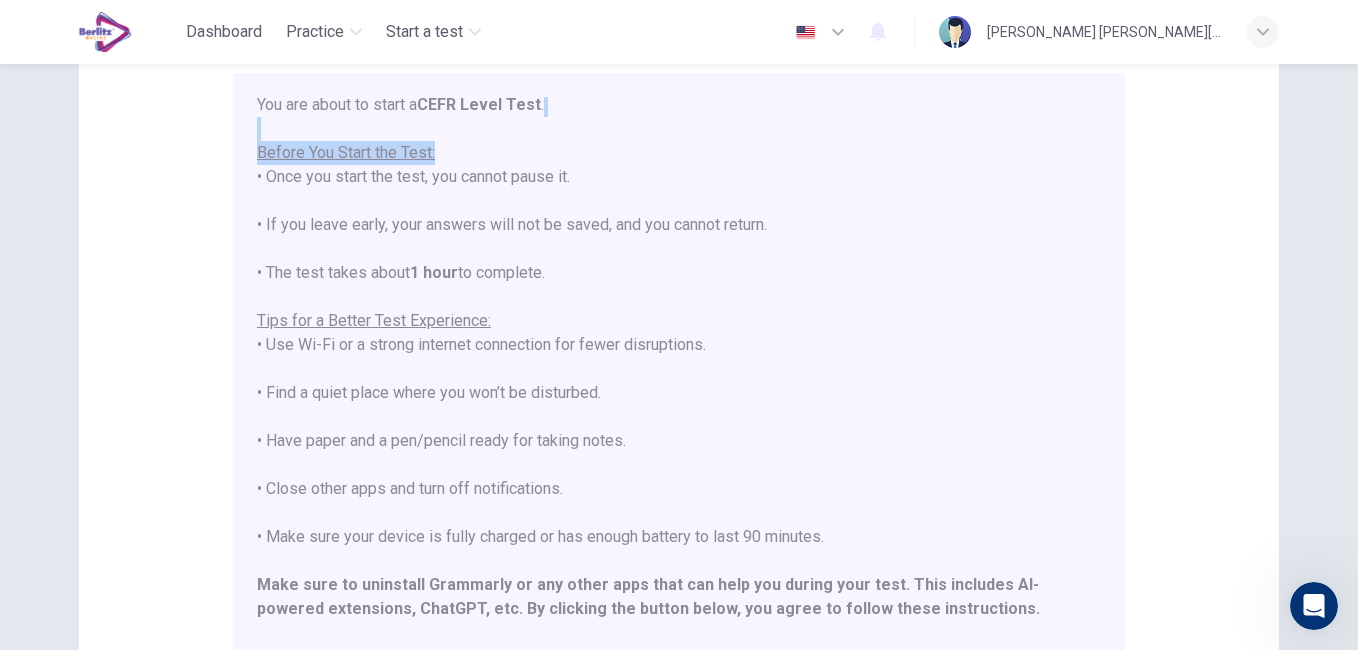 drag, startPoint x: 438, startPoint y: 115, endPoint x: 308, endPoint y: 138, distance: 132.01894 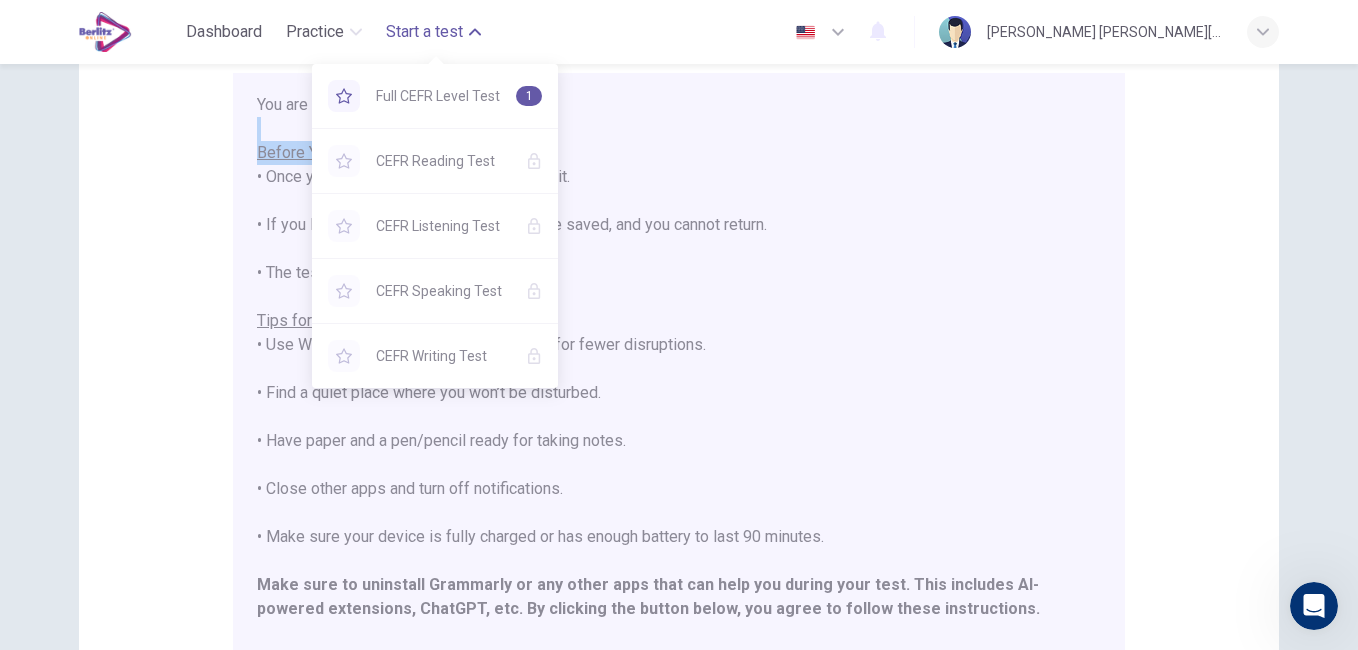 click on "Start a test" at bounding box center [424, 32] 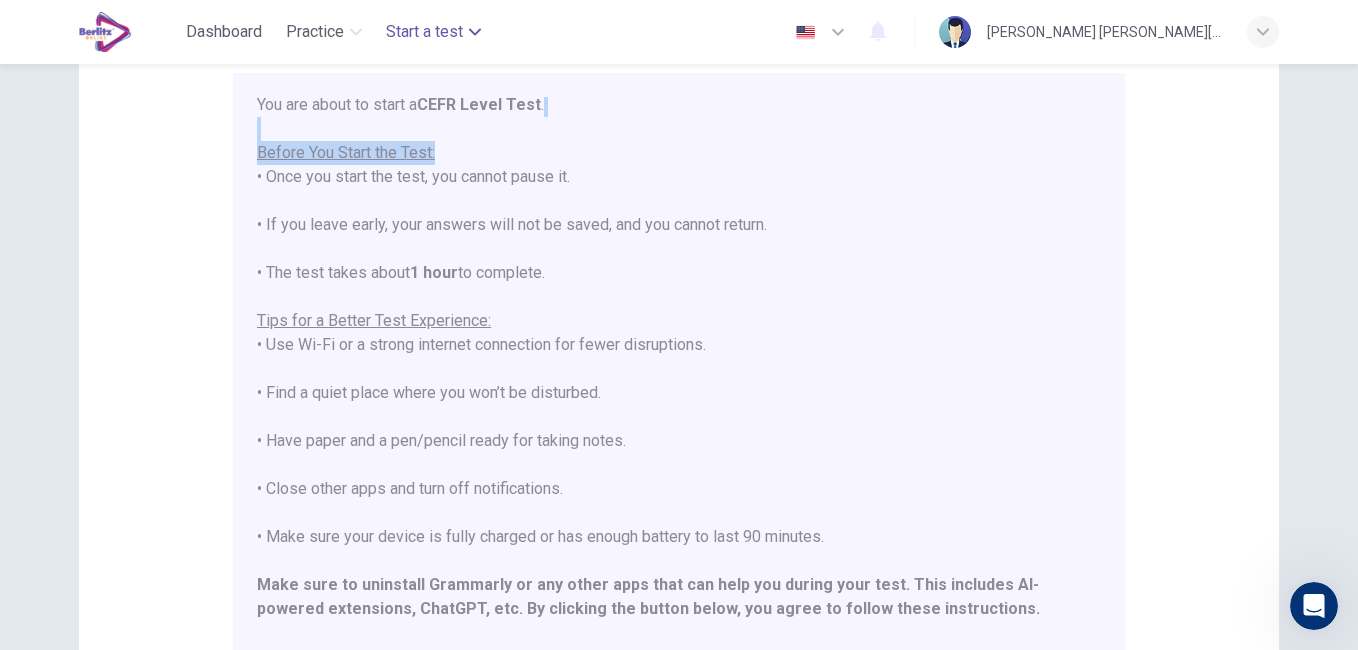 click on "Start a test" at bounding box center (424, 32) 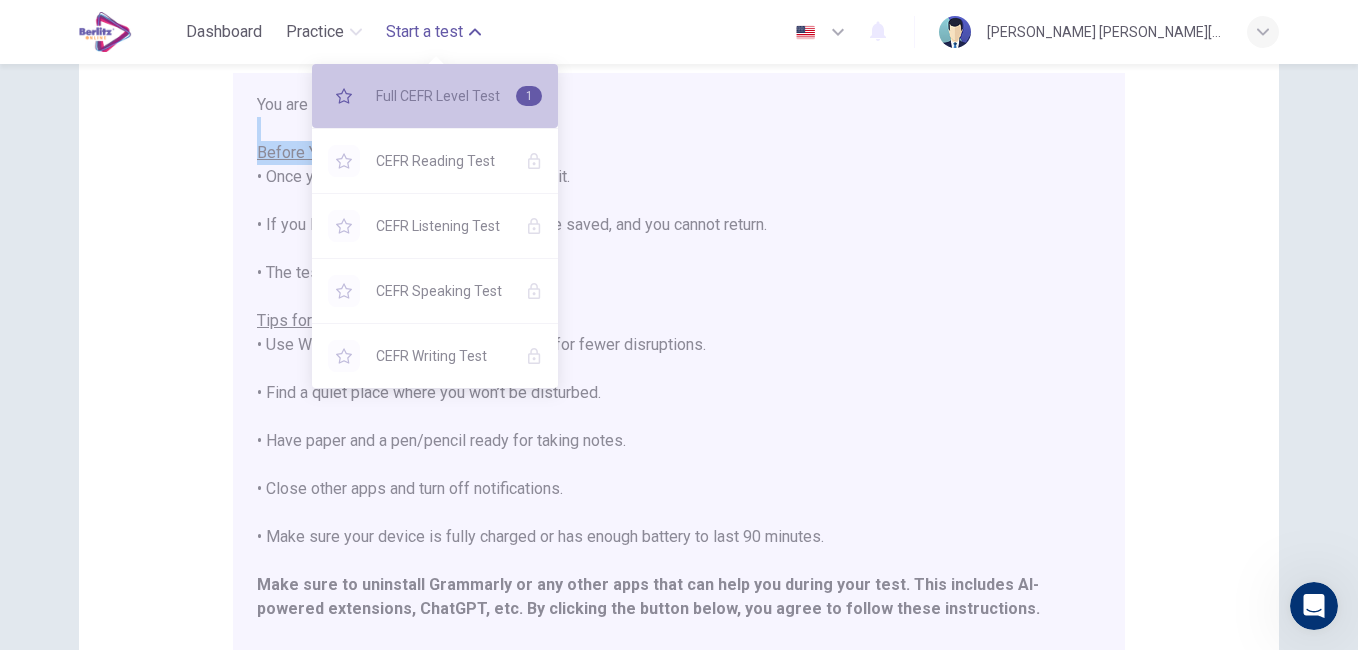 click on "Full CEFR Level Test" at bounding box center [438, 96] 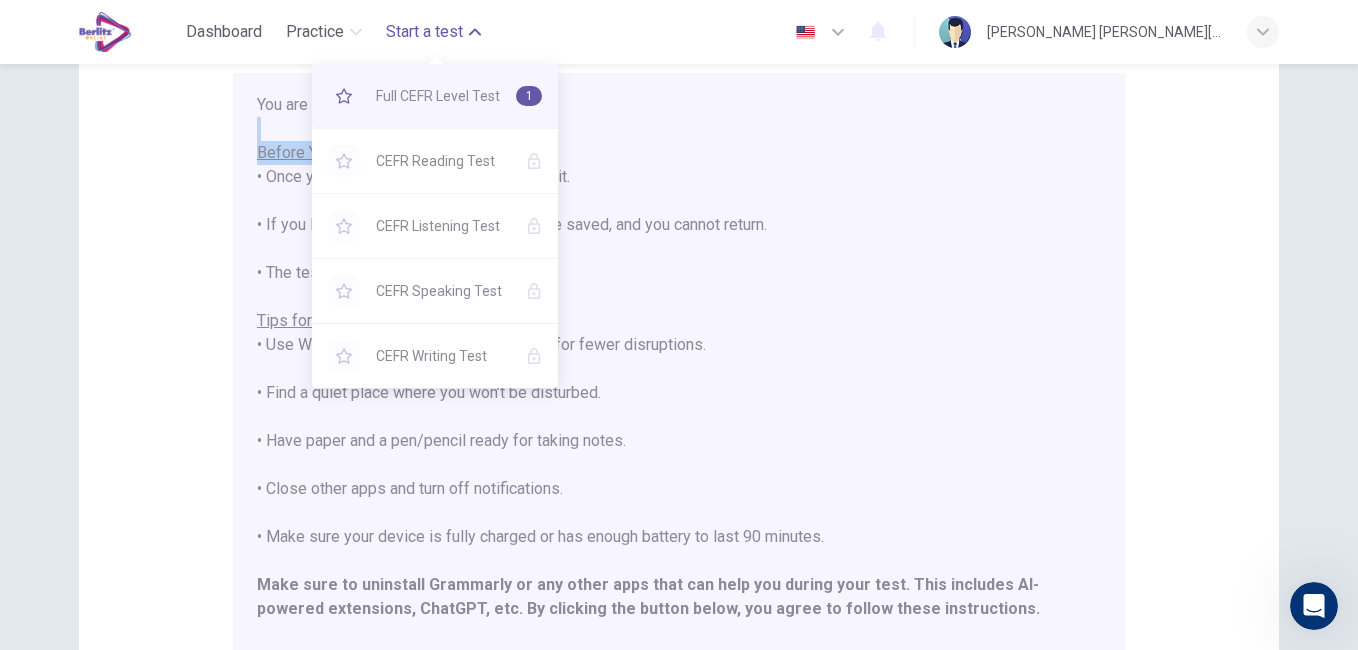 click 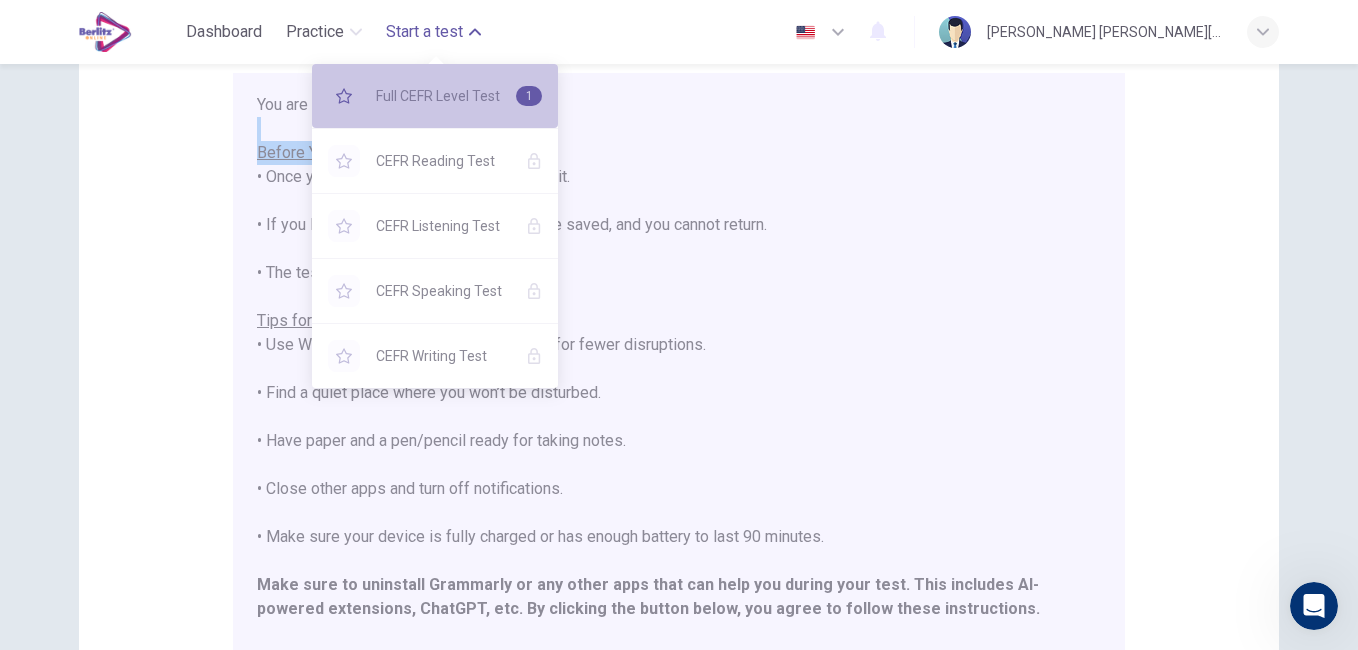 click on "1" at bounding box center [529, 96] 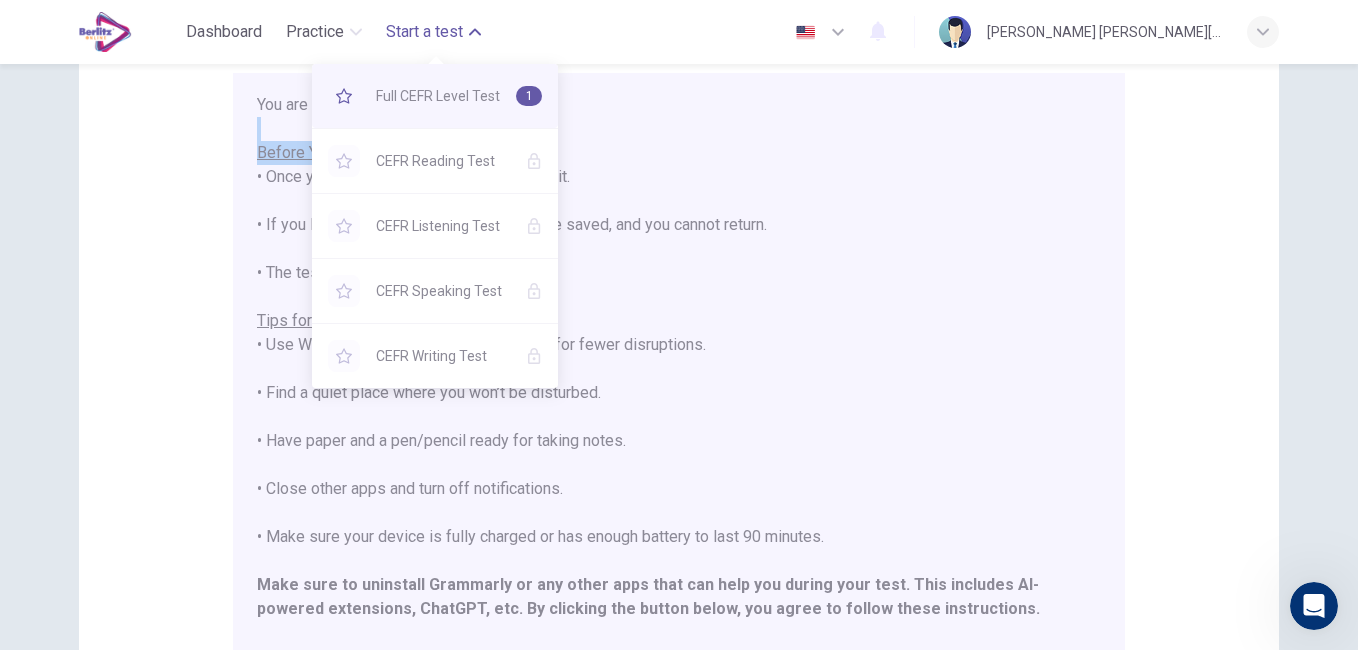 click on "Full CEFR Level Test" at bounding box center (438, 96) 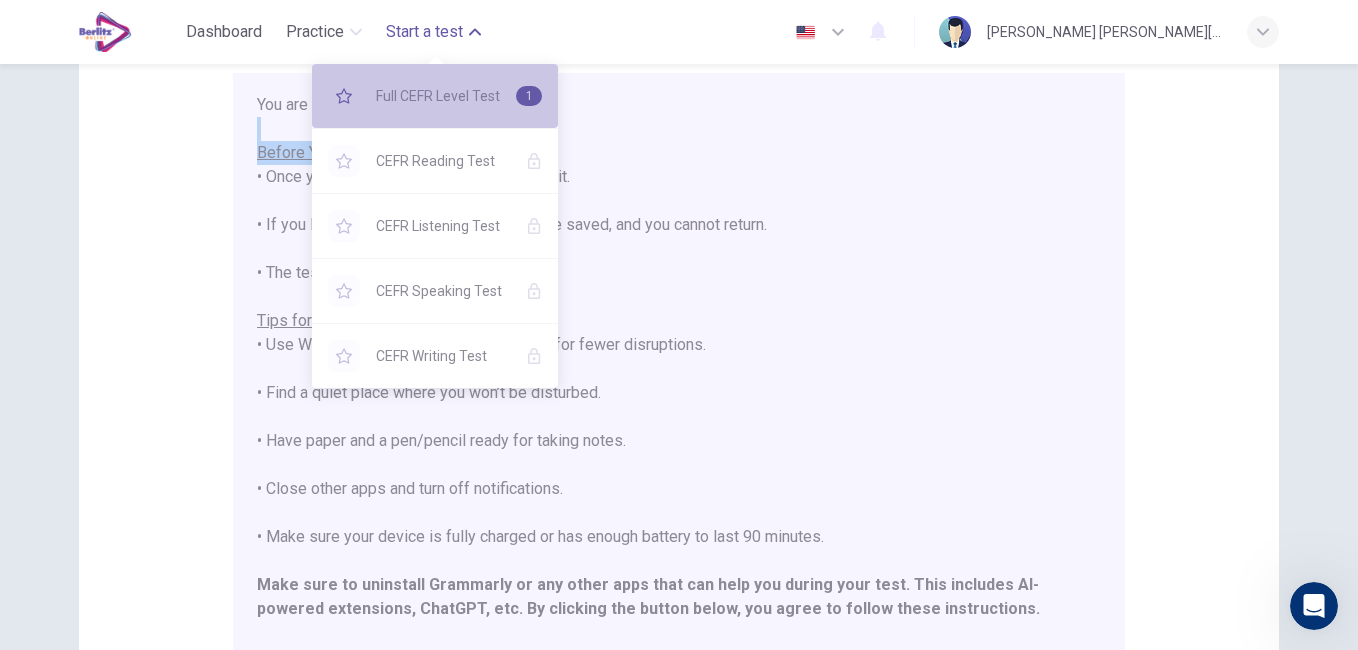click on "Full CEFR Level Test" at bounding box center [438, 96] 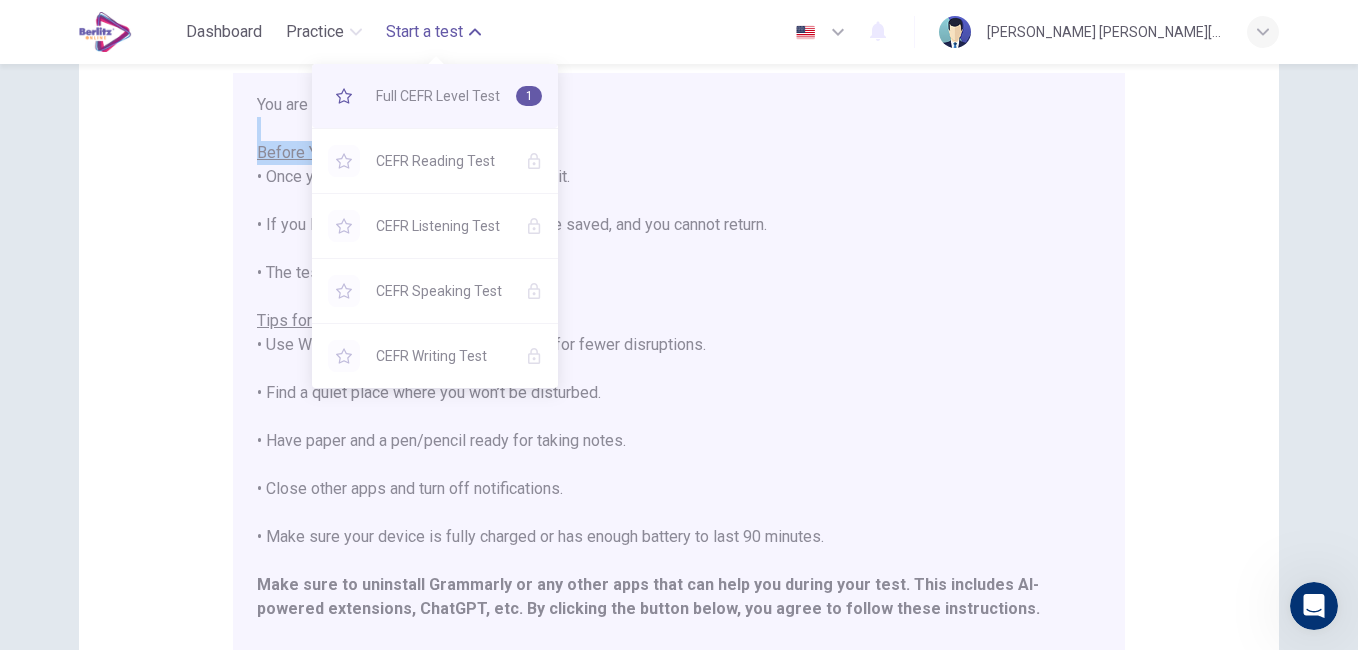 click on "Full CEFR Level Test" at bounding box center [438, 96] 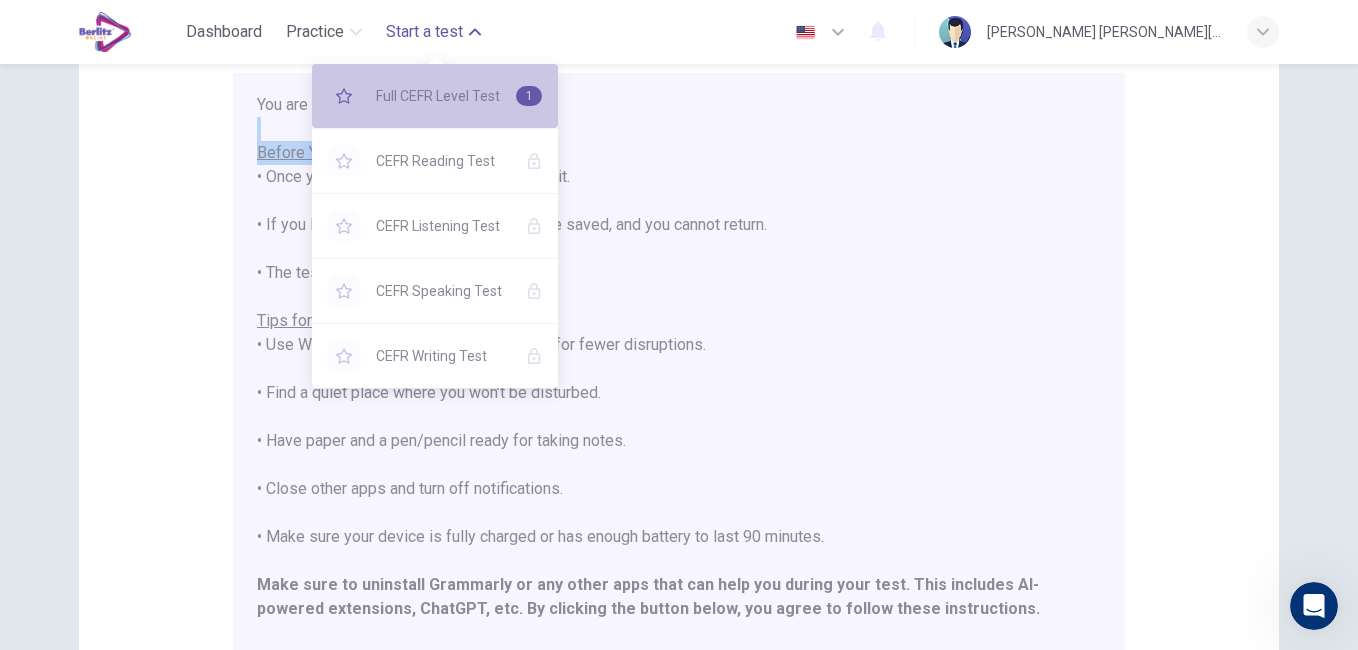 click on "Full CEFR Level Test" at bounding box center (438, 96) 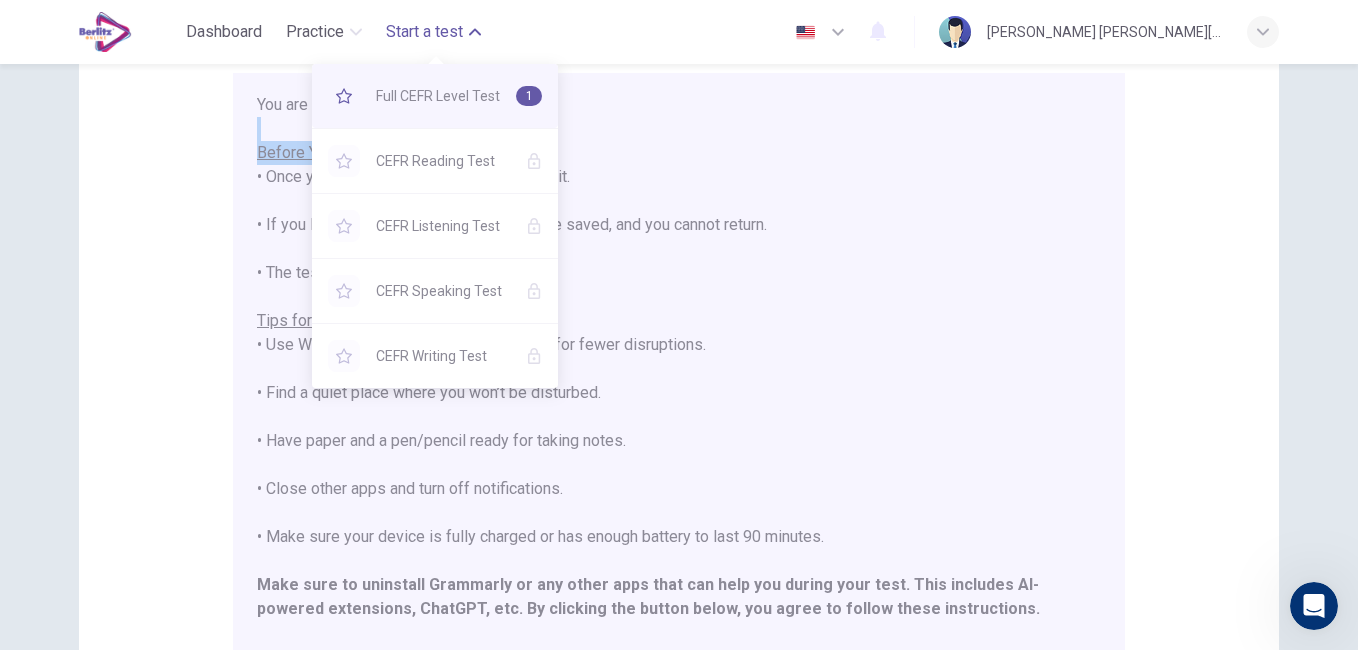 click on "Full CEFR Level Test" at bounding box center (438, 96) 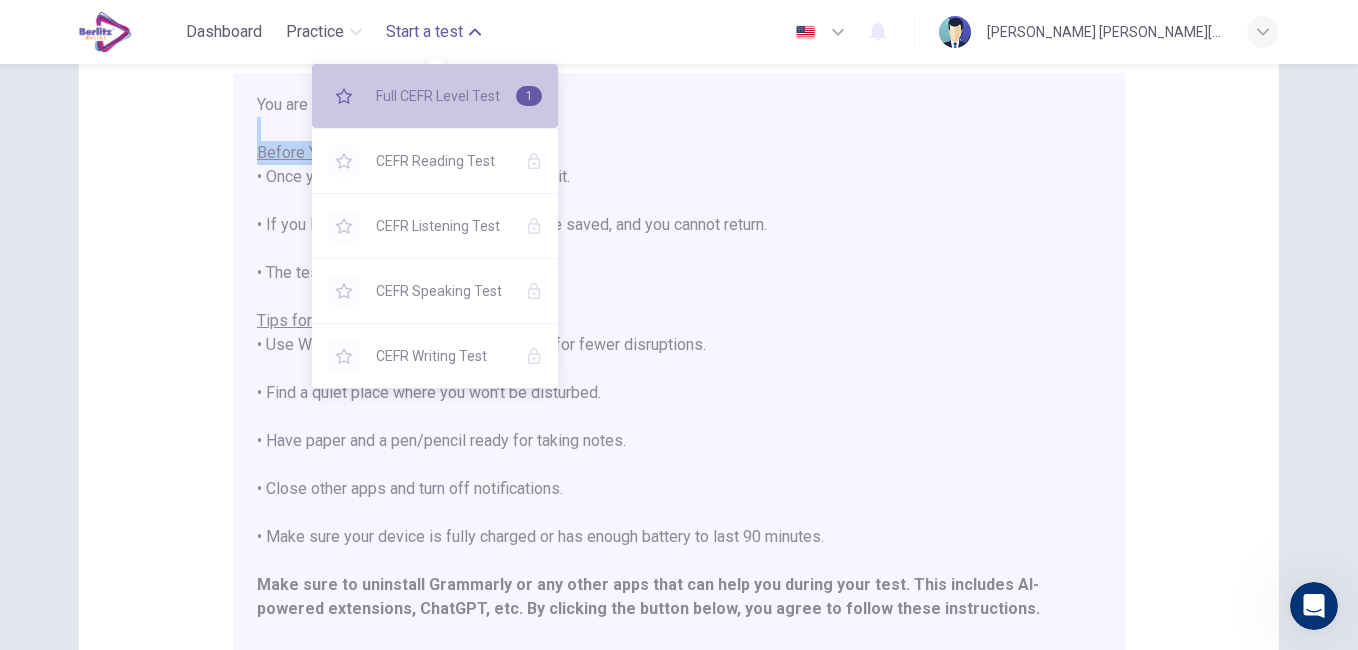 click on "Full CEFR Level Test" at bounding box center [438, 96] 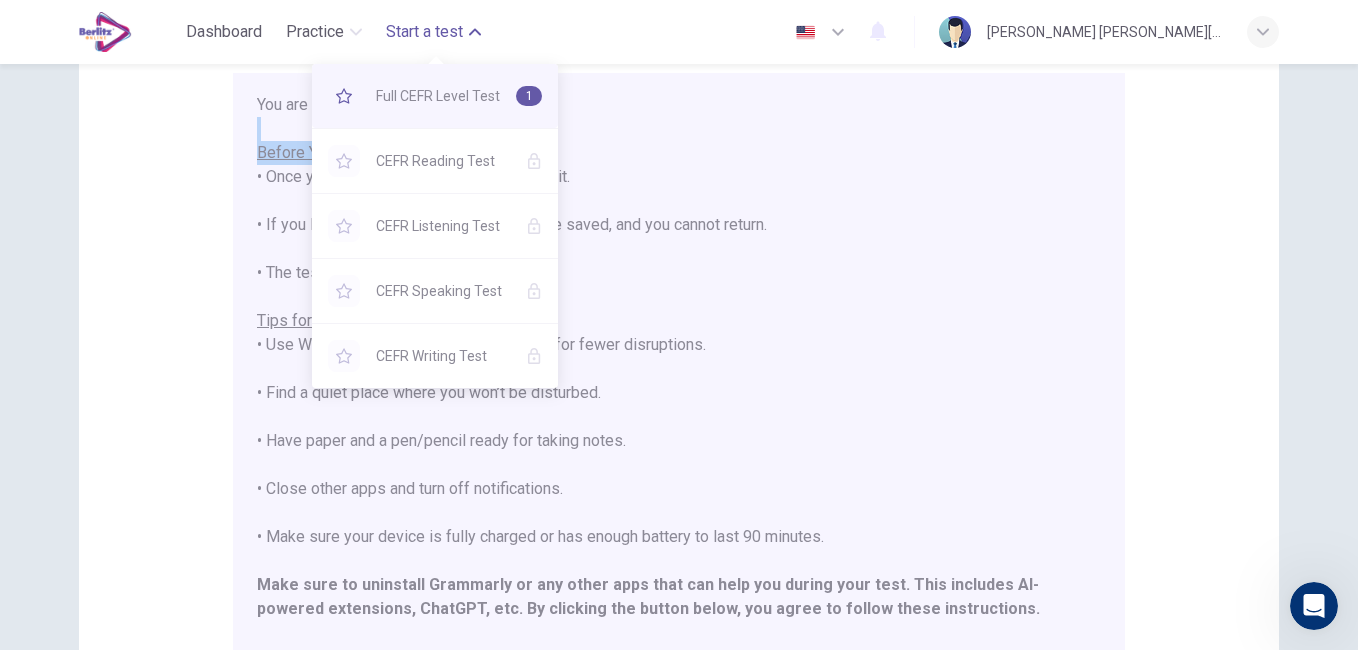 click on "Full CEFR Level Test" at bounding box center [430, 96] 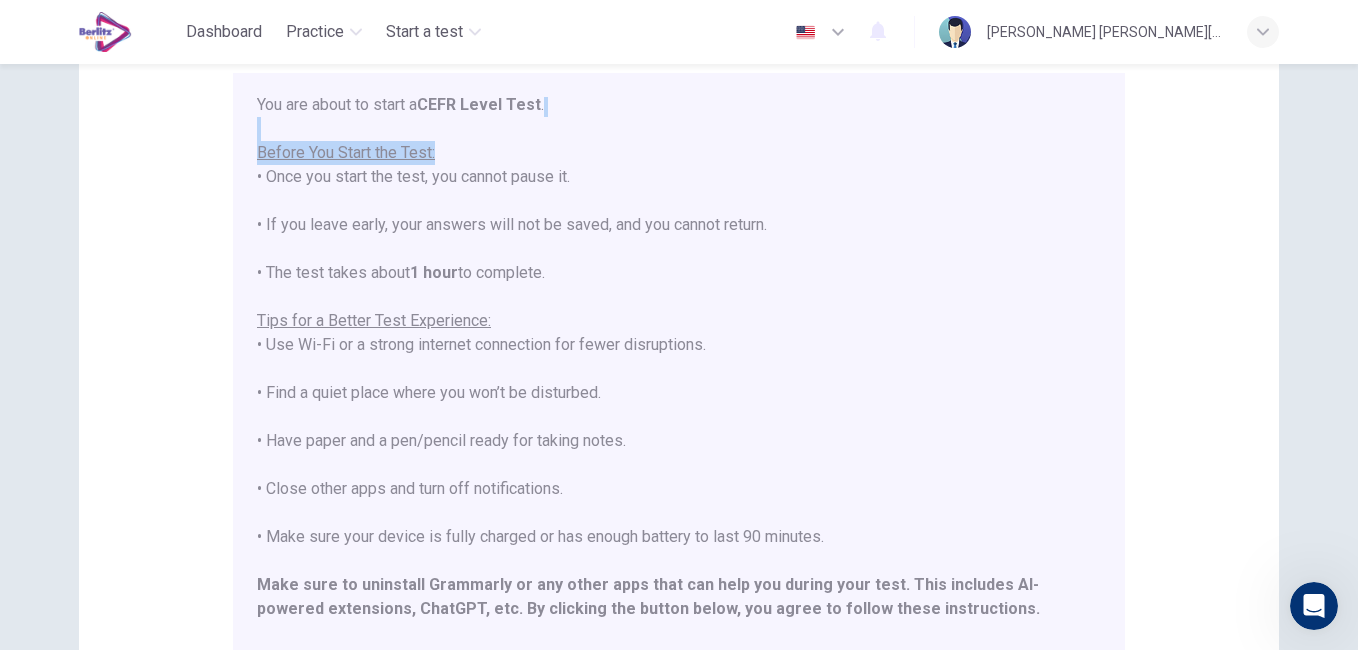 drag, startPoint x: 362, startPoint y: 100, endPoint x: 604, endPoint y: 158, distance: 248.85336 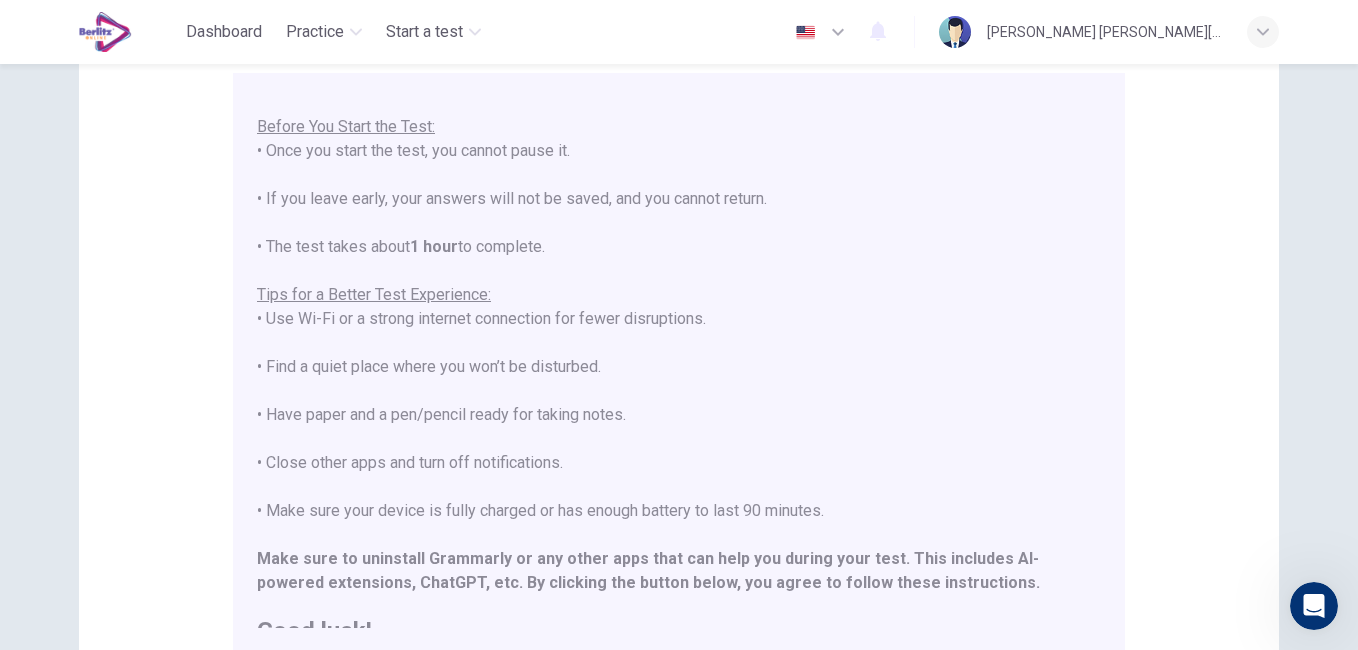 scroll, scrollTop: 191, scrollLeft: 0, axis: vertical 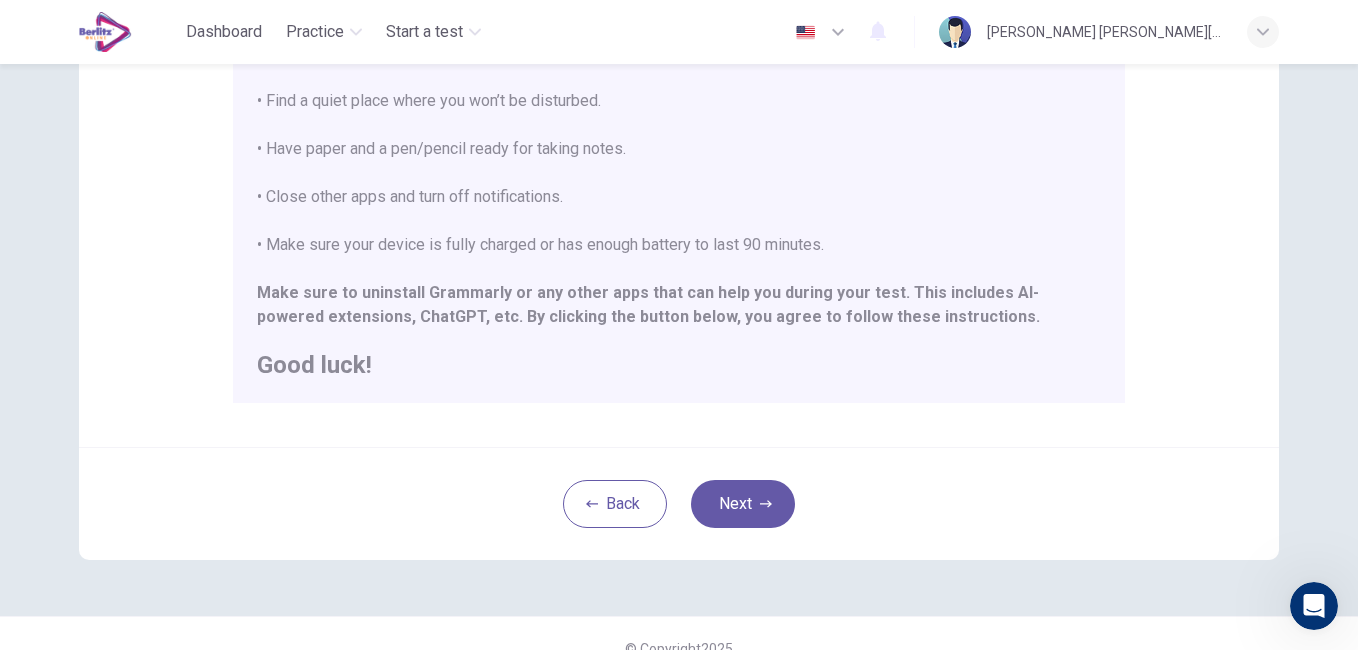 click on "Next" at bounding box center [743, 504] 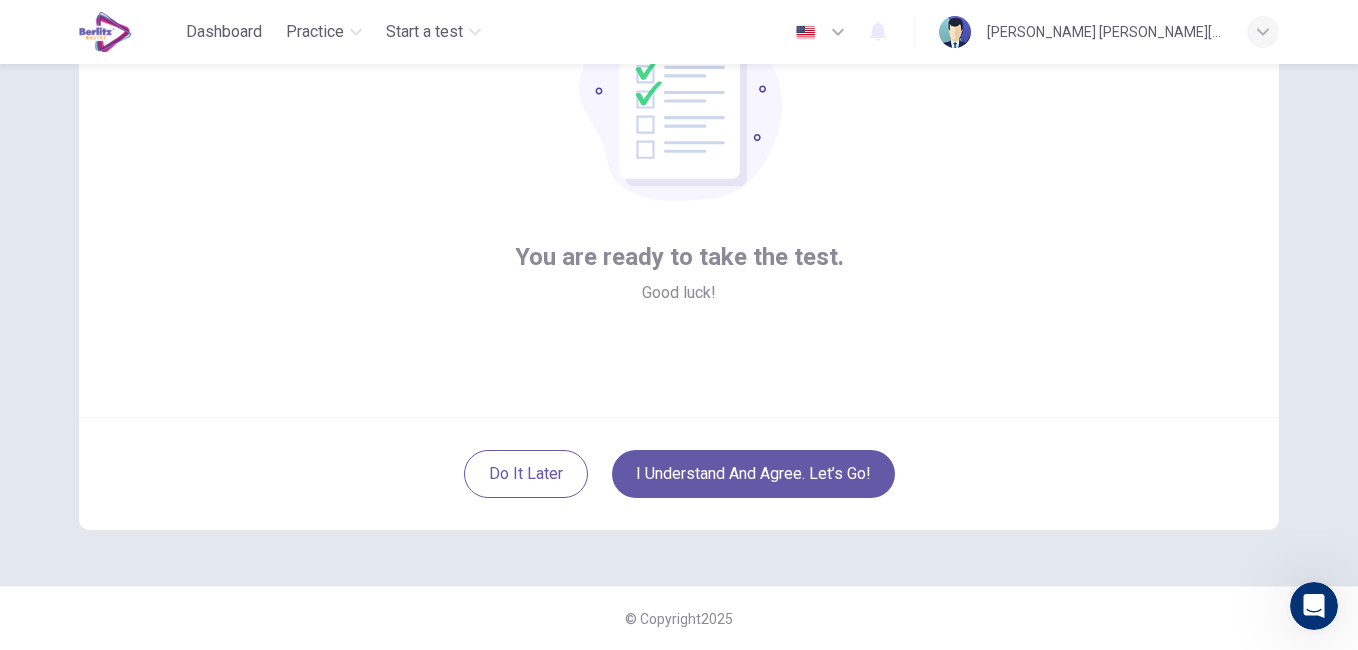 scroll, scrollTop: 183, scrollLeft: 0, axis: vertical 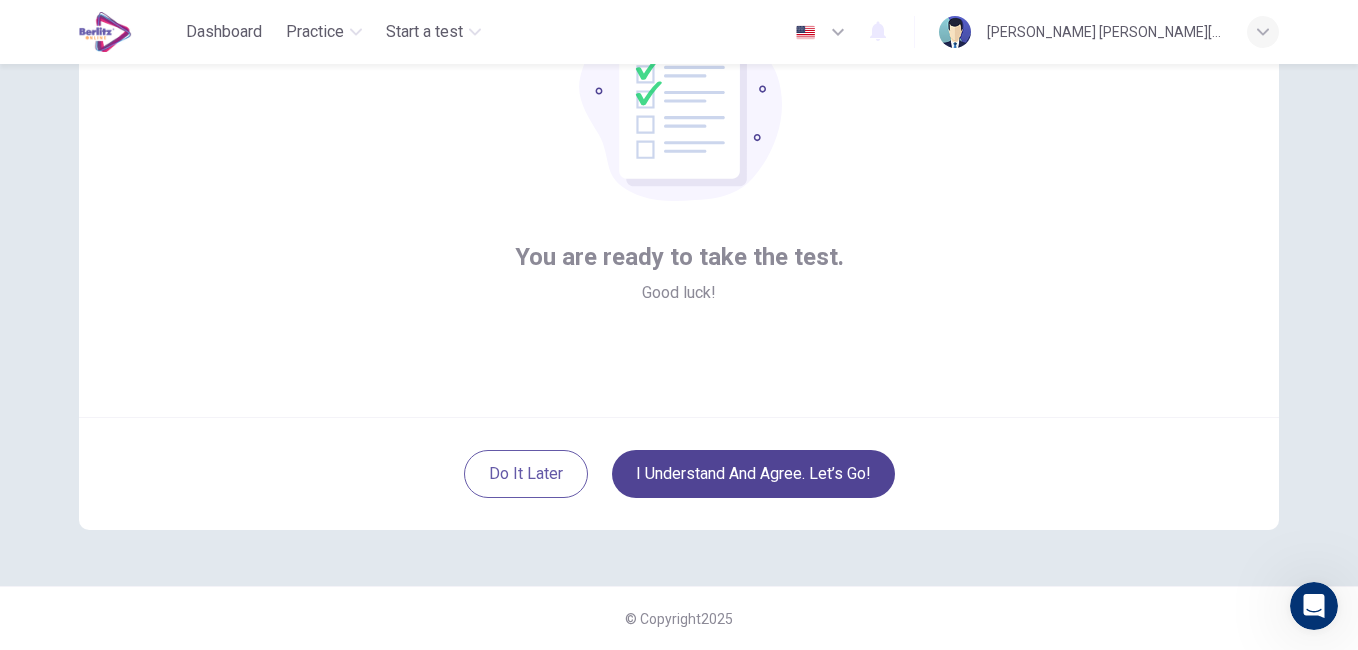 click on "I understand and agree. Let’s go!" at bounding box center [753, 474] 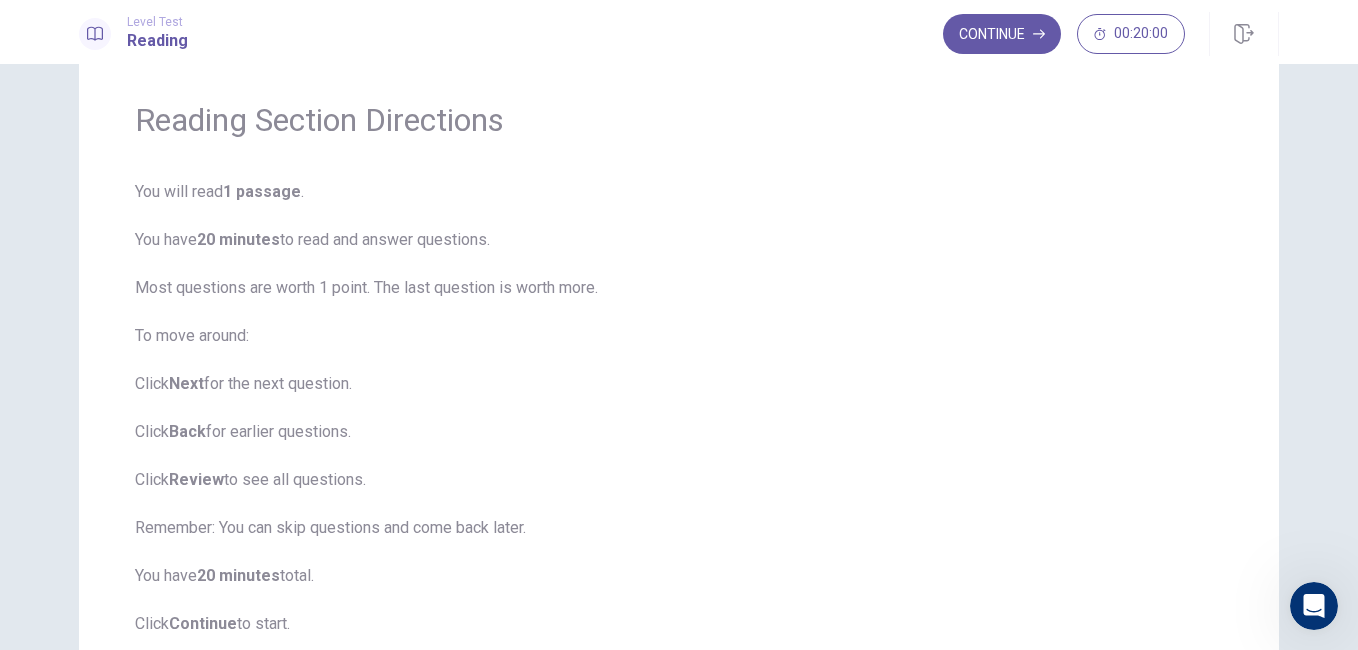 scroll, scrollTop: 21, scrollLeft: 0, axis: vertical 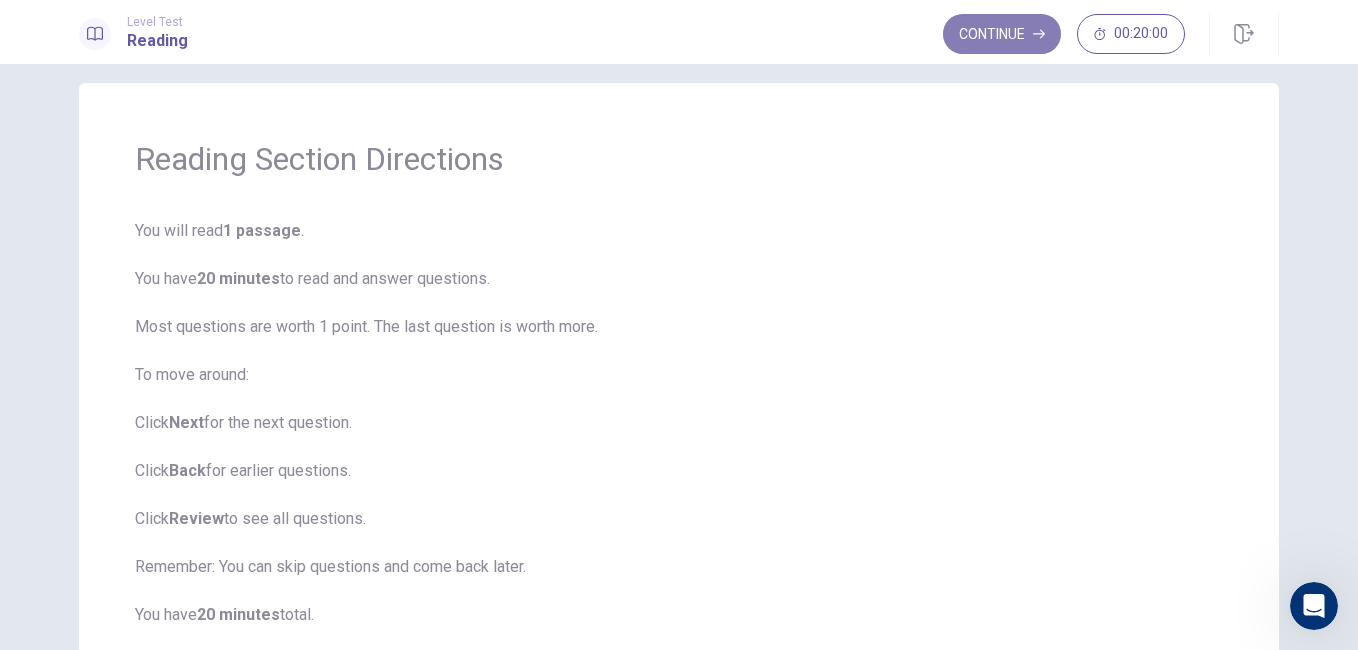 click on "Continue" at bounding box center (1002, 34) 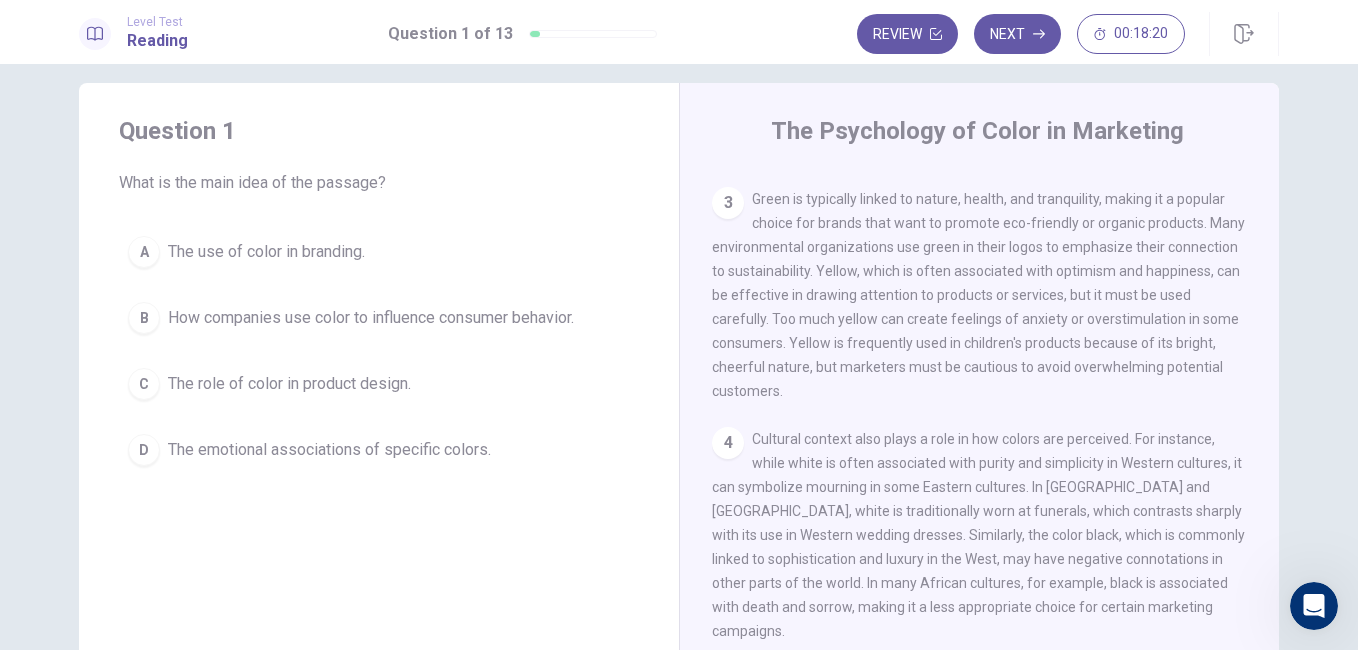 scroll, scrollTop: 414, scrollLeft: 0, axis: vertical 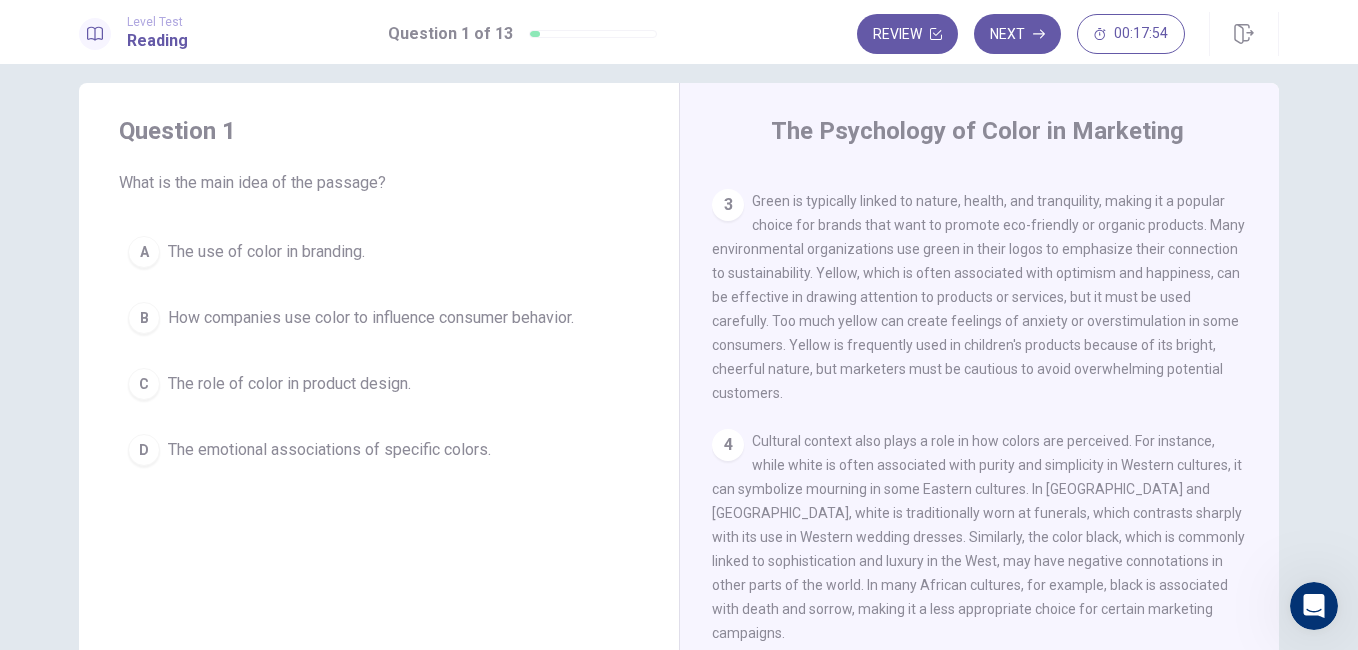 drag, startPoint x: 1257, startPoint y: 396, endPoint x: 1260, endPoint y: 422, distance: 26.172504 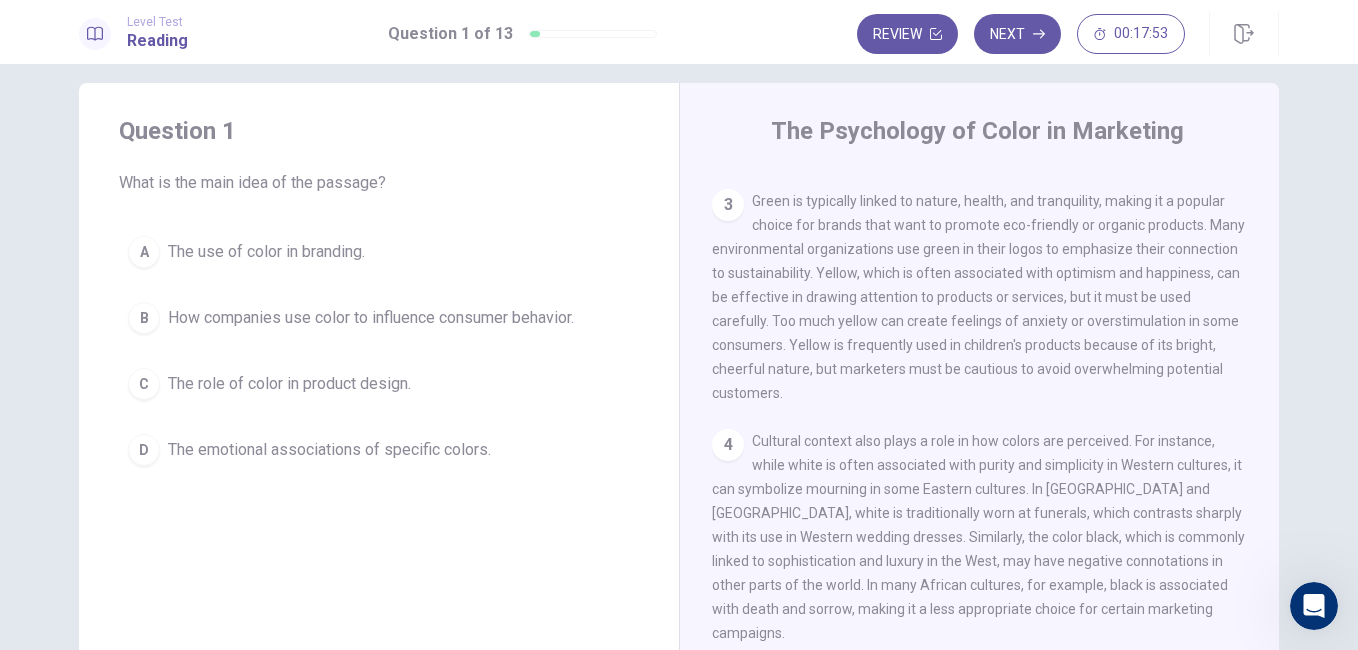 scroll, scrollTop: 412, scrollLeft: 0, axis: vertical 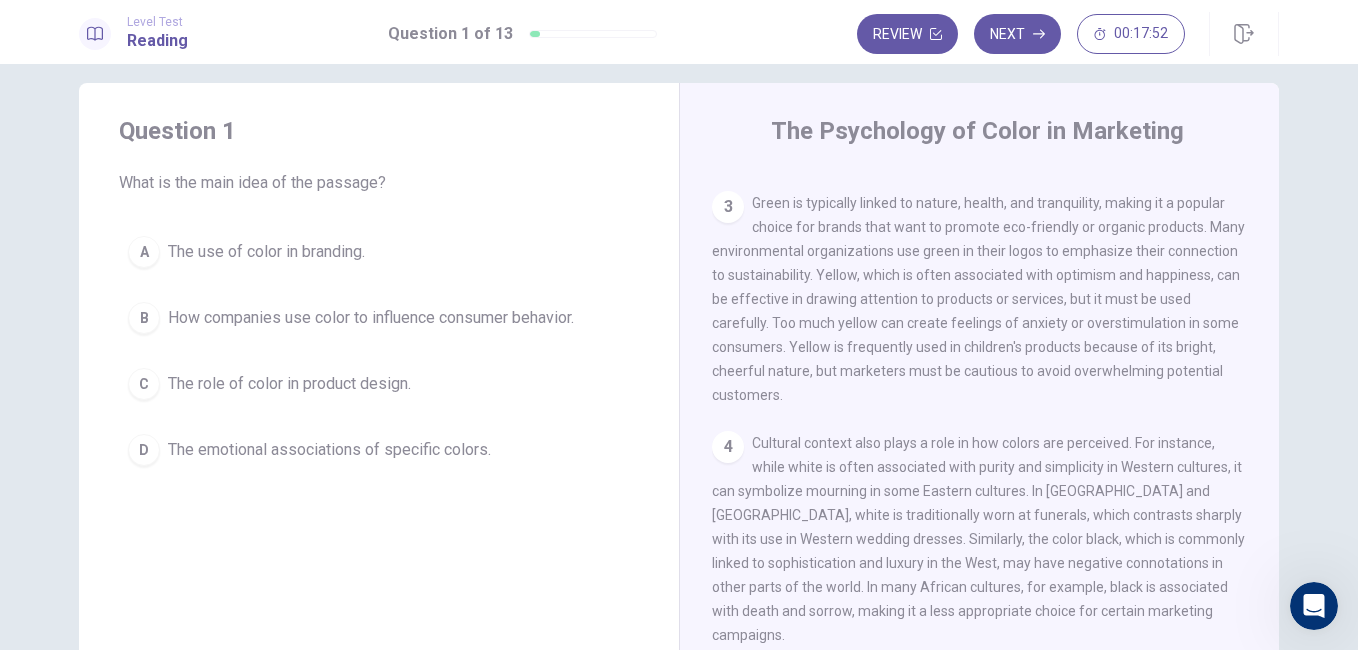 click on "Green is typically linked to nature, health, and tranquility, making it a popular choice for brands that want to promote eco-friendly or organic products. Many environmental organizations use green in their logos to emphasize their connection to sustainability. Yellow, which is often associated with optimism and happiness, can be effective in drawing attention to products or services, but it must be used carefully. Too much yellow can create feelings of anxiety or overstimulation in some consumers. Yellow is frequently used in children's products because of its bright, cheerful nature, but marketers must be cautious to avoid overwhelming potential customers." at bounding box center (978, 299) 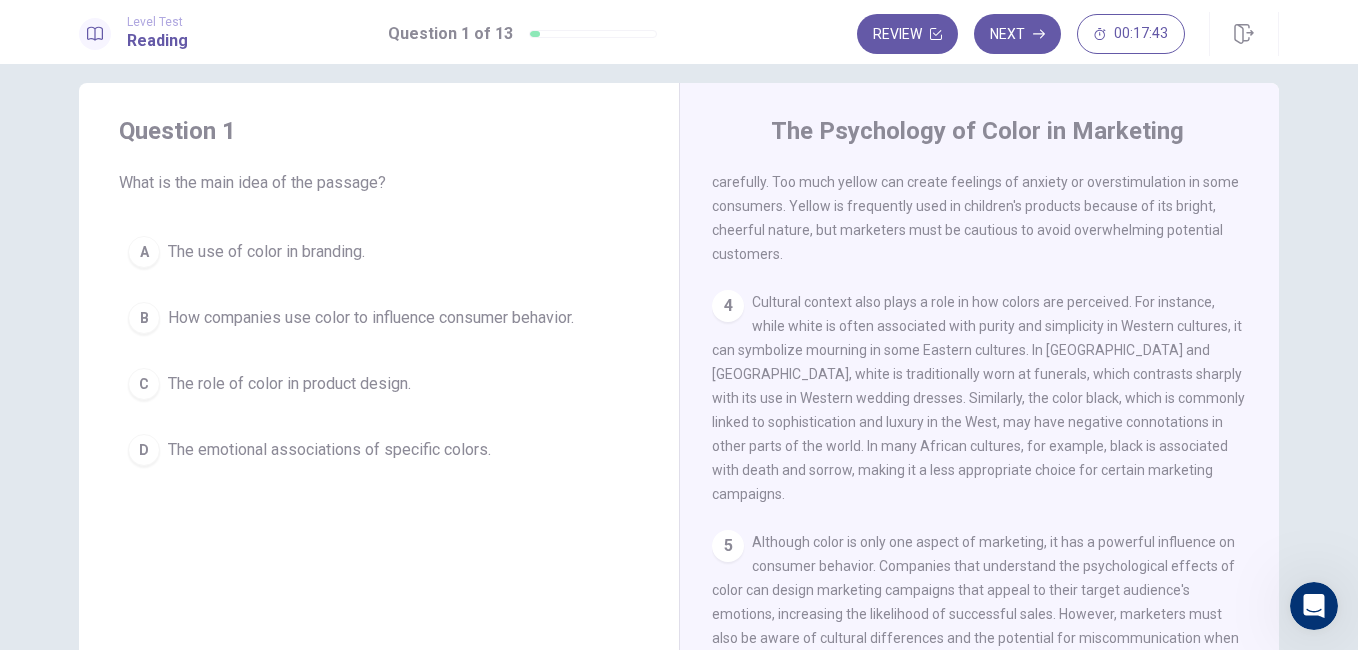 scroll, scrollTop: 570, scrollLeft: 0, axis: vertical 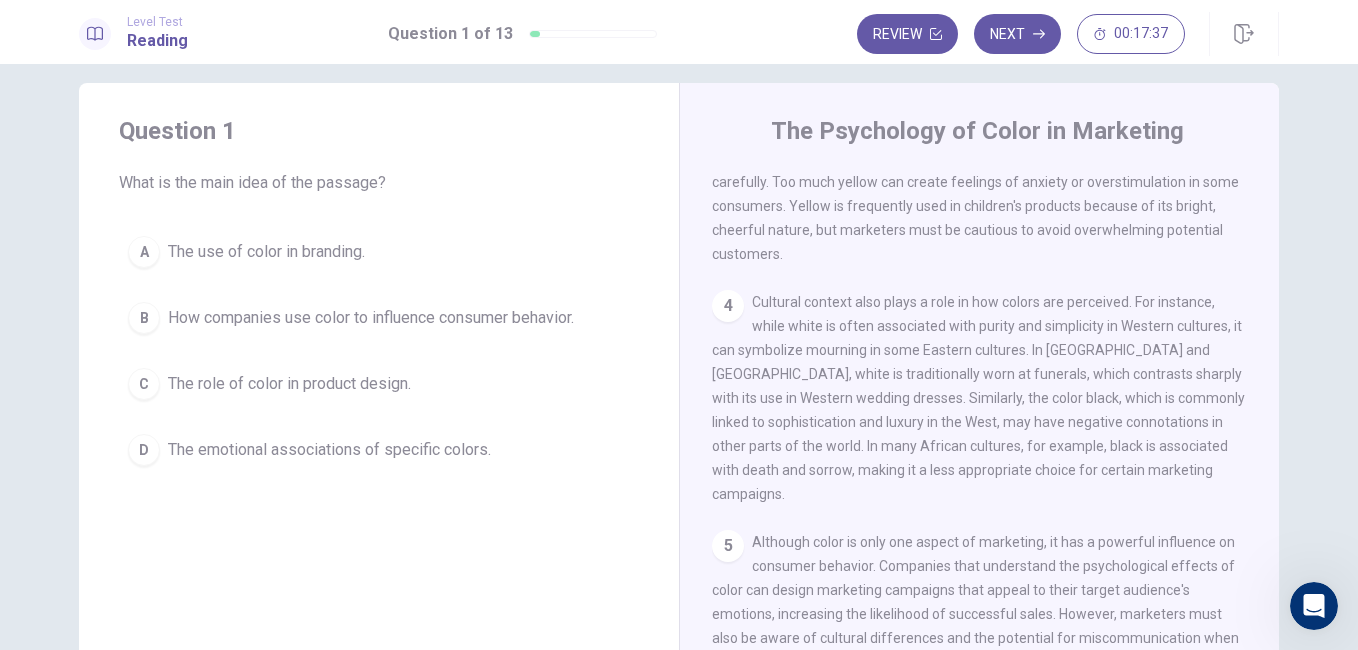click on "Cultural context also plays a role in how colors are perceived. For instance, while white is often associated with purity and simplicity in Western cultures, it can symbolize mourning in some Eastern cultures. In [GEOGRAPHIC_DATA] and [GEOGRAPHIC_DATA], white is traditionally worn at funerals, which contrasts sharply with its use in Western wedding dresses. Similarly, the color black, which is commonly linked to sophistication and luxury in the West, may have negative connotations in other parts of the world. In many African cultures, for example, black is associated with death and sorrow, making it a less appropriate choice for certain marketing campaigns." at bounding box center (978, 398) 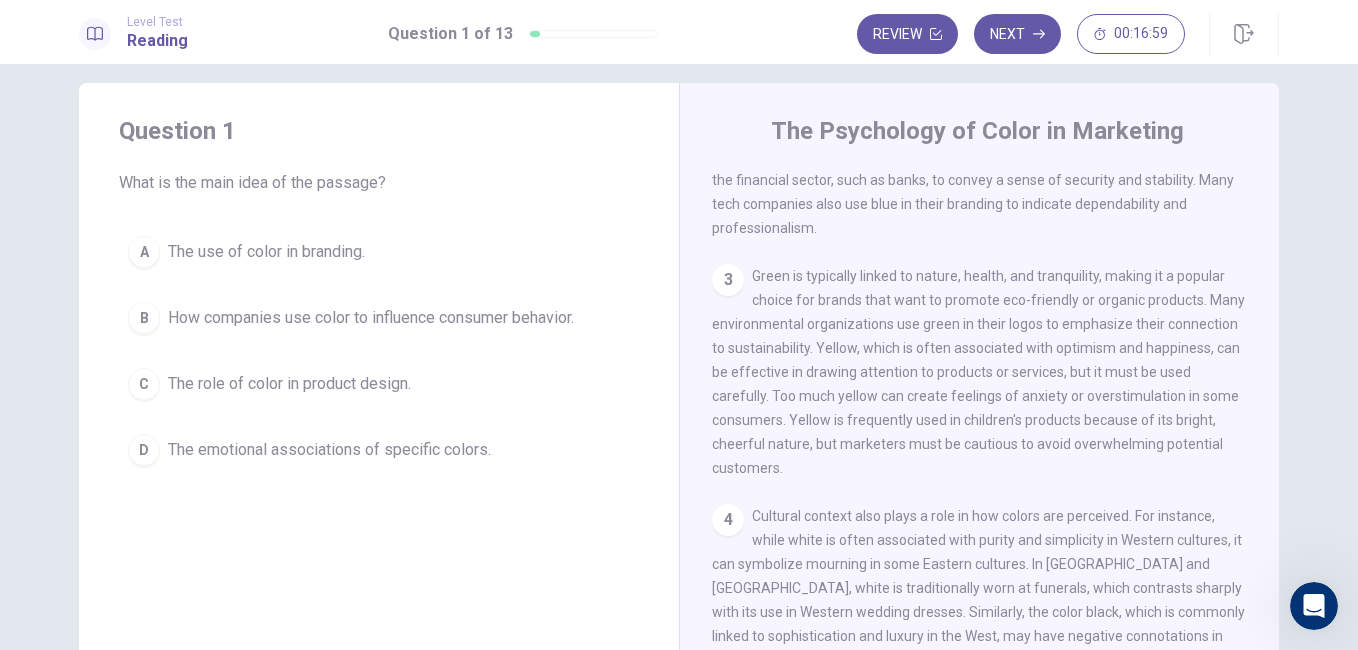 scroll, scrollTop: 337, scrollLeft: 0, axis: vertical 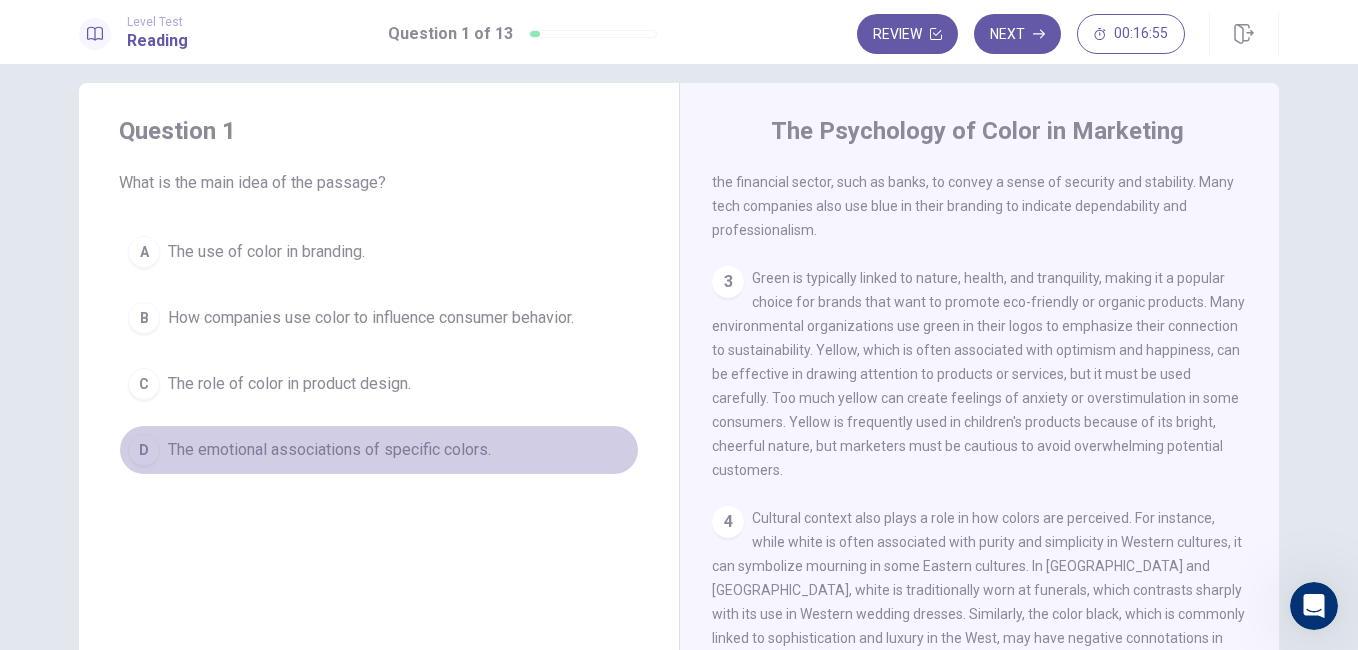 click on "D" at bounding box center (144, 450) 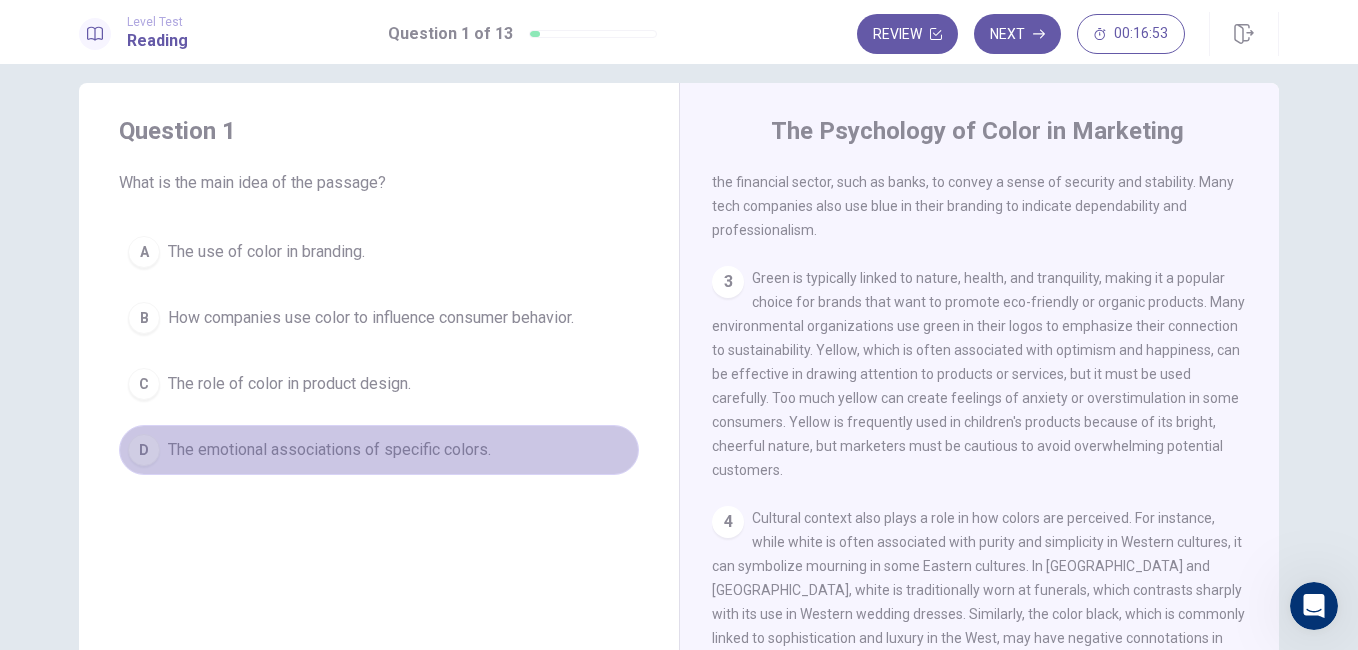 click on "The emotional associations of specific colors." at bounding box center [329, 450] 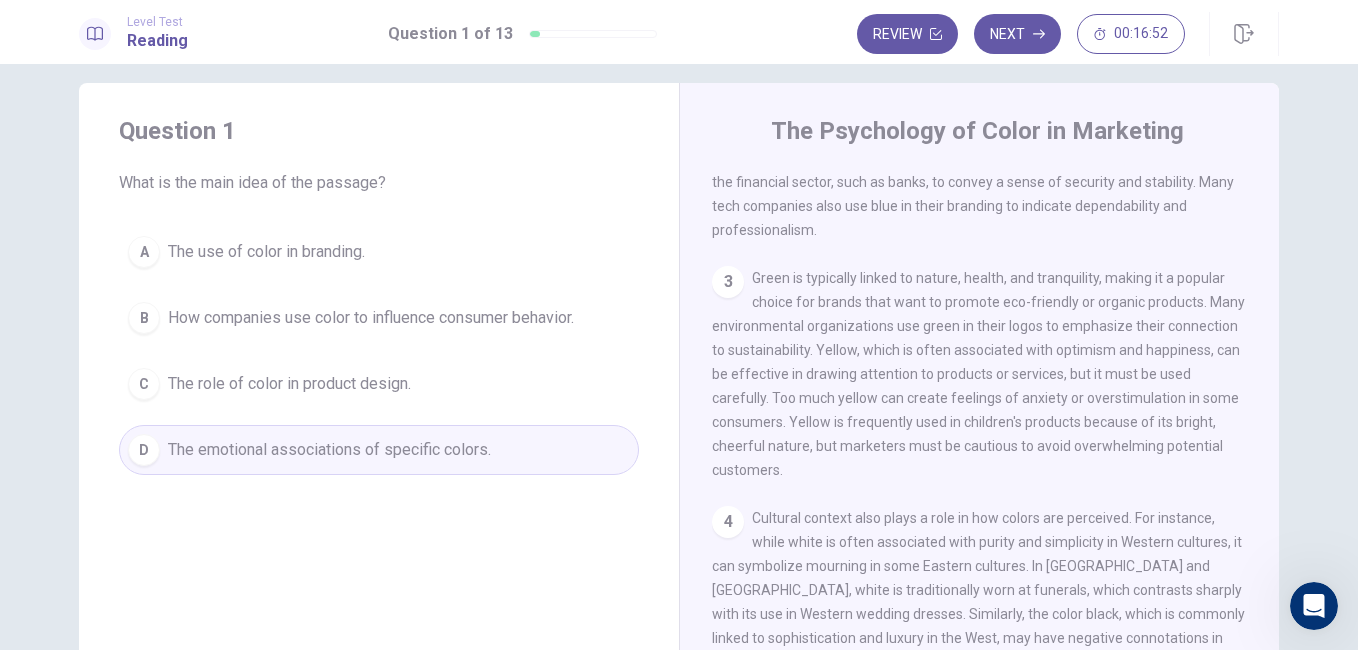 click on "The role of color in product design." at bounding box center [289, 384] 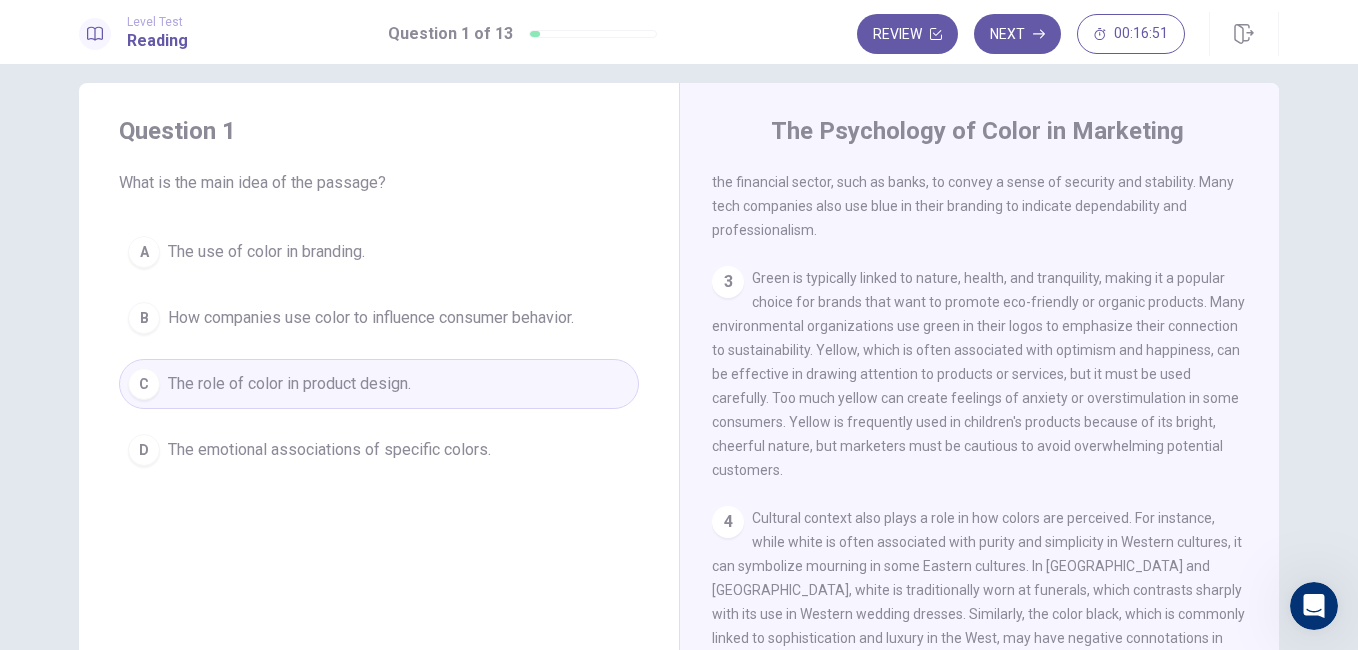 click on "The emotional associations of specific colors." at bounding box center (329, 450) 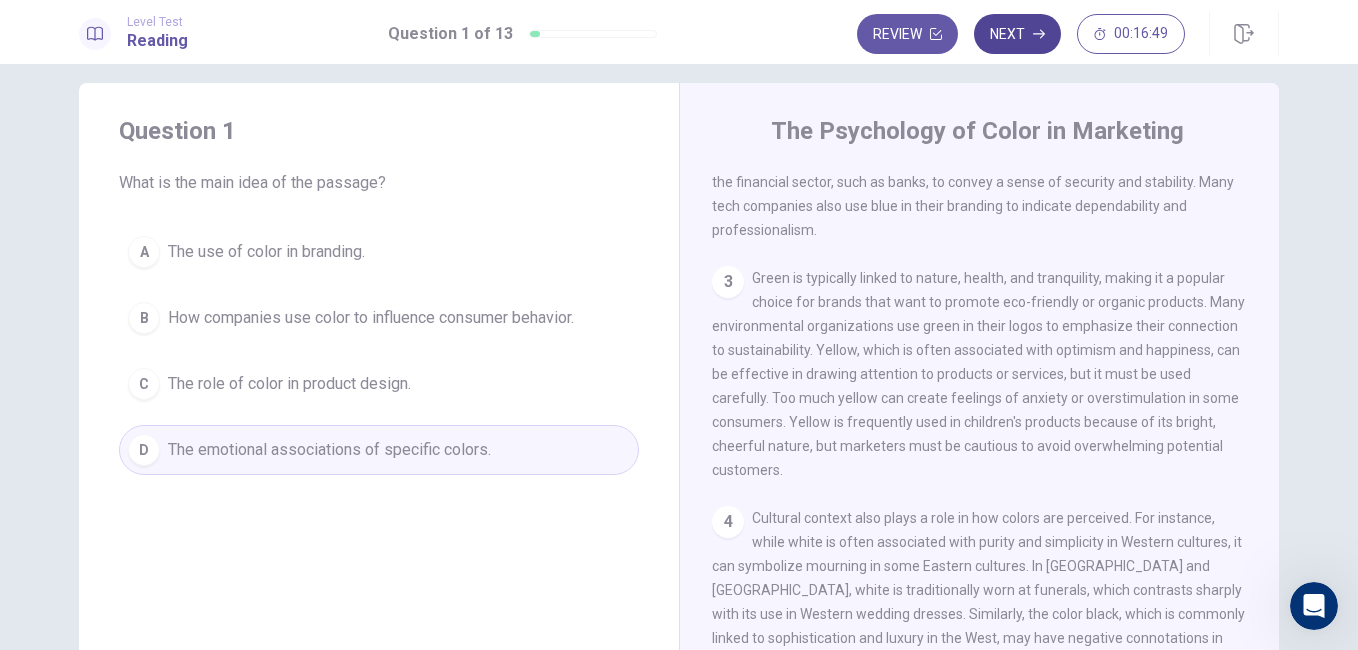 click 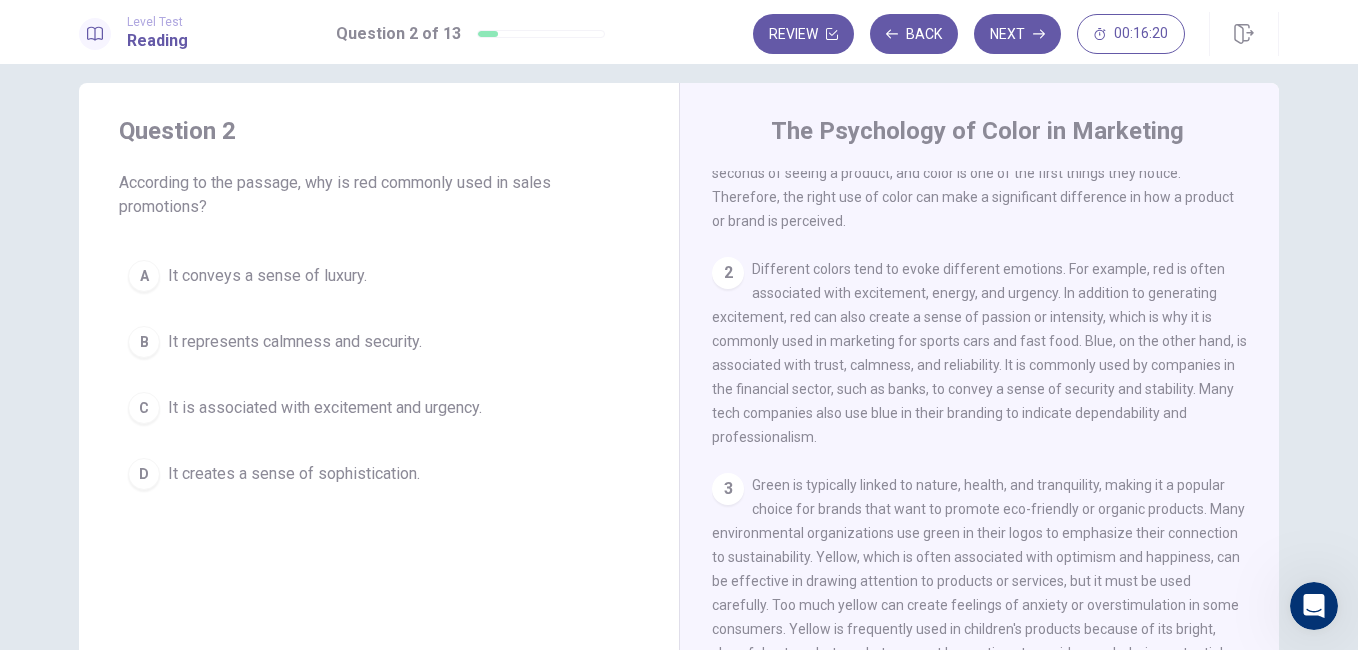 scroll, scrollTop: 133, scrollLeft: 0, axis: vertical 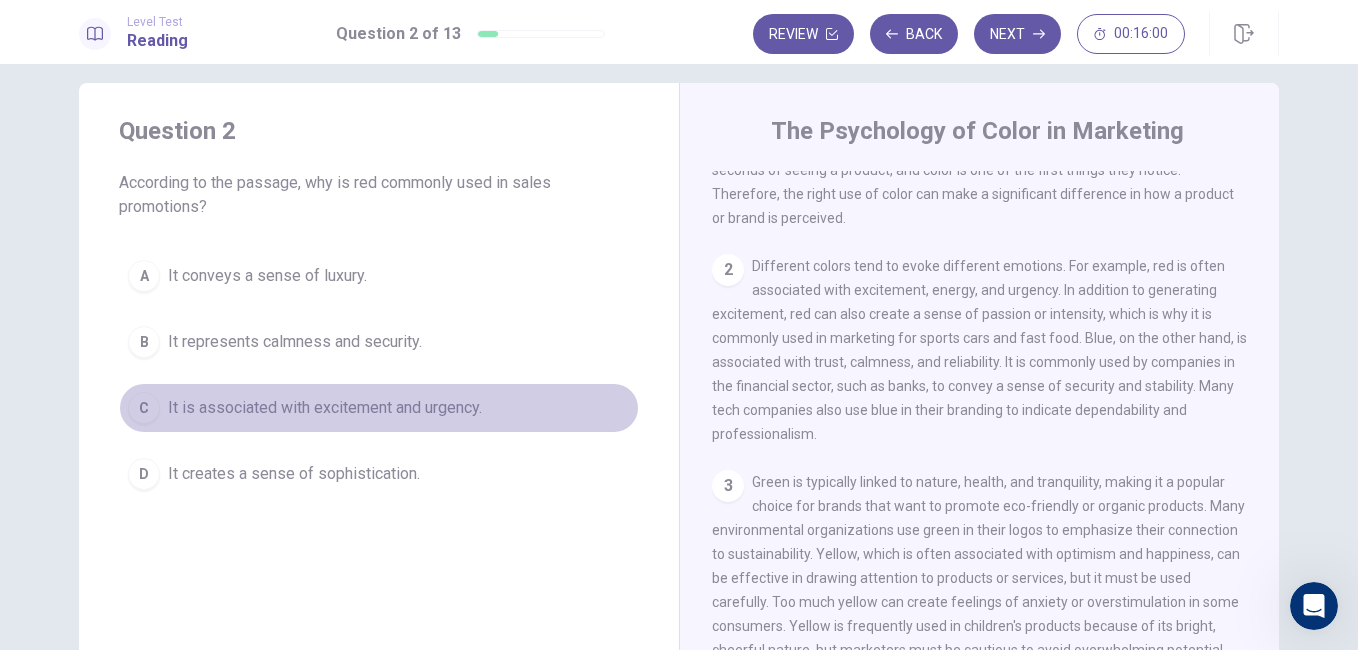 click on "It is associated with excitement and urgency." at bounding box center [325, 408] 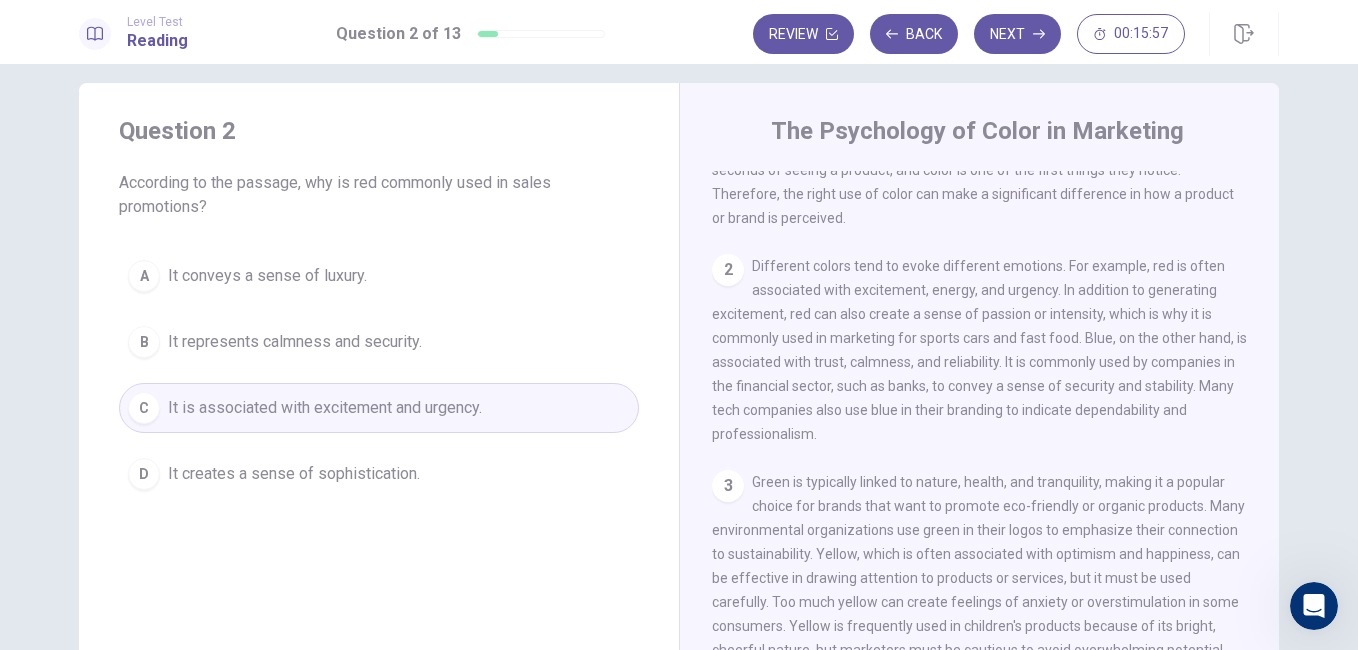 drag, startPoint x: 950, startPoint y: 405, endPoint x: 1061, endPoint y: 270, distance: 174.77414 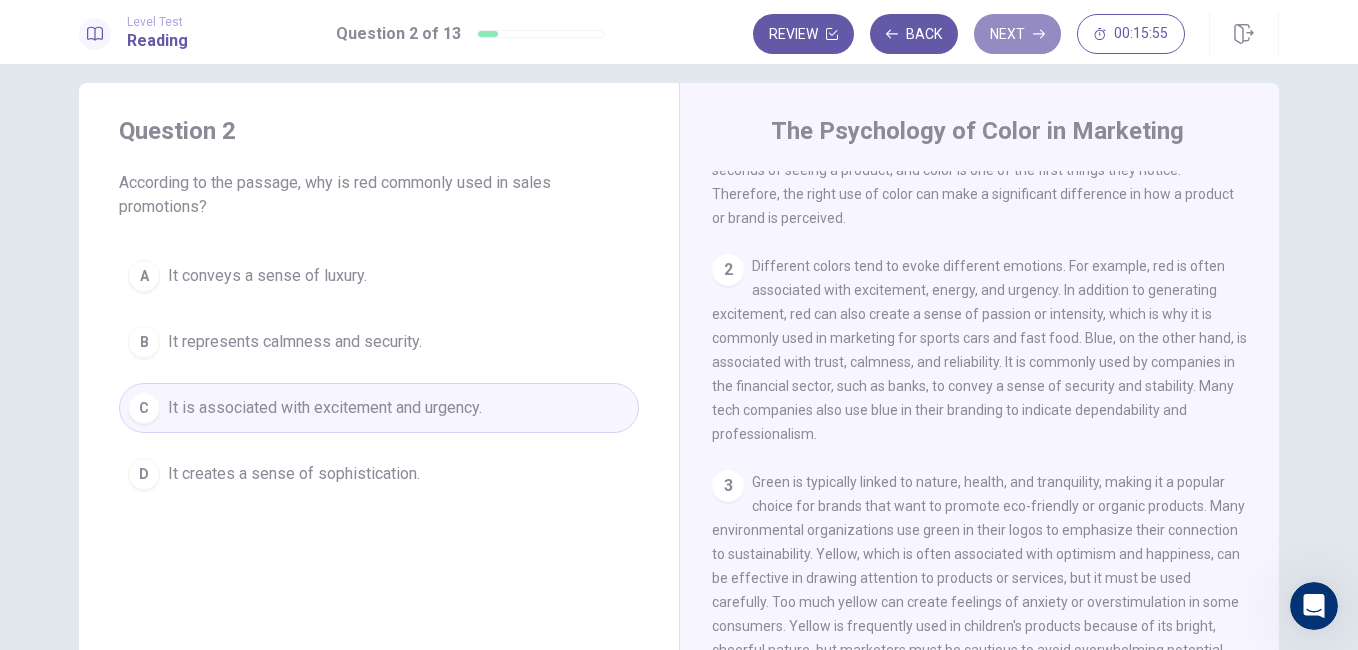click on "Next" at bounding box center (1017, 34) 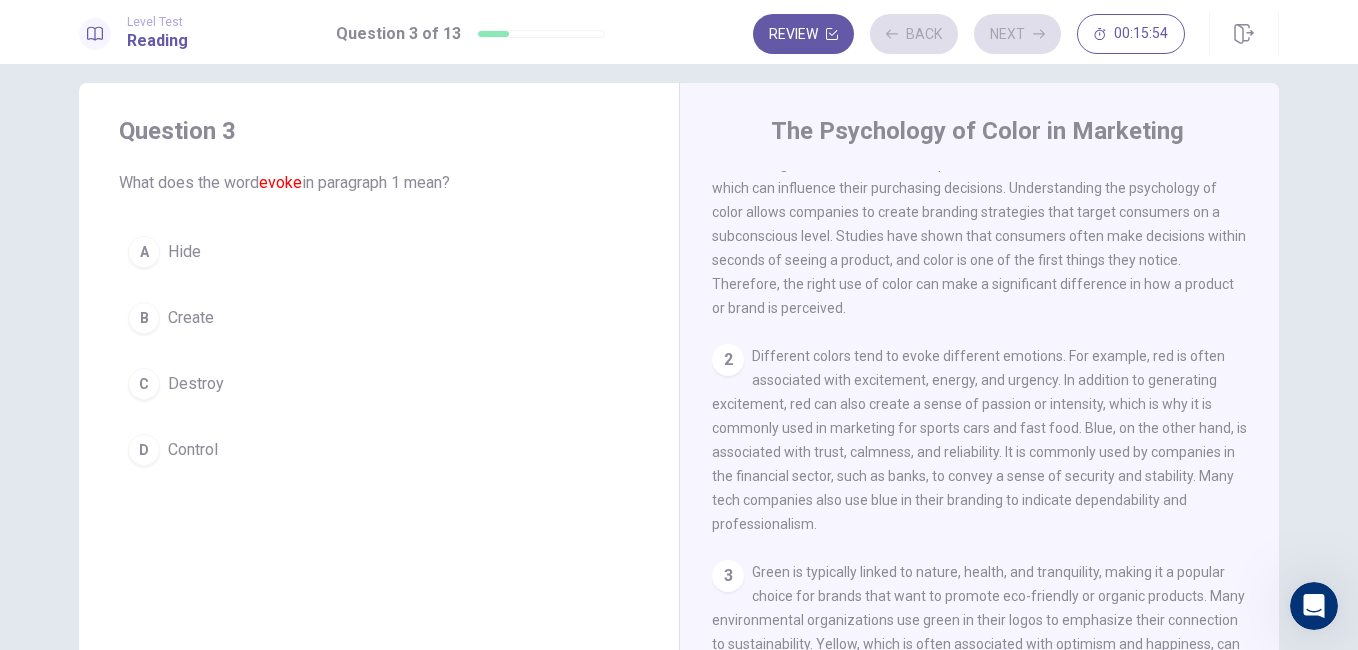 scroll, scrollTop: 0, scrollLeft: 0, axis: both 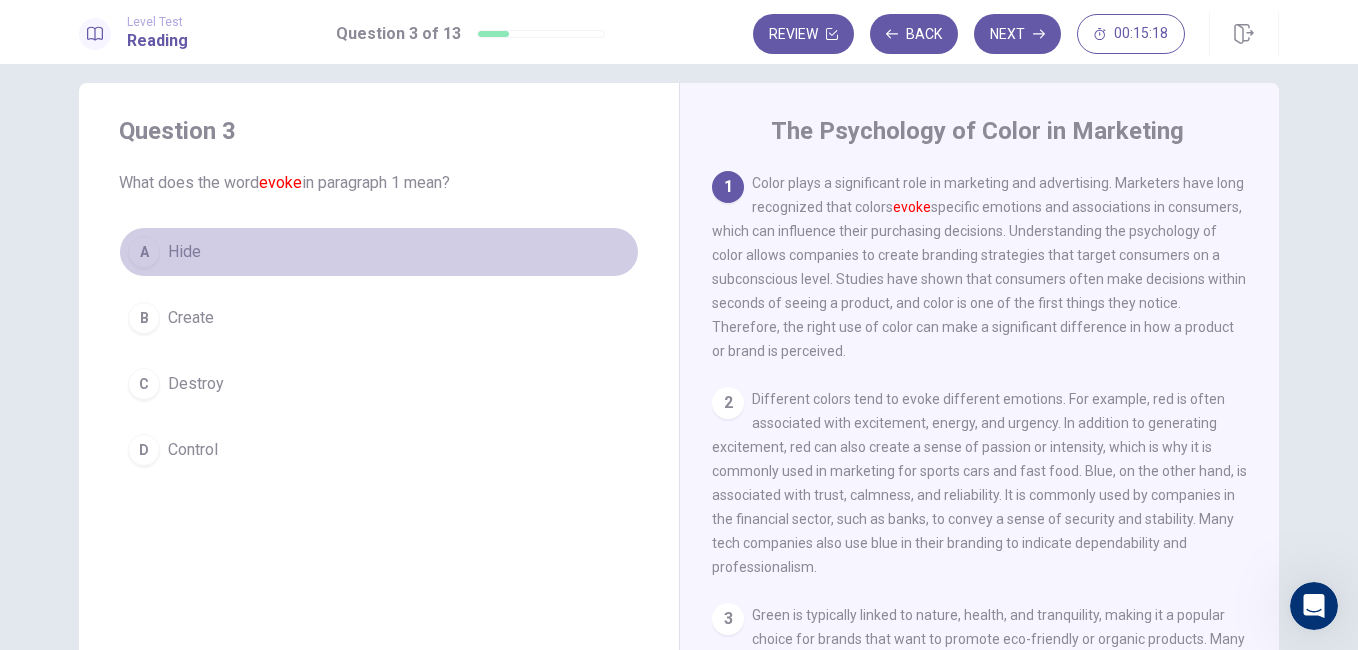 click on "Hide" at bounding box center [184, 252] 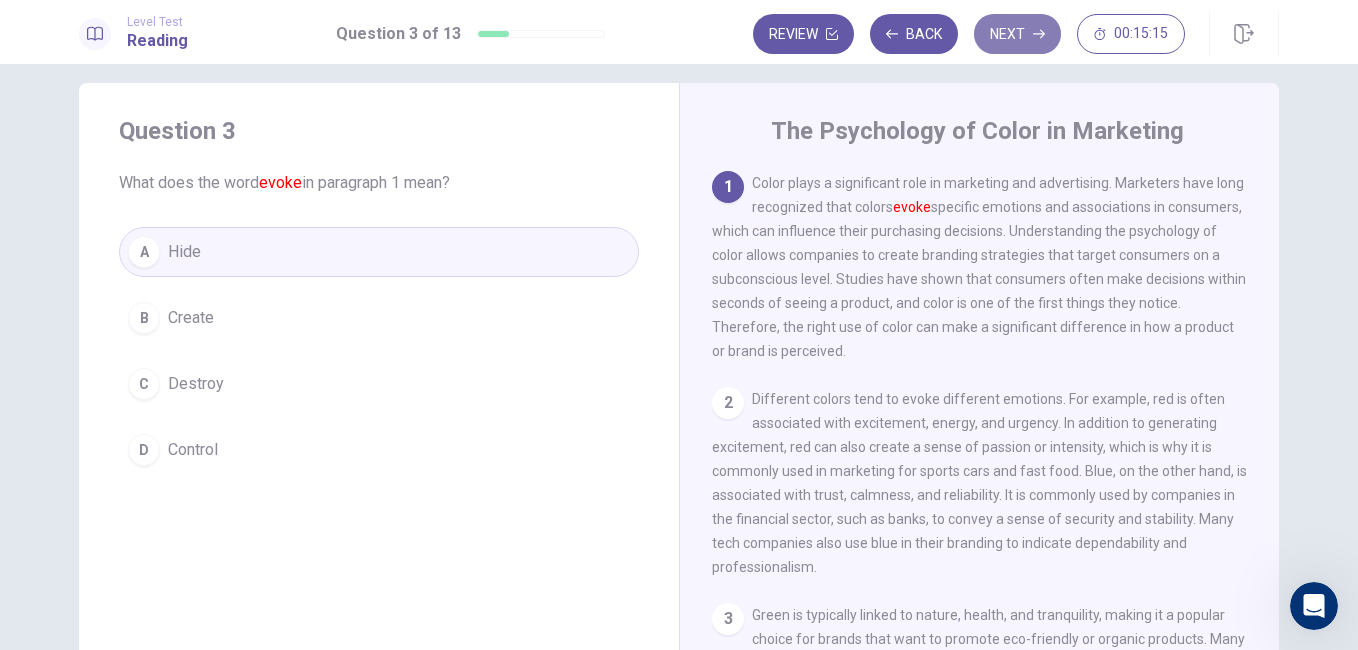 click on "Next" at bounding box center [1017, 34] 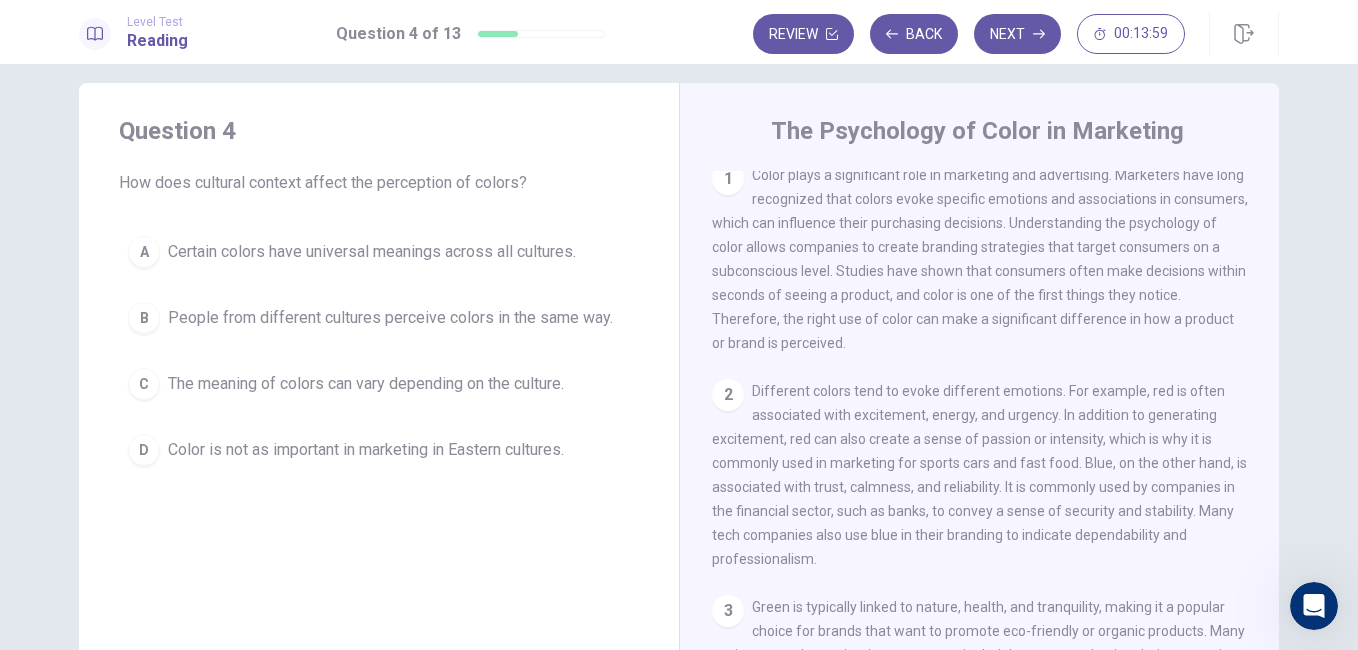 scroll, scrollTop: 0, scrollLeft: 0, axis: both 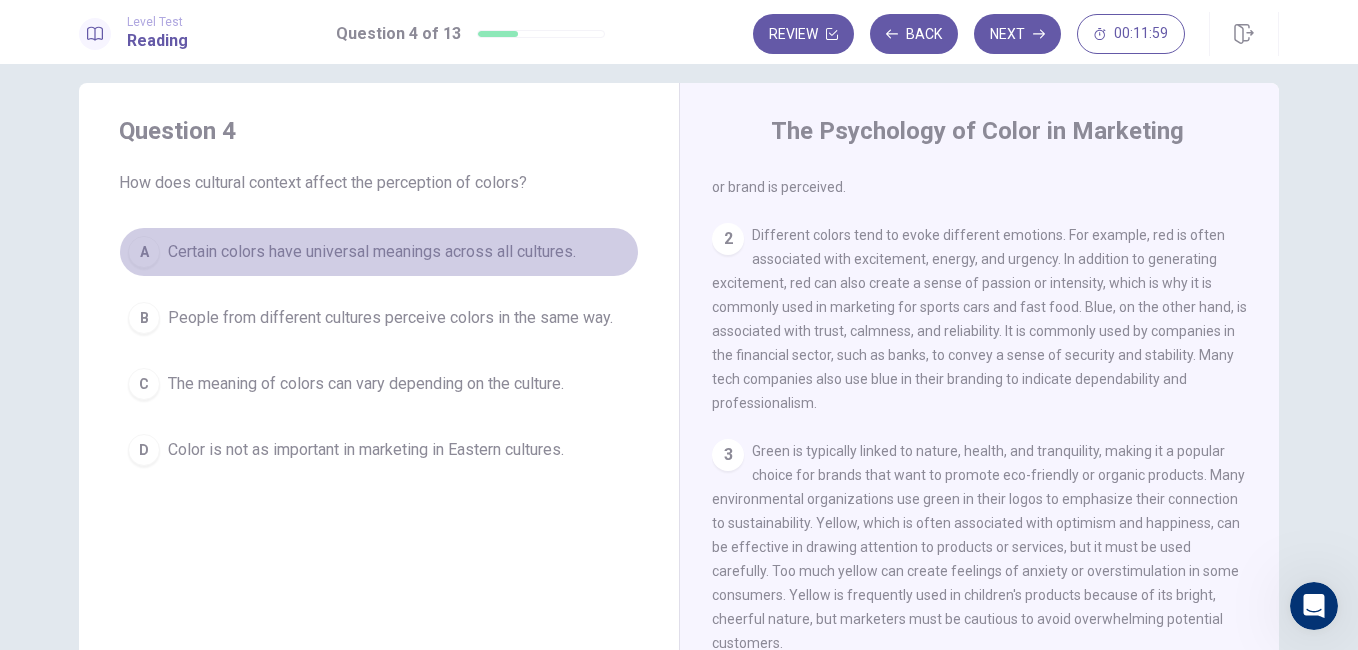 click on "Certain colors have universal meanings across all cultures." at bounding box center [372, 252] 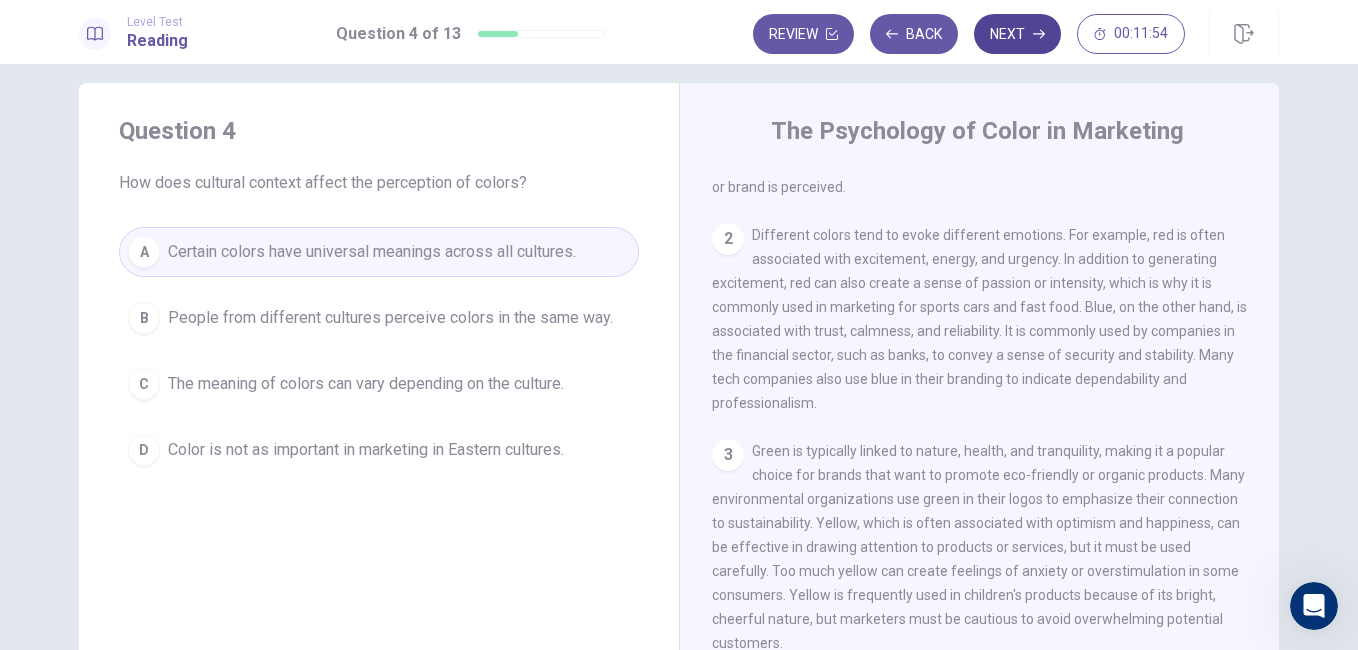 click on "Next" at bounding box center (1017, 34) 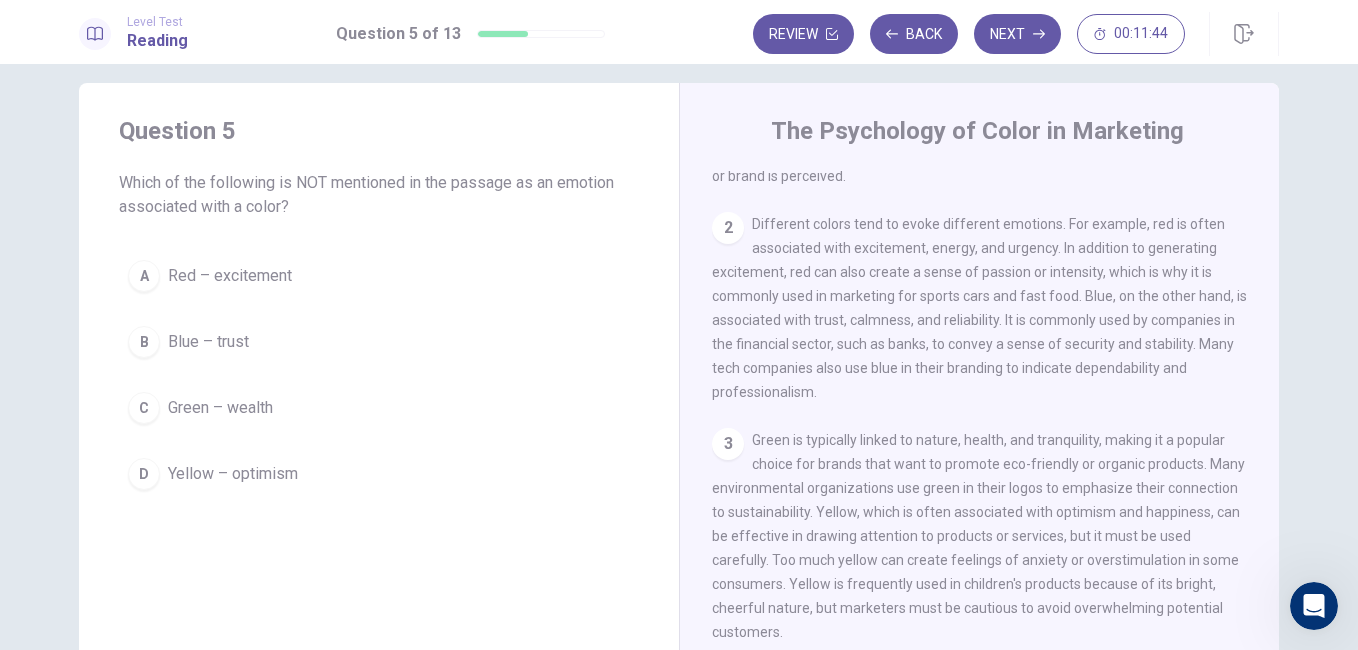 scroll, scrollTop: 181, scrollLeft: 0, axis: vertical 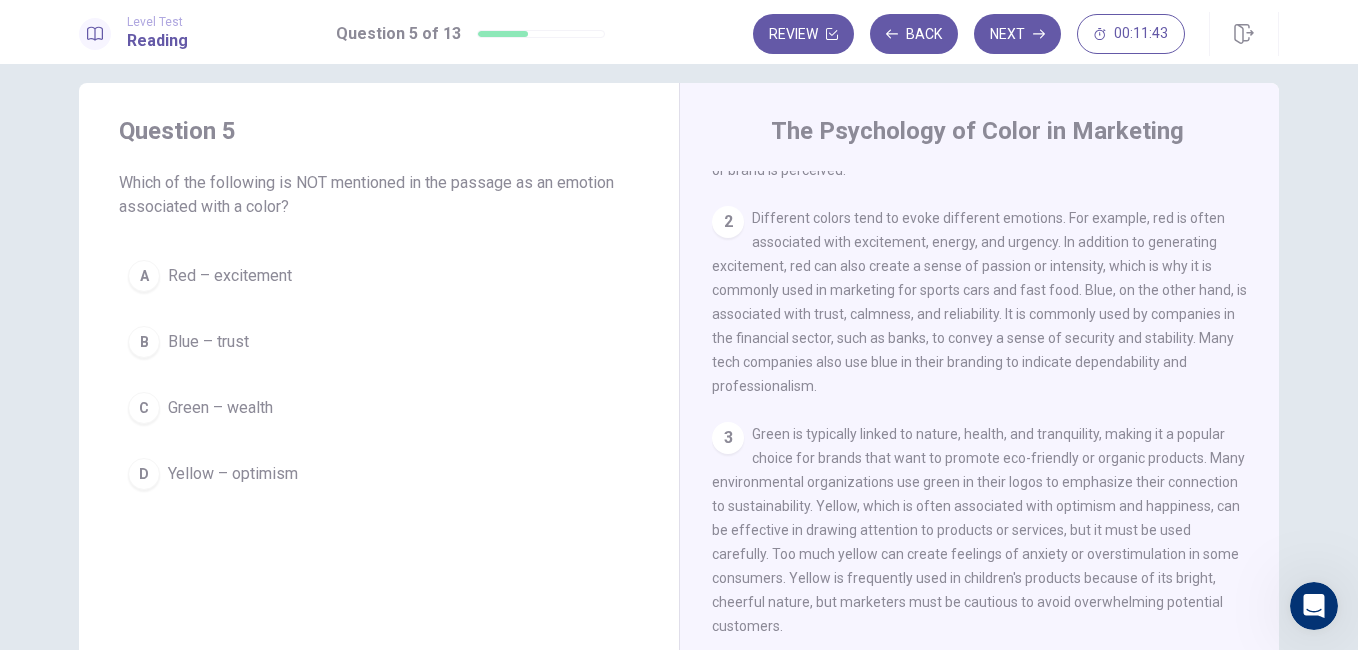 click on "Blue – trust" at bounding box center (208, 342) 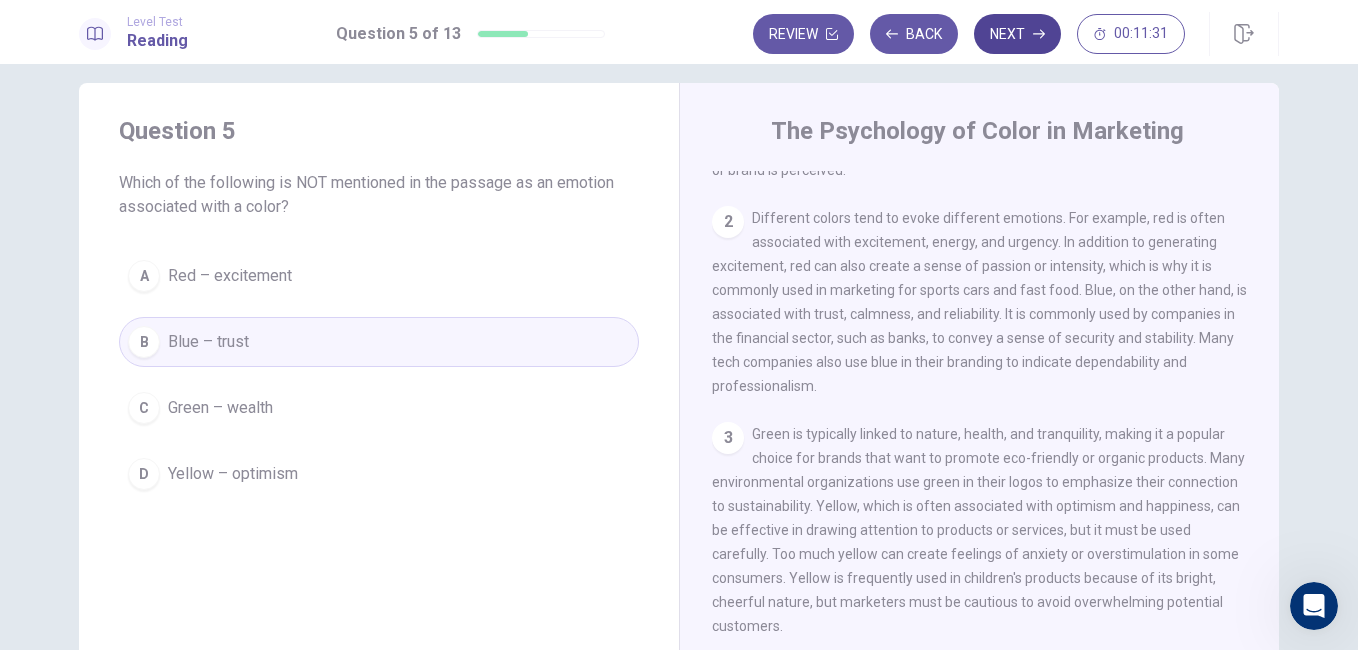 click on "Next" at bounding box center (1017, 34) 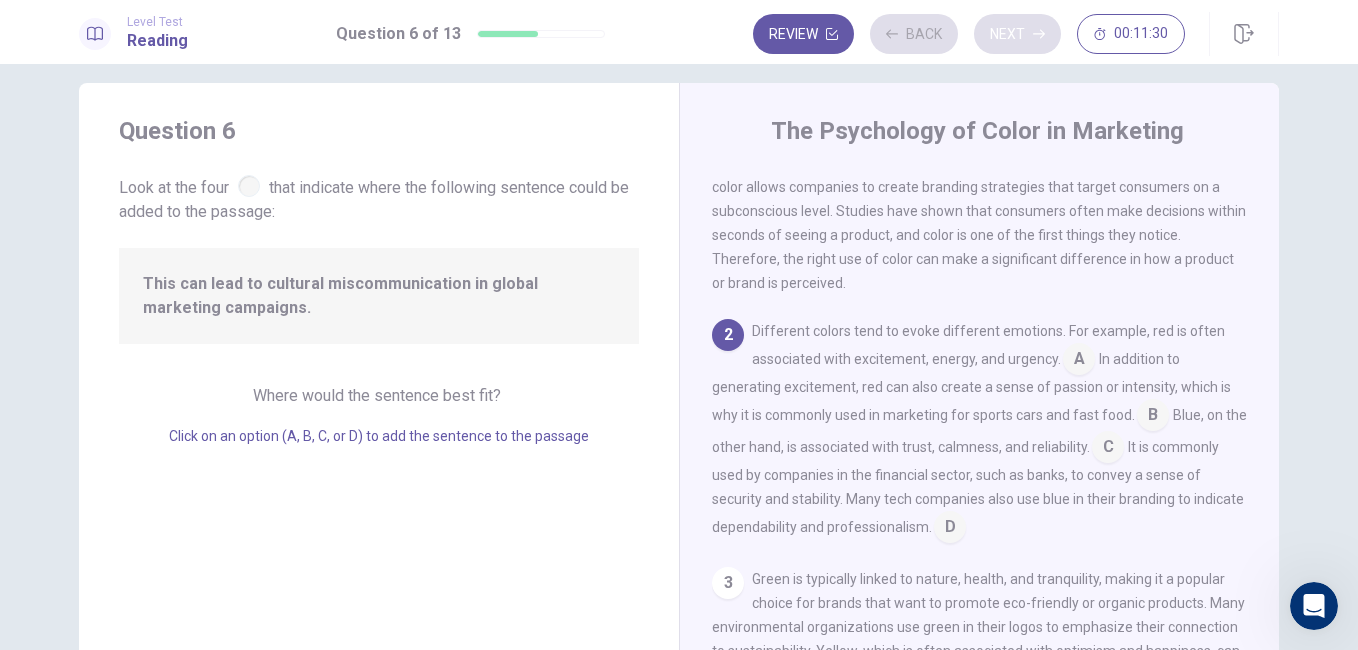 scroll, scrollTop: 73, scrollLeft: 0, axis: vertical 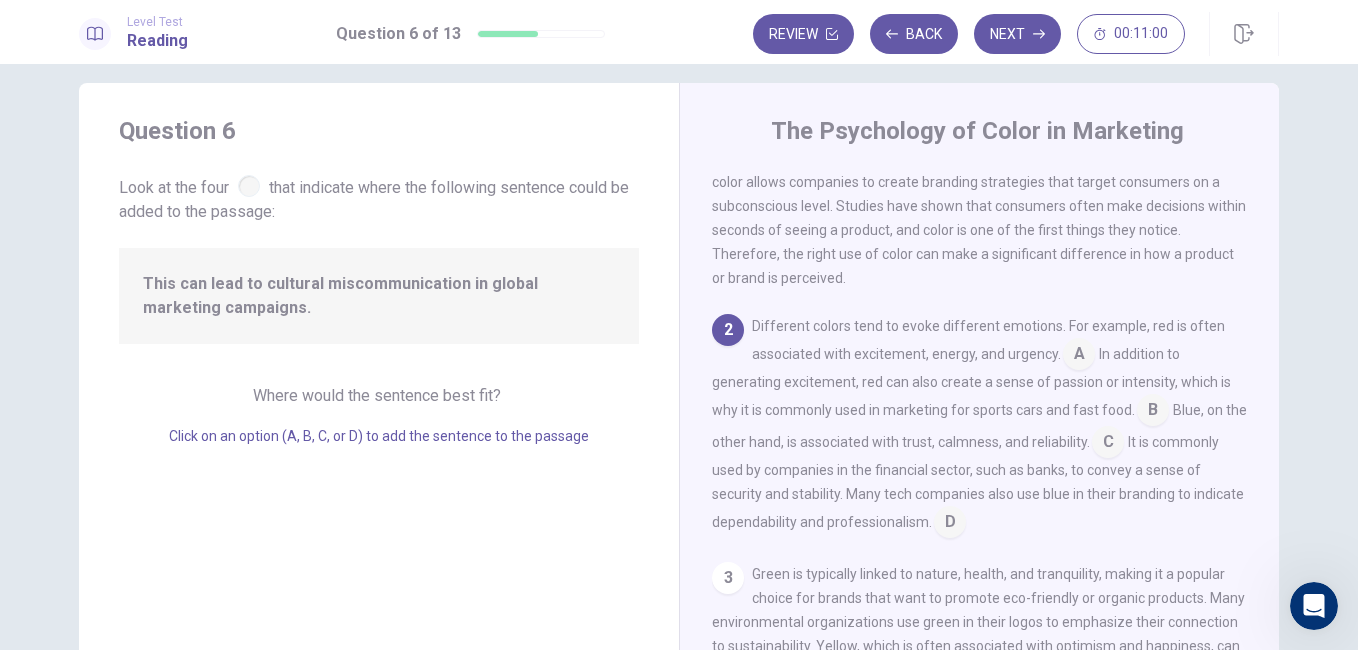 click at bounding box center (249, 186) 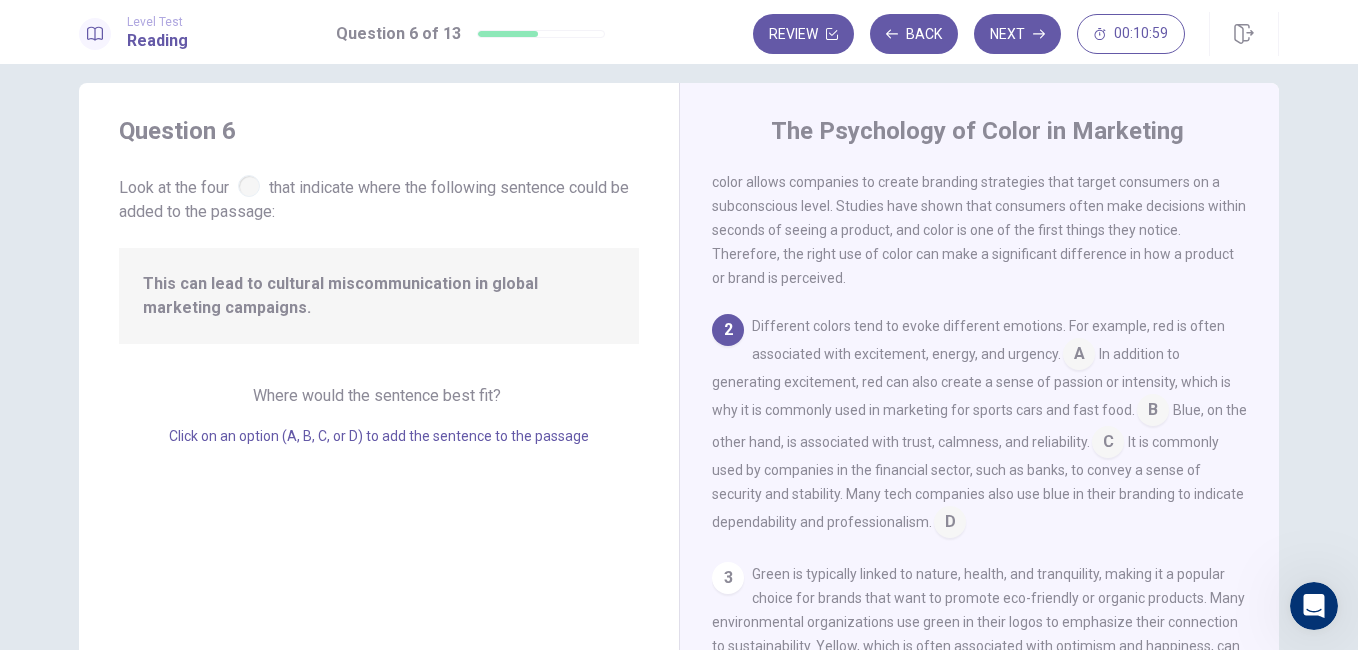 click at bounding box center (249, 186) 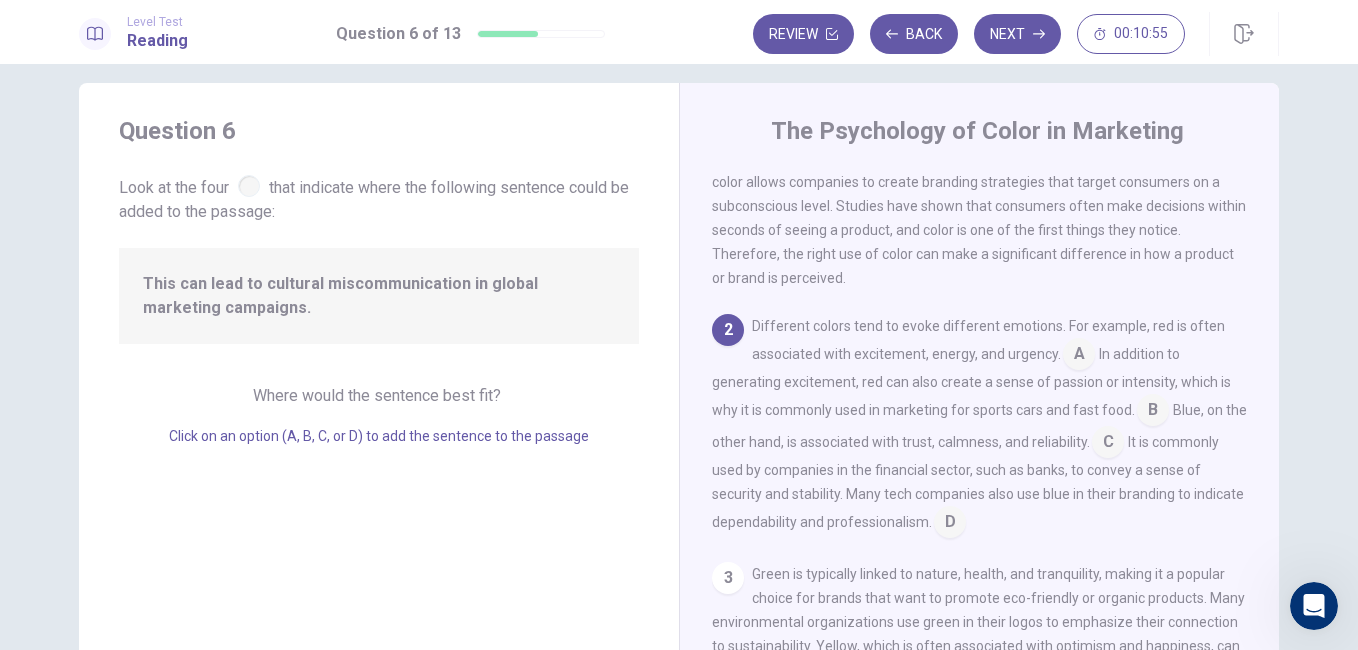 drag, startPoint x: 730, startPoint y: 339, endPoint x: 758, endPoint y: 352, distance: 30.870699 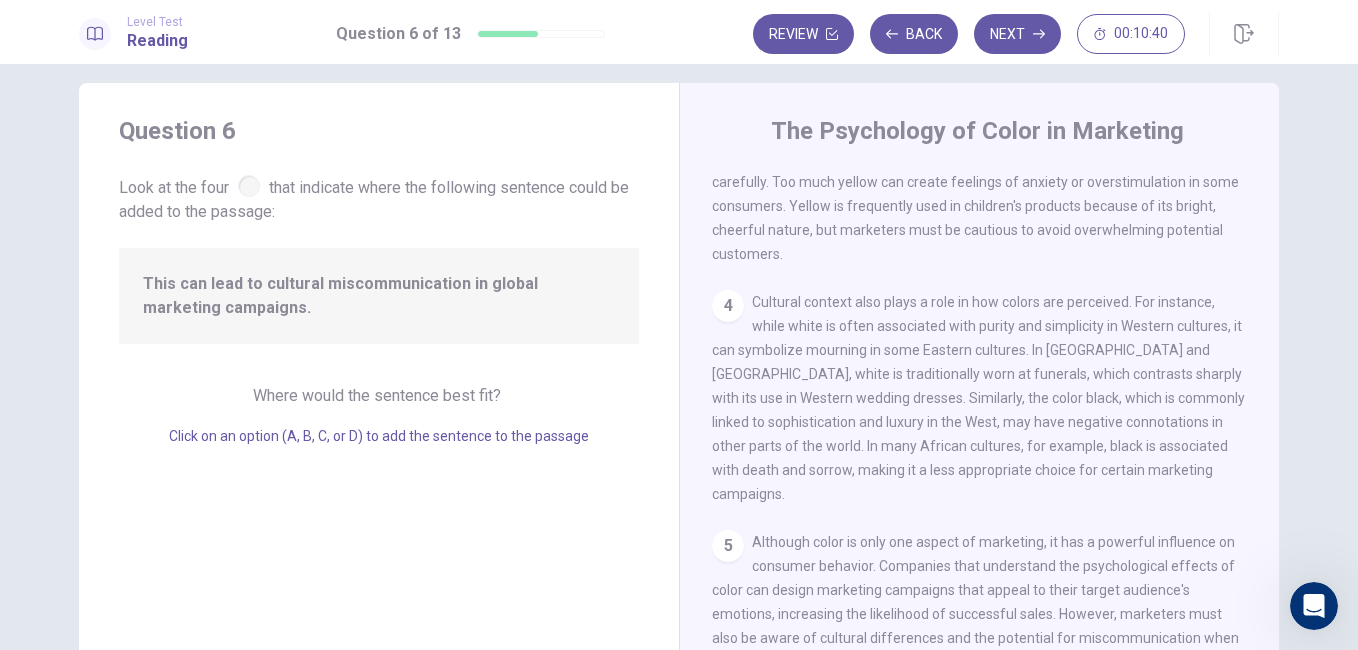 scroll, scrollTop: 594, scrollLeft: 0, axis: vertical 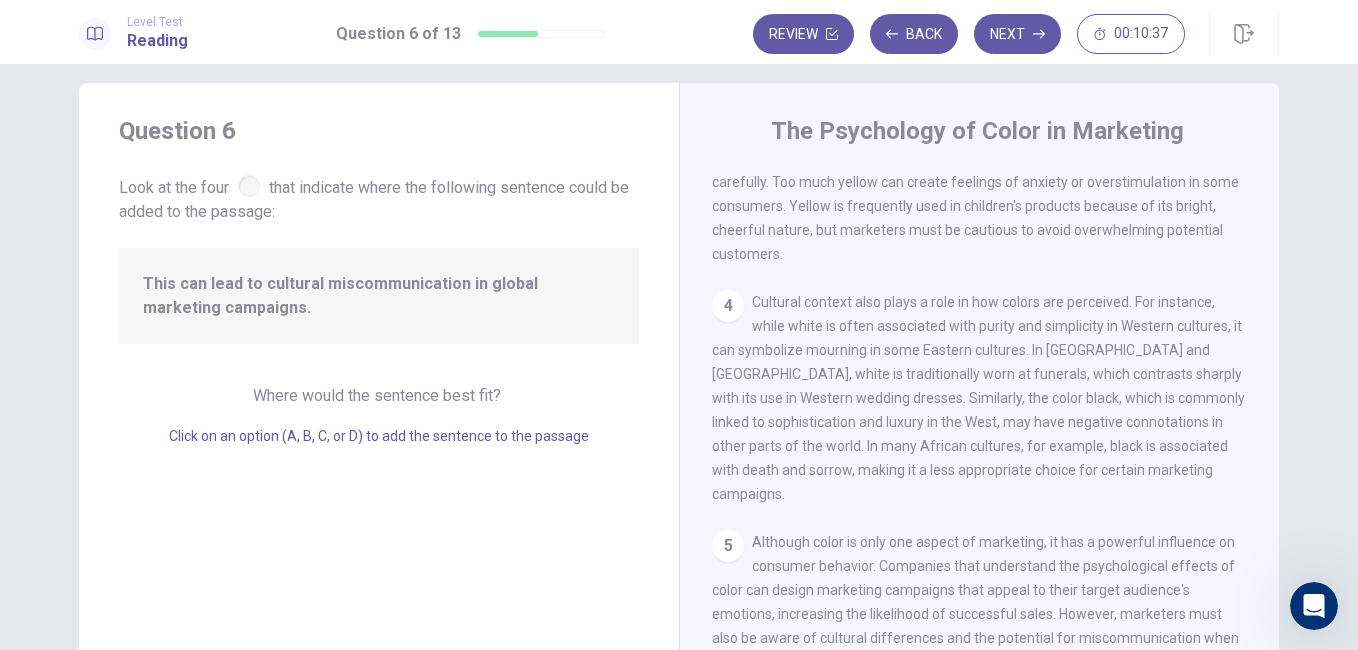 click at bounding box center [249, 186] 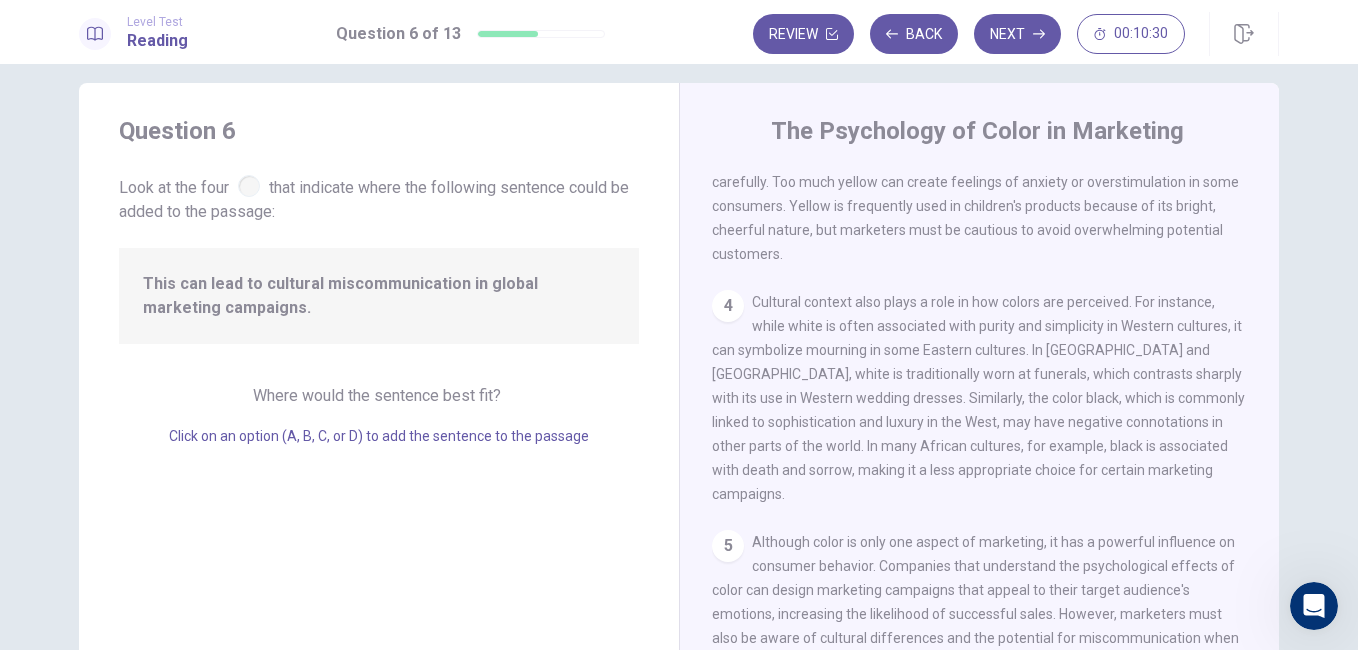 click at bounding box center [249, 186] 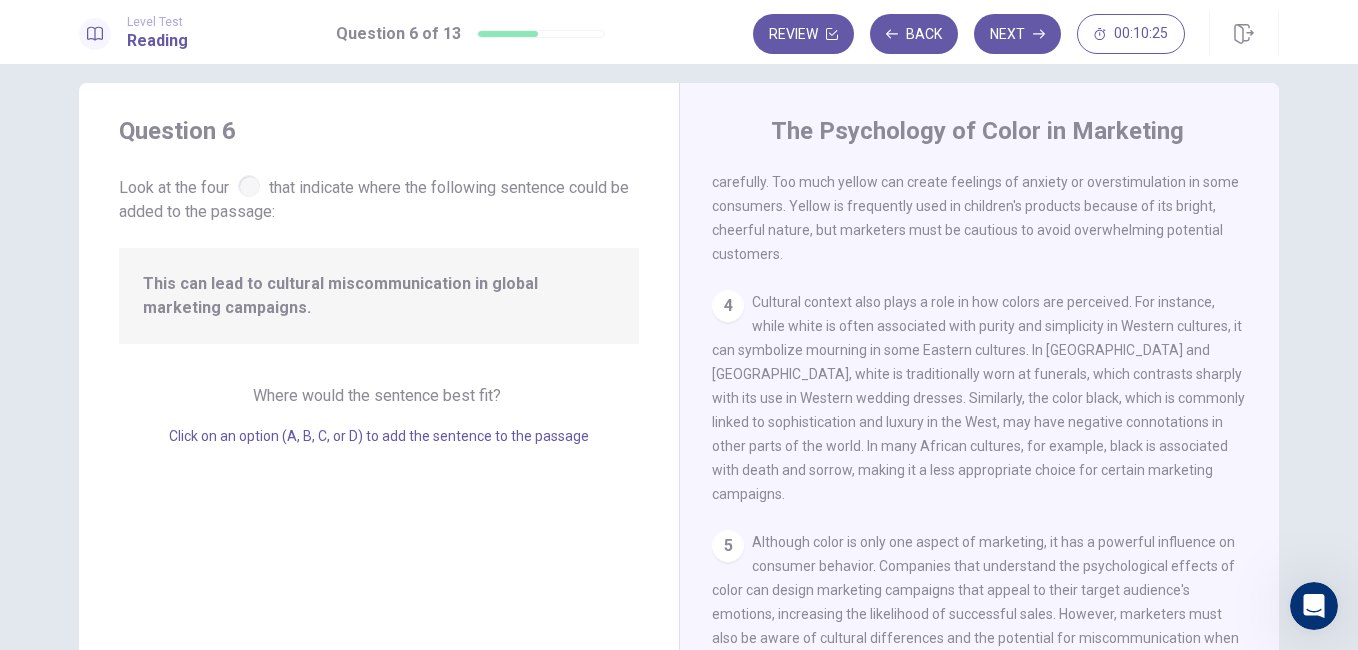 drag, startPoint x: 1257, startPoint y: 523, endPoint x: 1256, endPoint y: 471, distance: 52.009613 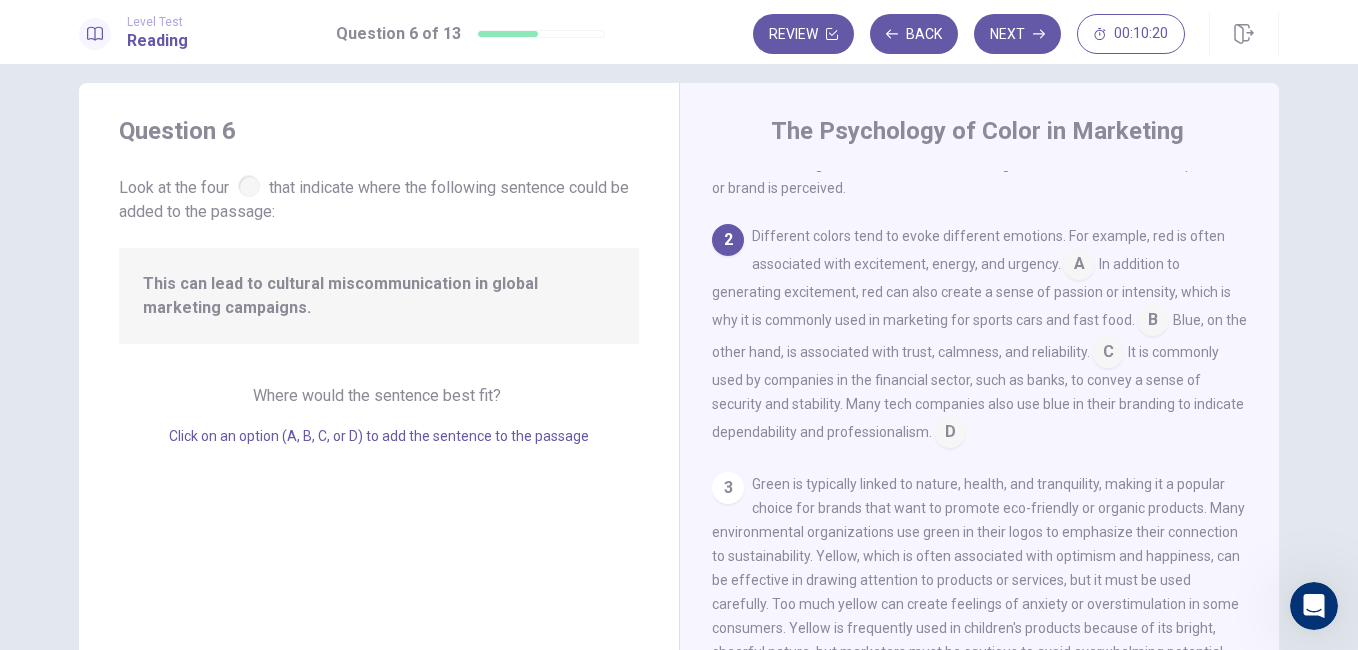 scroll, scrollTop: 161, scrollLeft: 0, axis: vertical 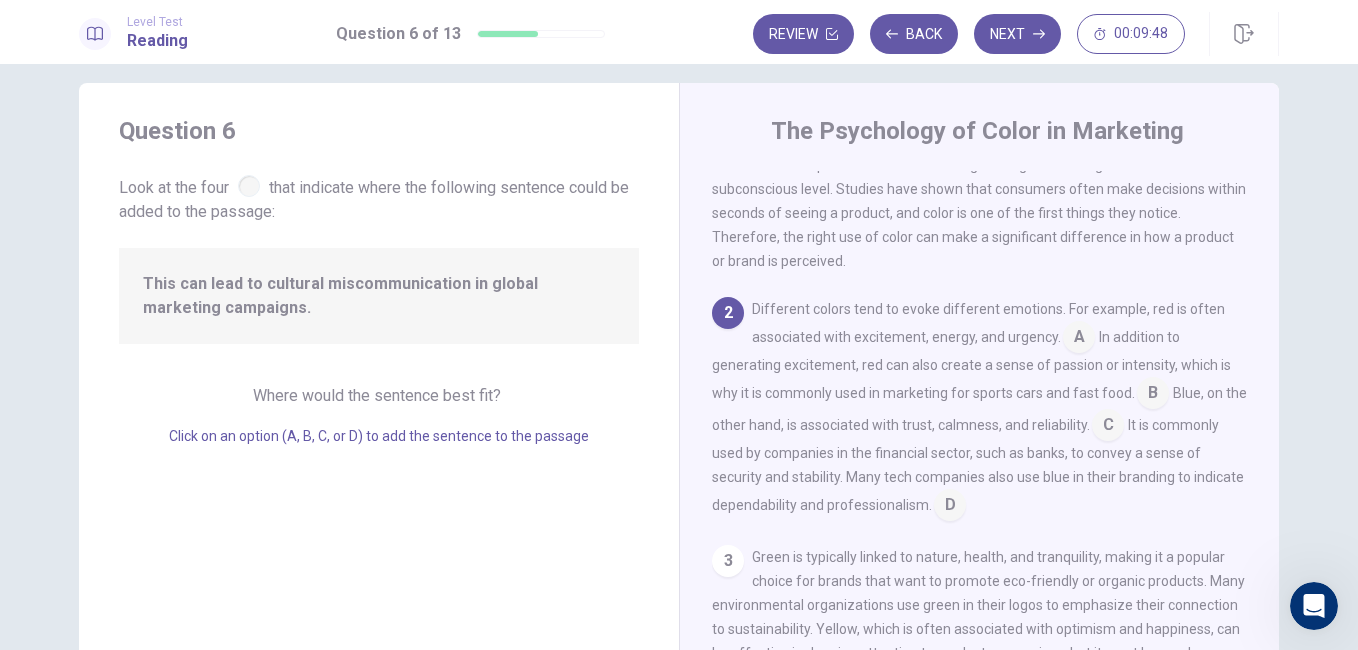 click at bounding box center [950, 507] 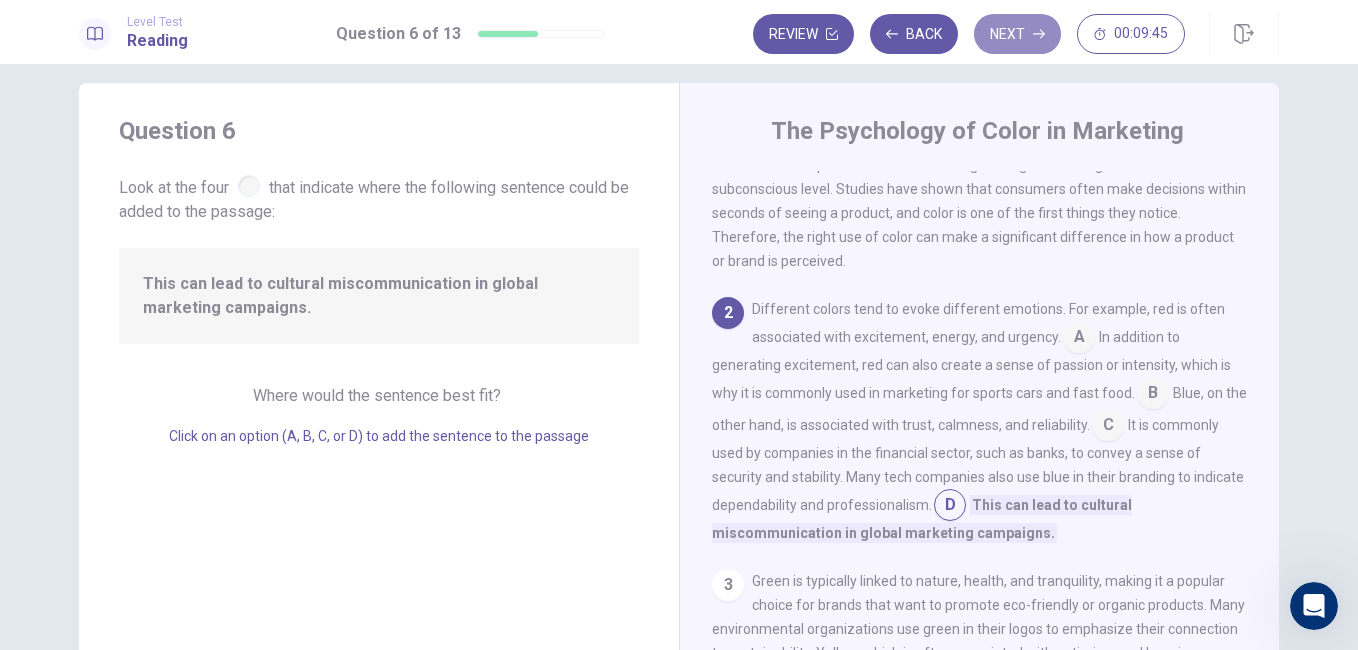 click on "Next" at bounding box center [1017, 34] 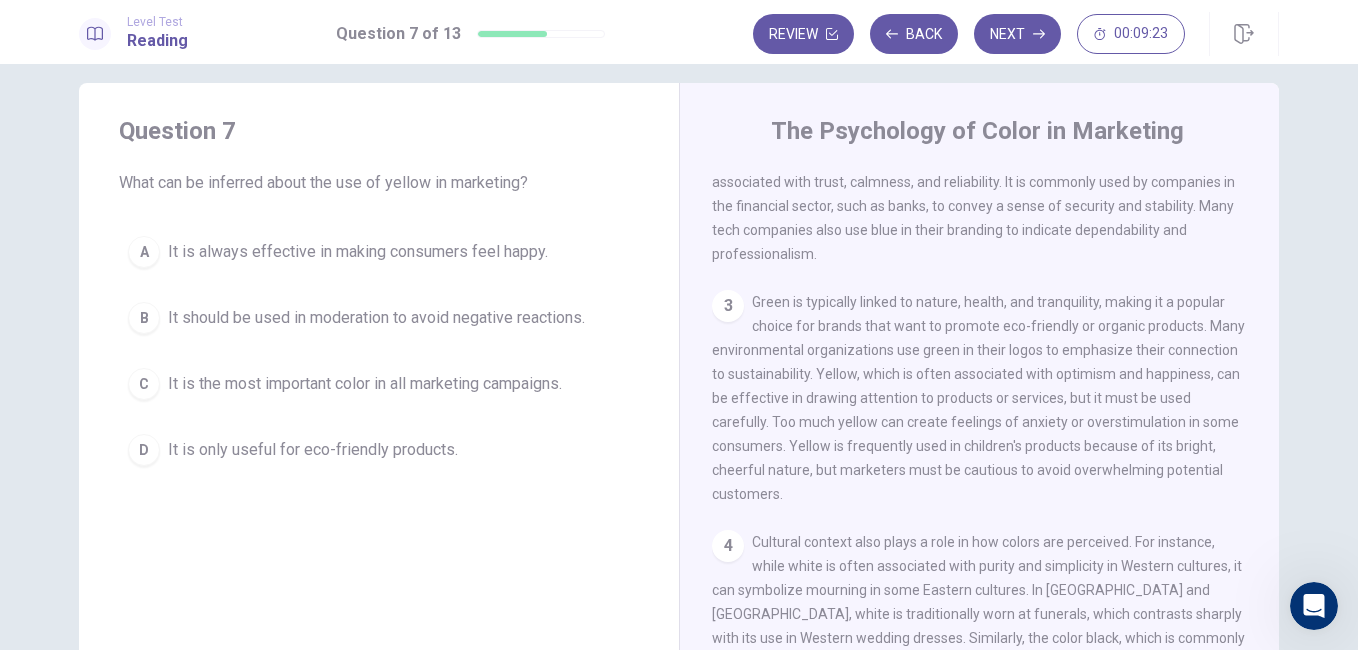 scroll, scrollTop: 322, scrollLeft: 0, axis: vertical 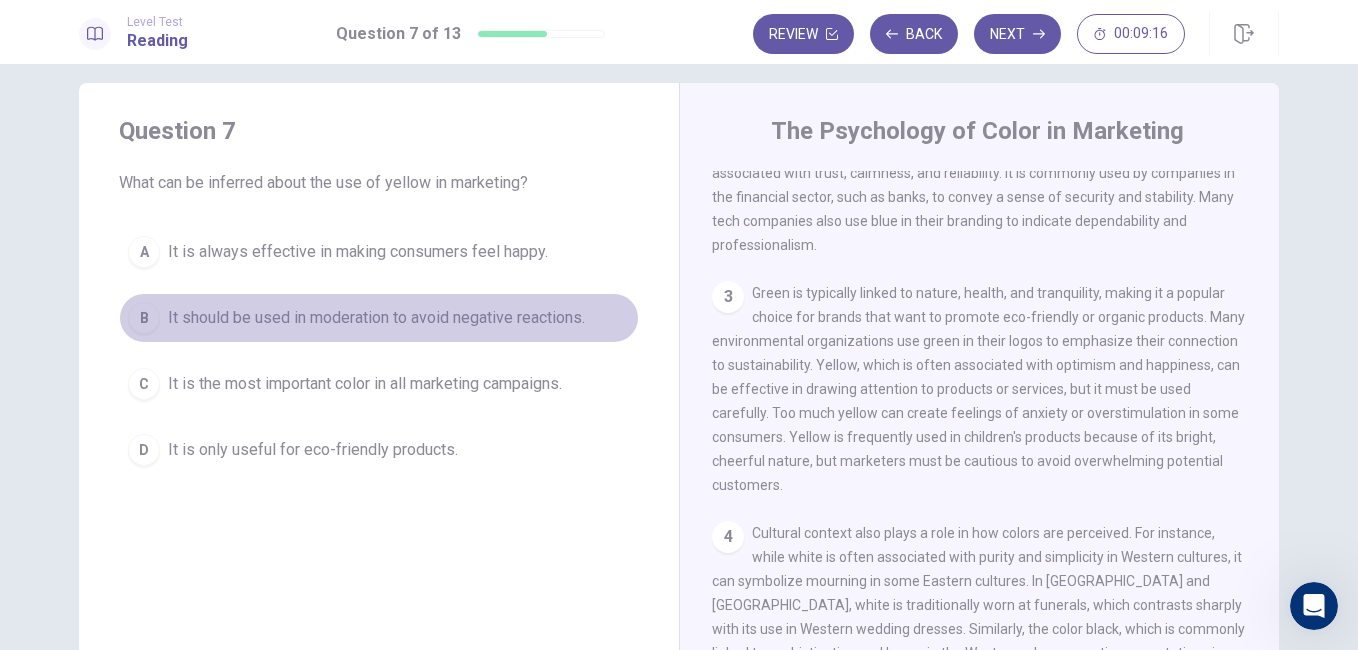 click on "B It should be used in moderation to avoid negative reactions." at bounding box center (379, 318) 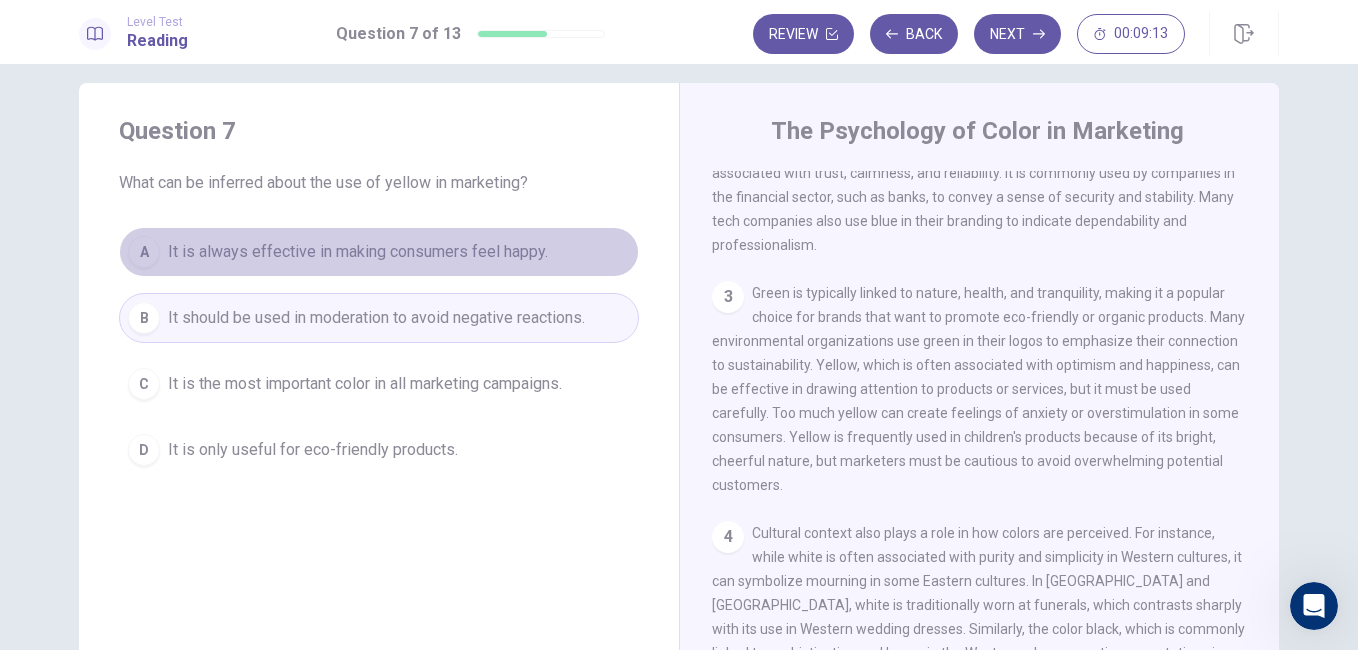 click on "It is always effective in making consumers feel happy." at bounding box center [358, 252] 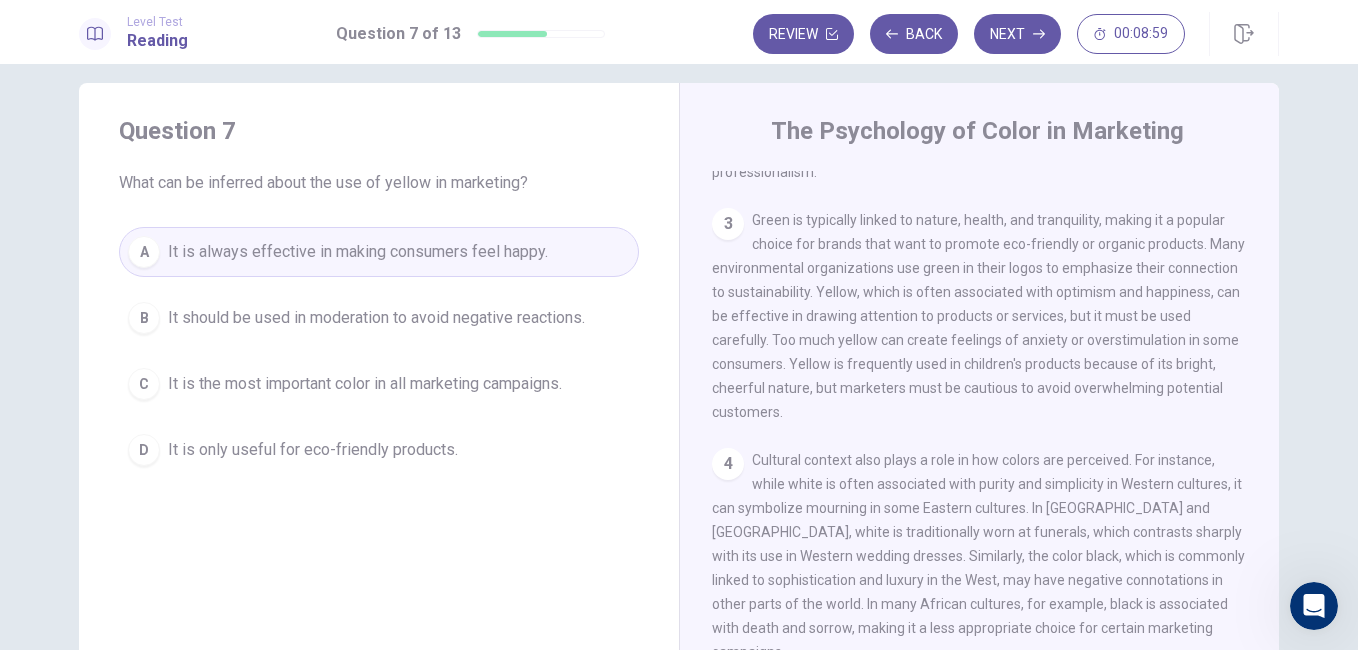 scroll, scrollTop: 398, scrollLeft: 0, axis: vertical 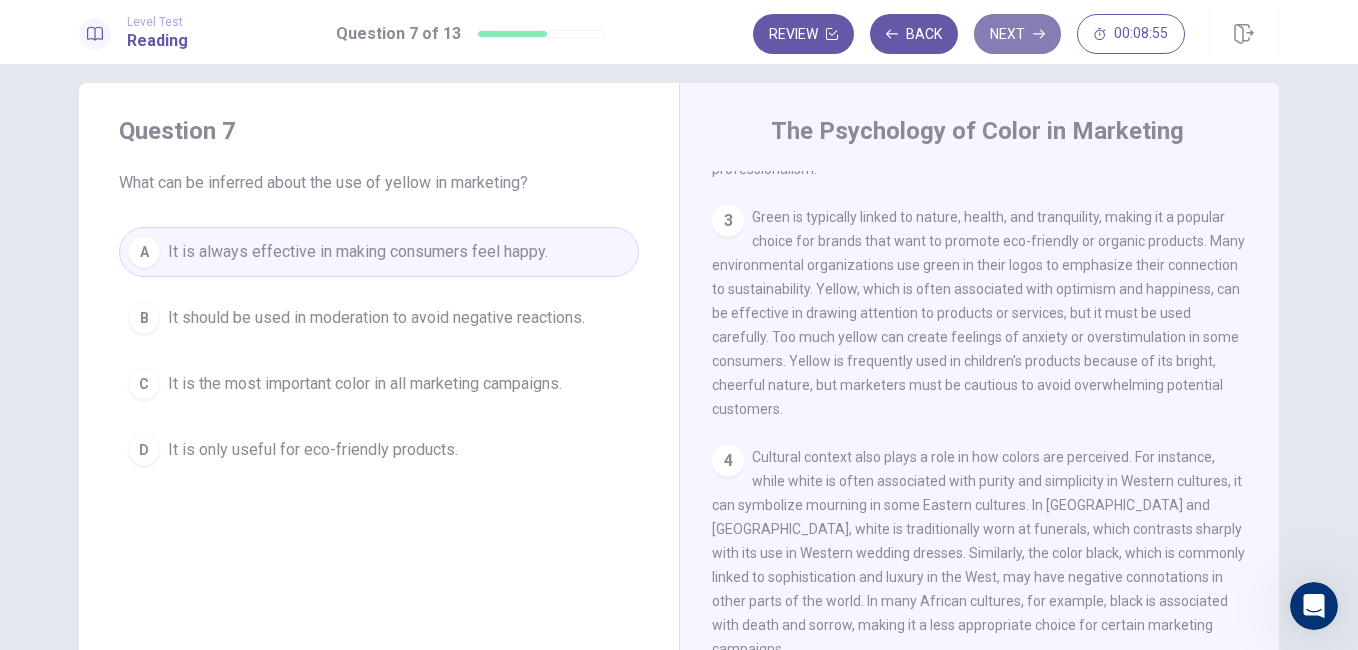 click on "Next" at bounding box center [1017, 34] 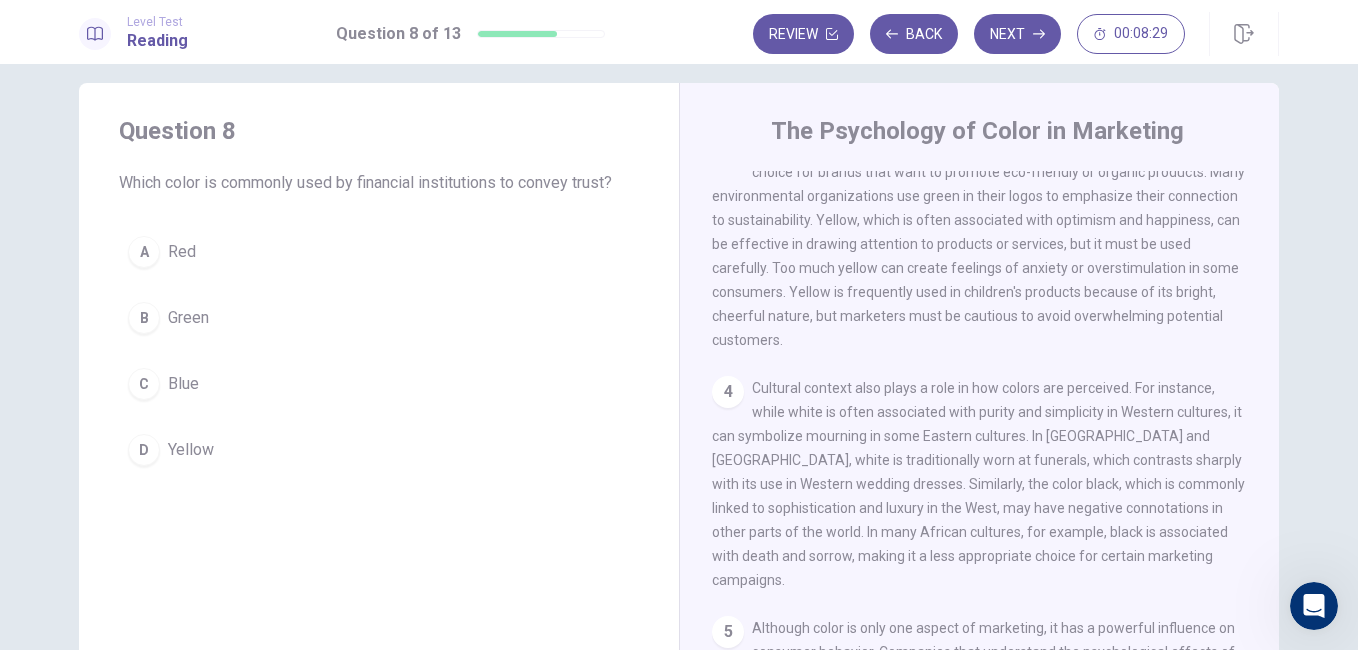 scroll, scrollTop: 465, scrollLeft: 0, axis: vertical 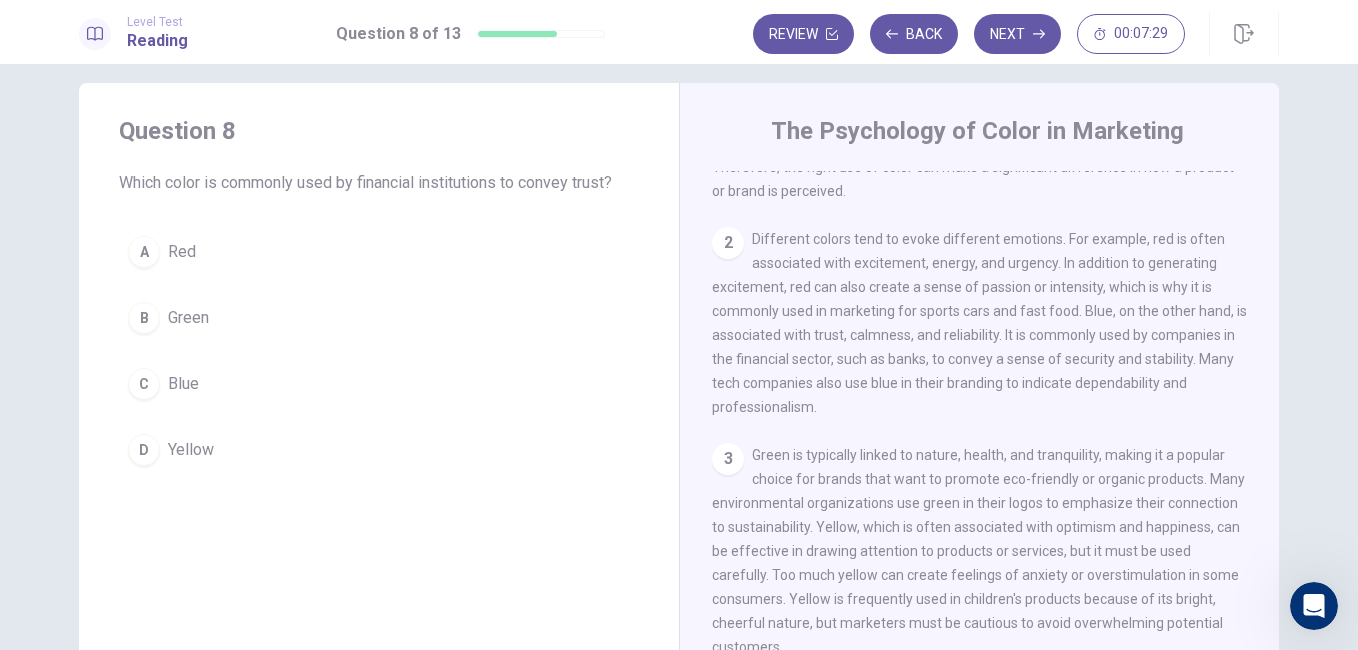 click on "C" at bounding box center [144, 384] 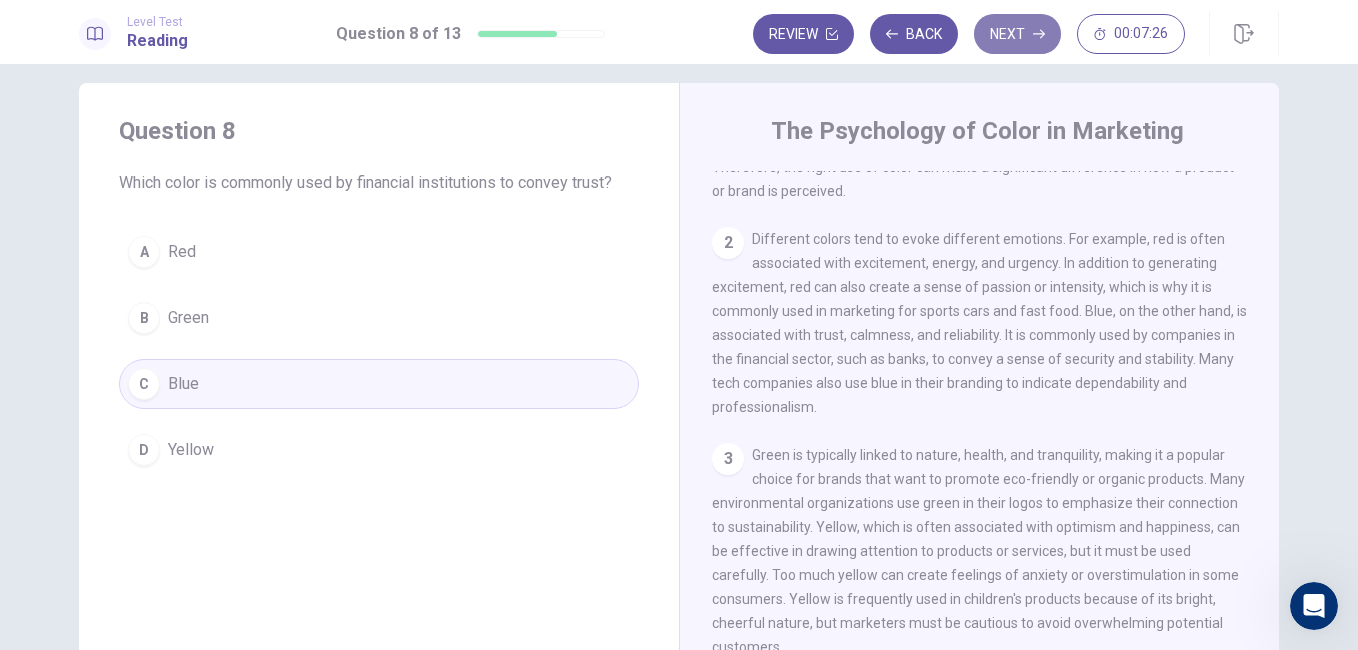 click on "Next" at bounding box center [1017, 34] 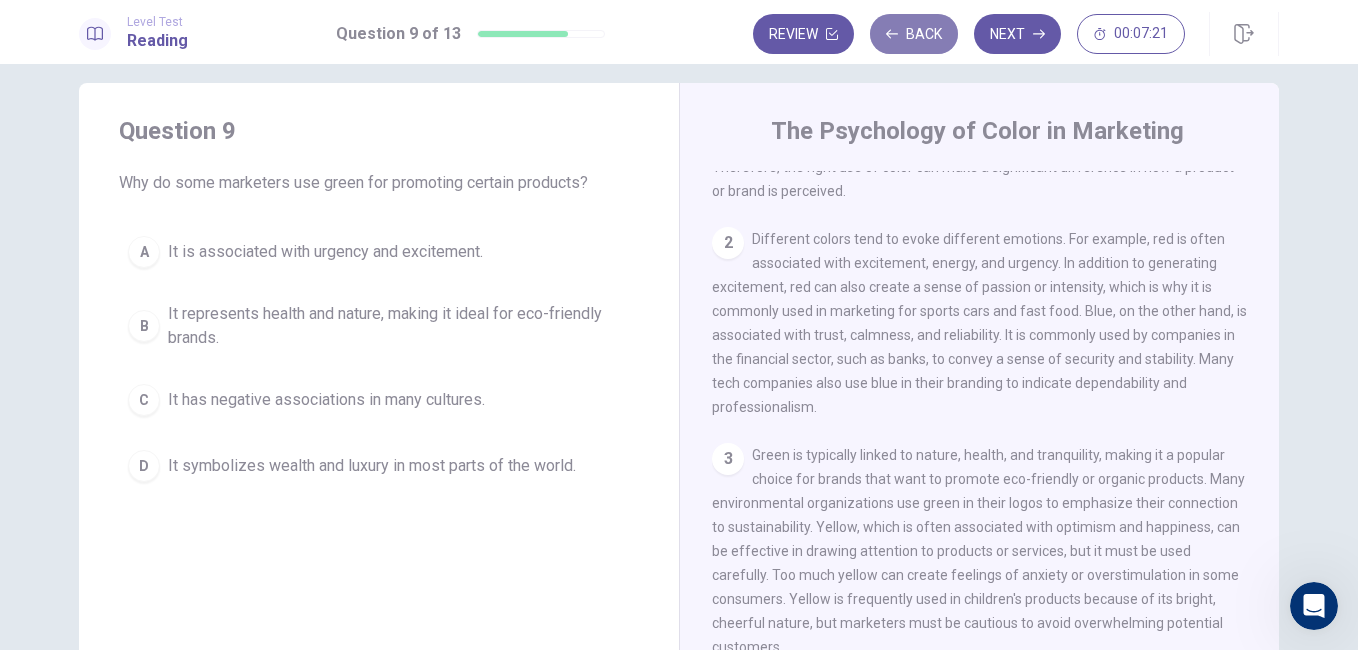 click on "Back" at bounding box center [914, 34] 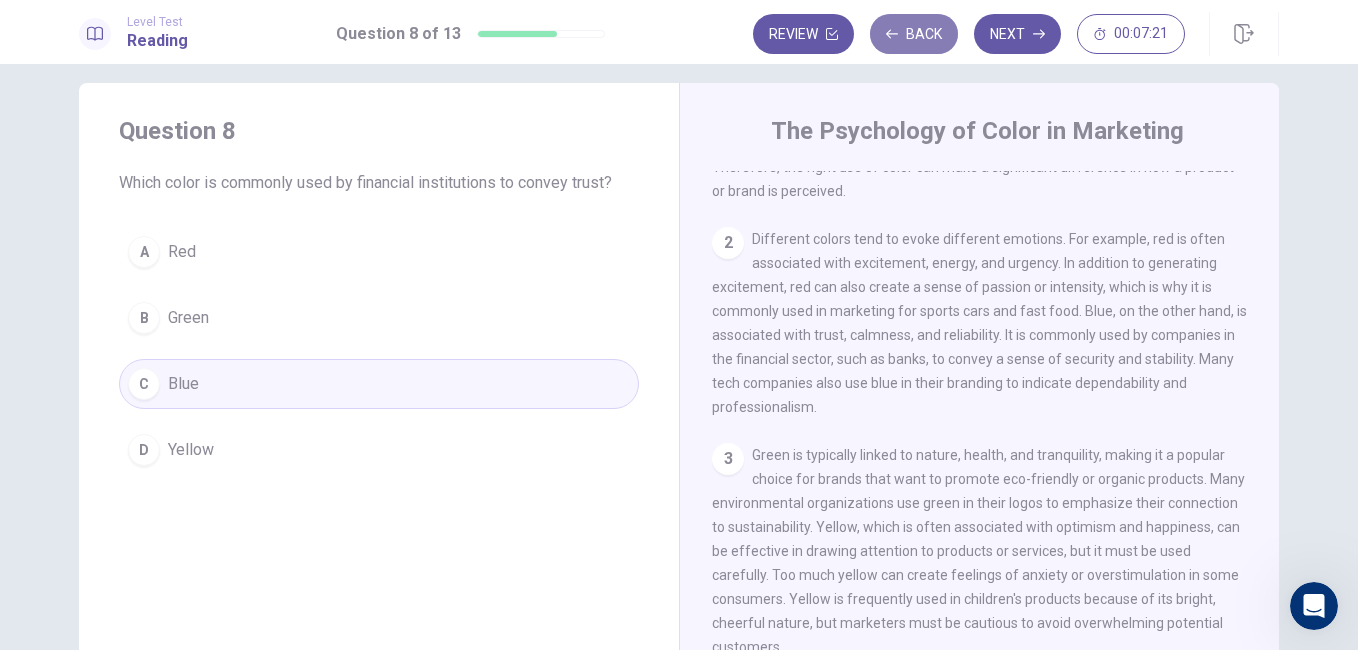 click on "Back" at bounding box center (914, 34) 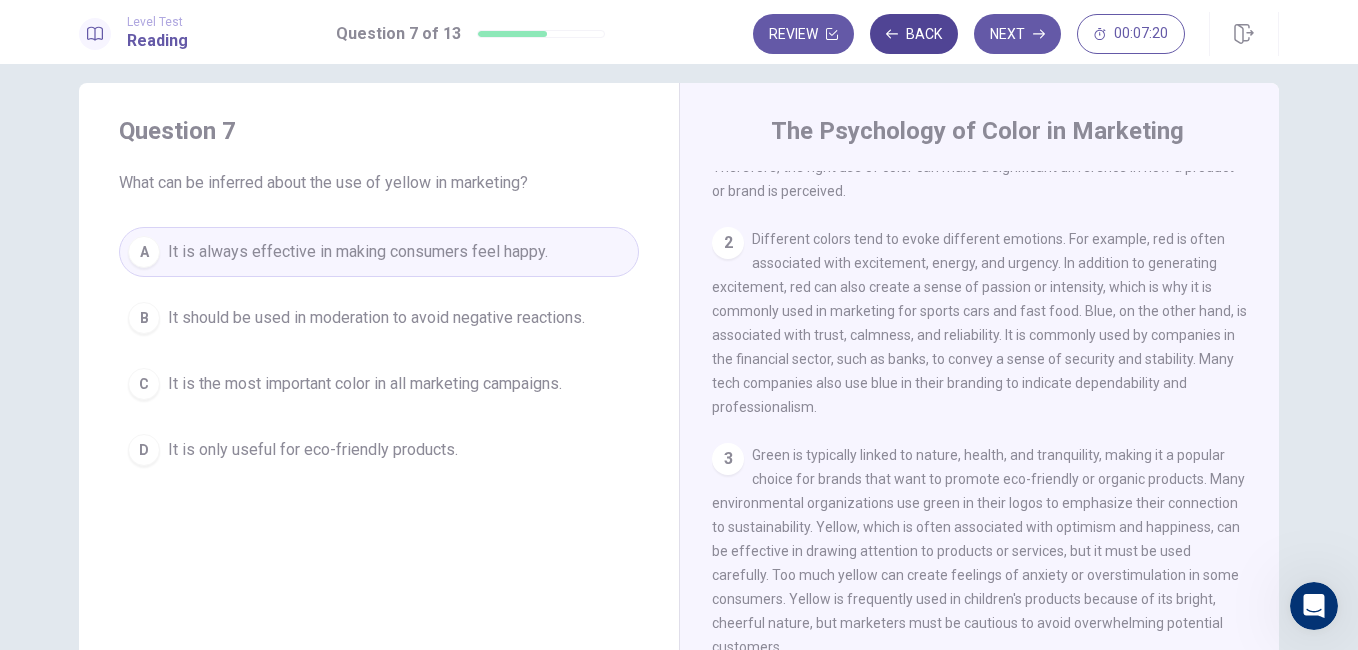 click on "Back" at bounding box center (914, 34) 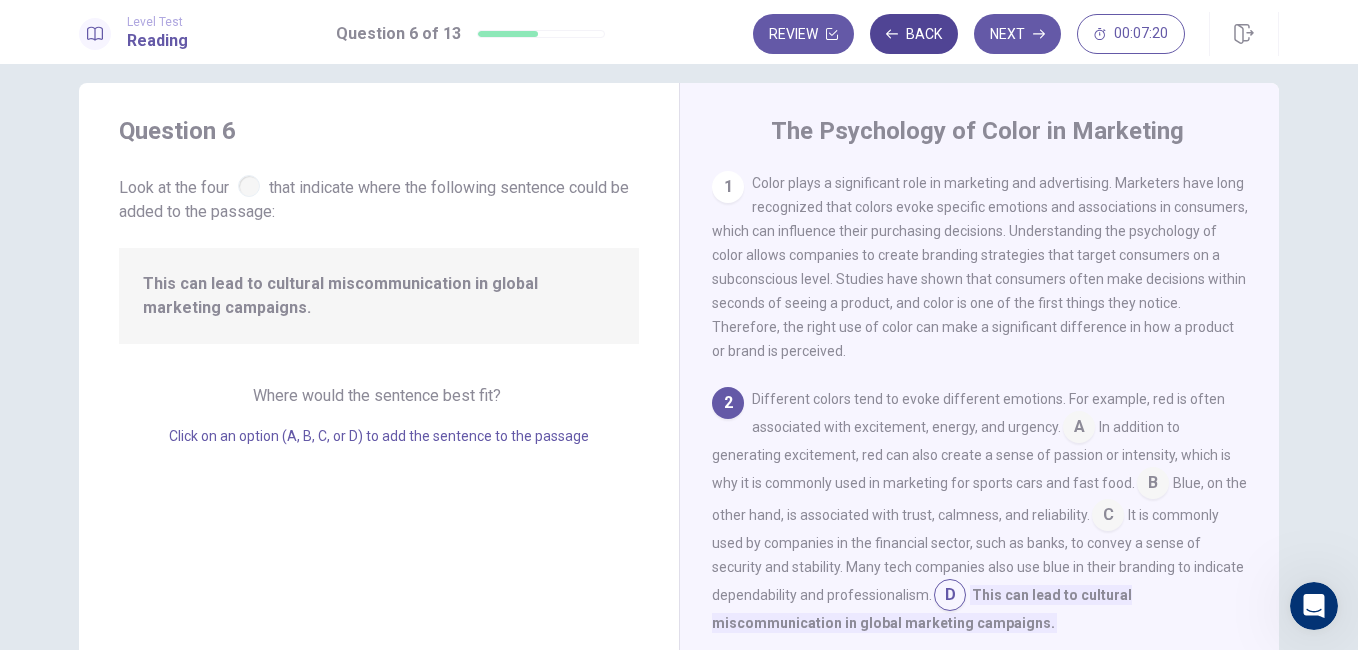 scroll, scrollTop: 97, scrollLeft: 0, axis: vertical 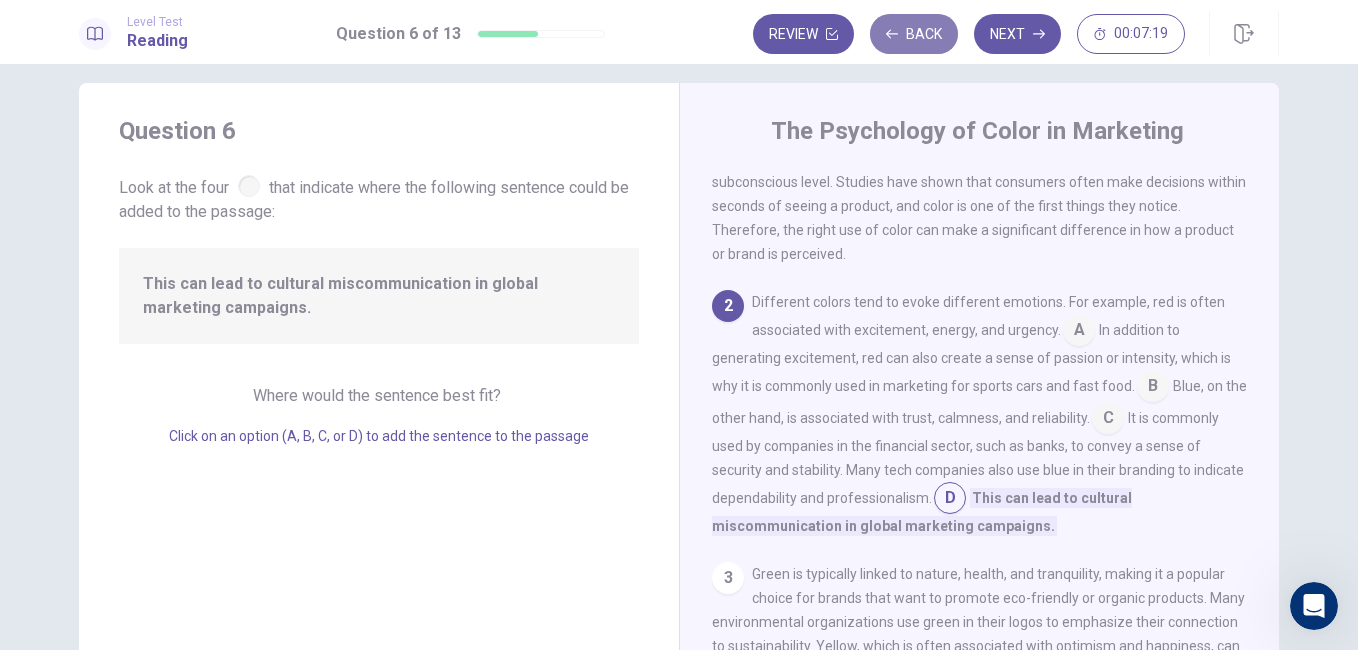 click on "Back" at bounding box center [914, 34] 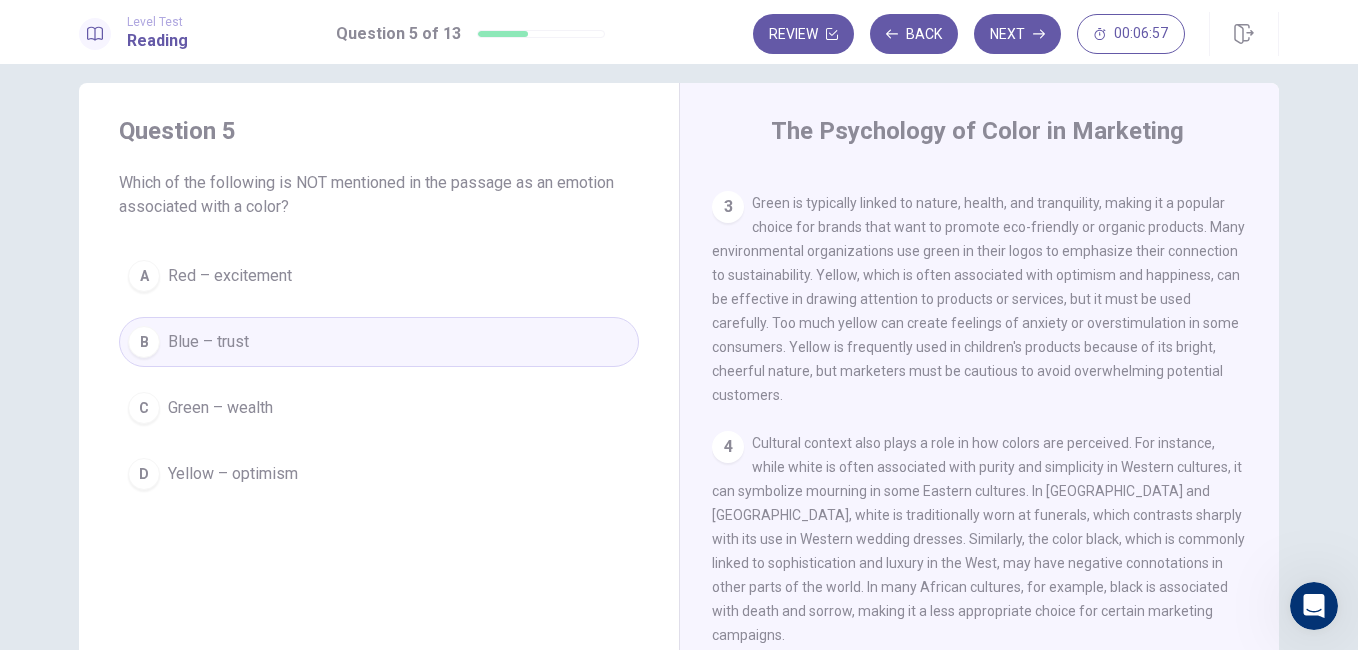 scroll, scrollTop: 410, scrollLeft: 0, axis: vertical 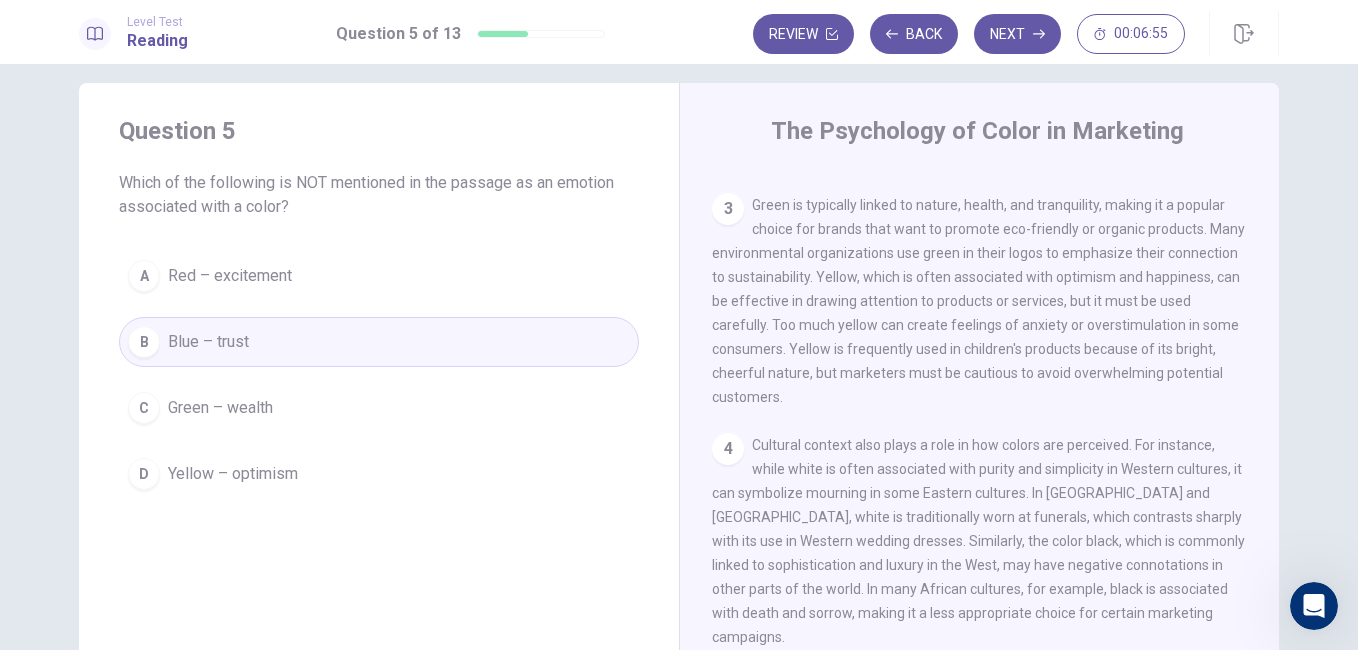 click on "Green – wealth" at bounding box center [220, 408] 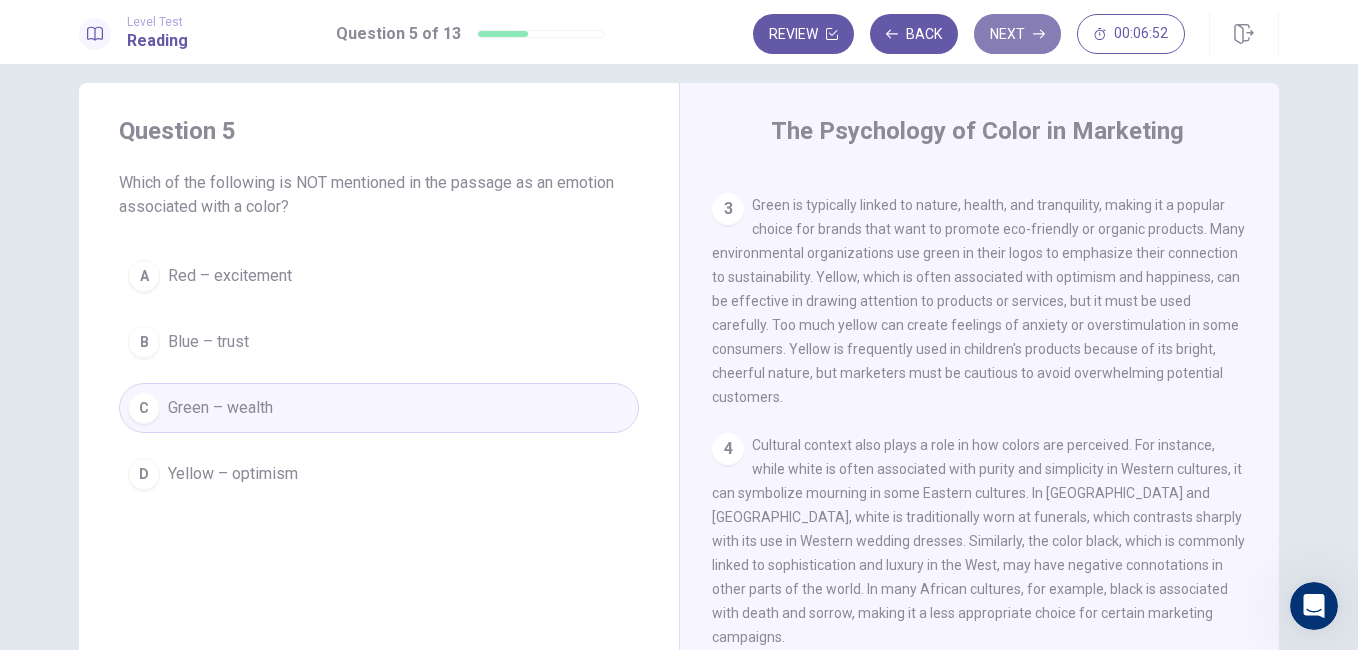 click on "Next" at bounding box center (1017, 34) 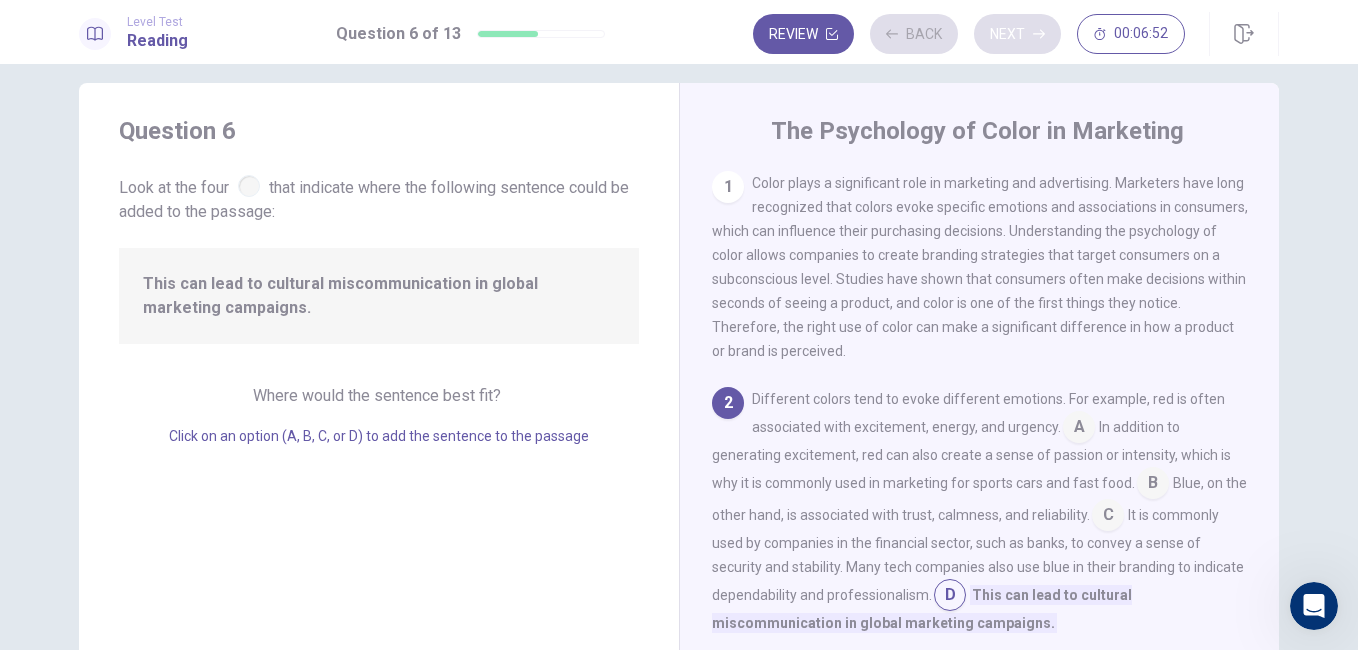 scroll, scrollTop: 97, scrollLeft: 0, axis: vertical 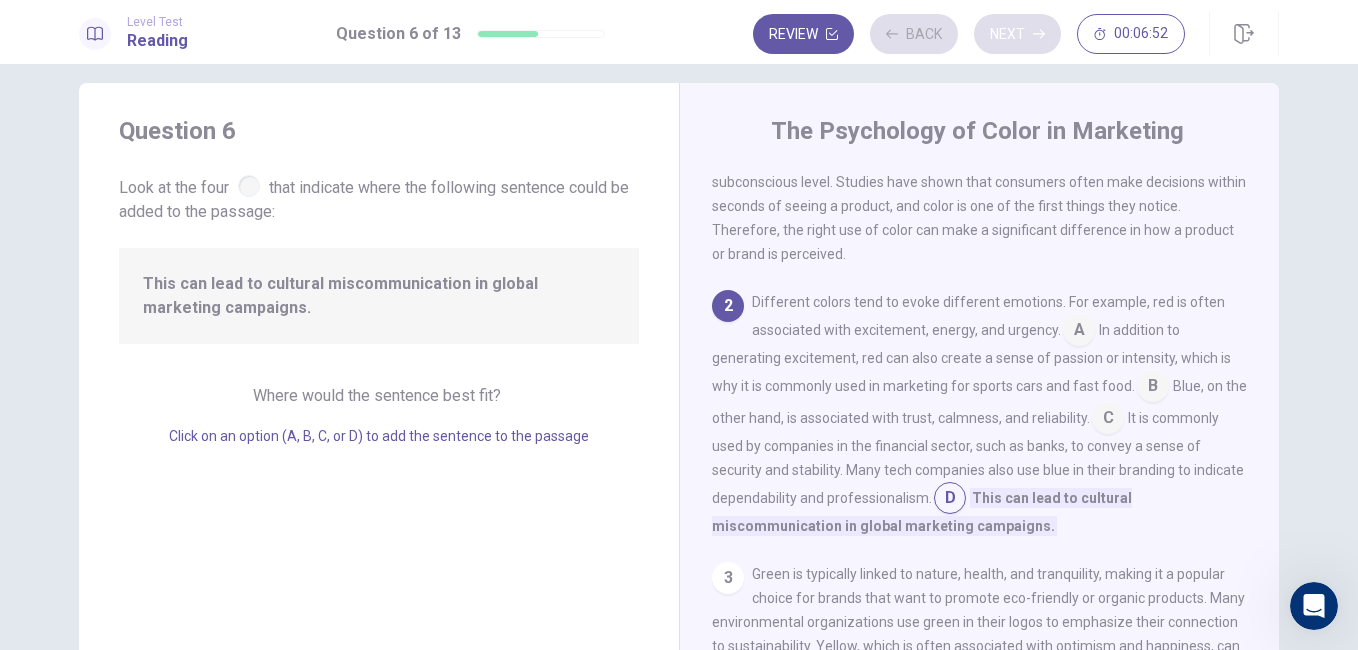 click on "Review Back Next 00:06:52" at bounding box center (969, 34) 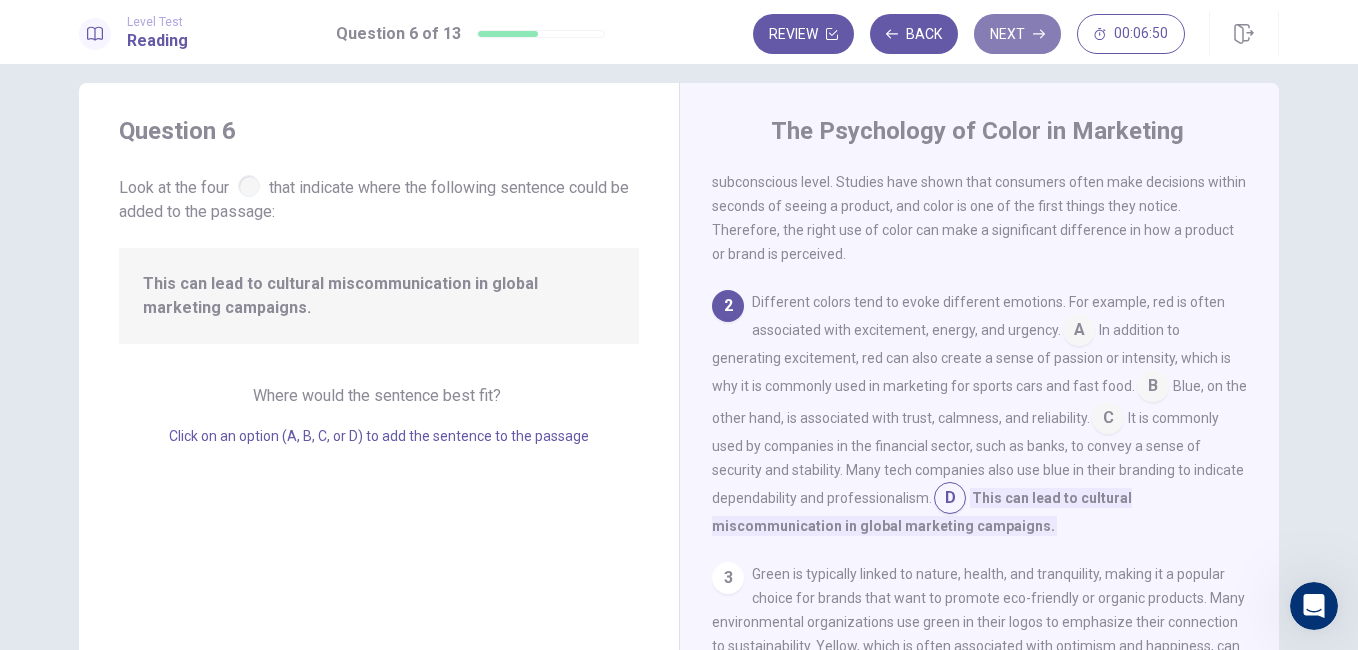 click on "Next" at bounding box center [1017, 34] 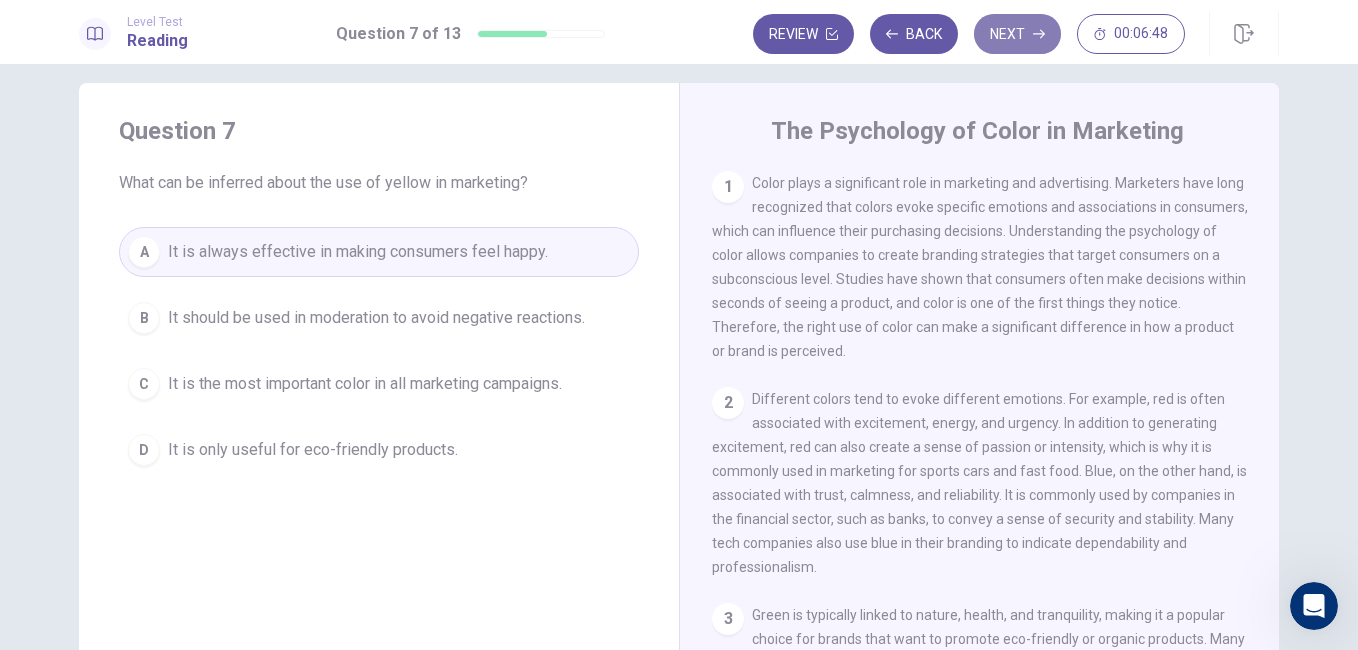 click on "Next" at bounding box center [1017, 34] 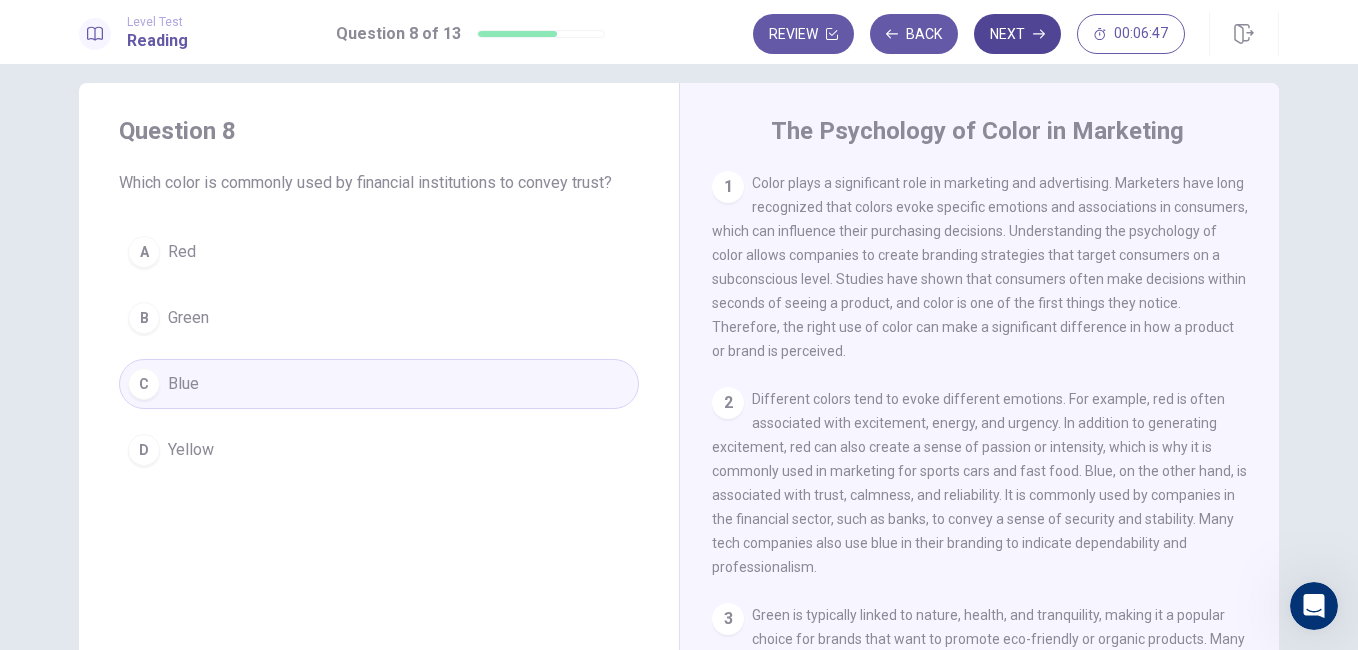 click on "Next" at bounding box center [1017, 34] 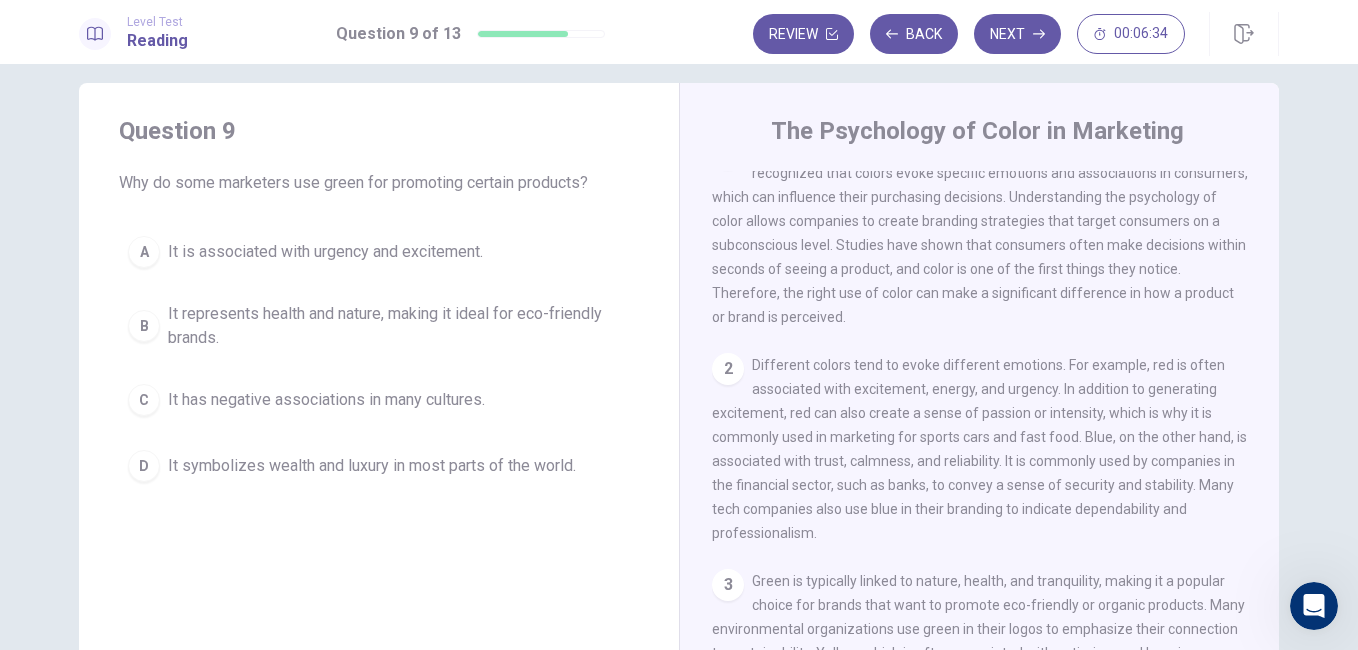 scroll, scrollTop: 38, scrollLeft: 0, axis: vertical 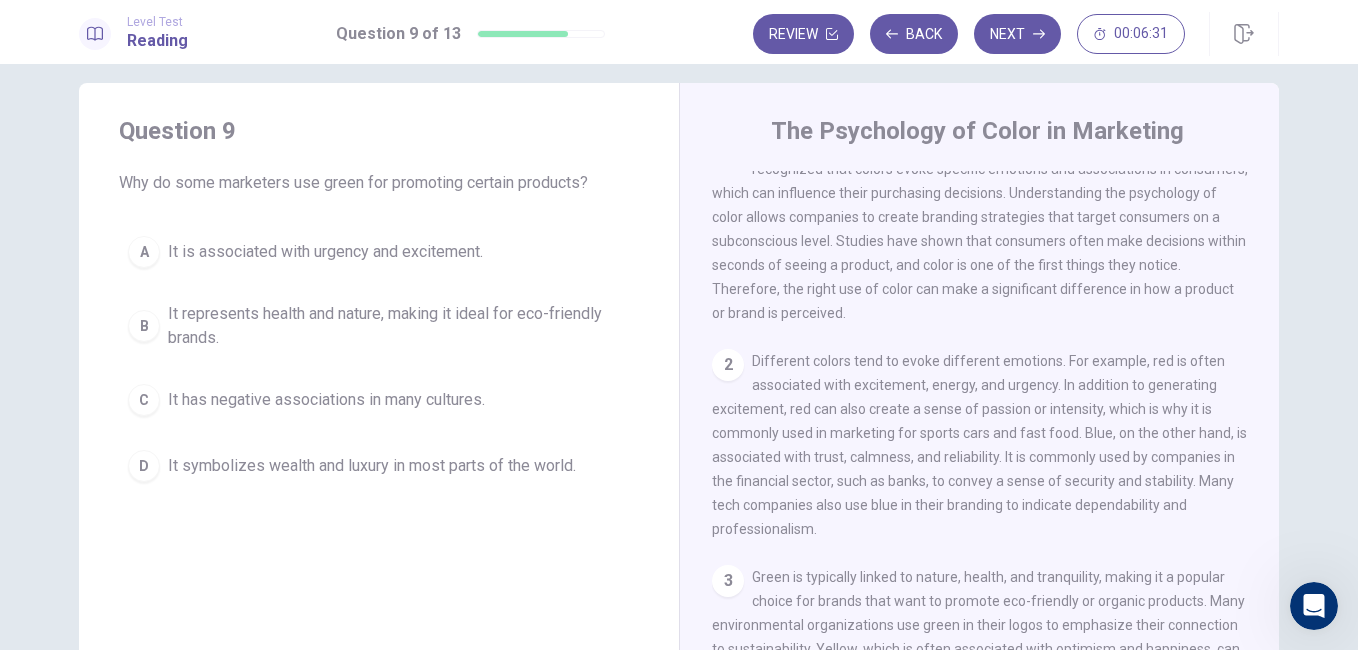 click on "It represents health and nature, making it ideal for eco-friendly brands." at bounding box center (399, 326) 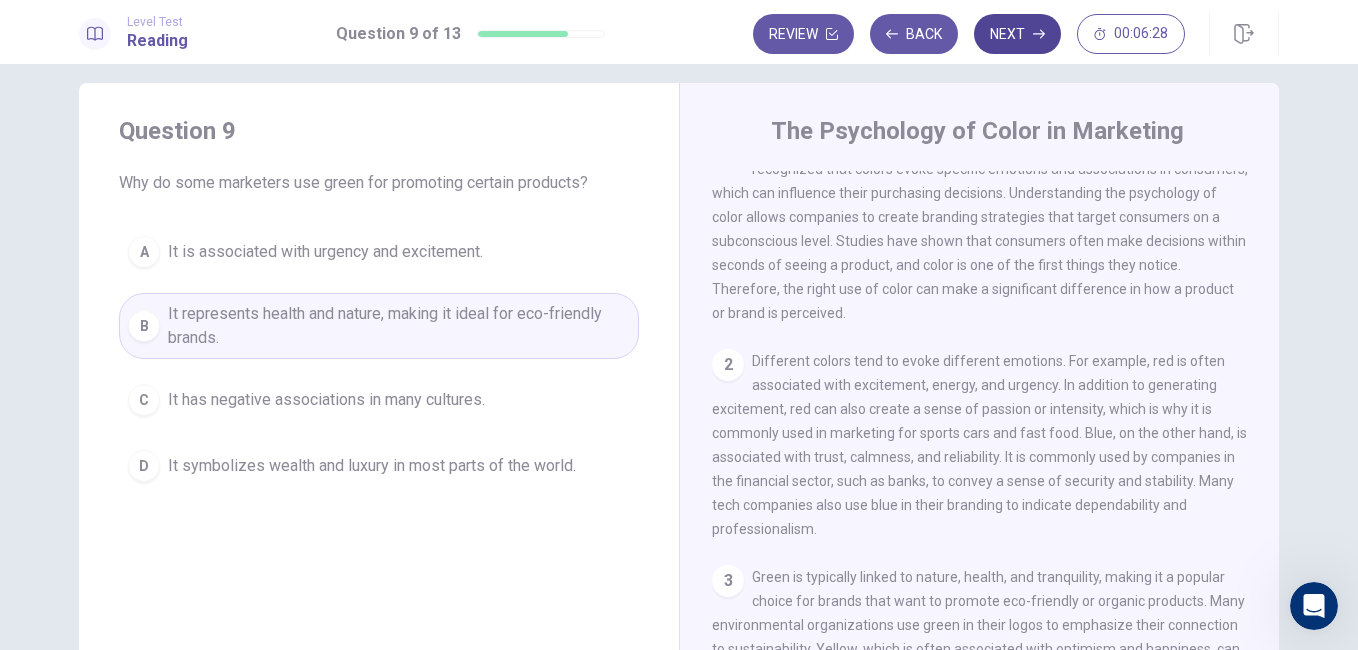 click on "Next" at bounding box center (1017, 34) 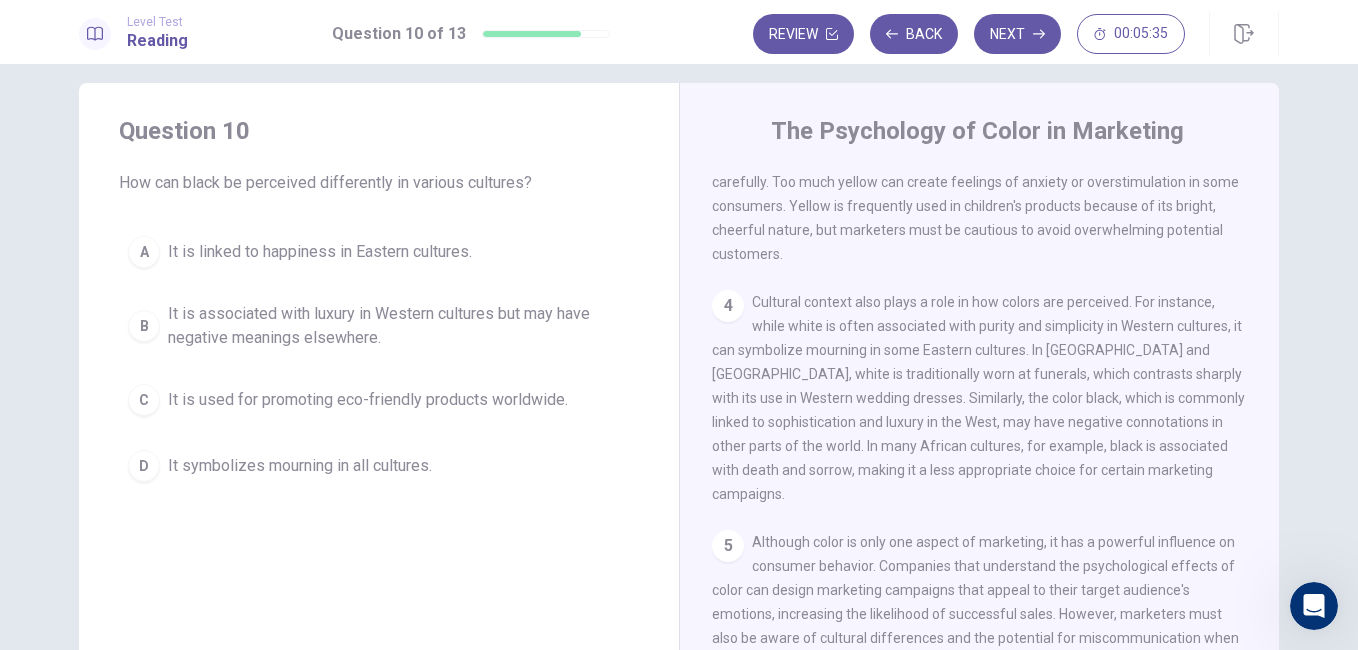 scroll, scrollTop: 570, scrollLeft: 0, axis: vertical 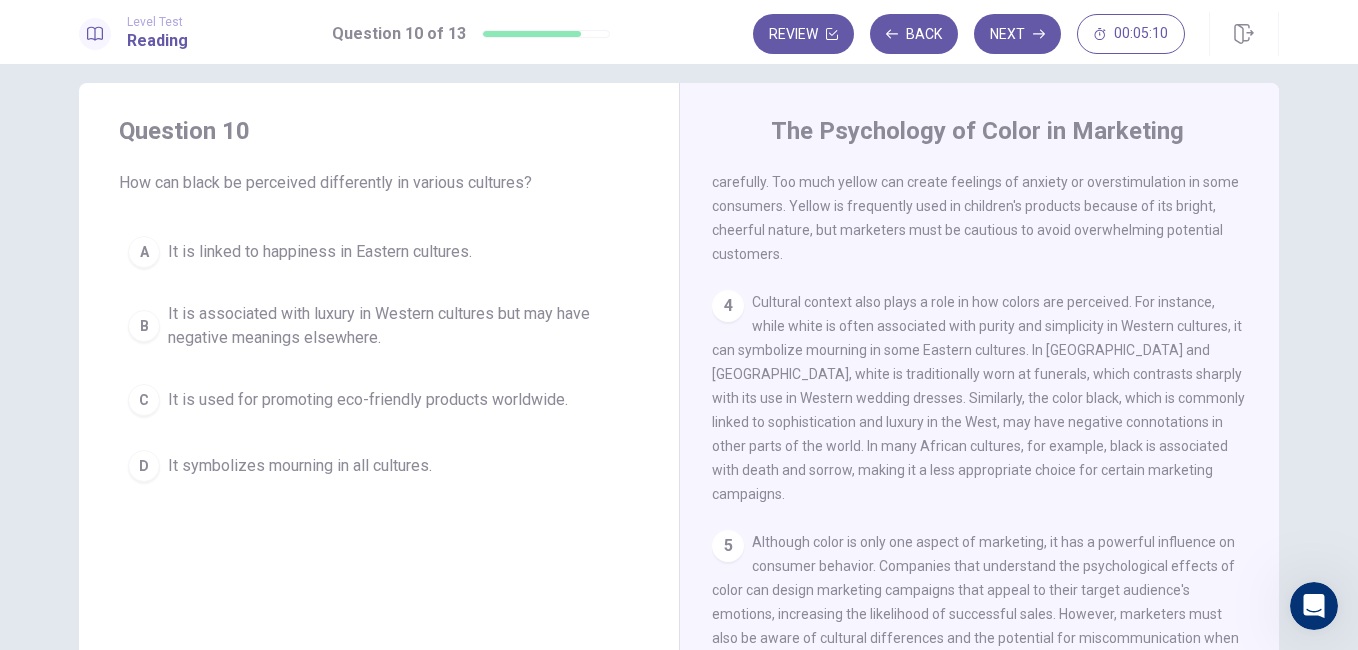 click on "It is associated with luxury in Western cultures but may have negative meanings elsewhere." at bounding box center (399, 326) 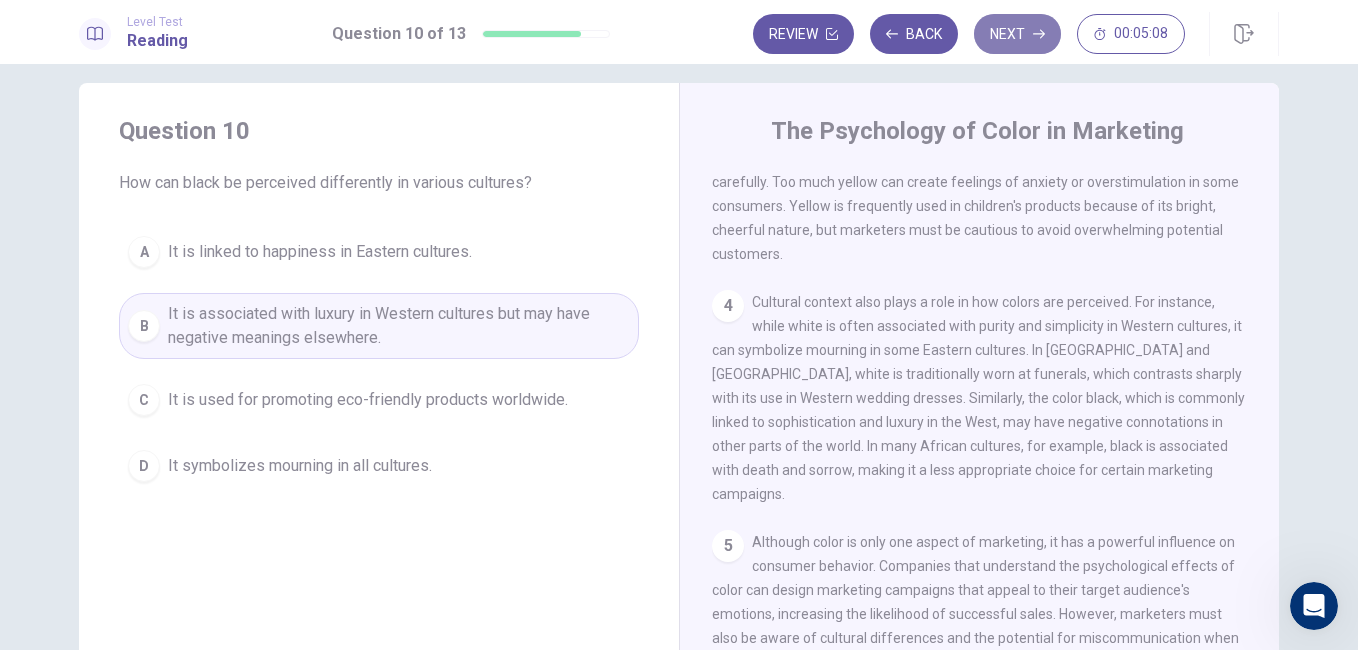 click on "Next" at bounding box center (1017, 34) 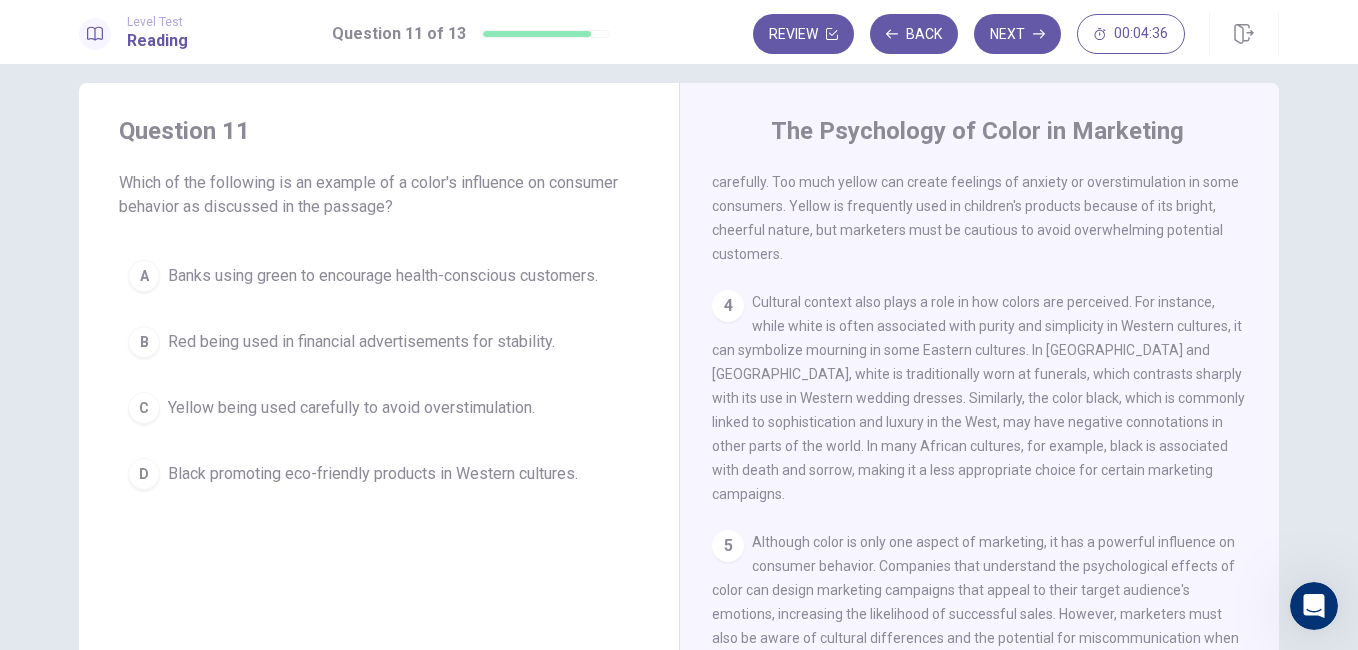 click on "Banks using green to encourage health-conscious customers." at bounding box center (383, 276) 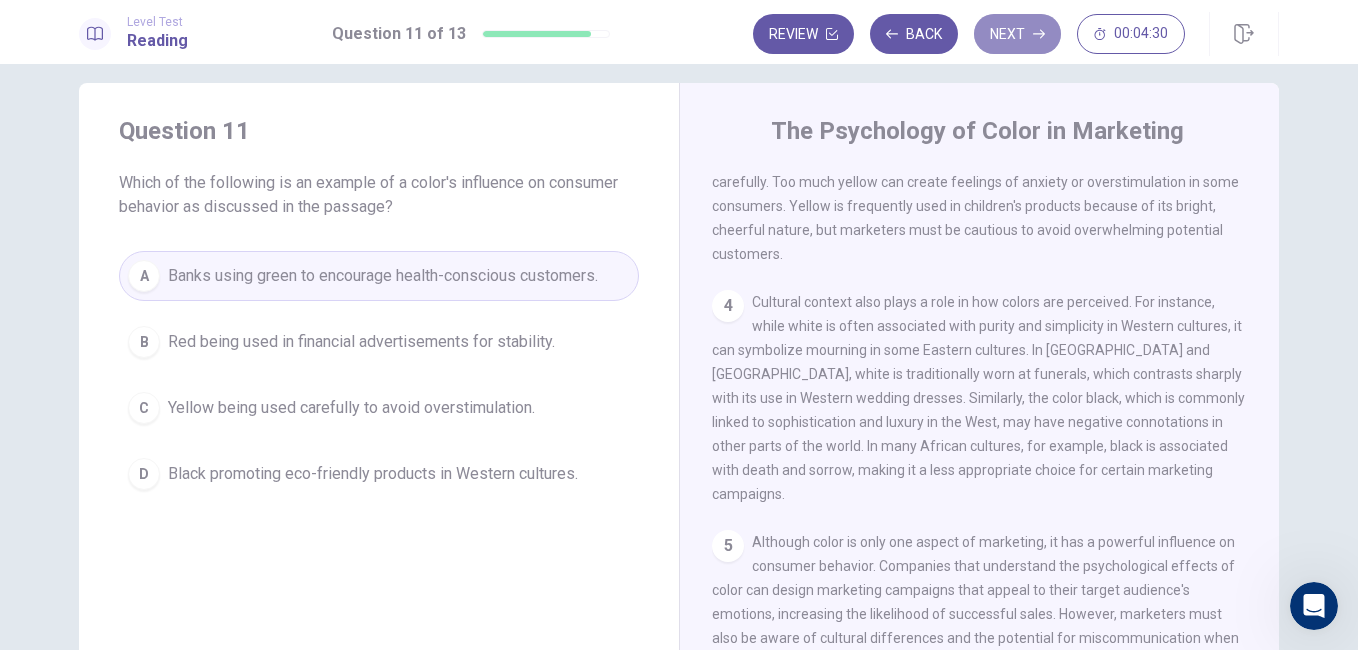 click on "Next" at bounding box center [1017, 34] 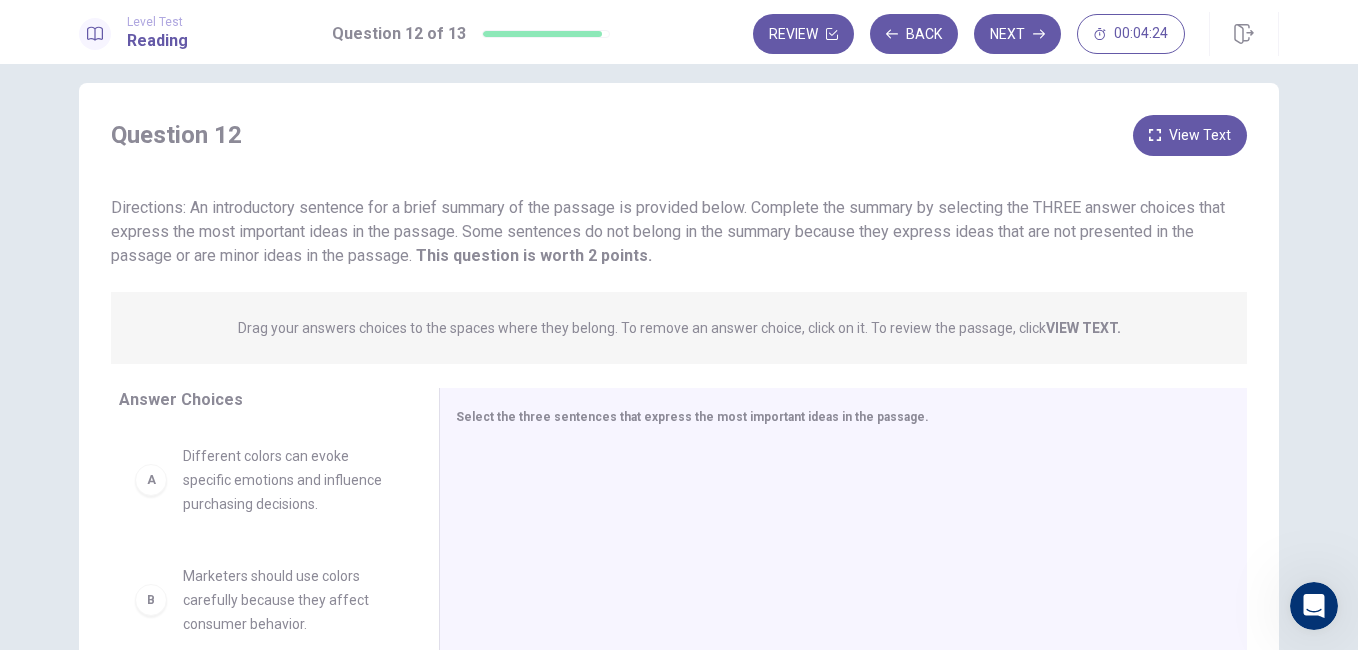 drag, startPoint x: 1012, startPoint y: 37, endPoint x: 986, endPoint y: 110, distance: 77.491936 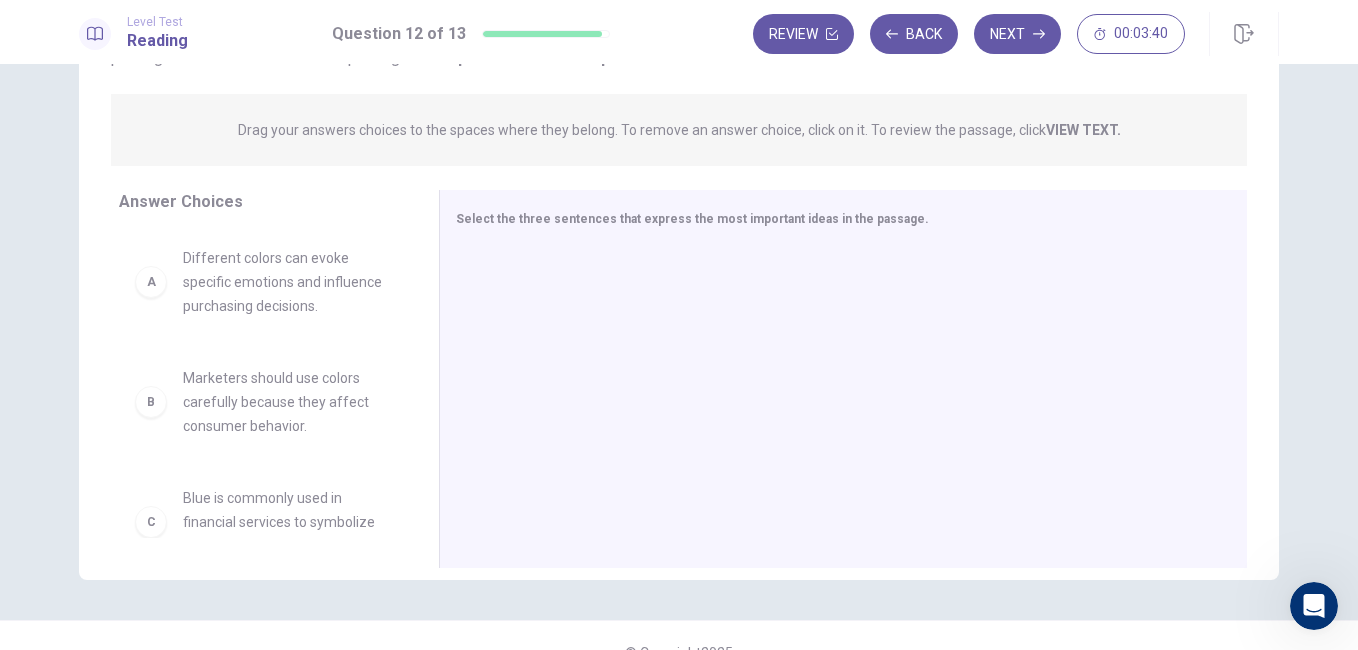 scroll, scrollTop: 228, scrollLeft: 0, axis: vertical 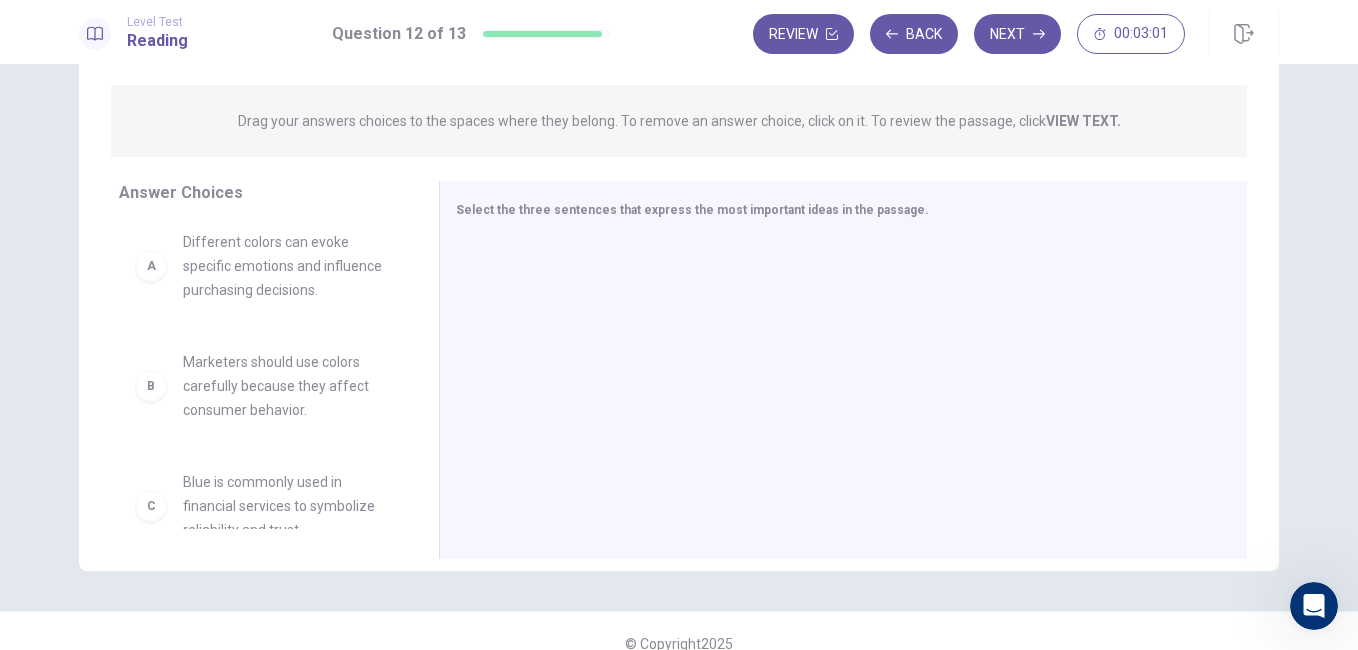 click on "Different colors can evoke specific emotions and influence purchasing decisions." at bounding box center (287, 266) 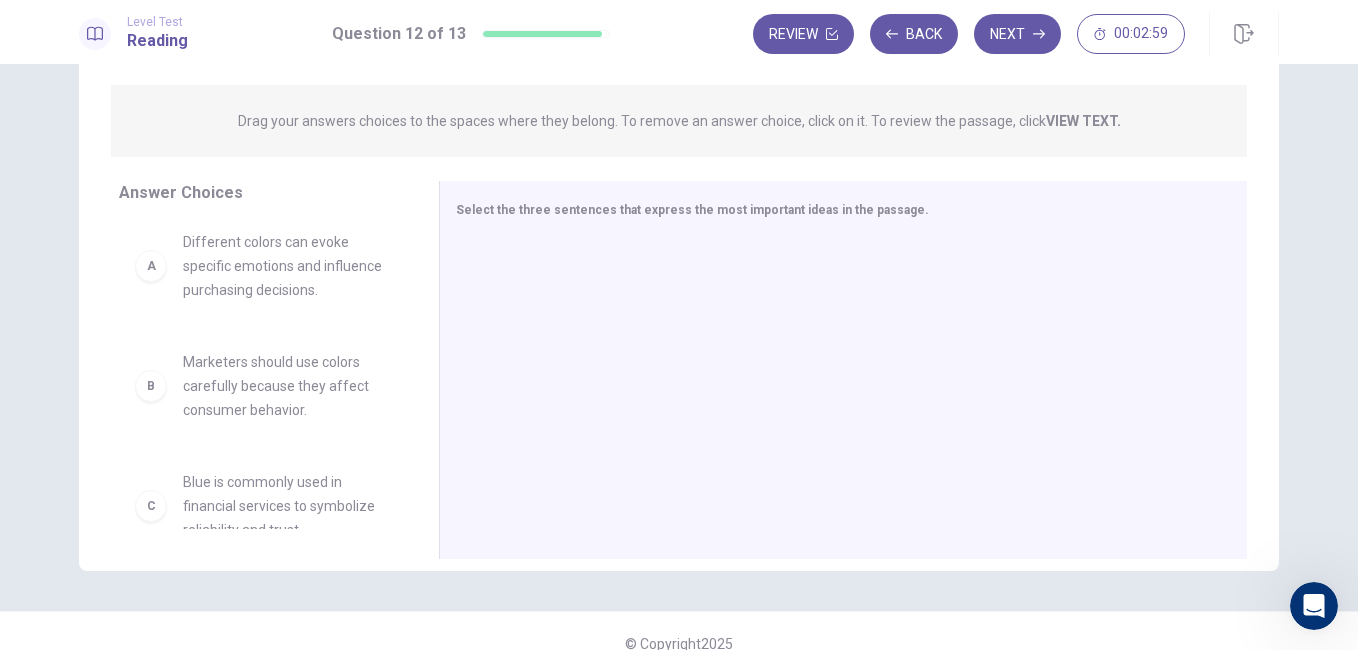 click on "A Different colors can evoke specific emotions and influence purchasing decisions." at bounding box center [263, 266] 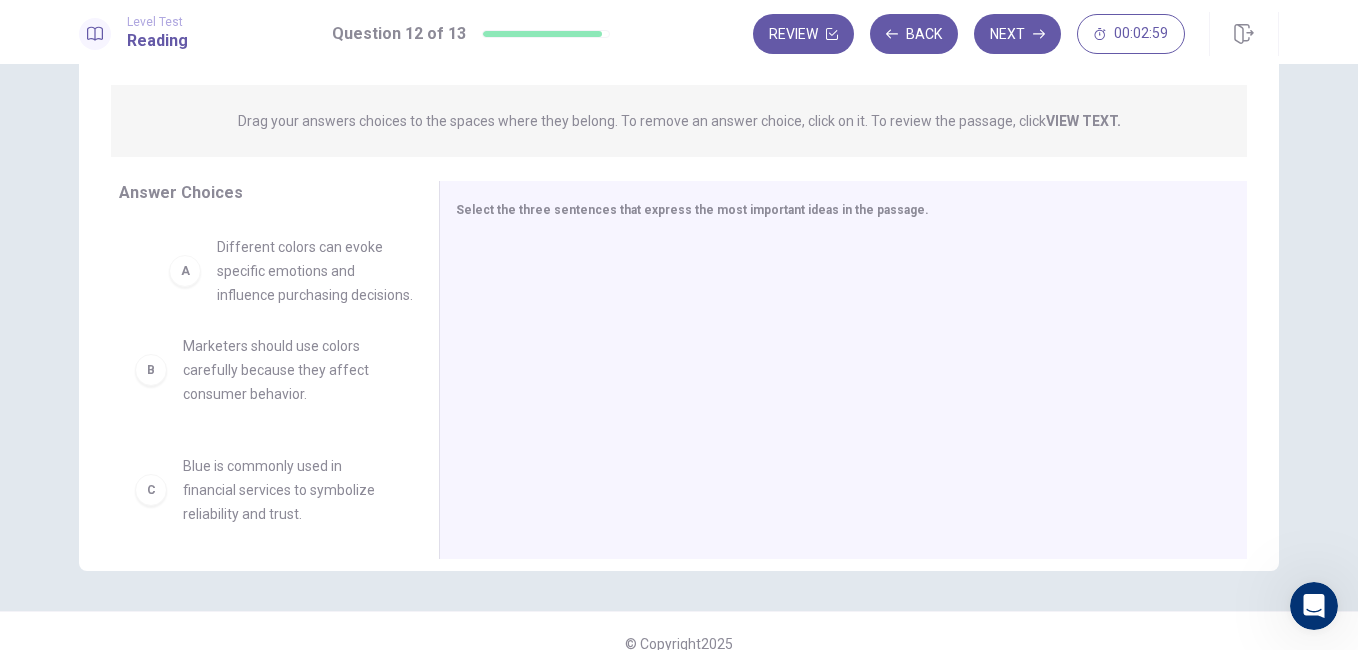 scroll, scrollTop: 0, scrollLeft: 0, axis: both 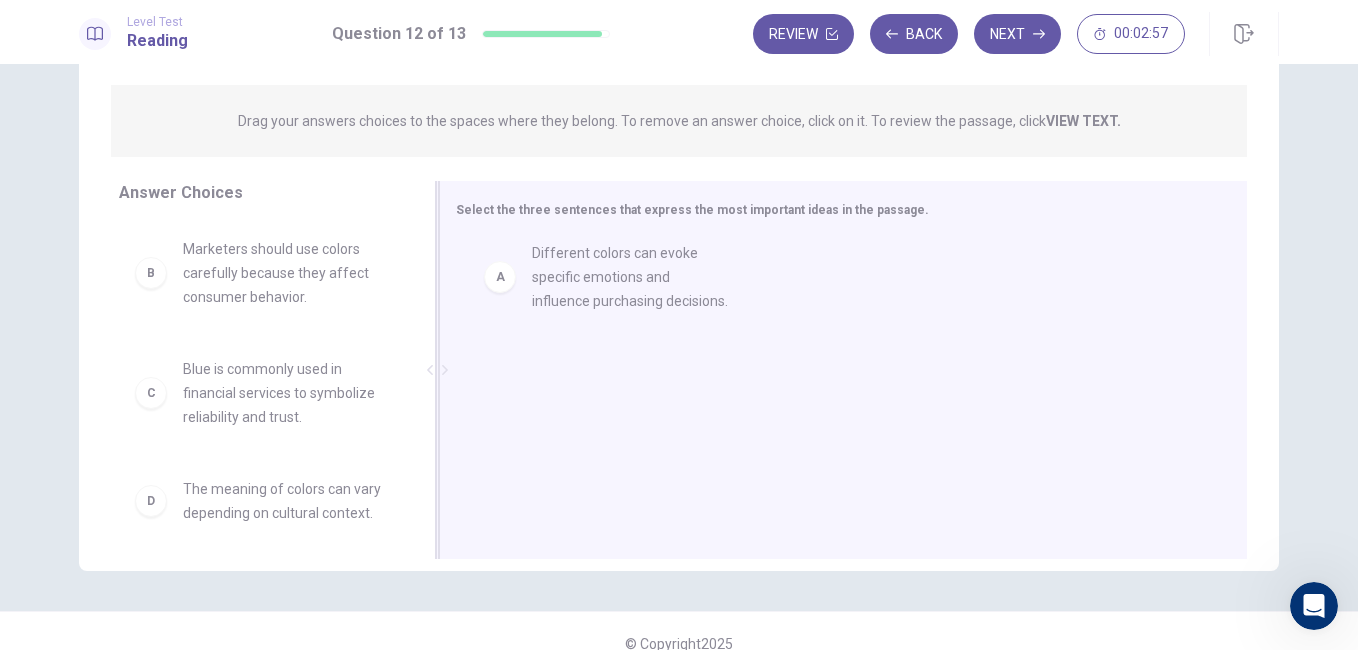 drag, startPoint x: 146, startPoint y: 278, endPoint x: 504, endPoint y: 290, distance: 358.20105 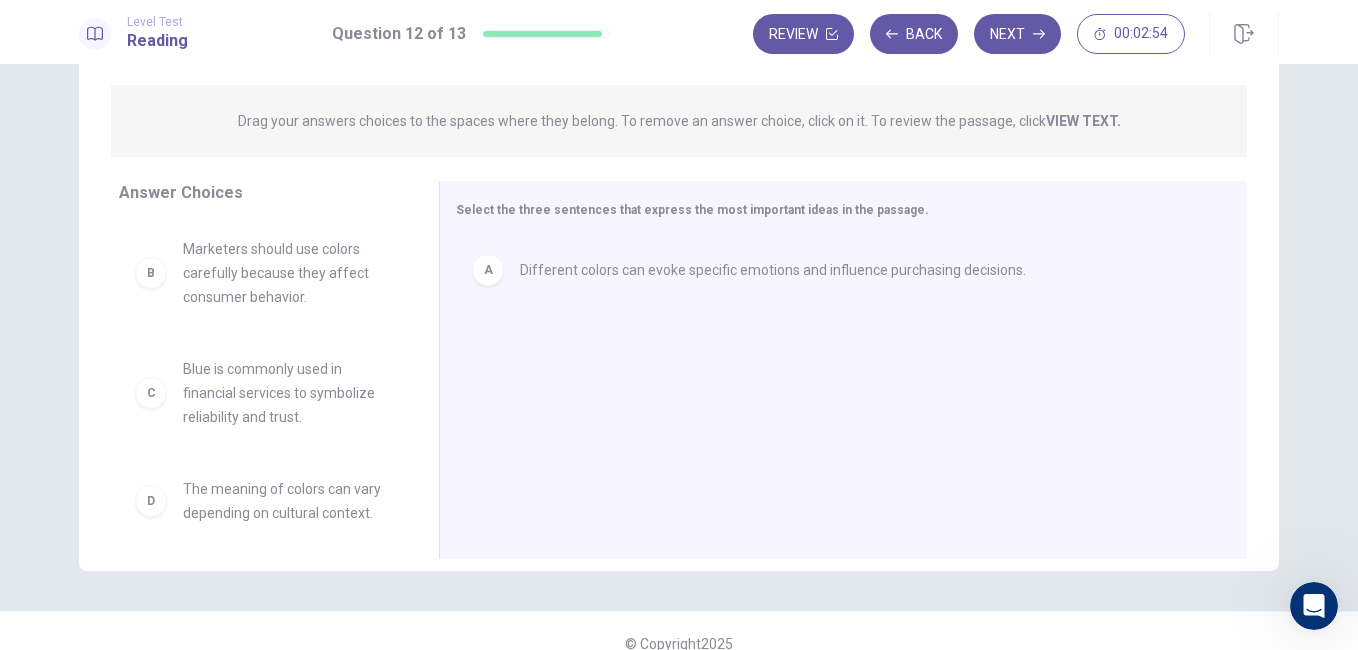 scroll, scrollTop: 18, scrollLeft: 0, axis: vertical 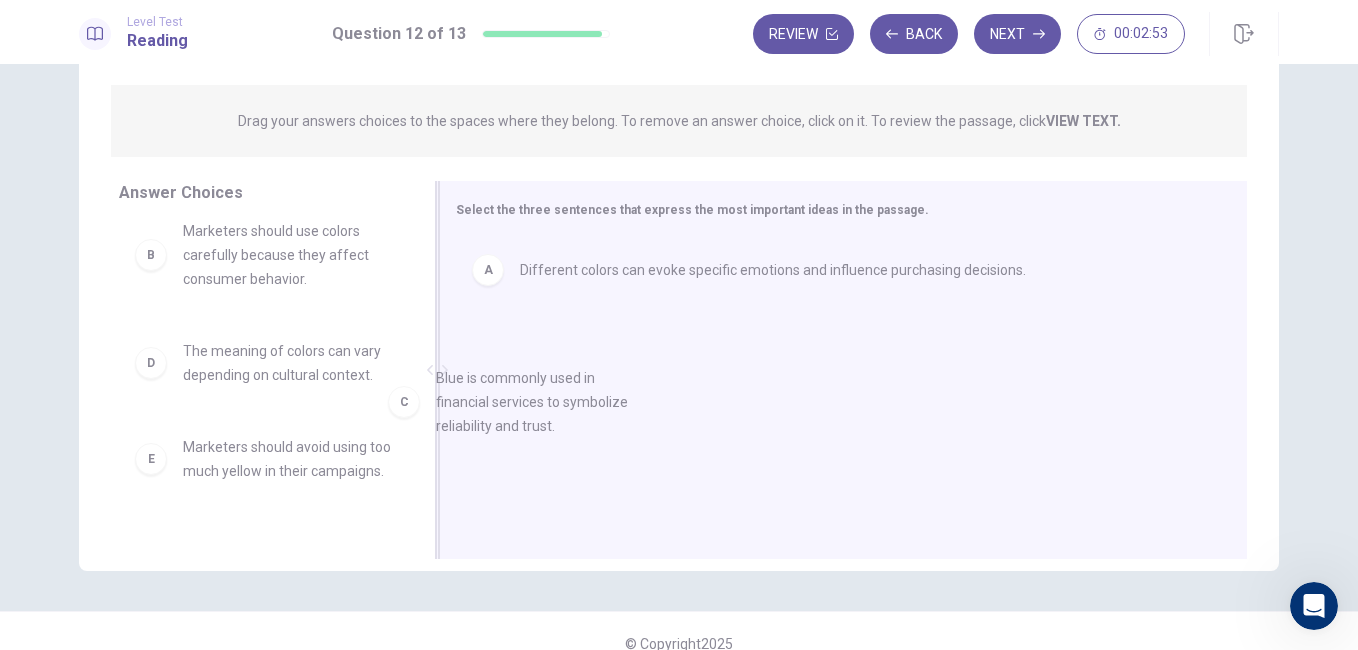 drag, startPoint x: 282, startPoint y: 360, endPoint x: 551, endPoint y: 387, distance: 270.35162 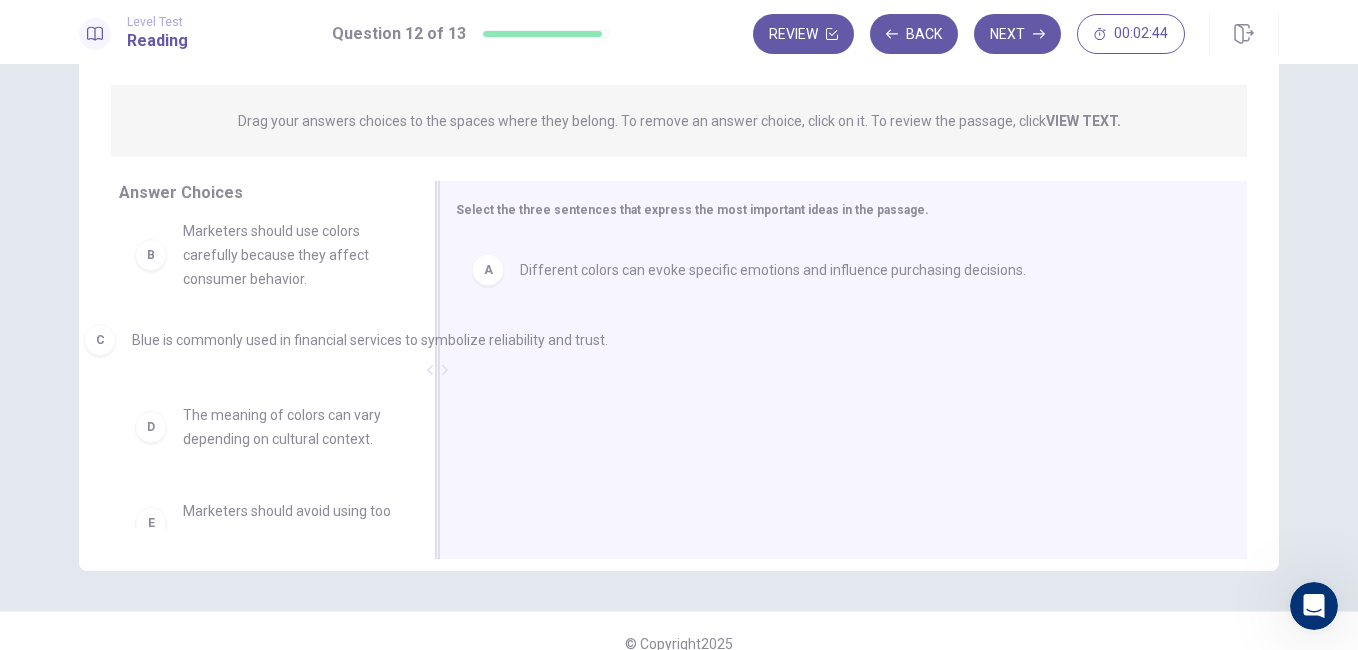 drag, startPoint x: 614, startPoint y: 351, endPoint x: 204, endPoint y: 341, distance: 410.12195 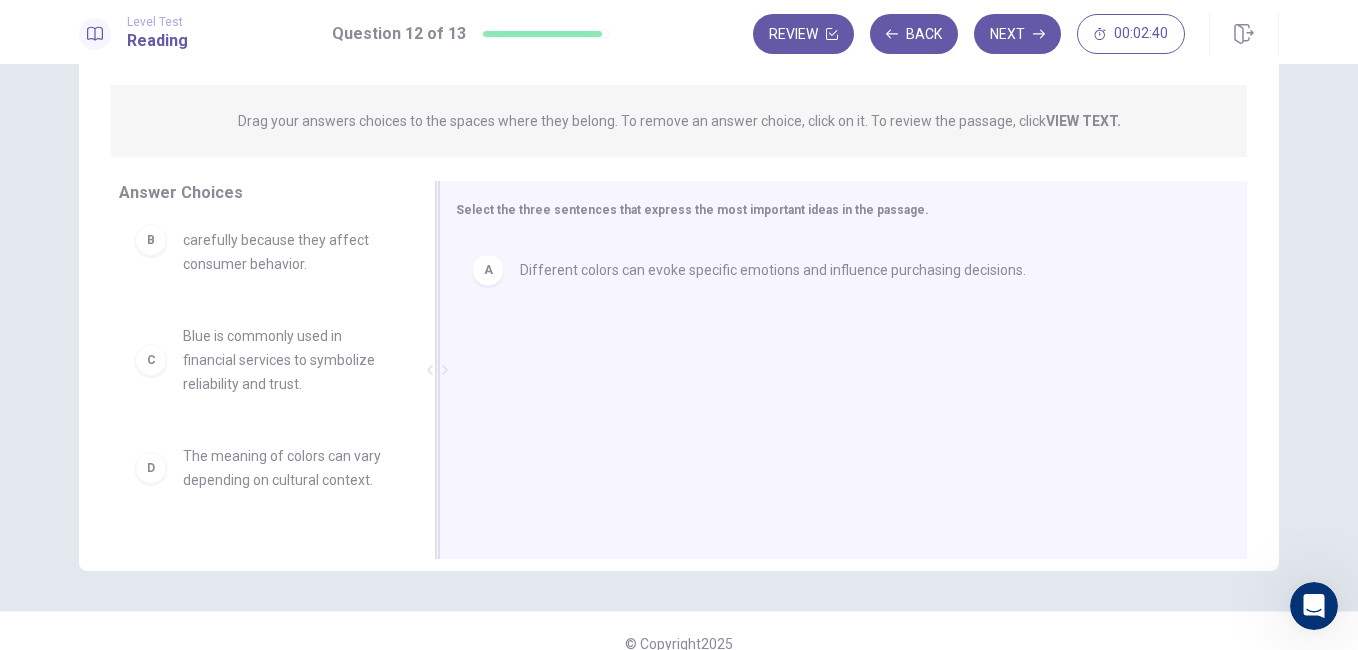 scroll, scrollTop: 0, scrollLeft: 0, axis: both 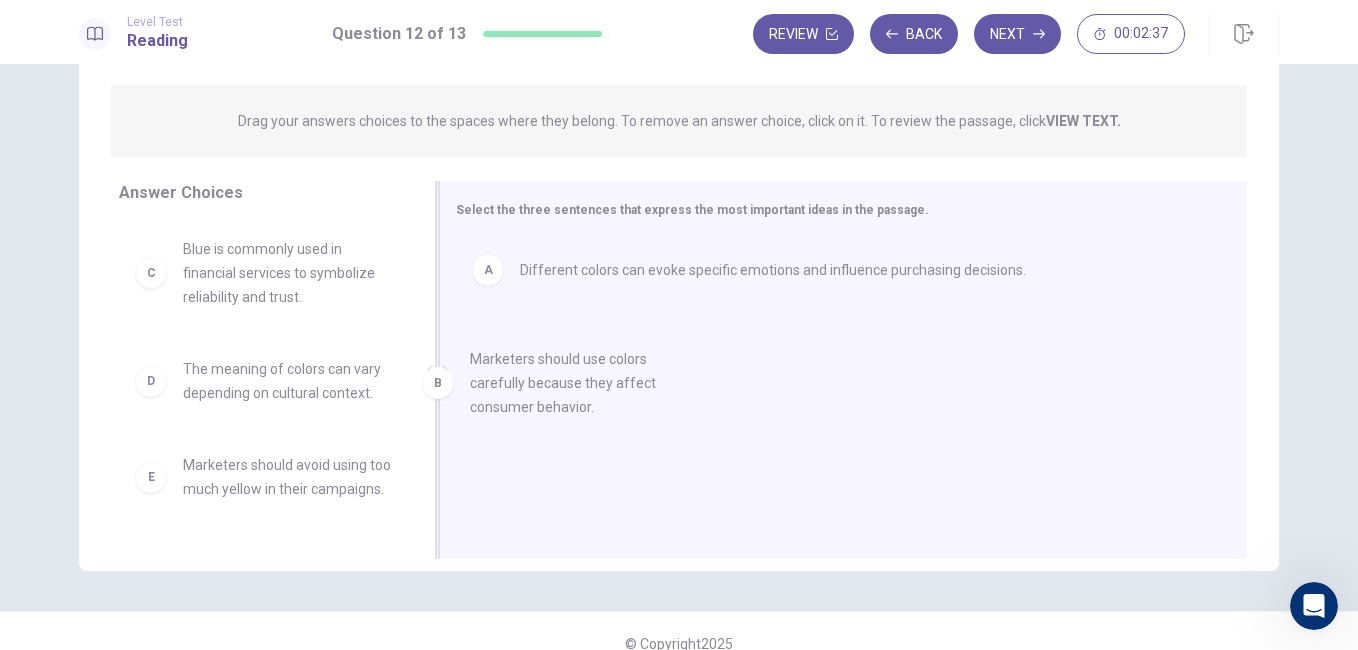 drag, startPoint x: 261, startPoint y: 281, endPoint x: 569, endPoint y: 393, distance: 327.7316 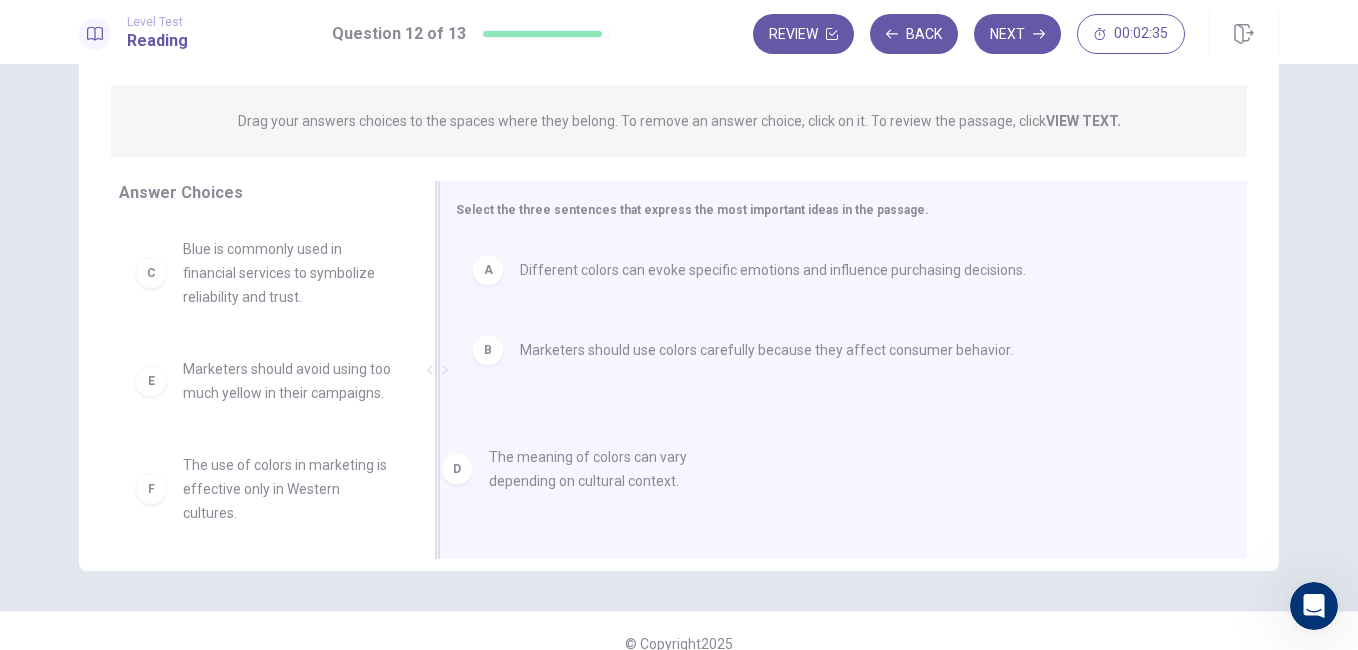 drag, startPoint x: 300, startPoint y: 392, endPoint x: 637, endPoint y: 480, distance: 348.30017 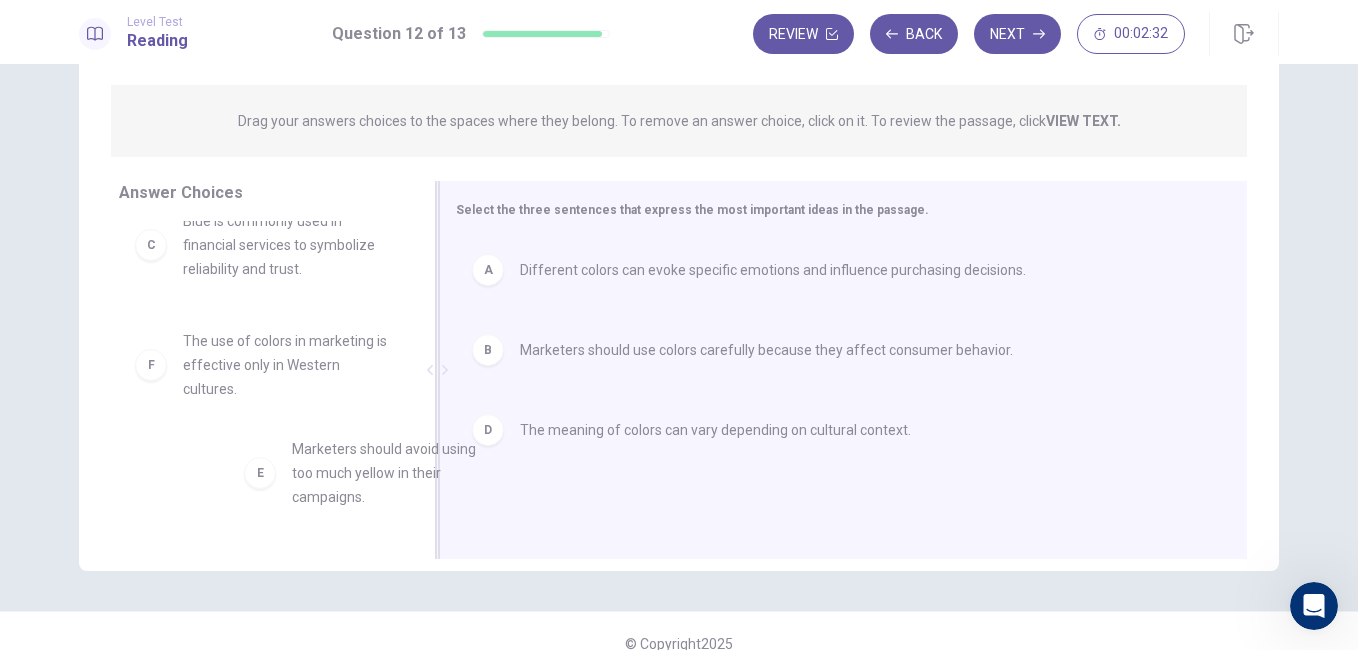 scroll, scrollTop: 36, scrollLeft: 0, axis: vertical 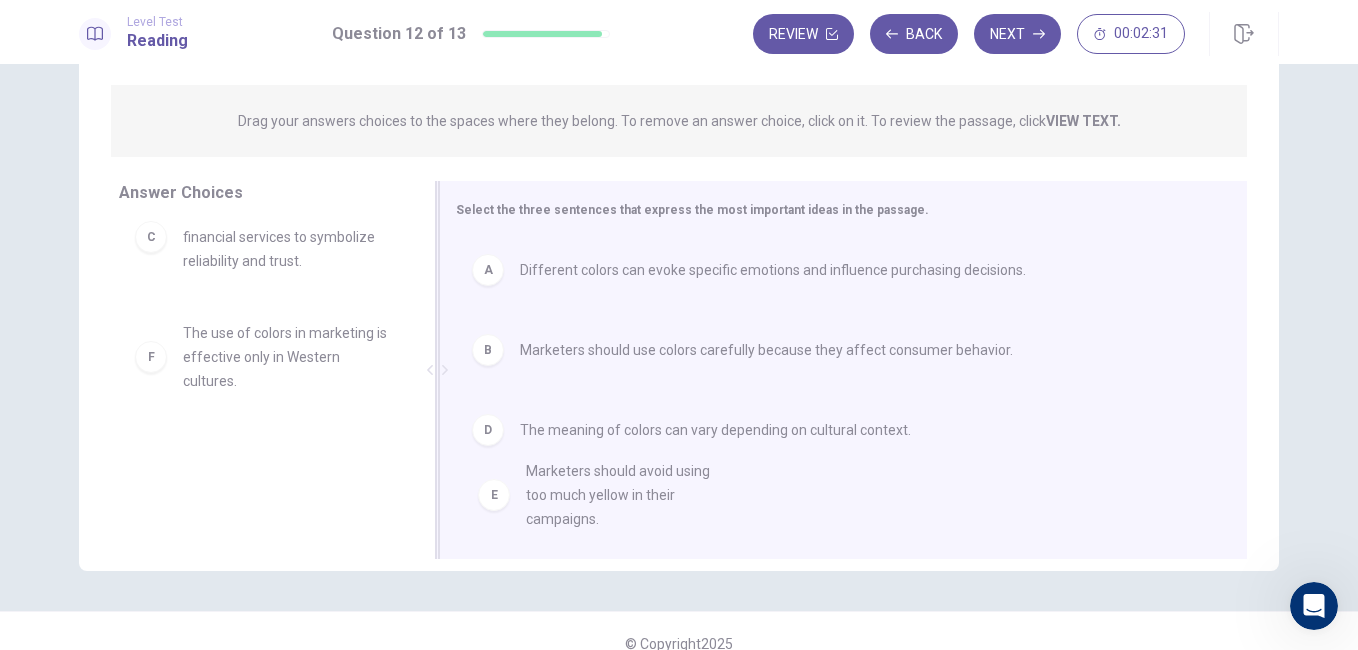 drag, startPoint x: 282, startPoint y: 387, endPoint x: 658, endPoint y: 507, distance: 394.6847 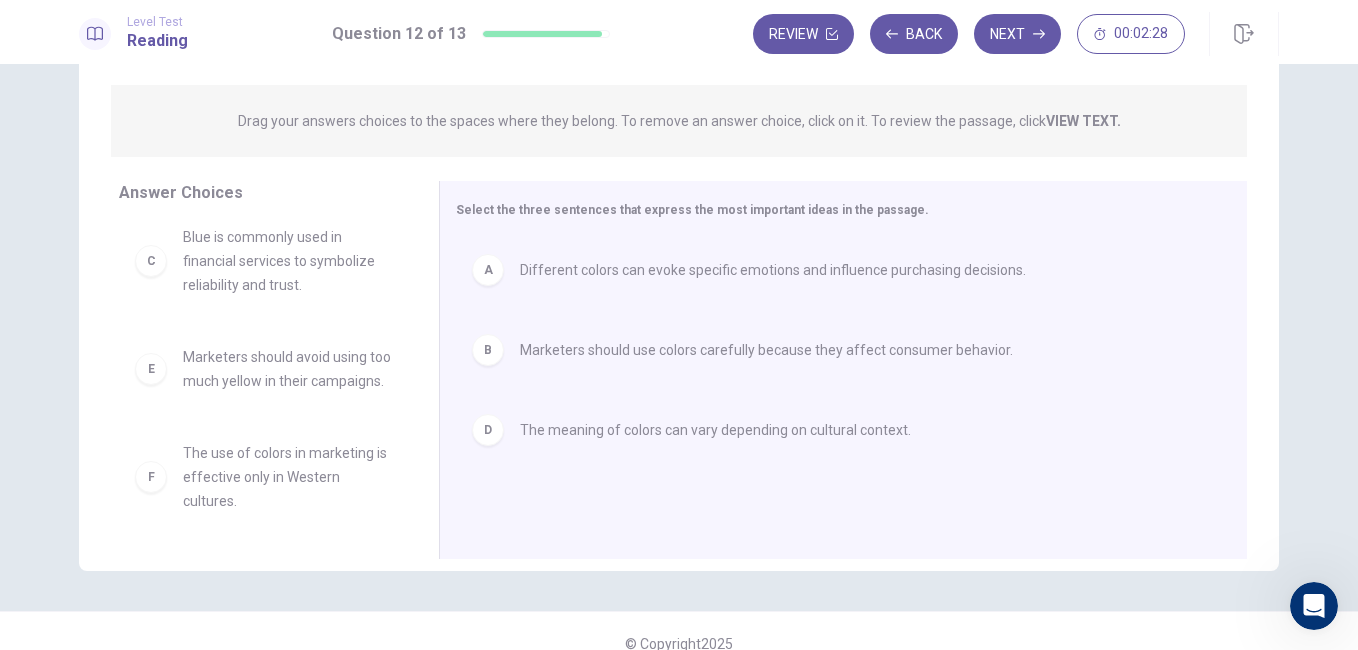 click on "Next" at bounding box center (1017, 34) 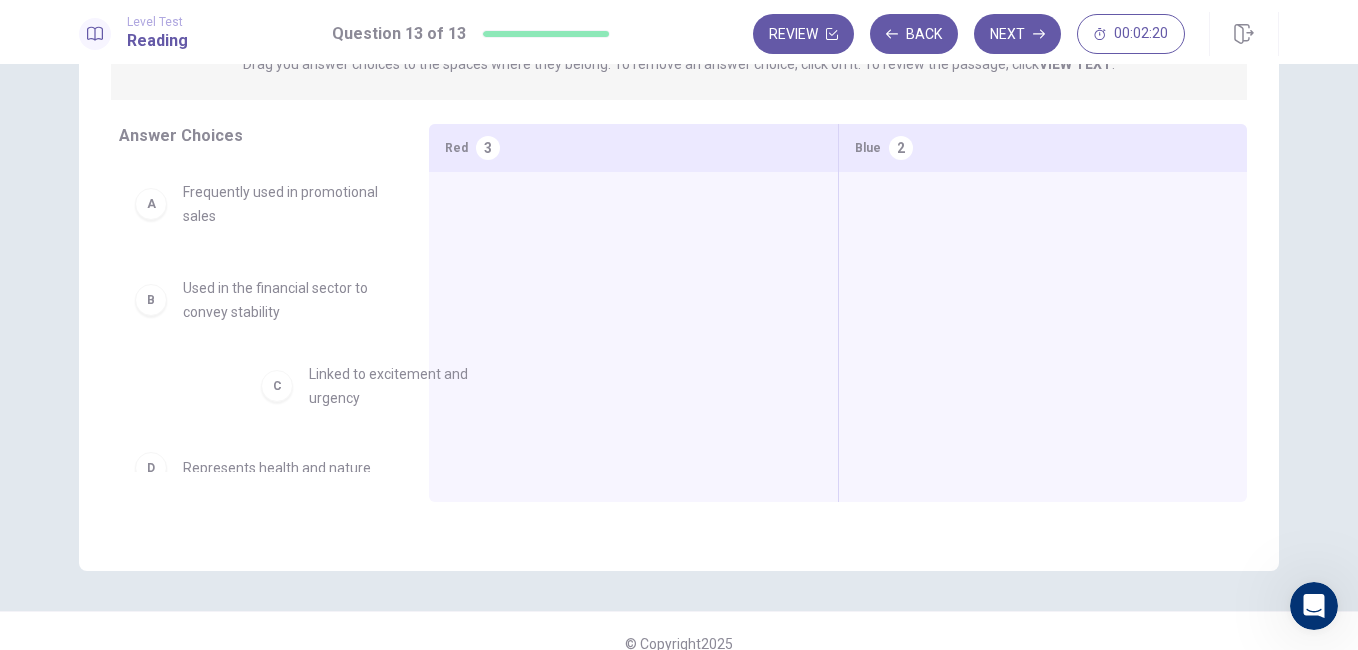 scroll, scrollTop: 1, scrollLeft: 0, axis: vertical 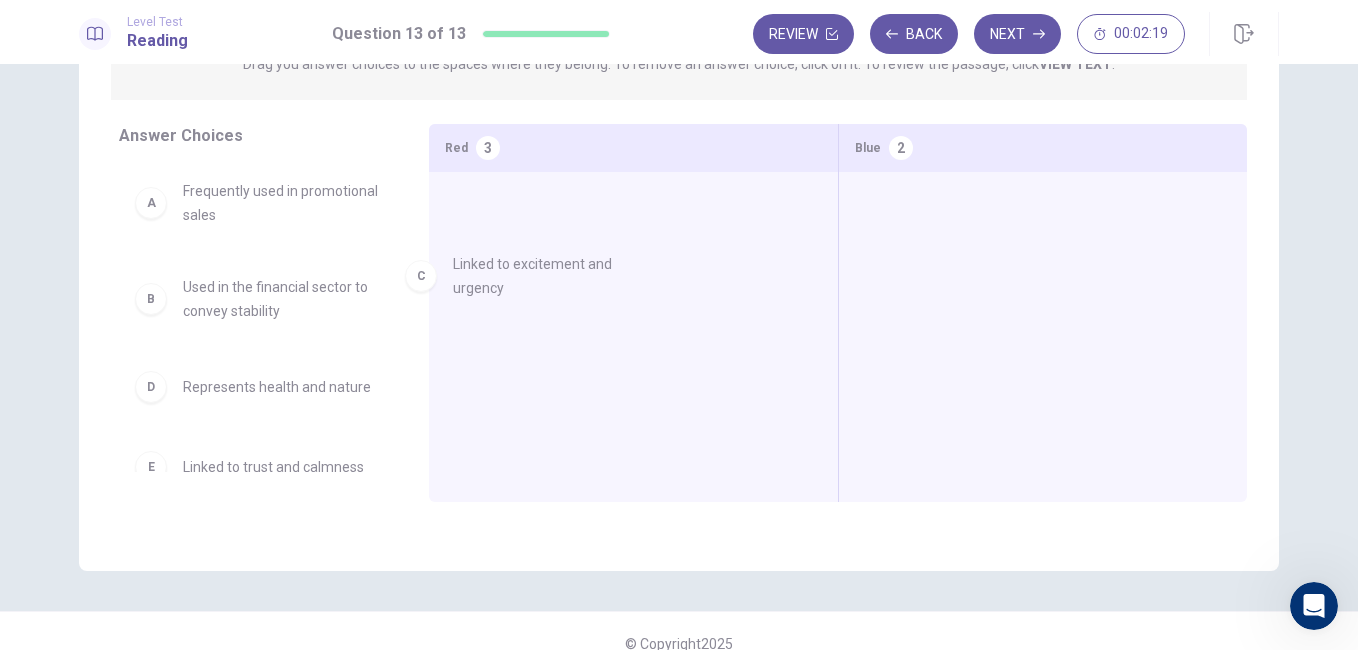 drag, startPoint x: 283, startPoint y: 433, endPoint x: 569, endPoint y: 281, distance: 323.8827 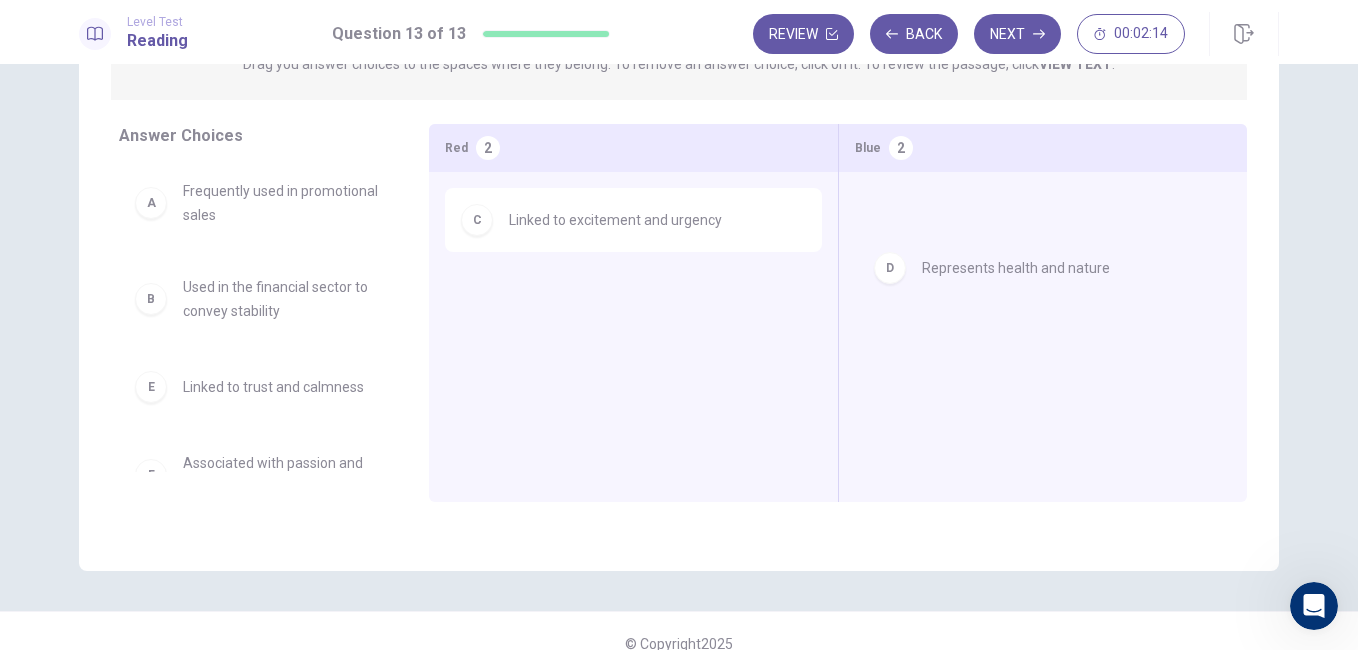 drag, startPoint x: 284, startPoint y: 417, endPoint x: 1069, endPoint y: 273, distance: 798.0984 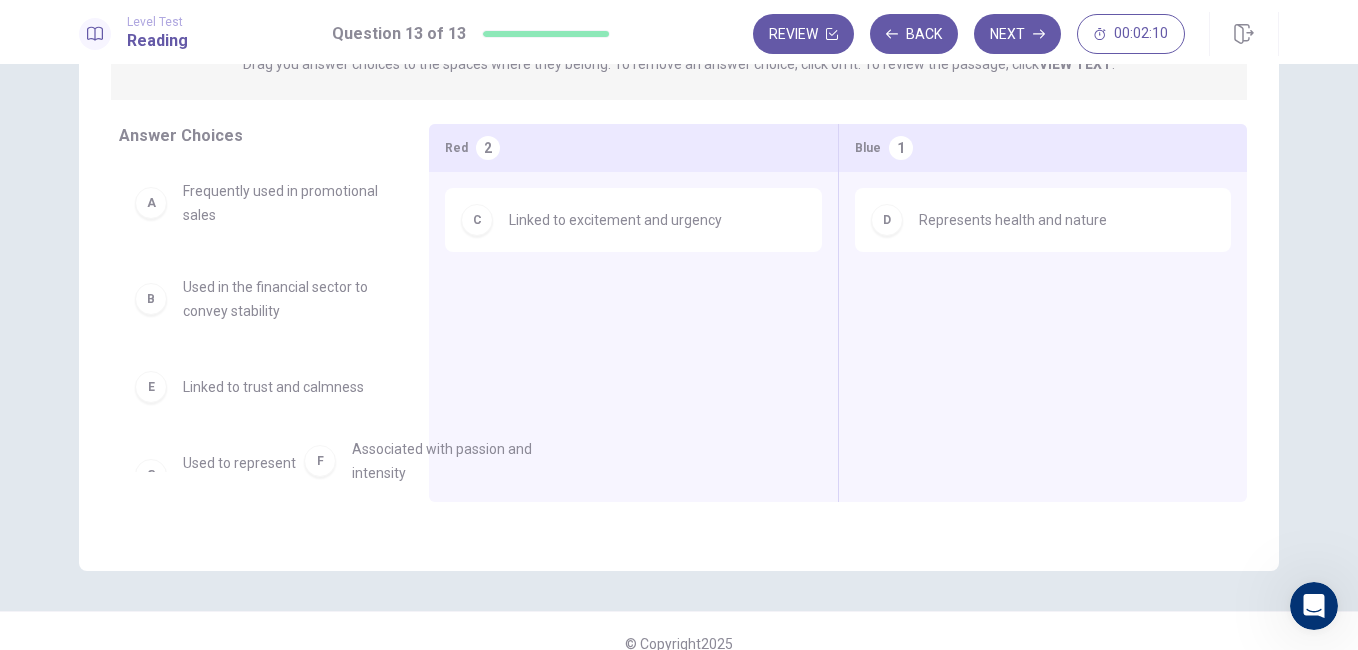scroll, scrollTop: 3, scrollLeft: 0, axis: vertical 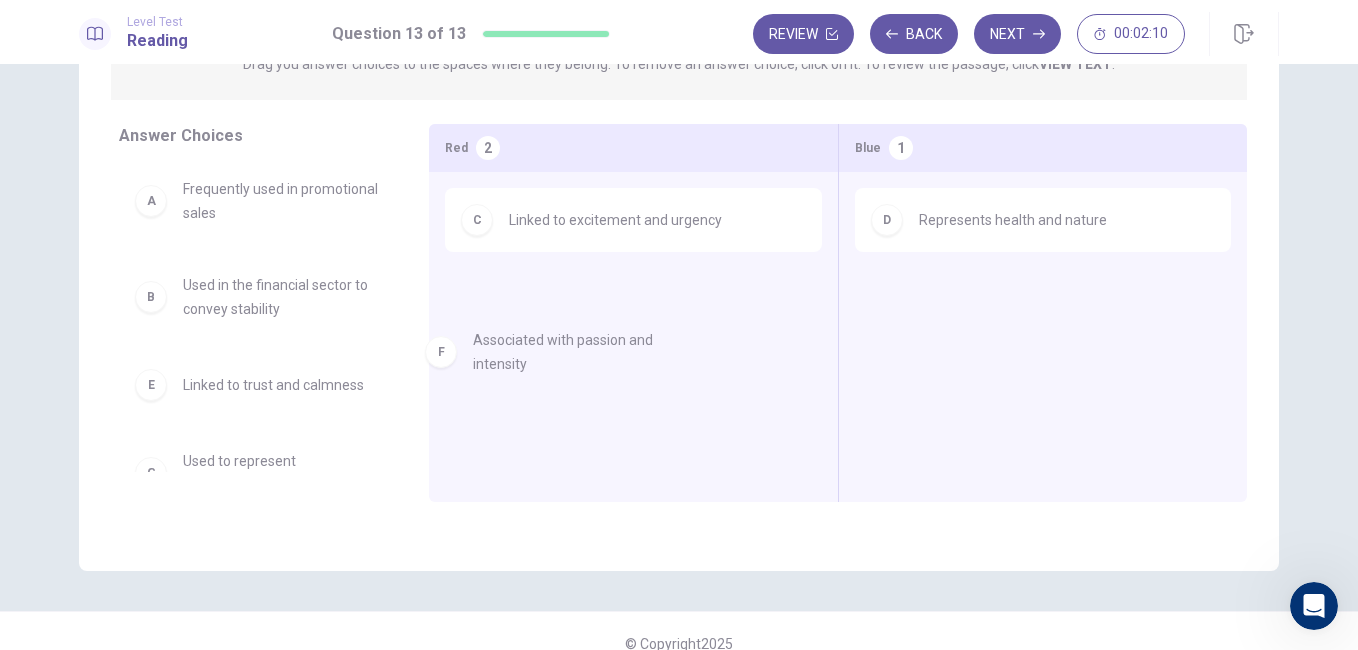 drag, startPoint x: 251, startPoint y: 491, endPoint x: 553, endPoint y: 344, distance: 335.87646 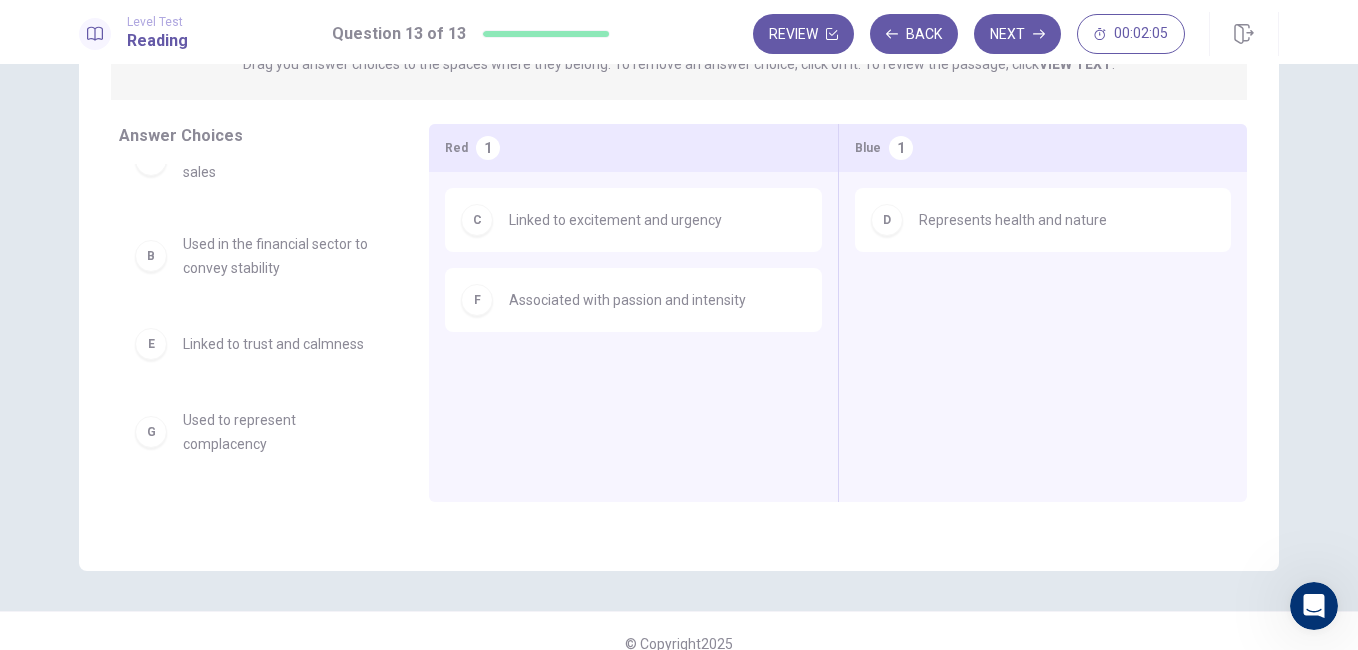 scroll, scrollTop: 0, scrollLeft: 0, axis: both 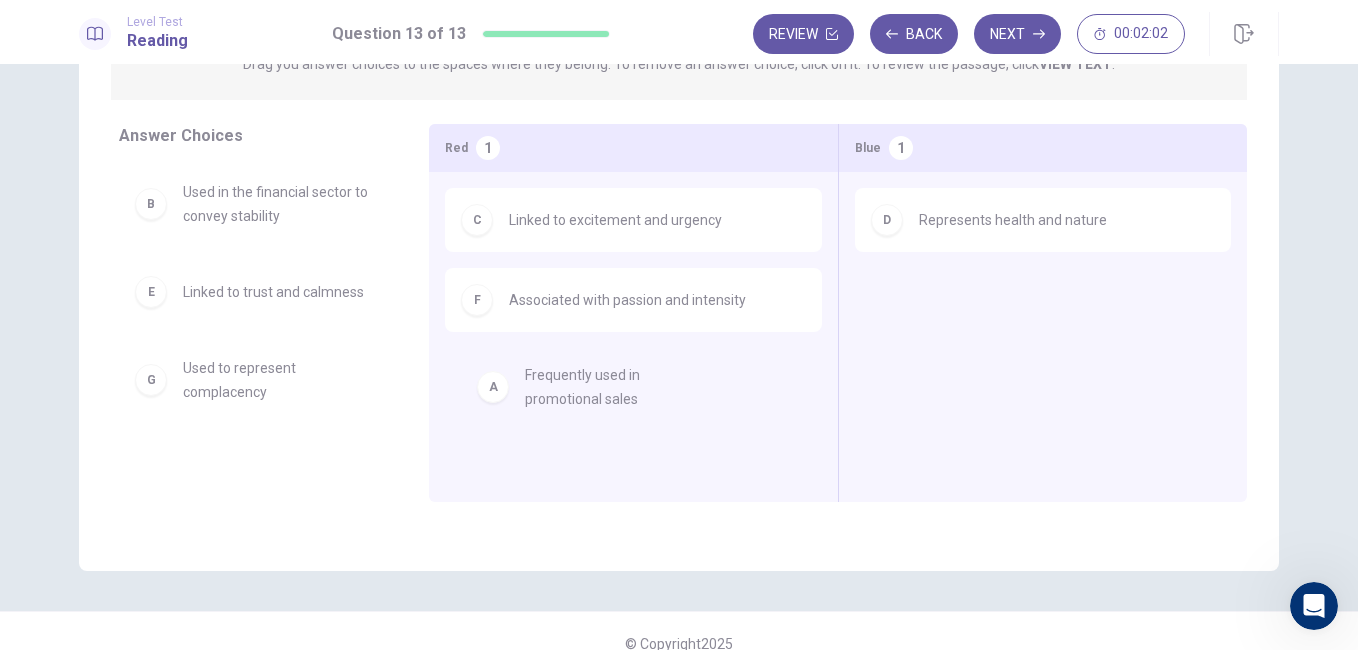 drag, startPoint x: 226, startPoint y: 239, endPoint x: 583, endPoint y: 406, distance: 394.12943 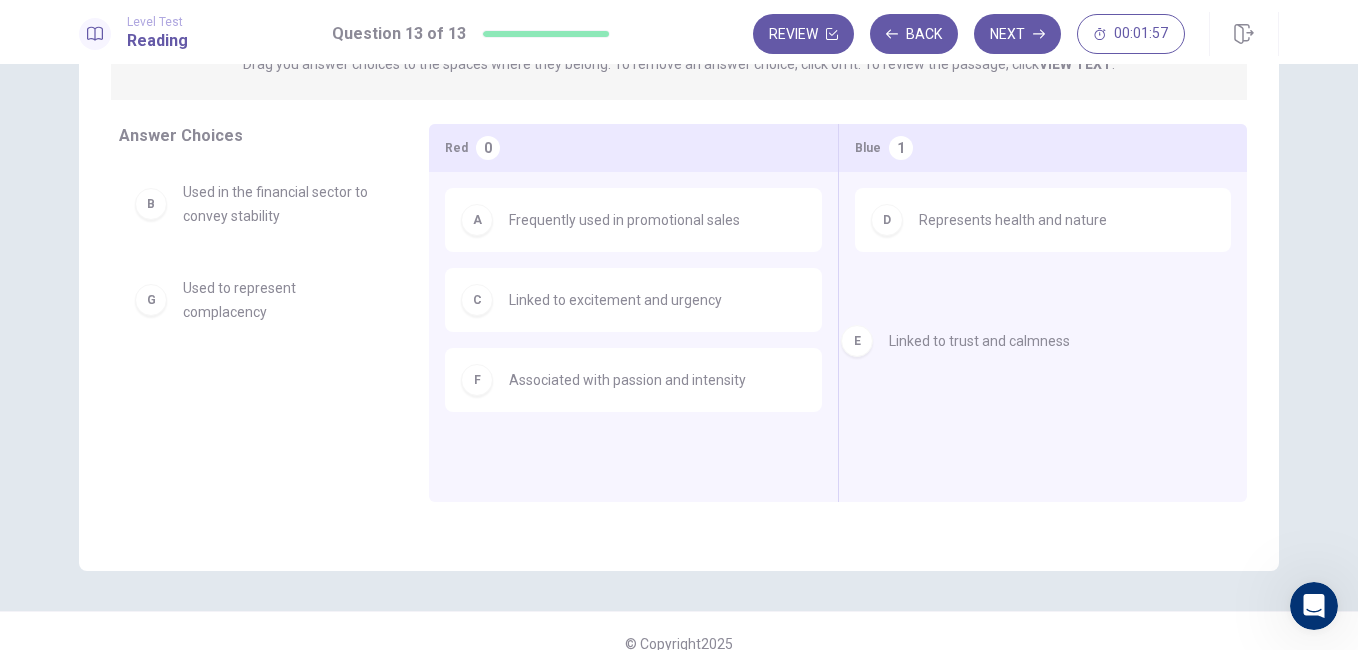 drag, startPoint x: 244, startPoint y: 324, endPoint x: 963, endPoint y: 353, distance: 719.5846 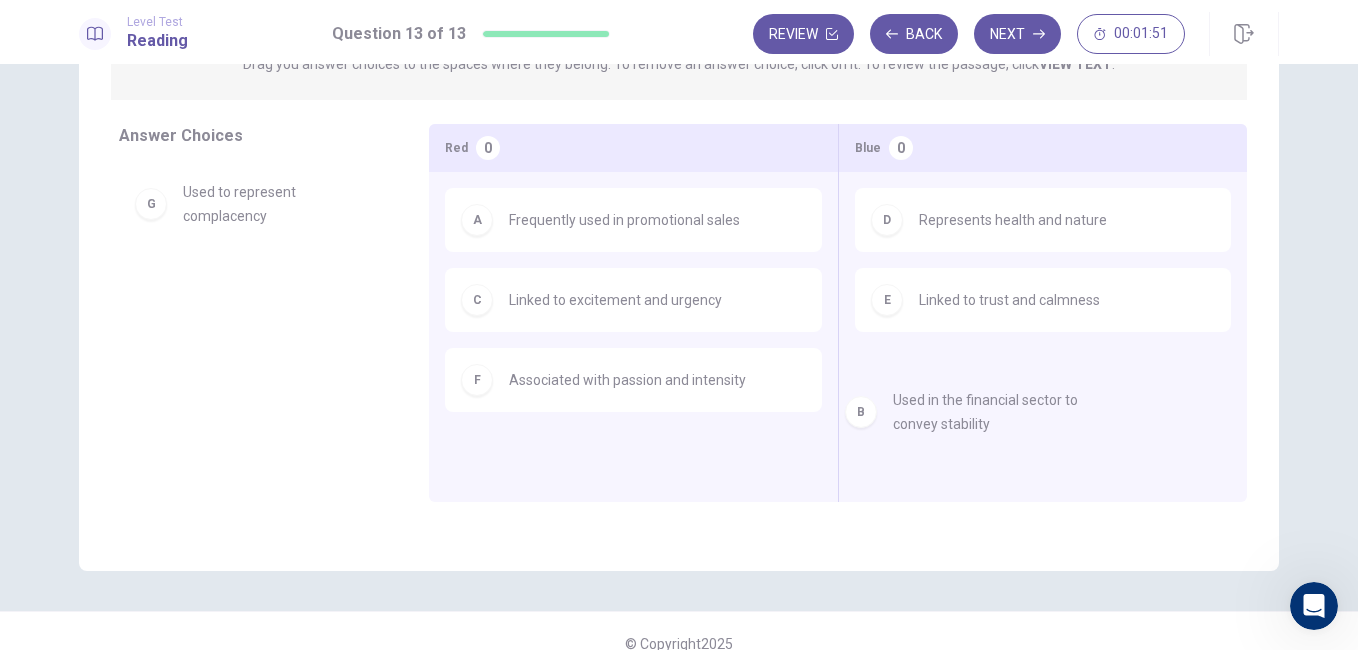 drag, startPoint x: 247, startPoint y: 245, endPoint x: 969, endPoint y: 432, distance: 745.8237 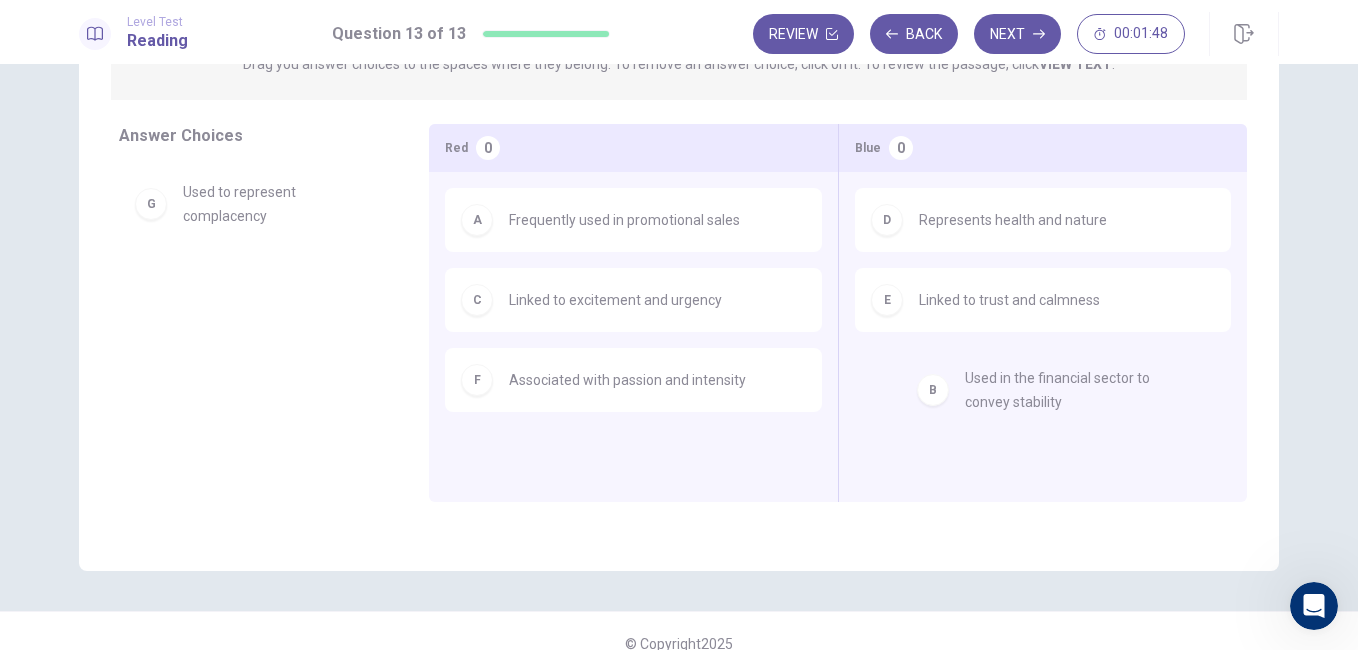 drag, startPoint x: 248, startPoint y: 255, endPoint x: 1056, endPoint y: 424, distance: 825.4847 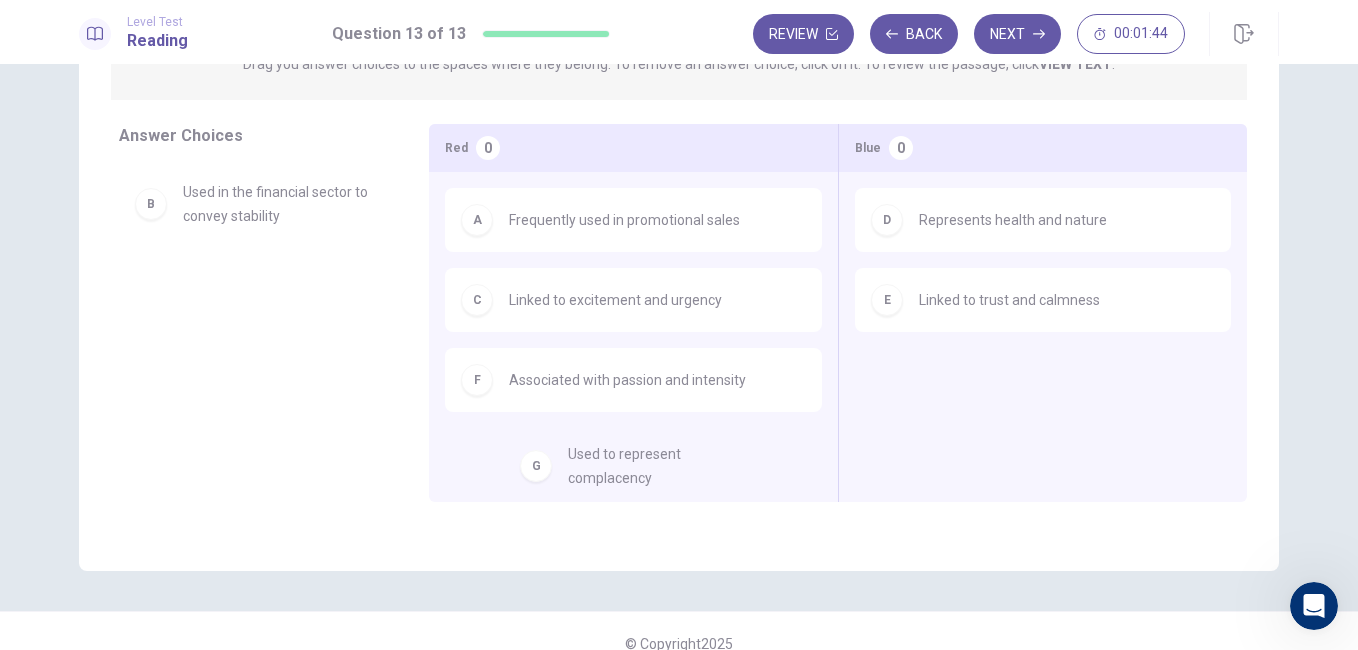drag, startPoint x: 242, startPoint y: 322, endPoint x: 698, endPoint y: 501, distance: 489.87448 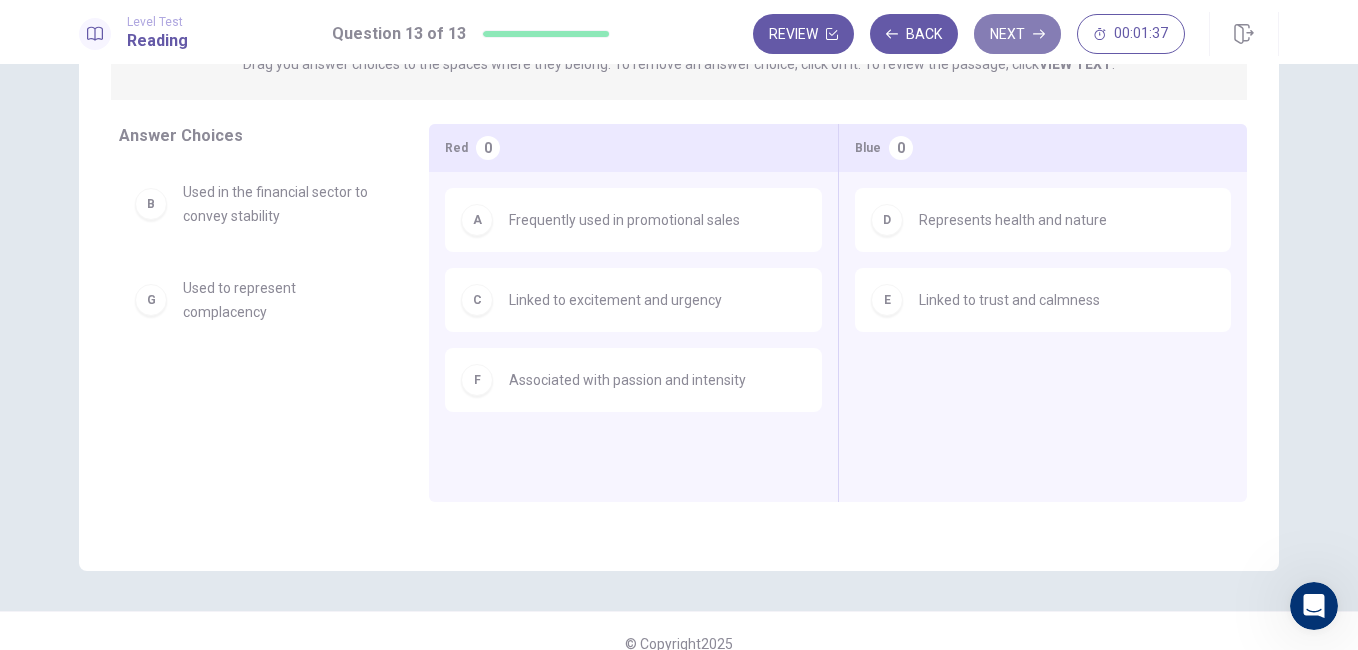 click on "Next" at bounding box center [1017, 34] 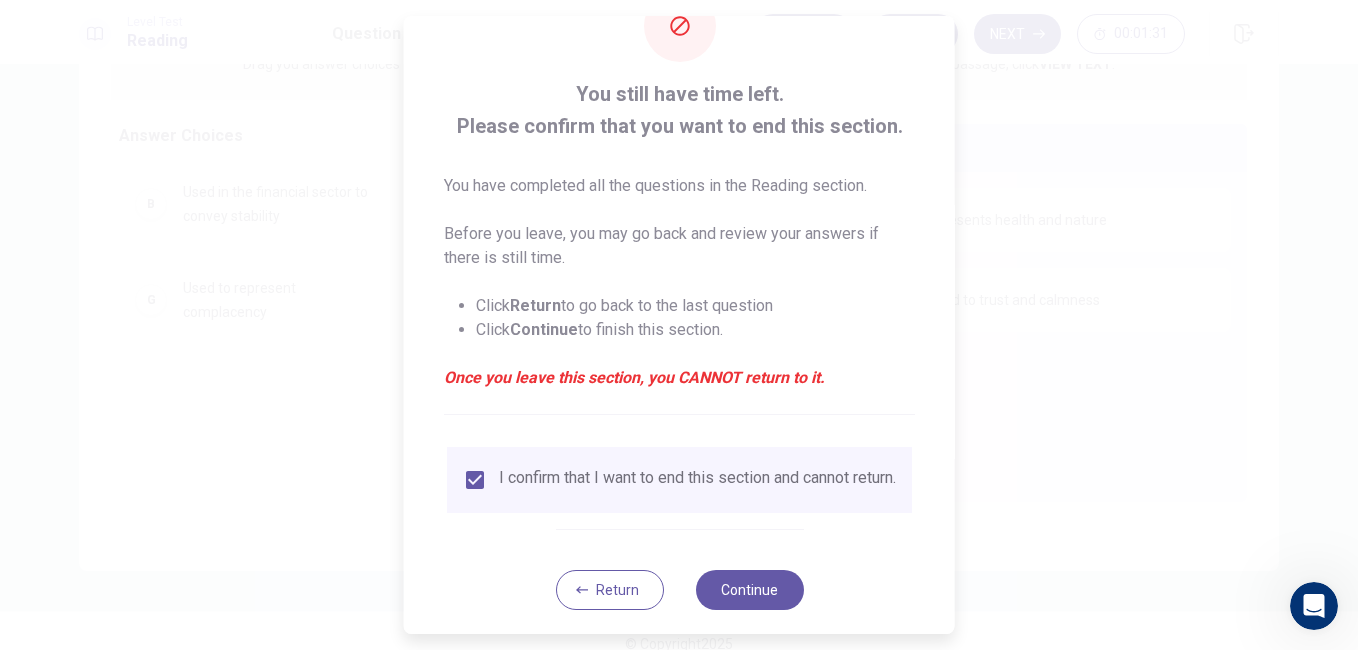 scroll, scrollTop: 96, scrollLeft: 0, axis: vertical 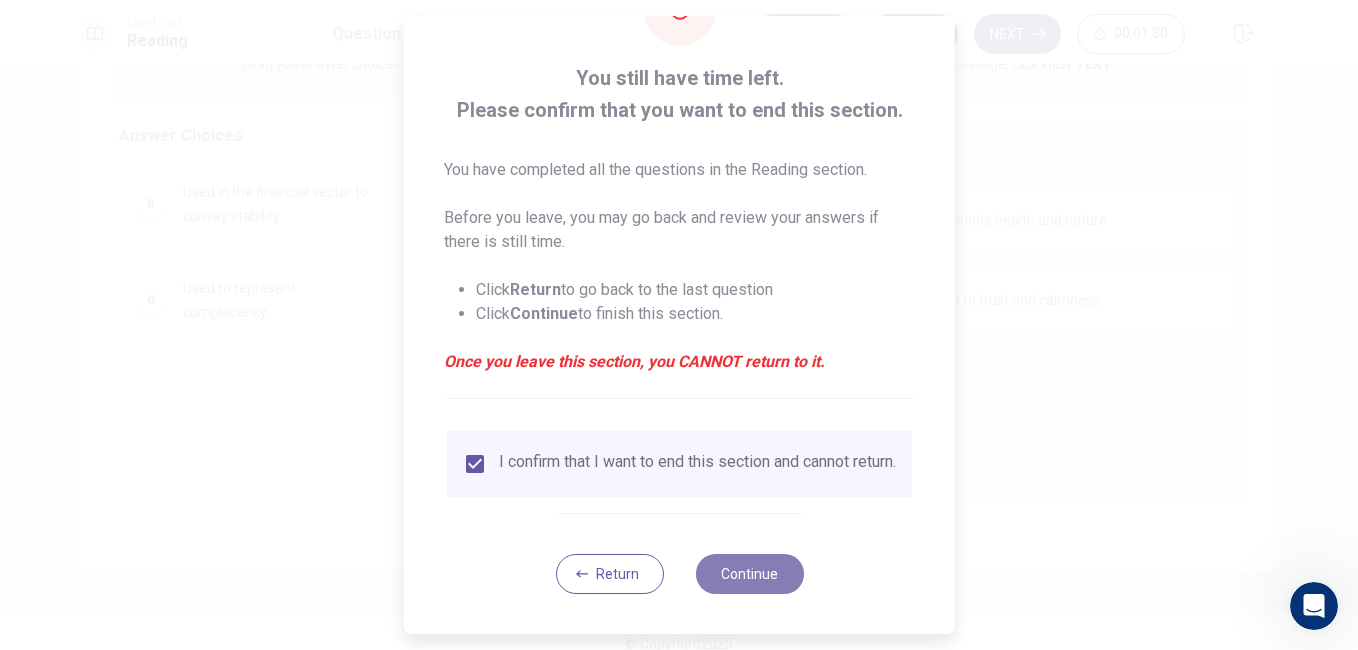 click on "Continue" at bounding box center [749, 574] 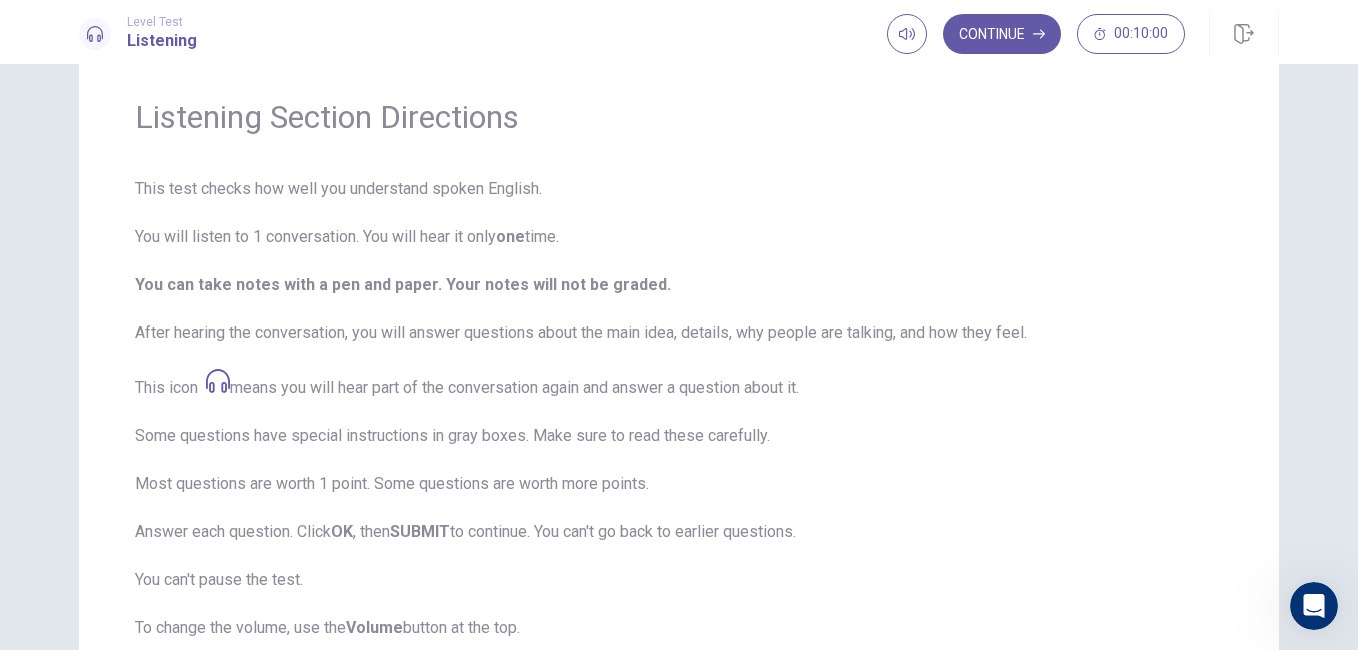 scroll, scrollTop: 0, scrollLeft: 0, axis: both 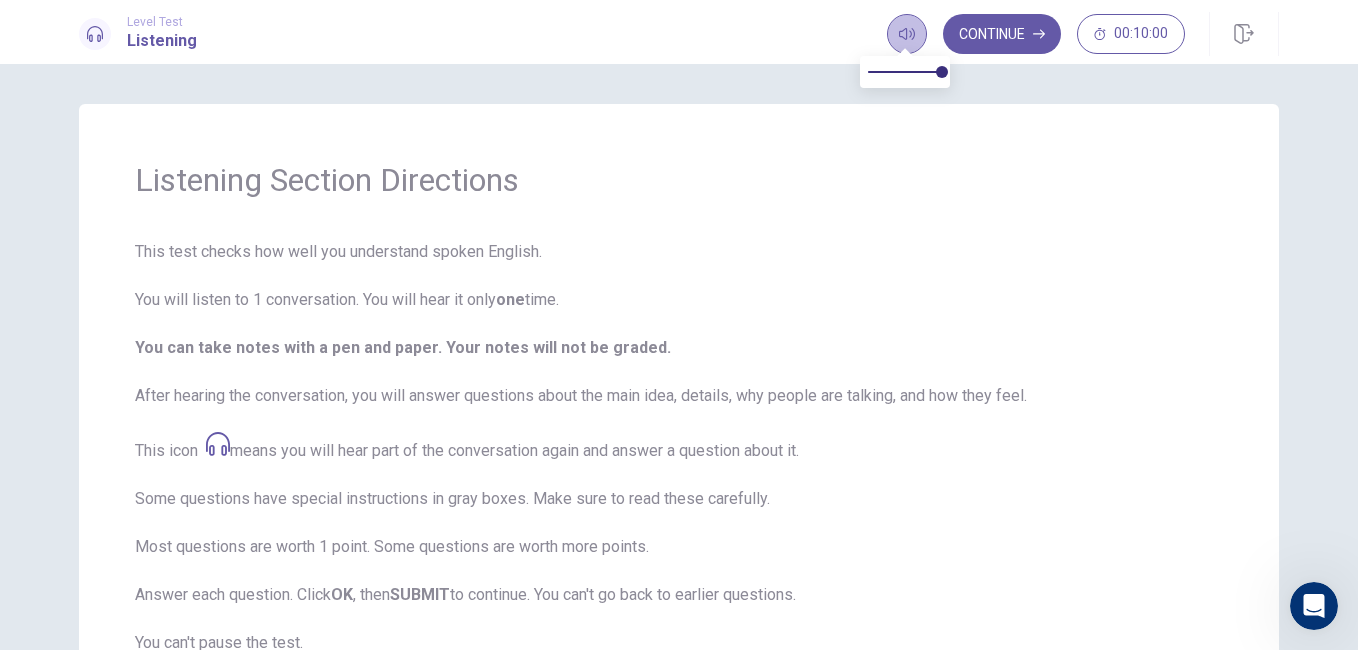 click at bounding box center [907, 34] 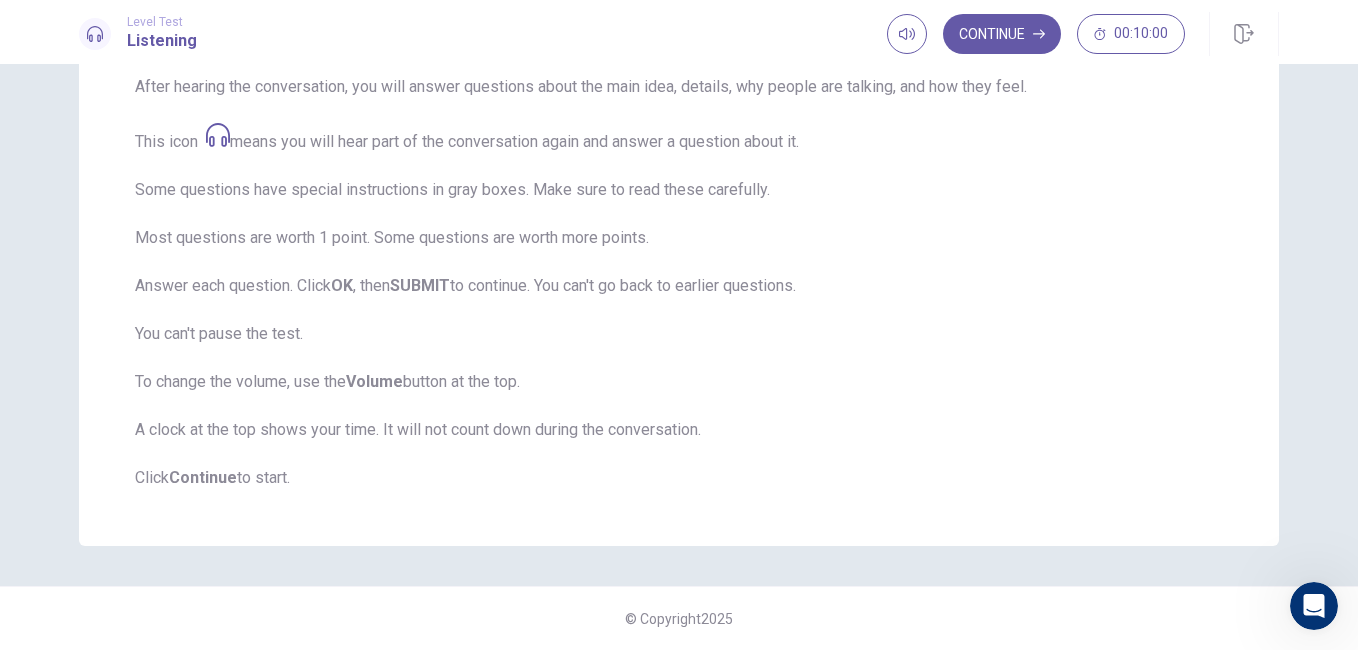 scroll, scrollTop: 0, scrollLeft: 0, axis: both 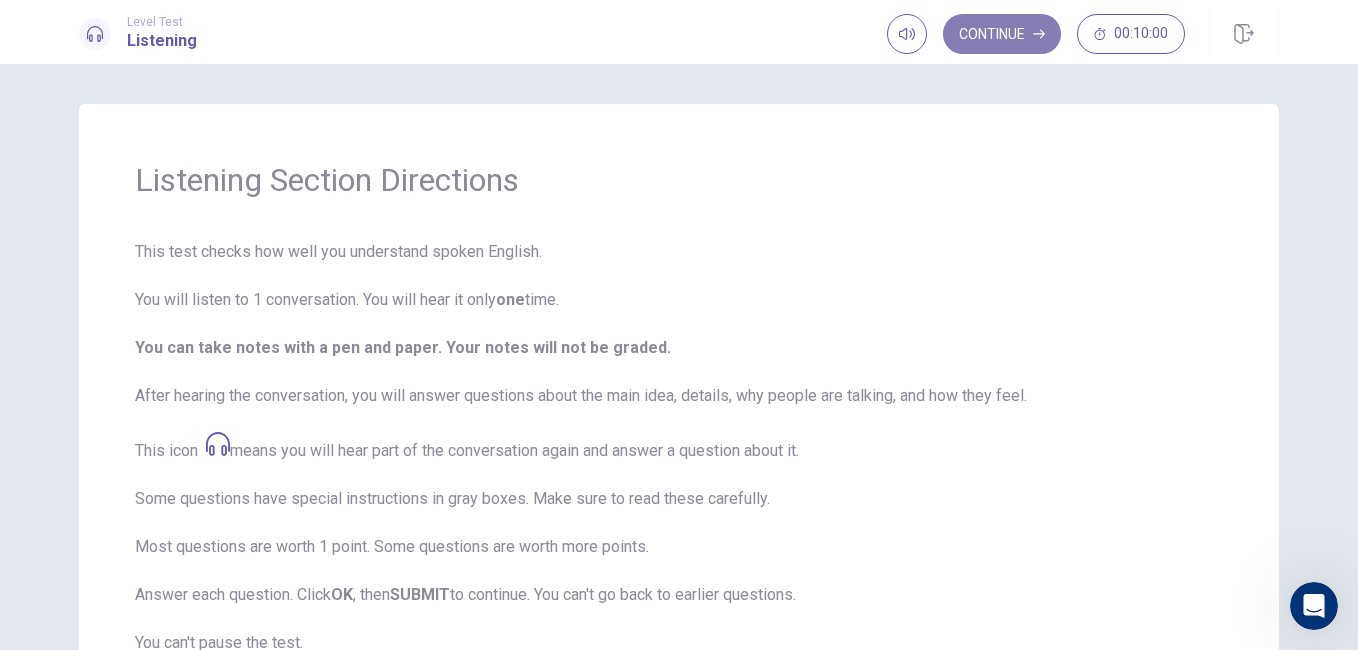 click on "Continue" at bounding box center [1002, 34] 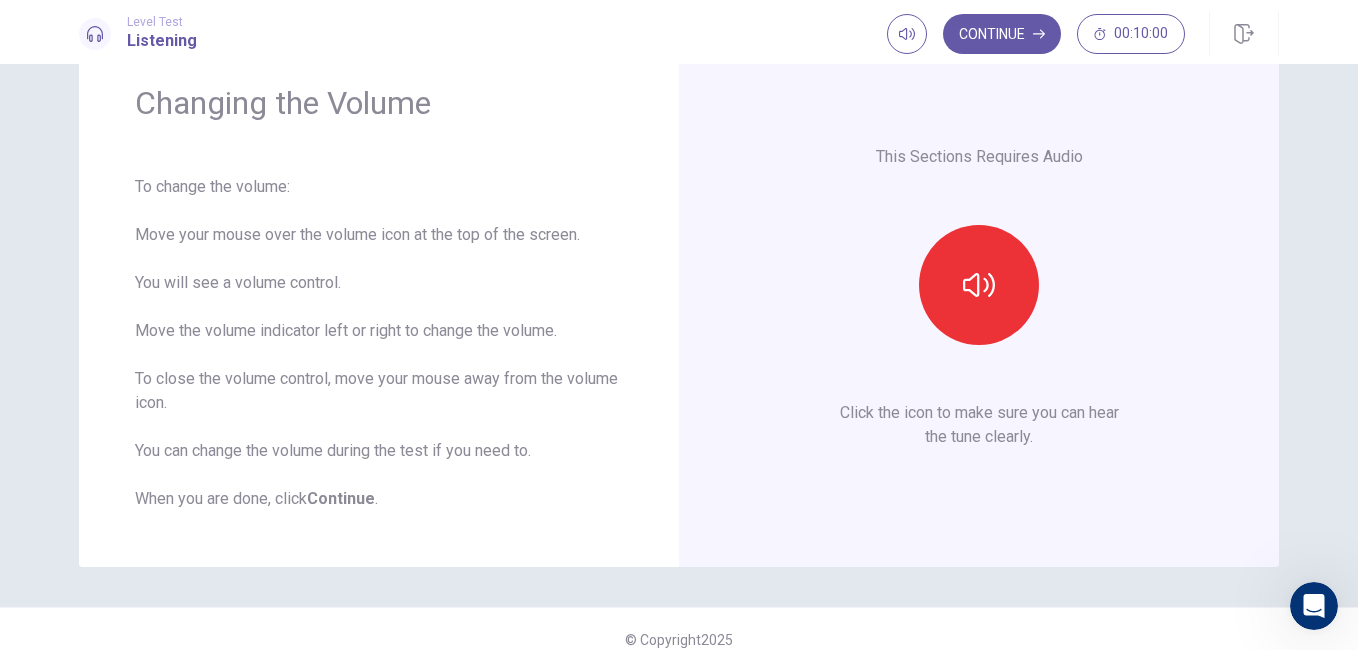 scroll, scrollTop: 74, scrollLeft: 0, axis: vertical 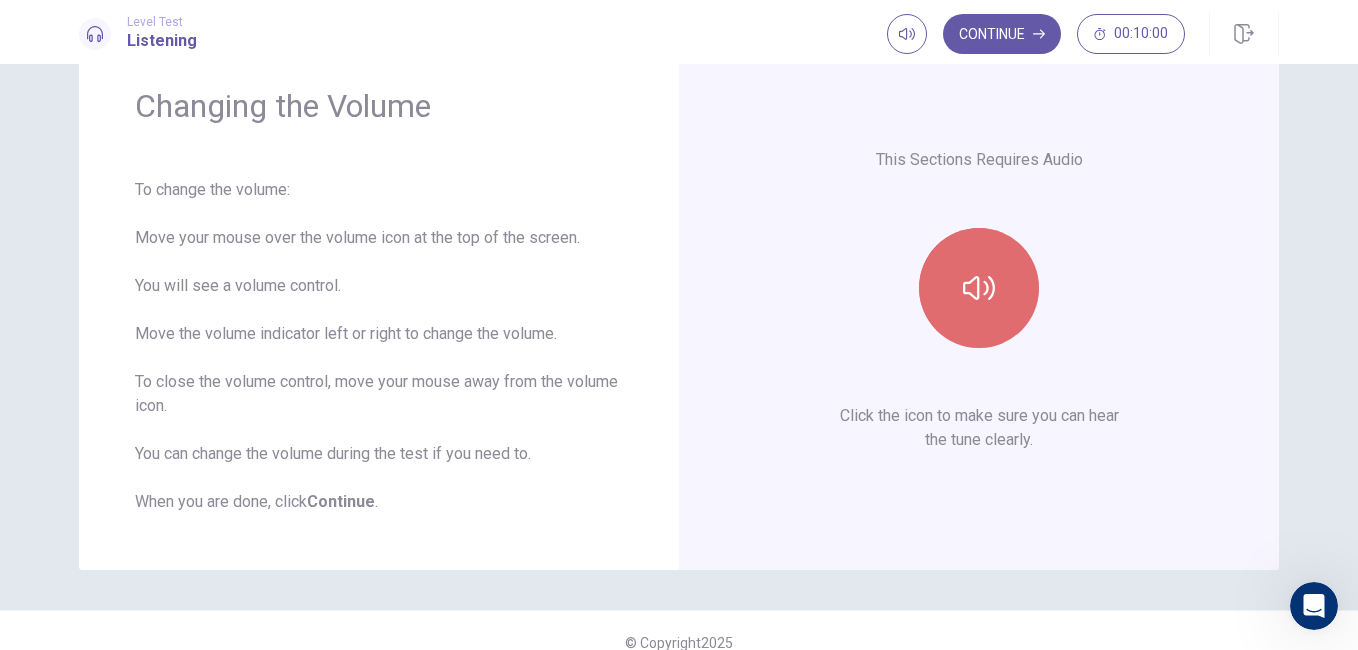 click 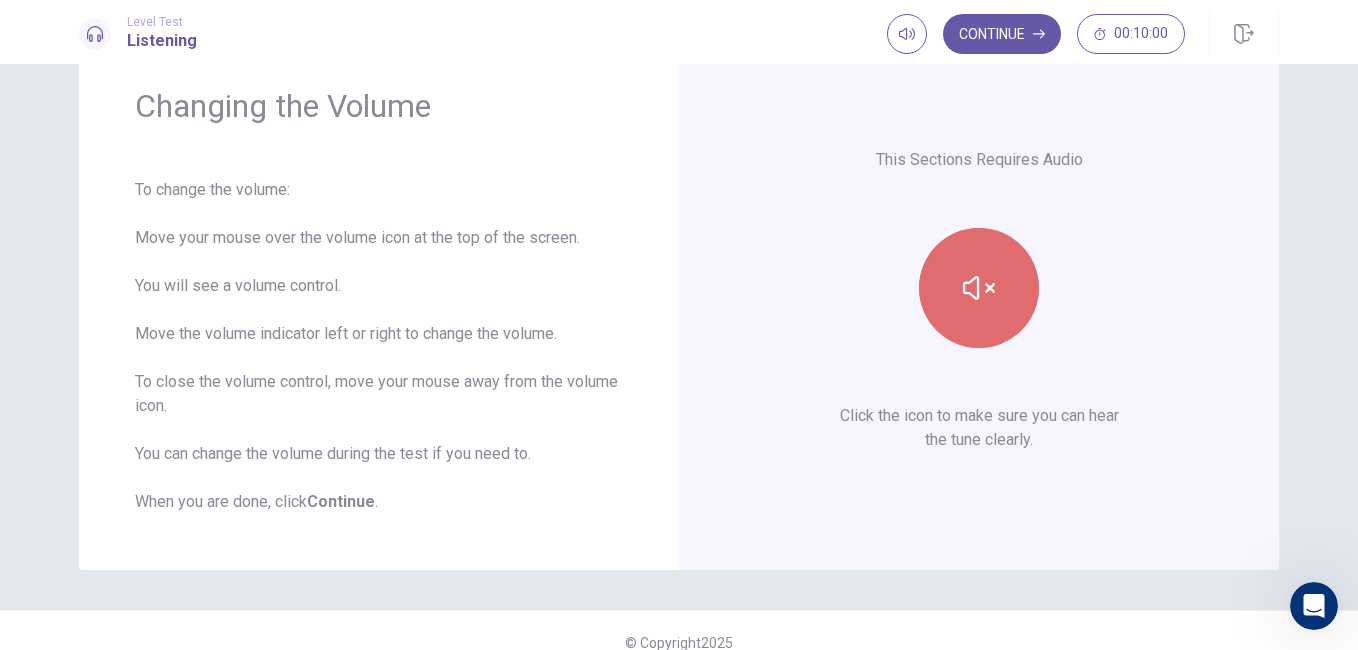 click 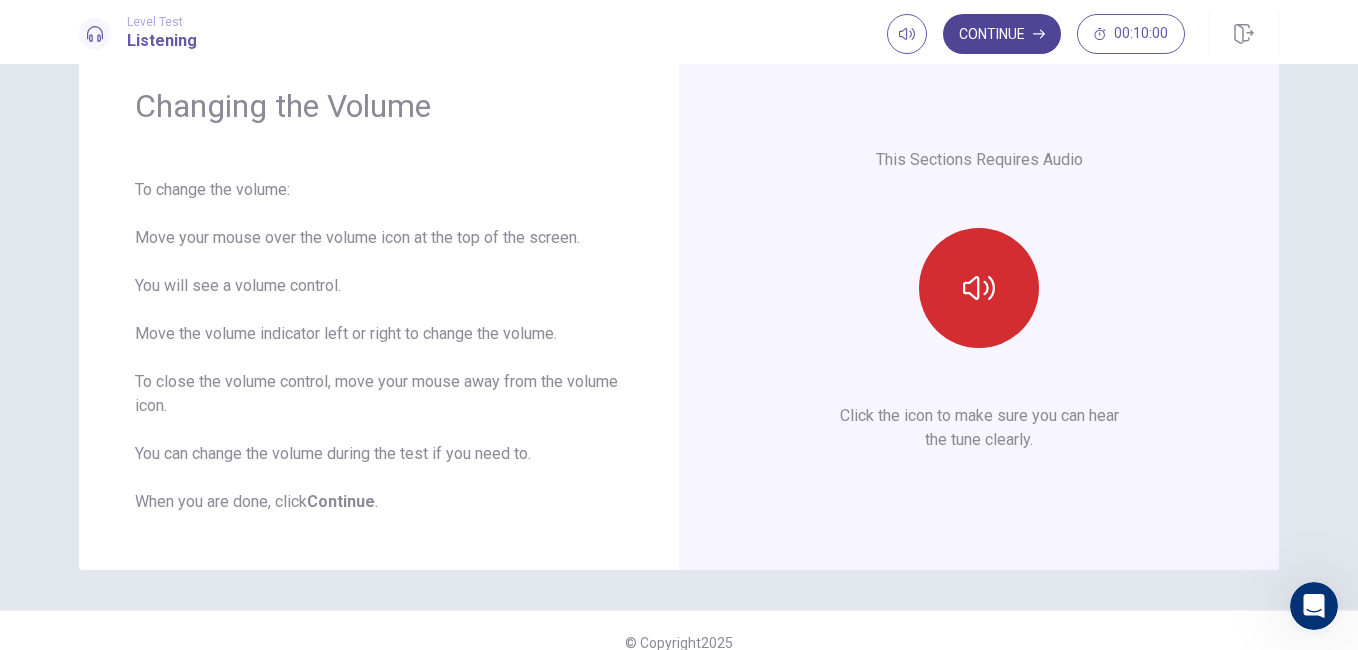 click on "Continue" at bounding box center (1002, 34) 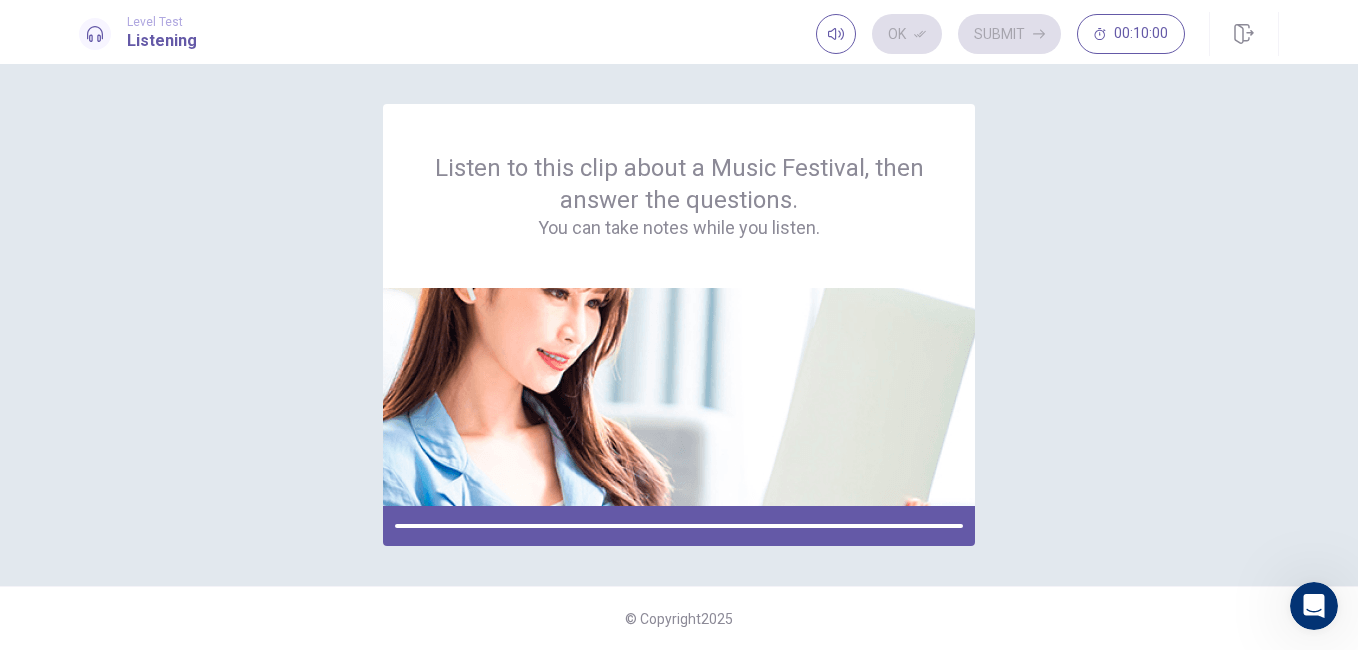 scroll, scrollTop: 0, scrollLeft: 0, axis: both 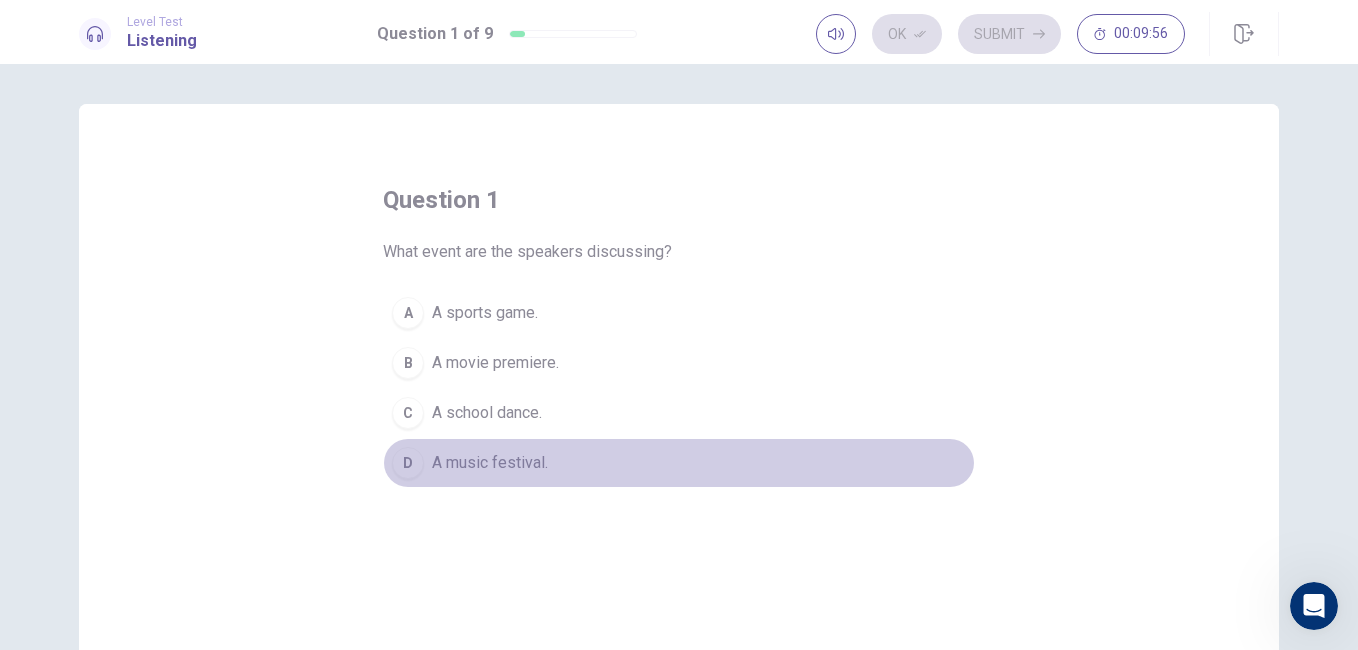 click on "D A music festival." at bounding box center (679, 463) 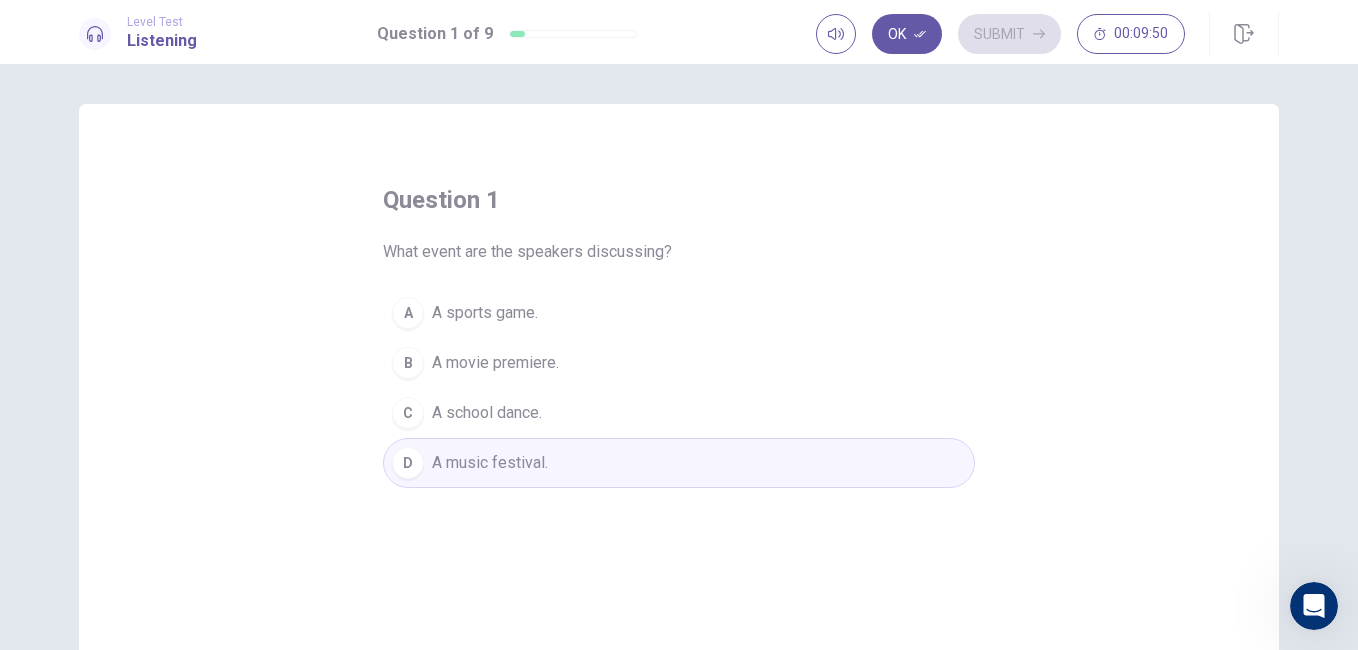 drag, startPoint x: 909, startPoint y: 37, endPoint x: 1095, endPoint y: 222, distance: 262.33755 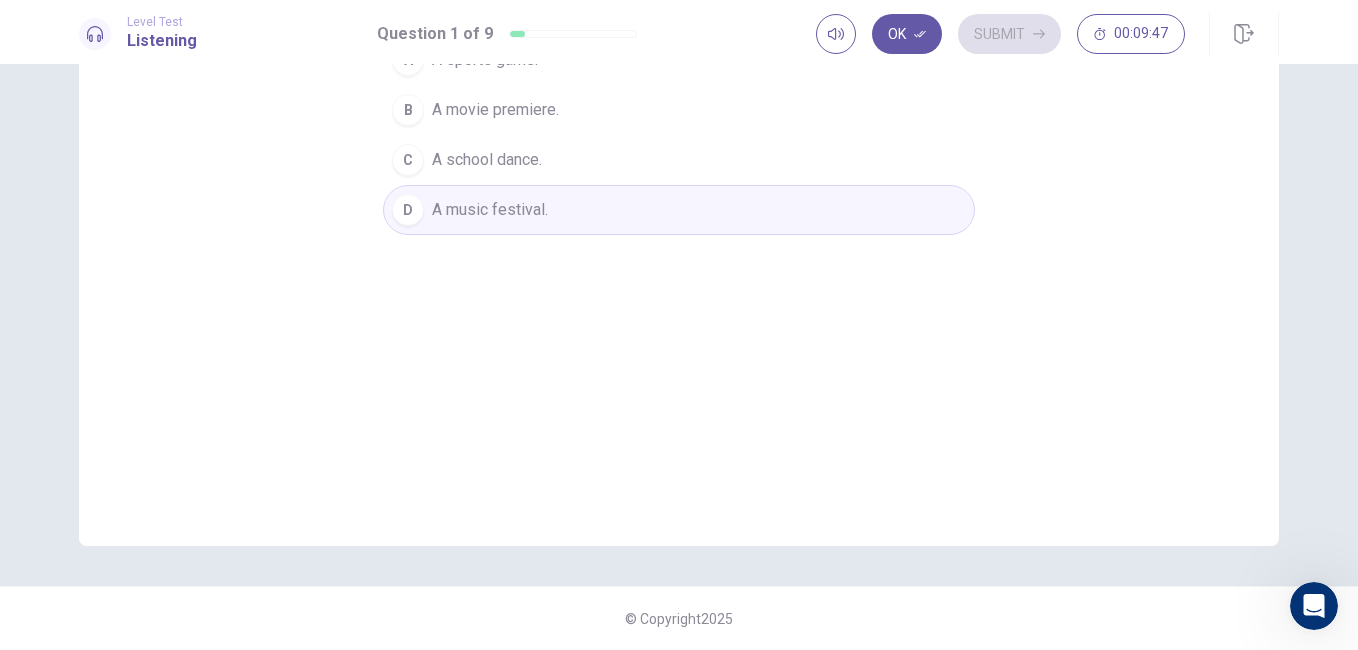 scroll, scrollTop: 0, scrollLeft: 0, axis: both 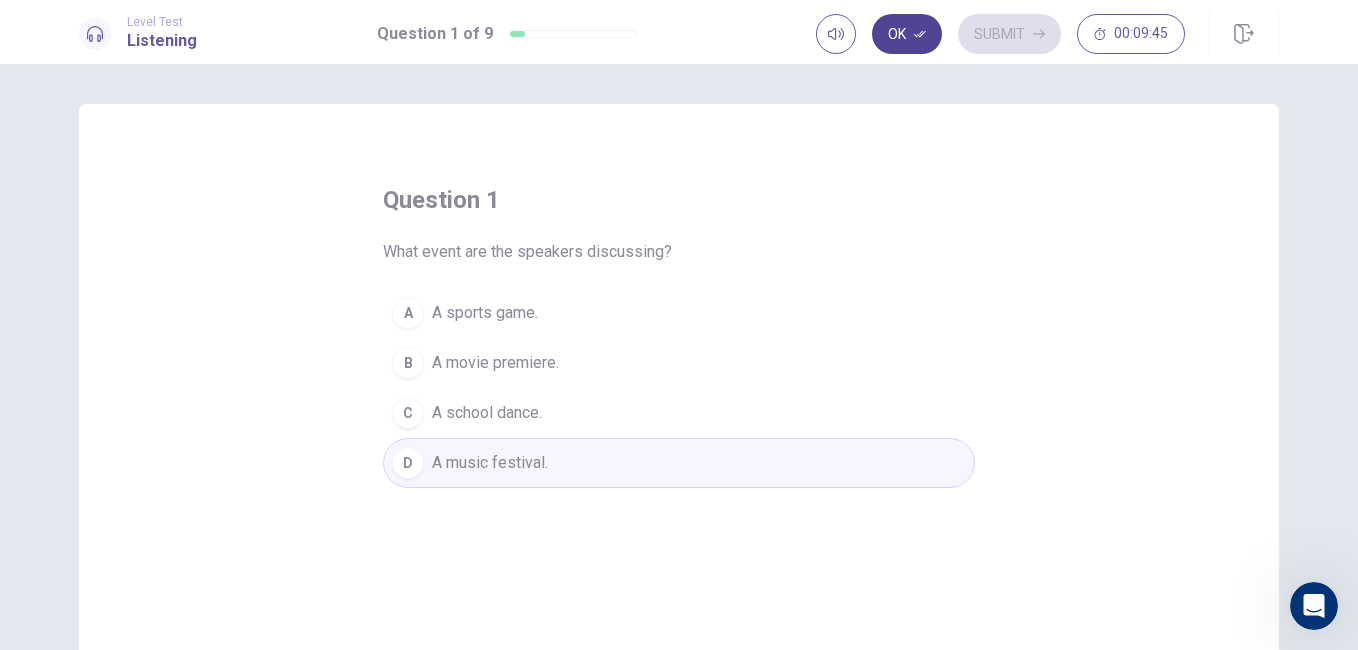 click on "Ok" at bounding box center (907, 34) 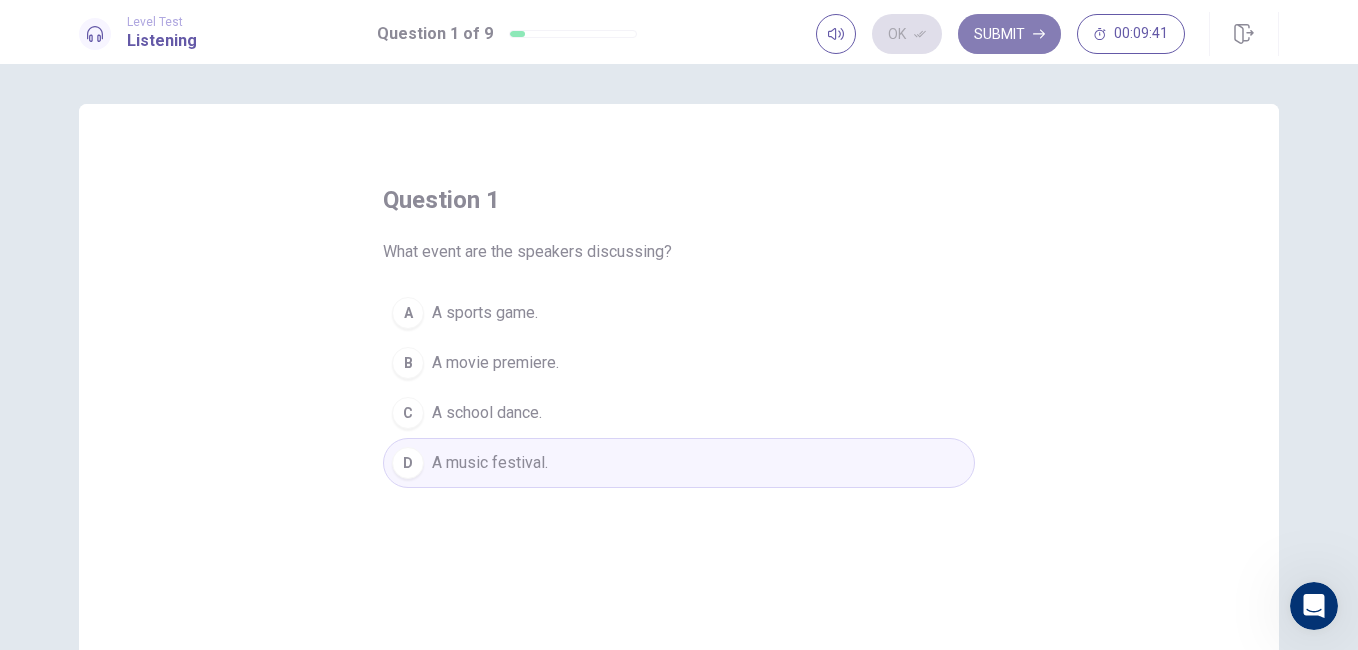 click on "Submit" at bounding box center (1009, 34) 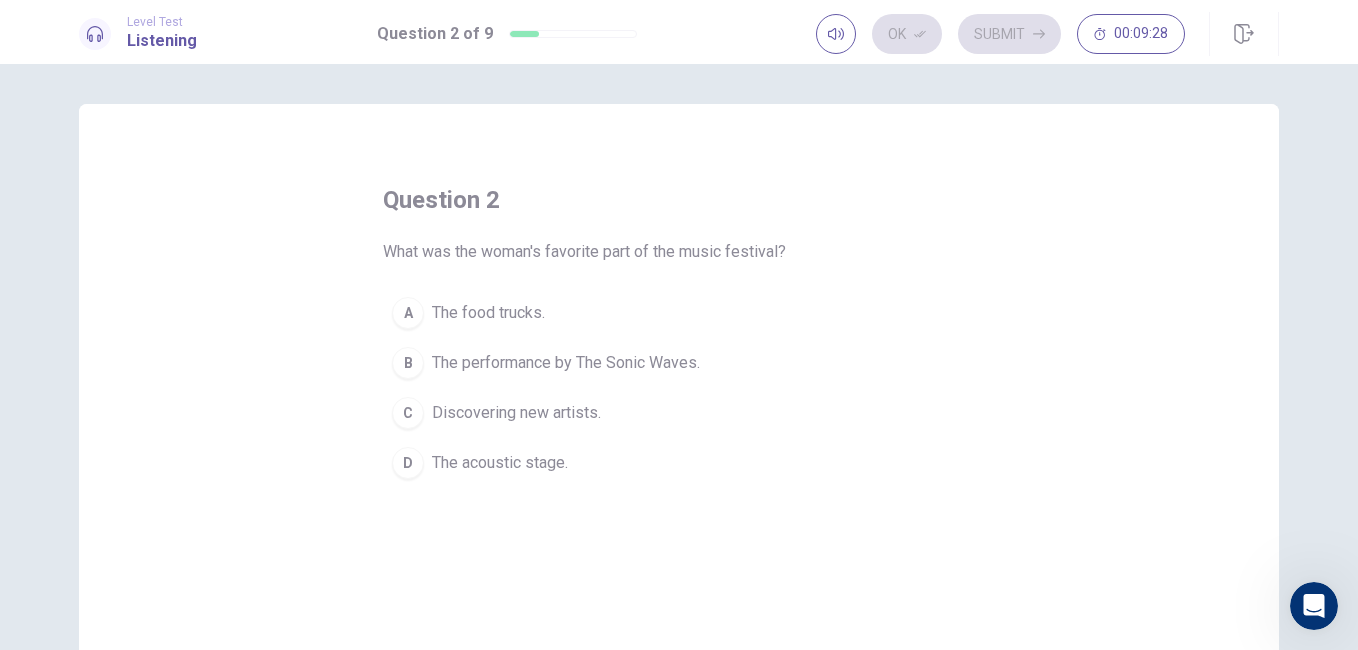 click on "The food trucks." at bounding box center (488, 313) 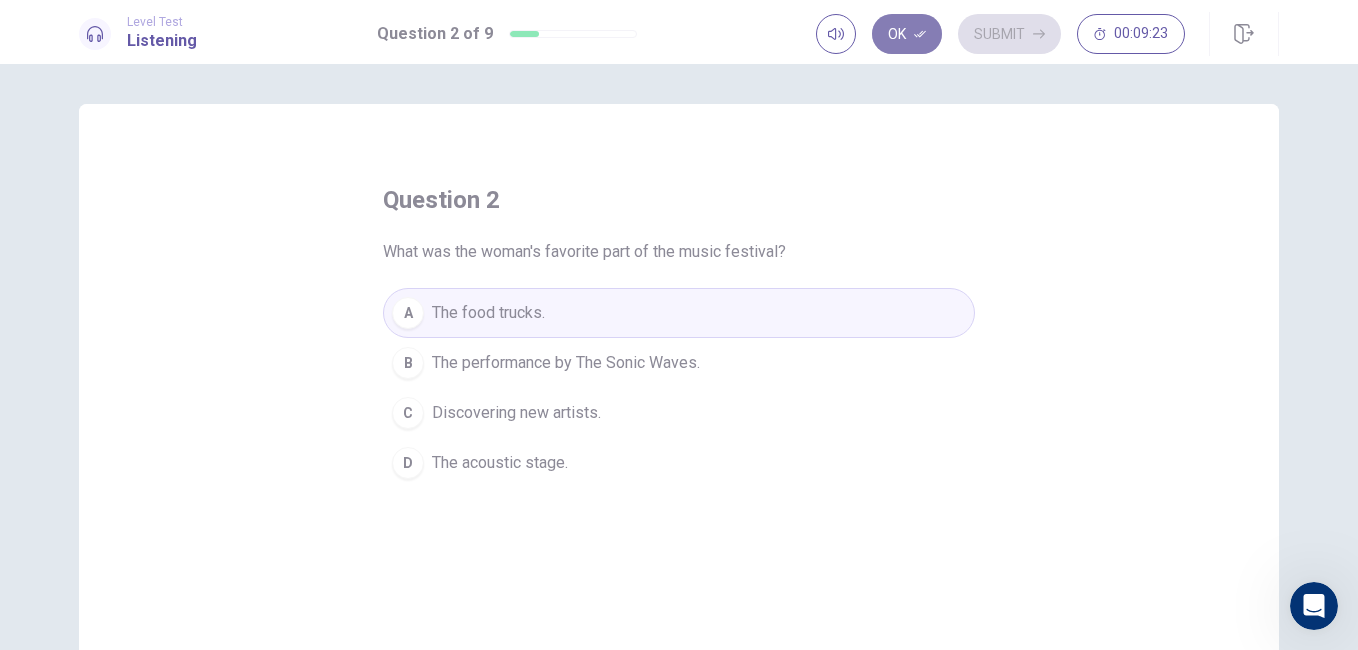 click on "Ok" at bounding box center [907, 34] 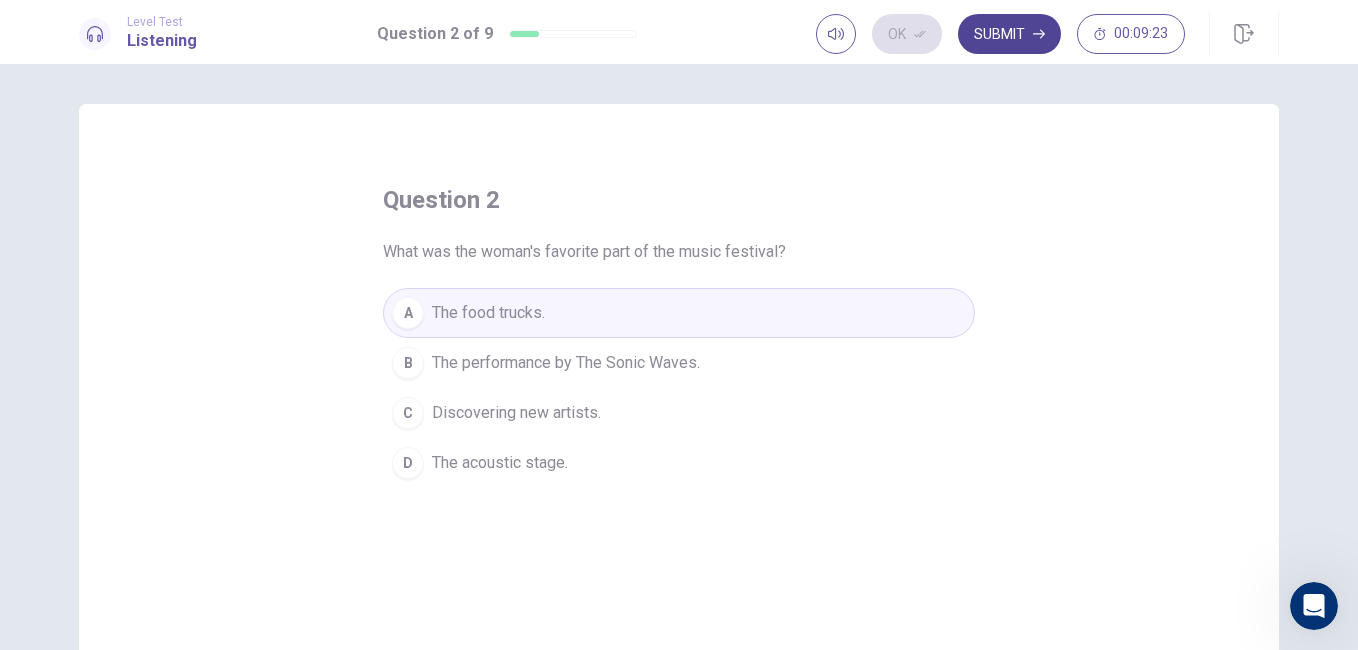 click on "Submit" at bounding box center [1009, 34] 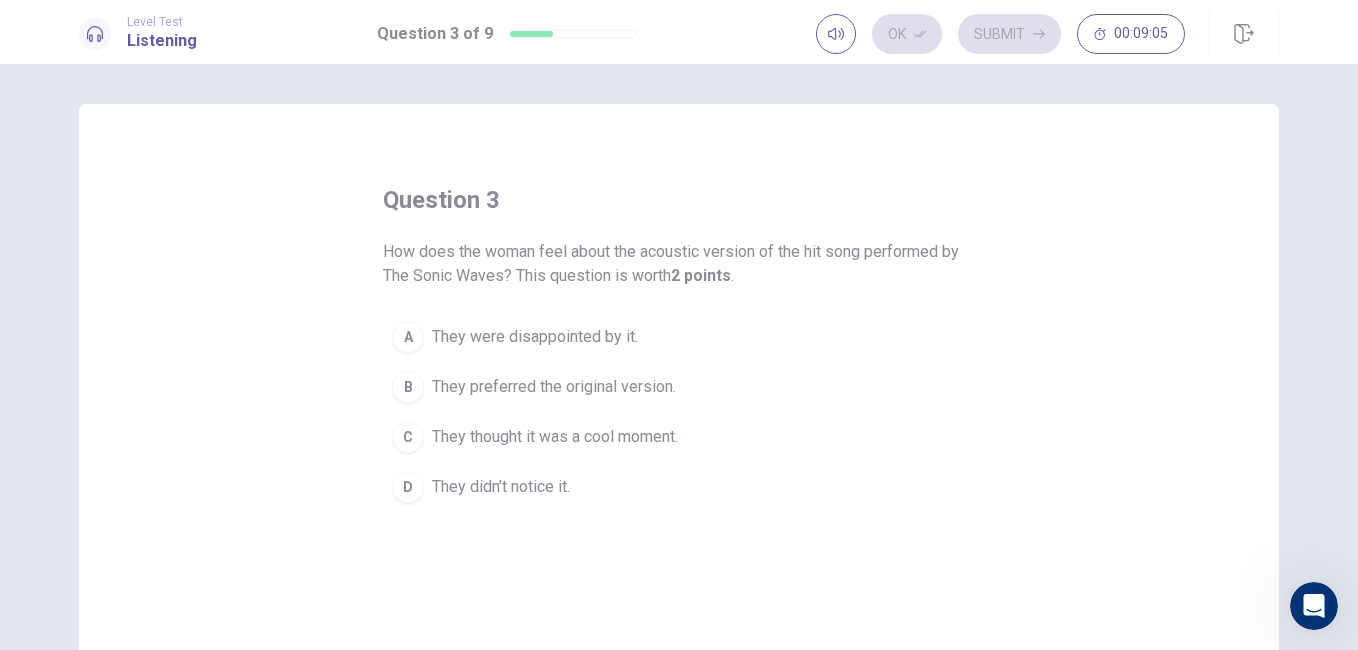 click on "question   3 How does the woman feel about the acoustic version of the hit song performed by The Sonic Waves? This question is worth  2 points .
A They were disappointed by it.
B They preferred the original version. C They thought it was a cool moment.
D They didn’t notice it." at bounding box center (679, 451) 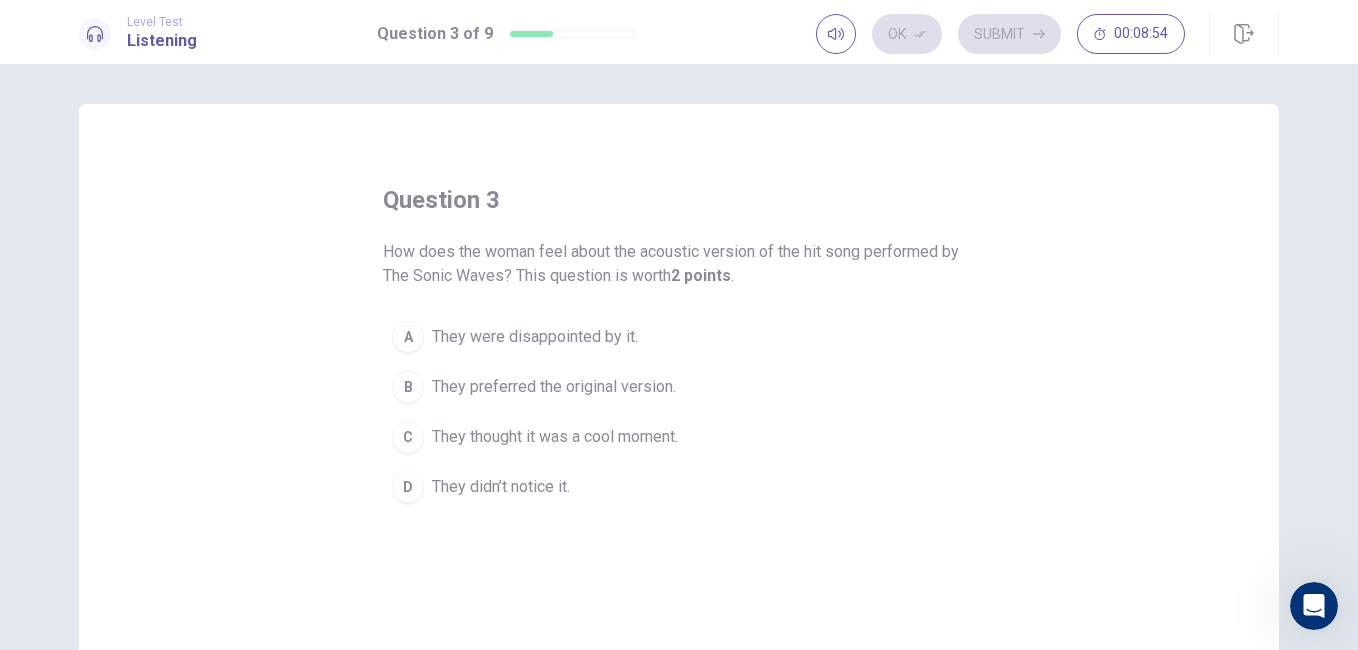 click on "They preferred the original version." at bounding box center [554, 387] 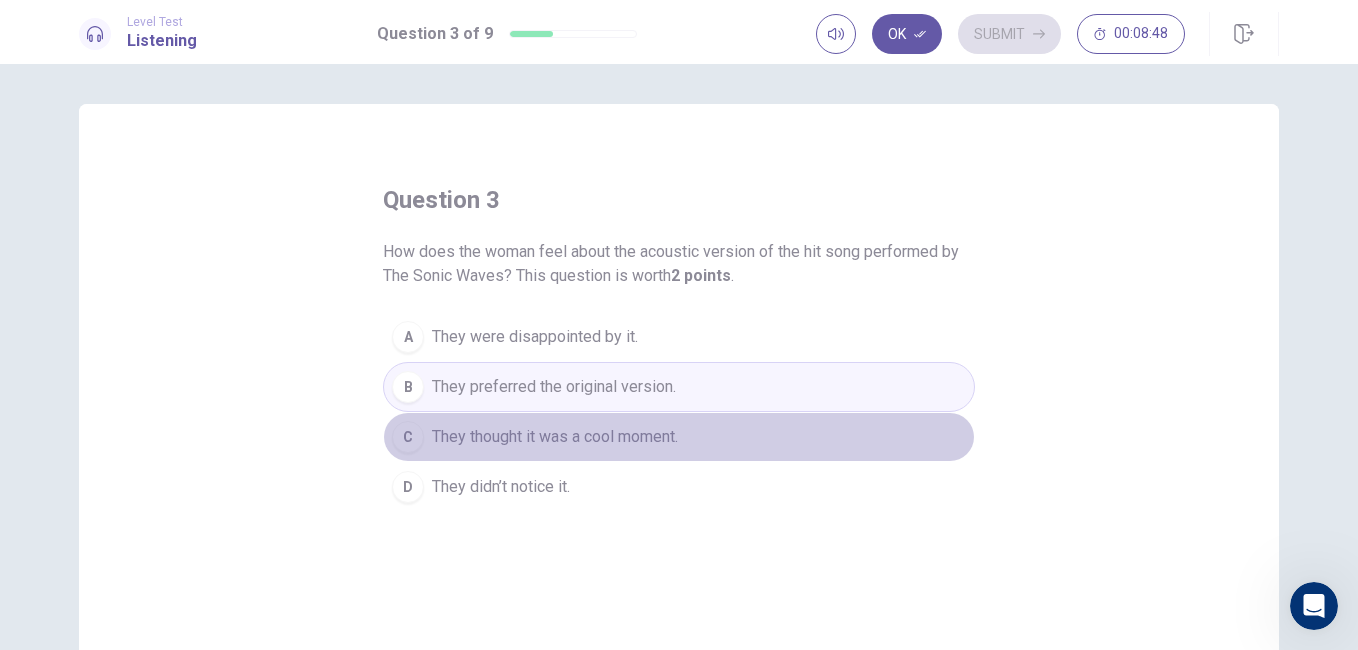 click on "C They thought it was a cool moment." at bounding box center [679, 437] 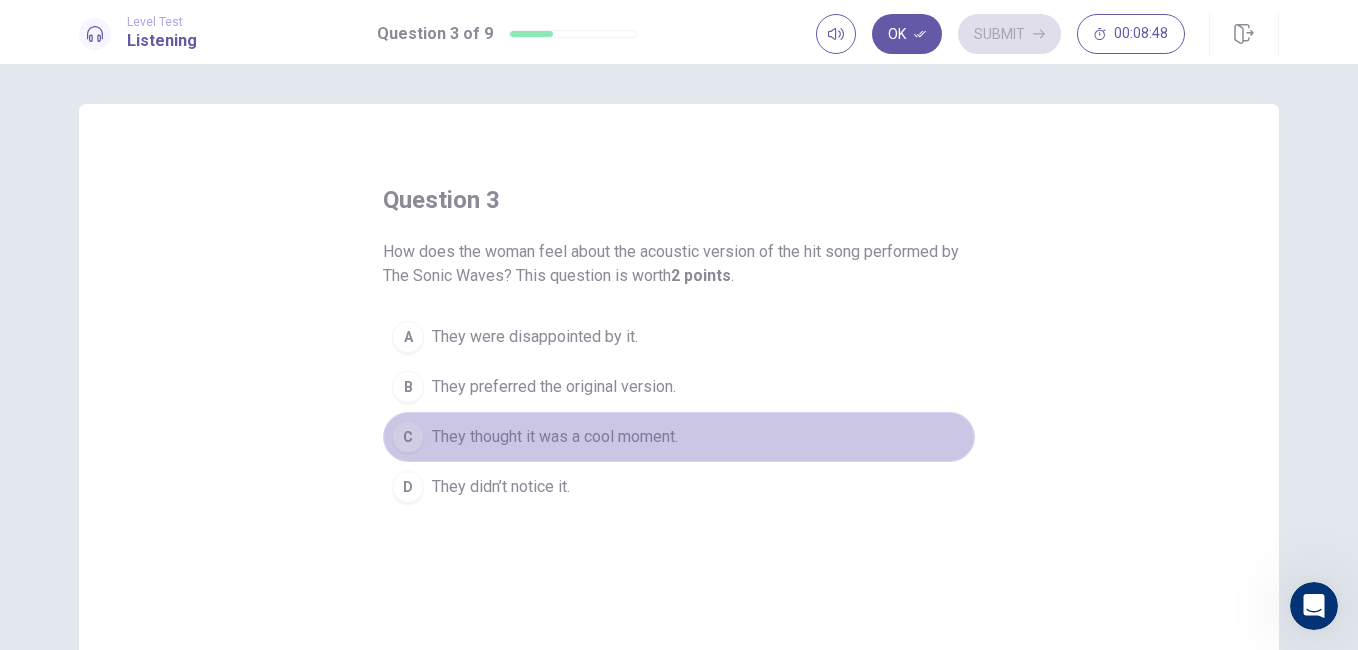 click on "They thought it was a cool moment." at bounding box center [555, 437] 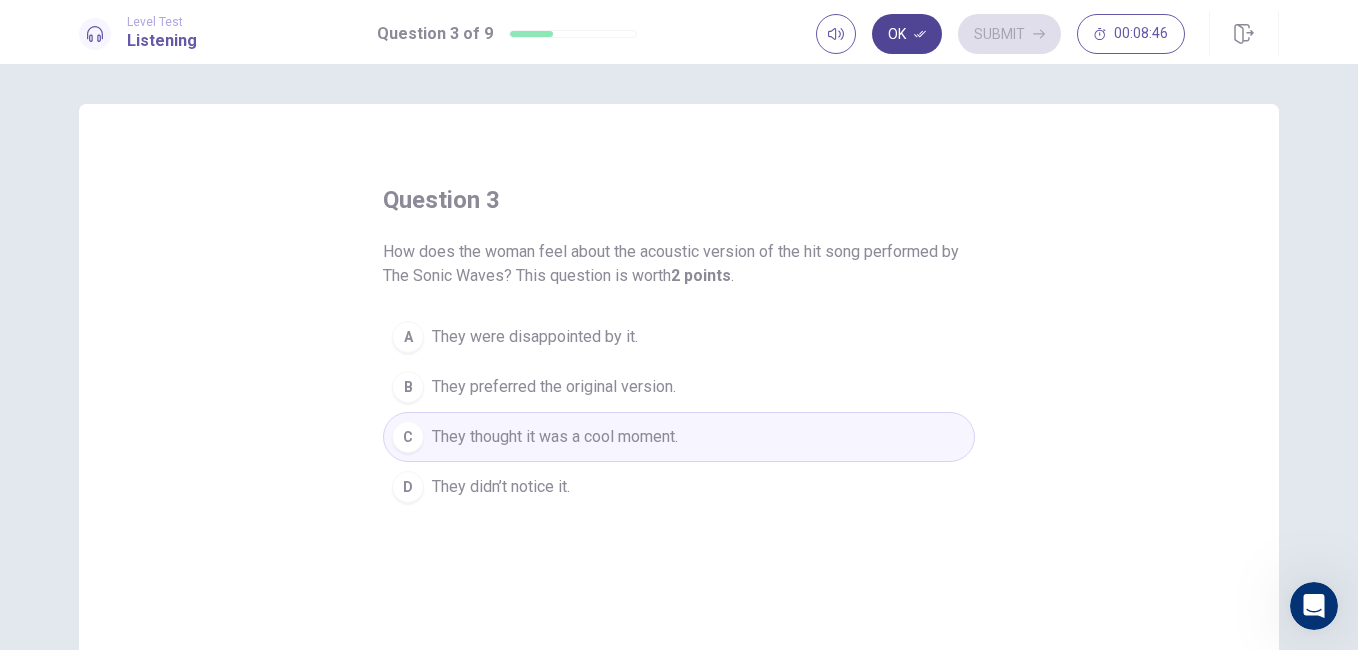click on "Ok" at bounding box center [907, 34] 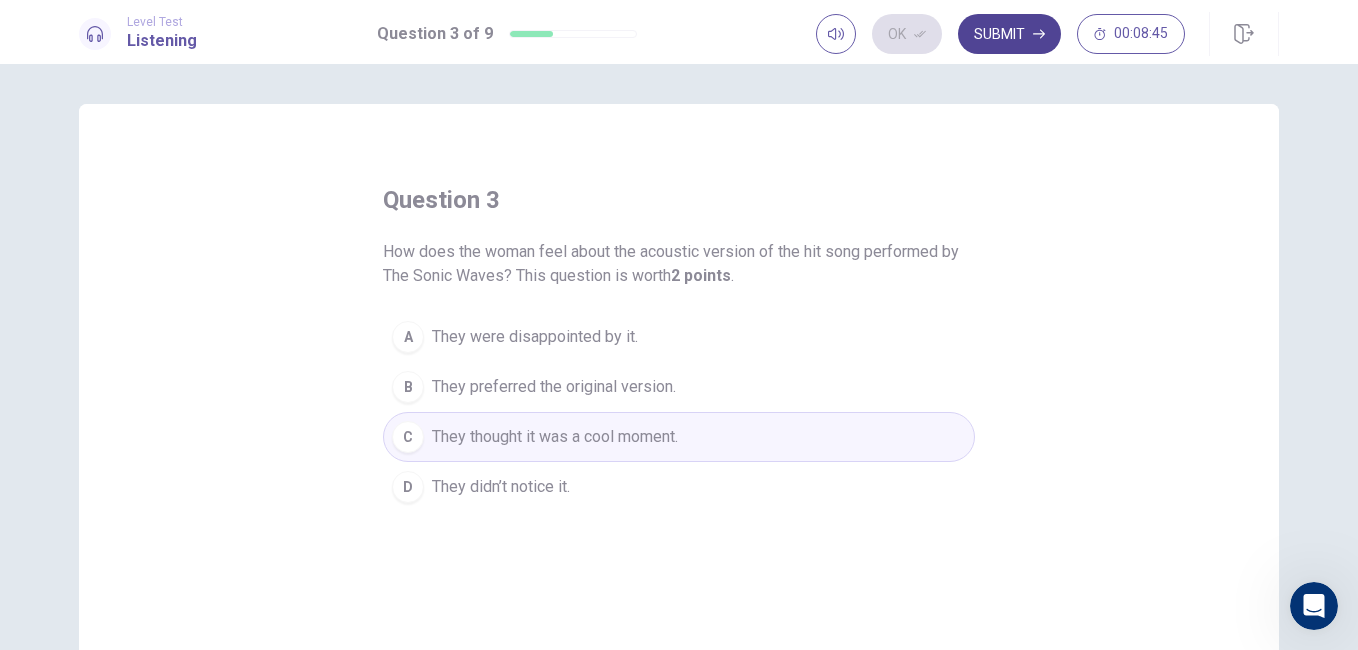 click on "Submit" at bounding box center (1009, 34) 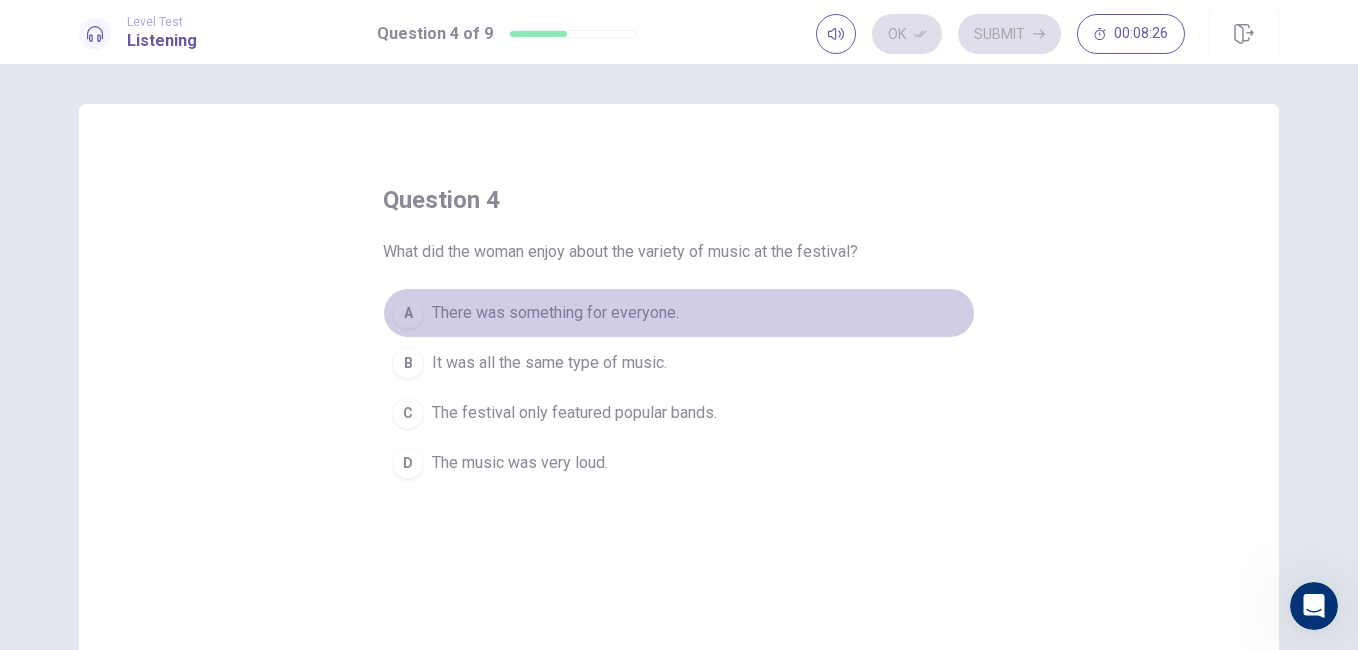 click on "A There was something for everyone." at bounding box center [679, 313] 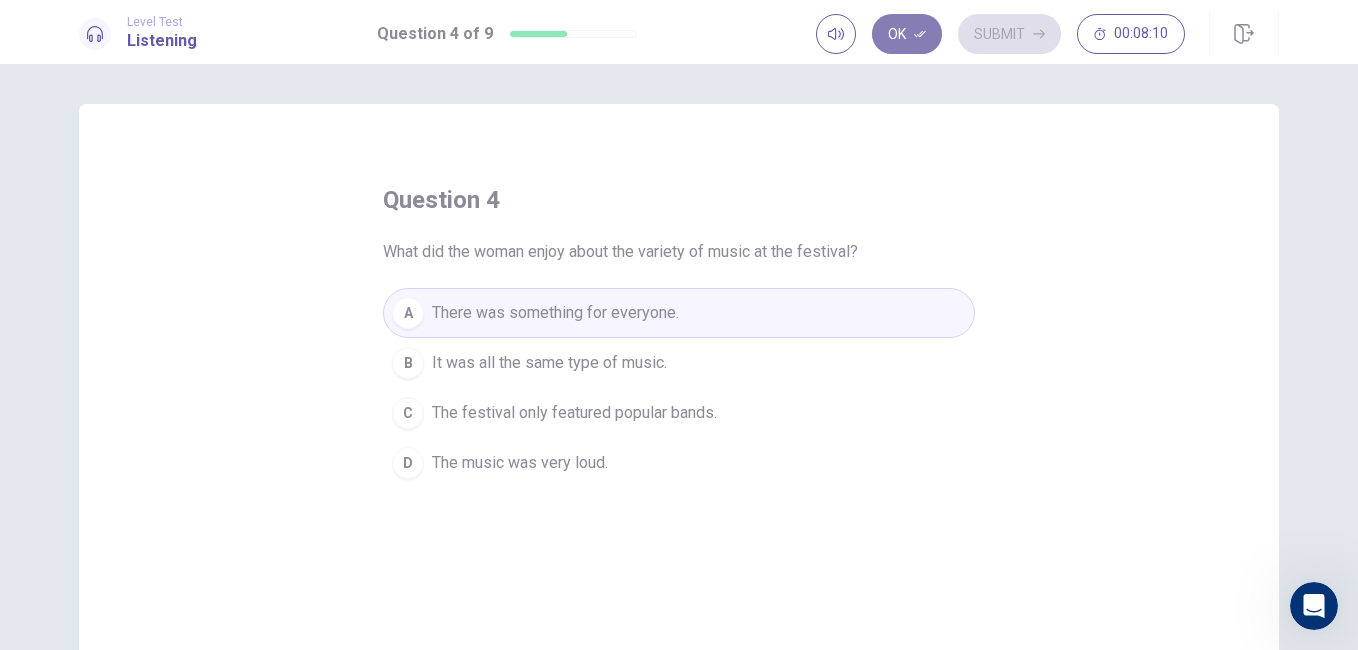 click on "Ok" at bounding box center [907, 34] 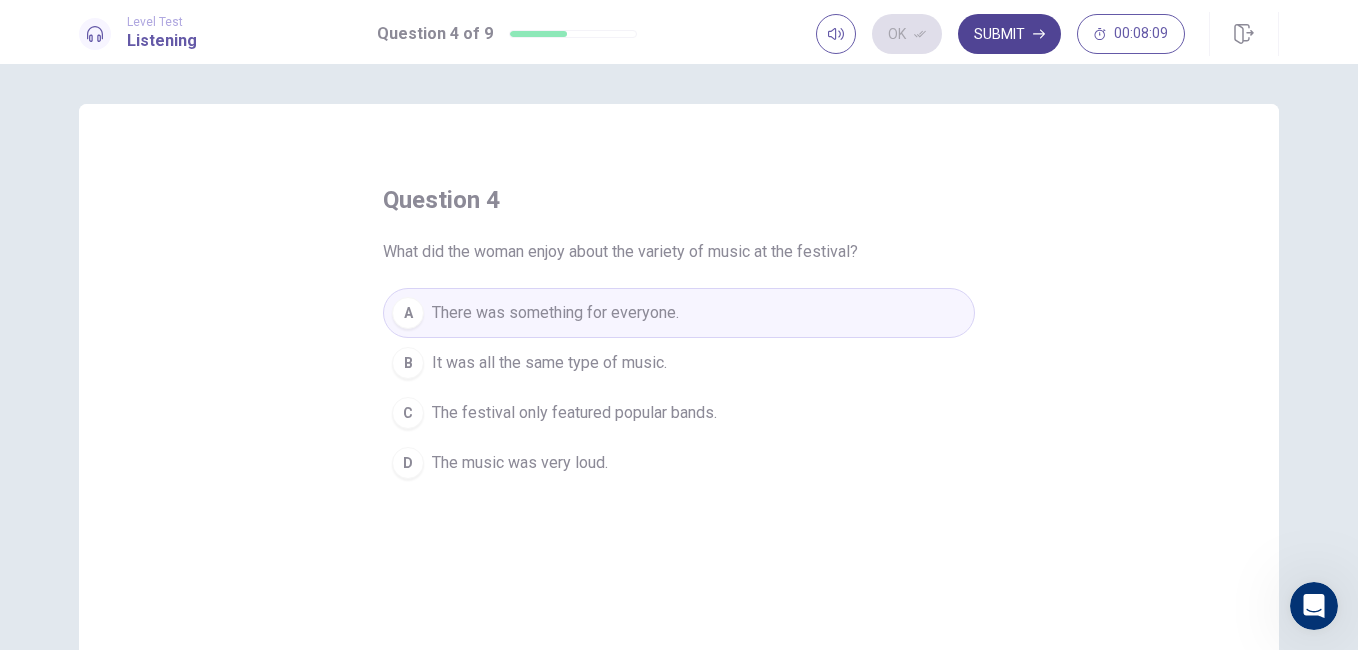 click on "Submit" at bounding box center (1009, 34) 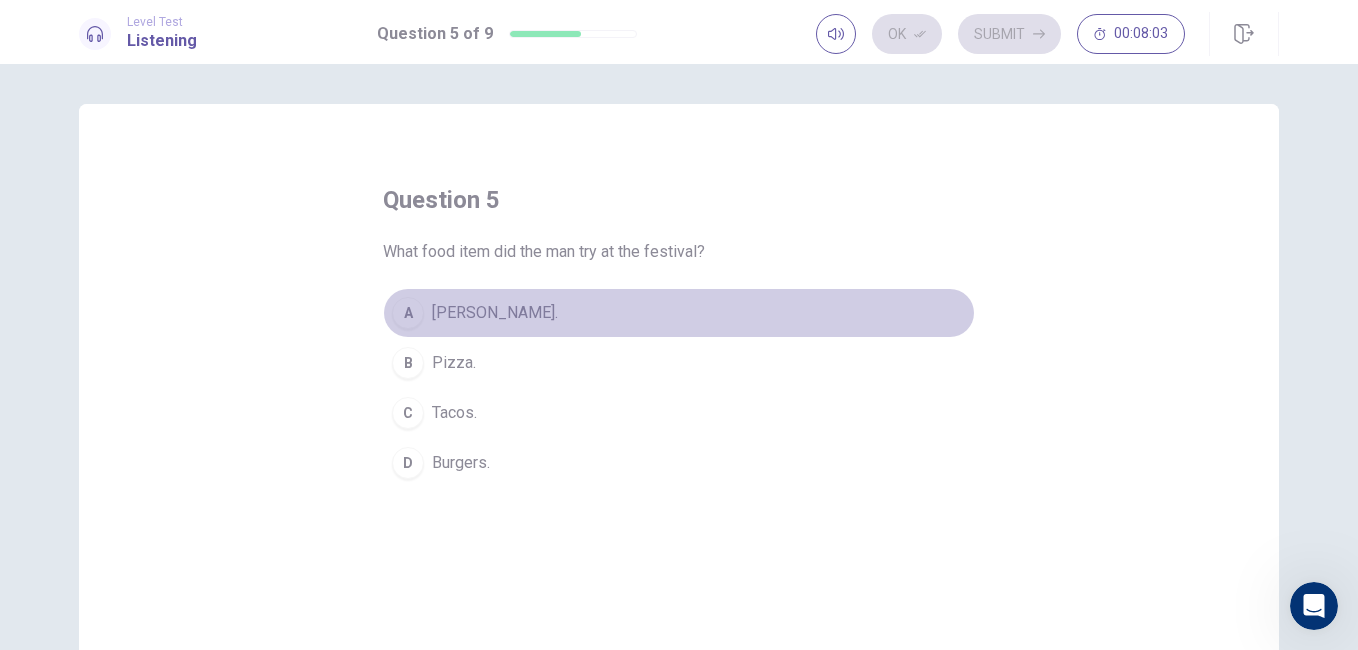 click on "[PERSON_NAME]." at bounding box center [495, 313] 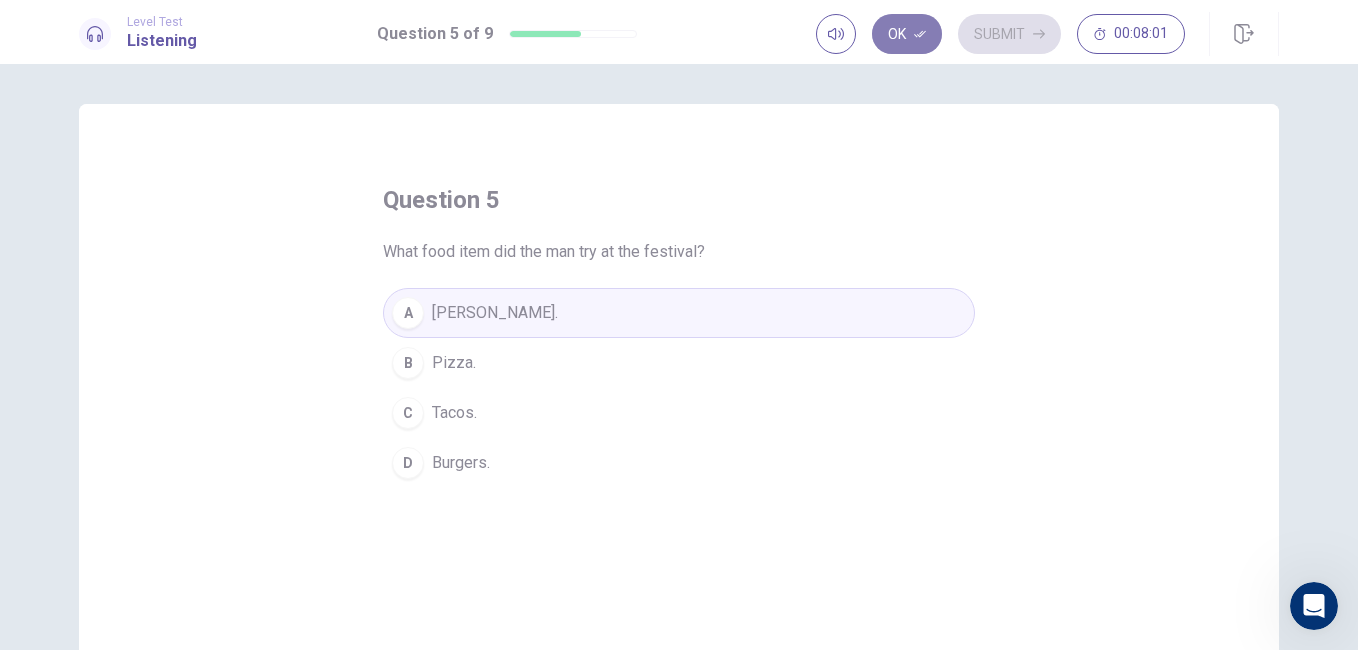 click on "Ok" at bounding box center (907, 34) 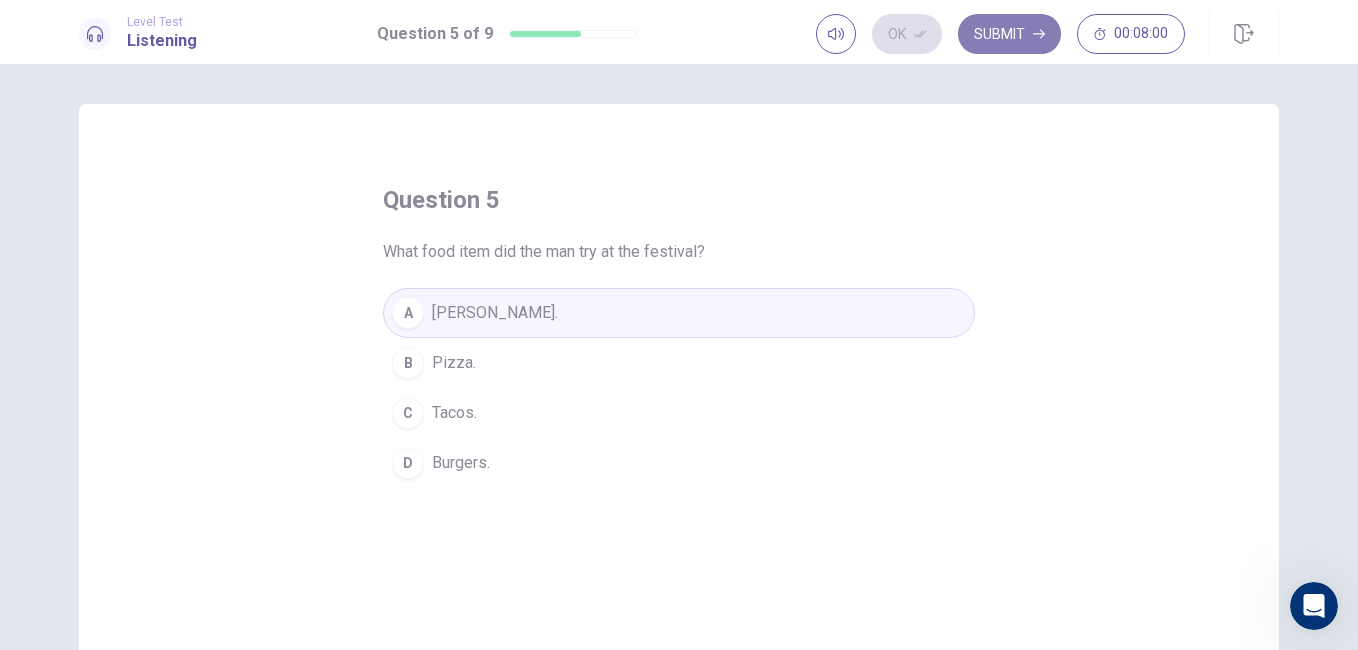 click on "Submit" at bounding box center [1009, 34] 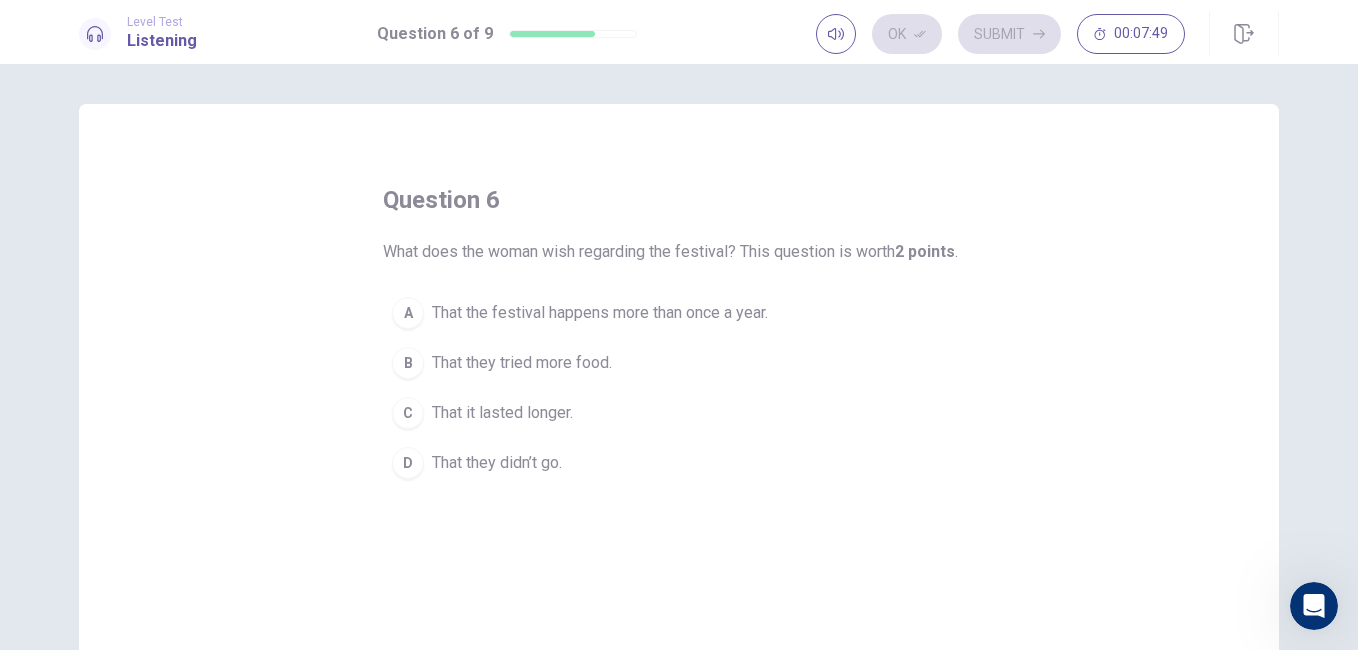 click on "That the festival happens more than once a year." at bounding box center (600, 313) 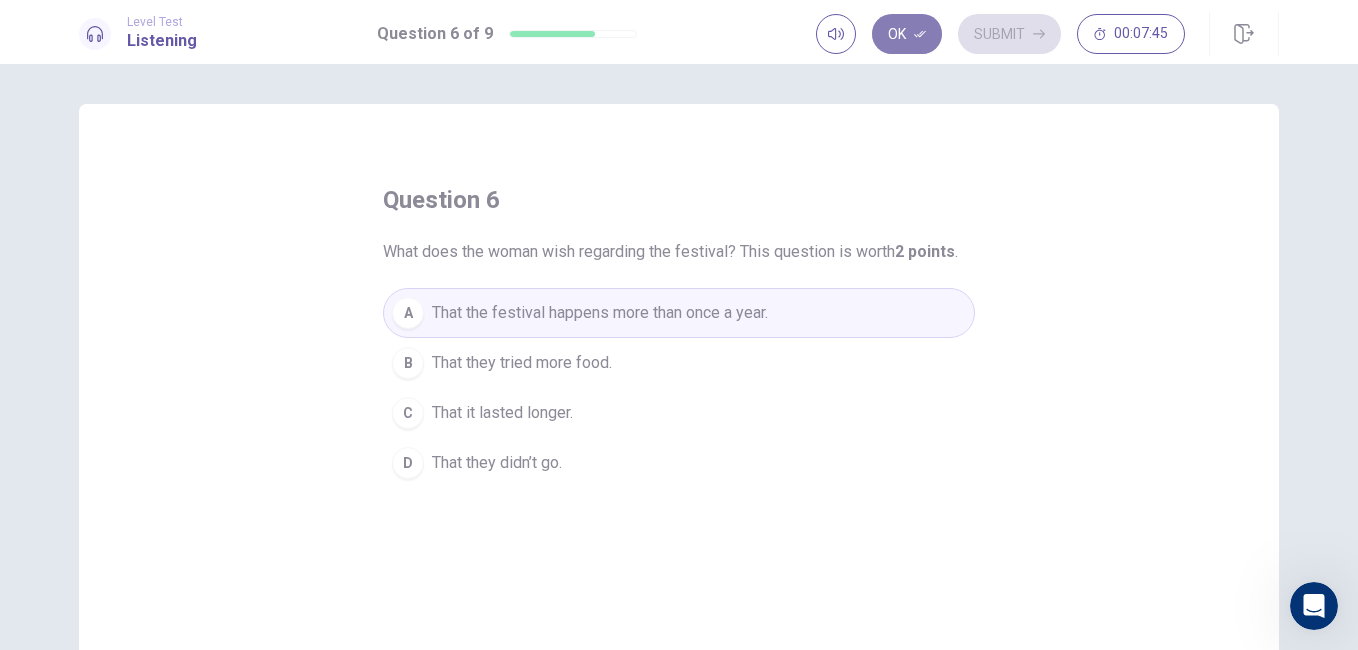 click on "Ok" at bounding box center (907, 34) 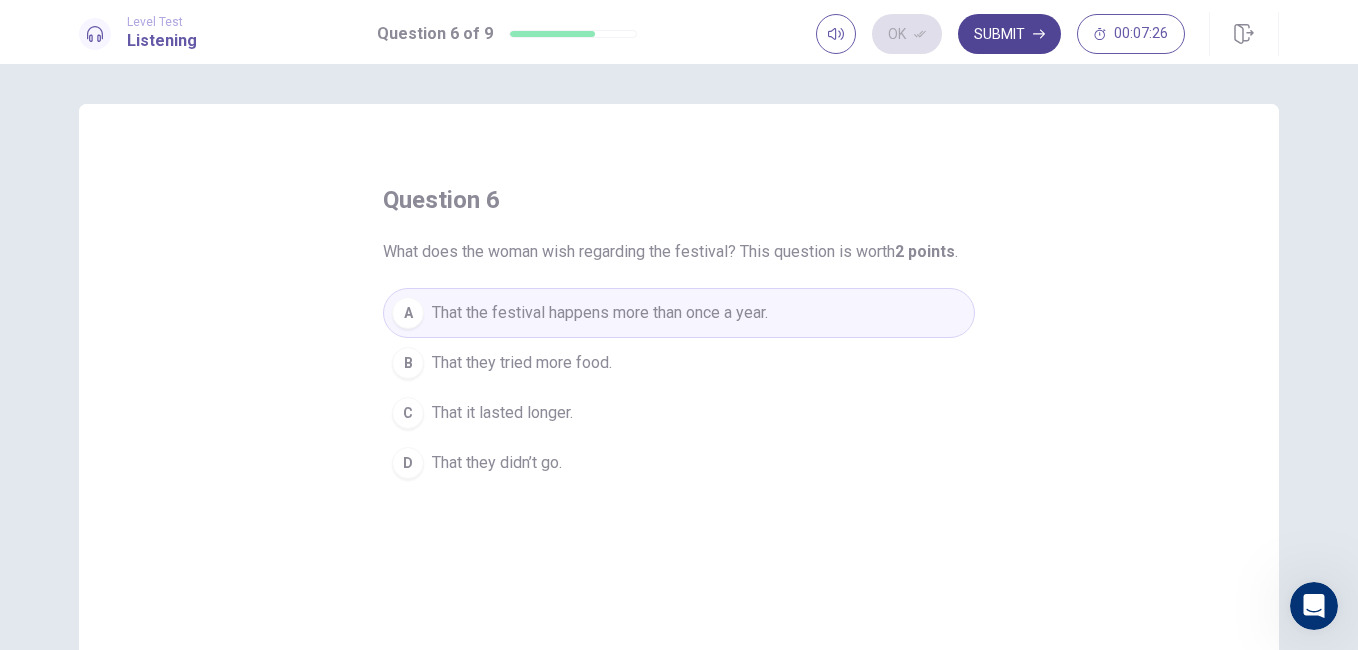 click on "Submit" at bounding box center (1009, 34) 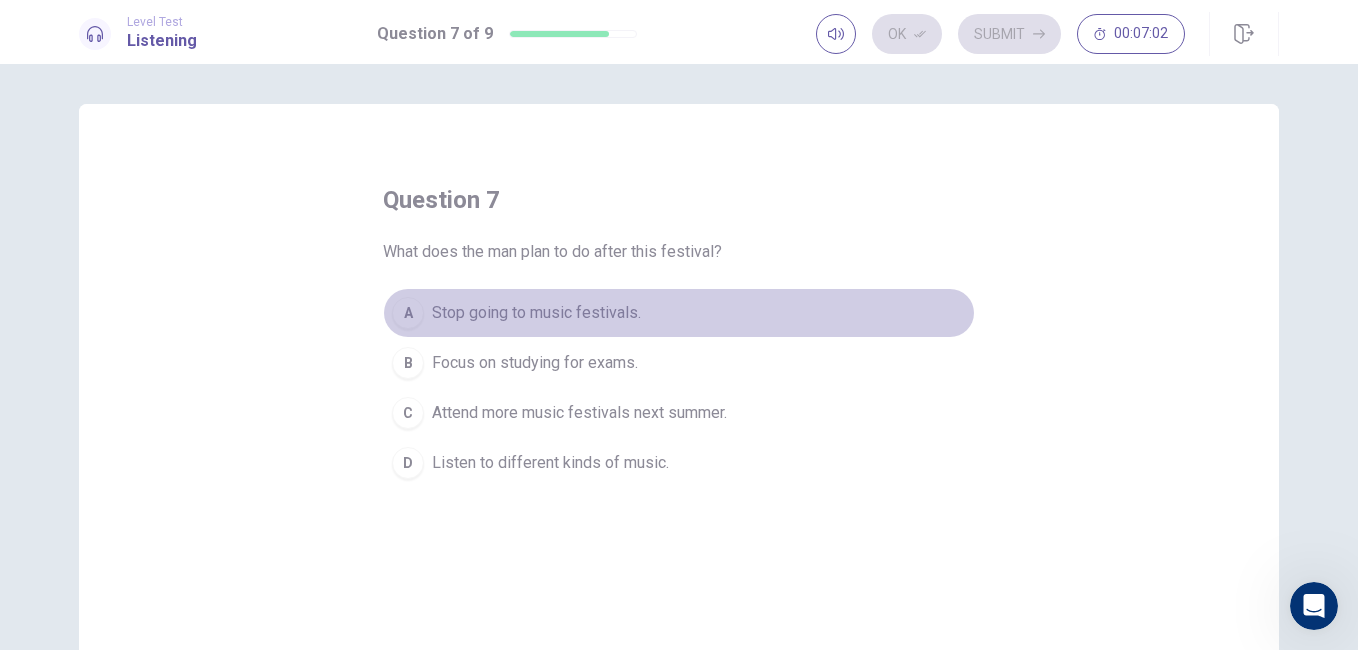 drag, startPoint x: 521, startPoint y: 322, endPoint x: 538, endPoint y: 321, distance: 17.029387 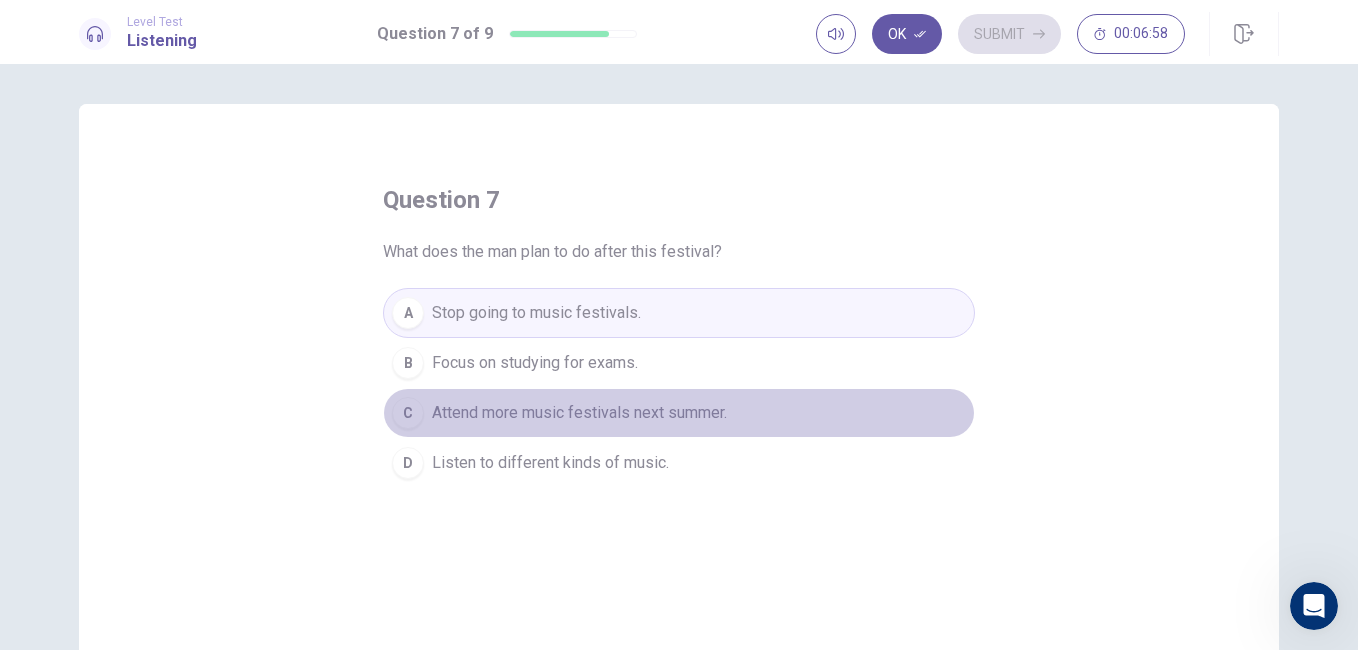 click on "C Attend more music festivals next summer." at bounding box center (679, 413) 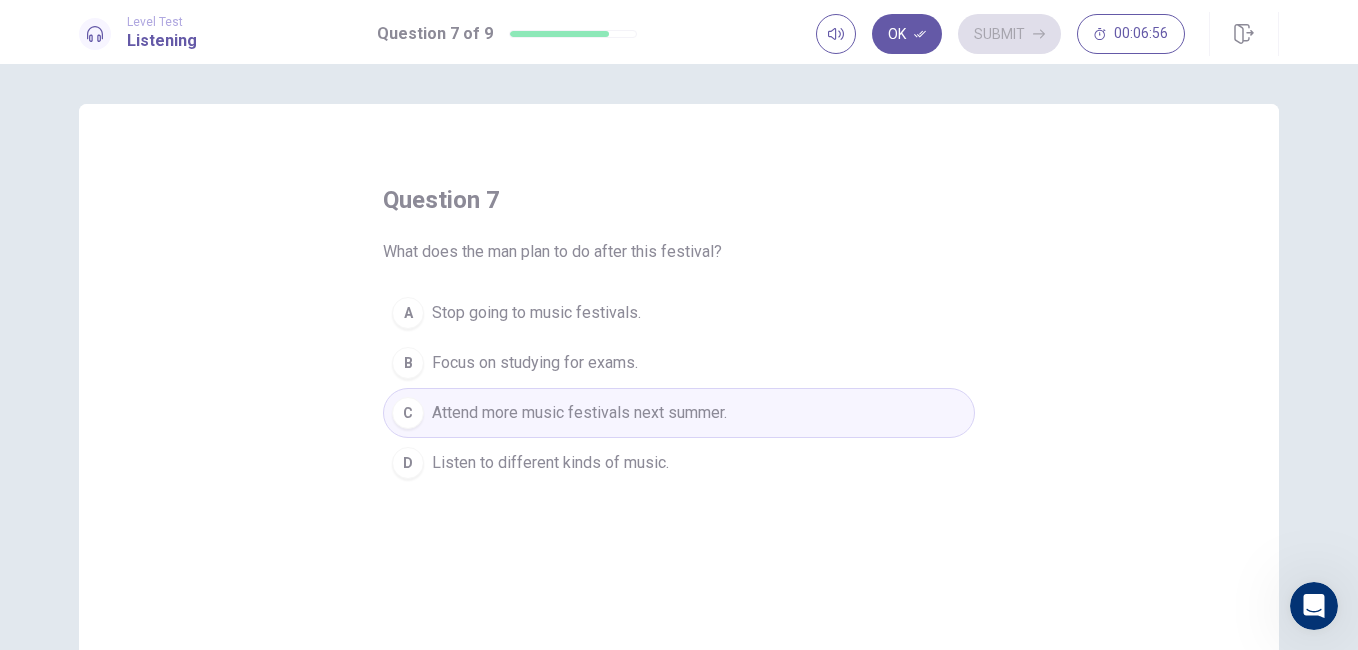 click on "Attend more music festivals next summer." at bounding box center (579, 413) 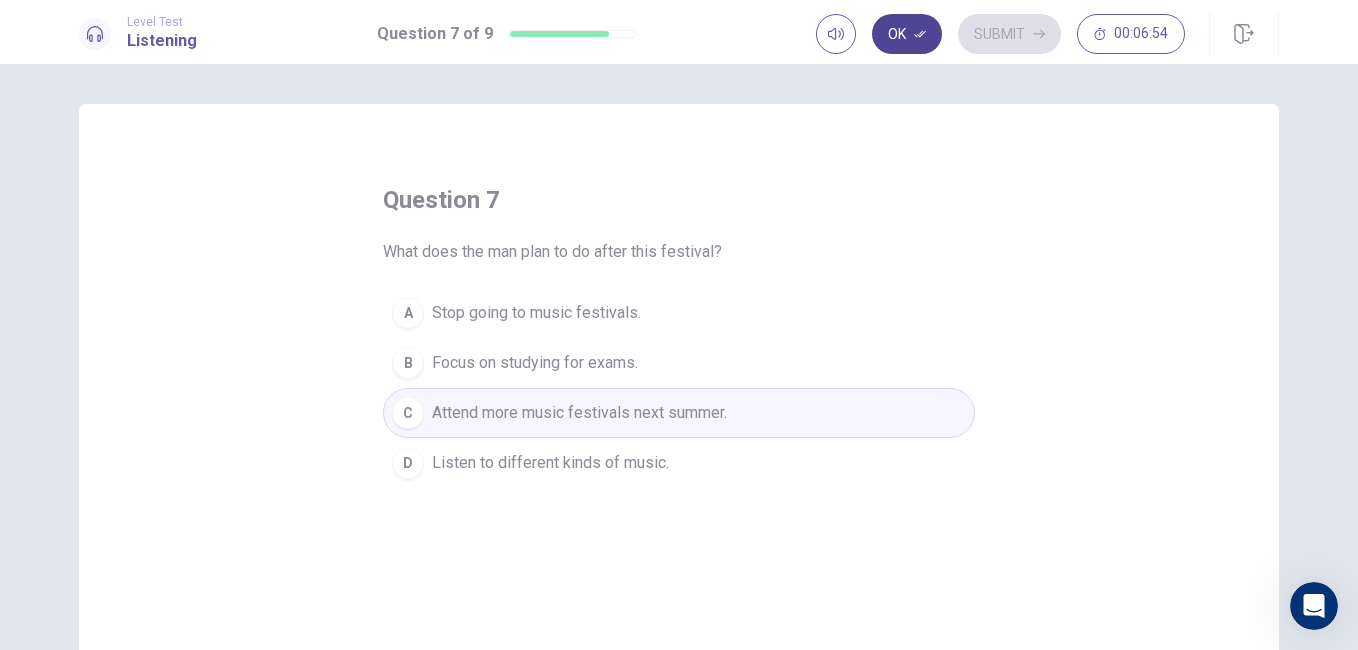 click on "Ok" at bounding box center (907, 34) 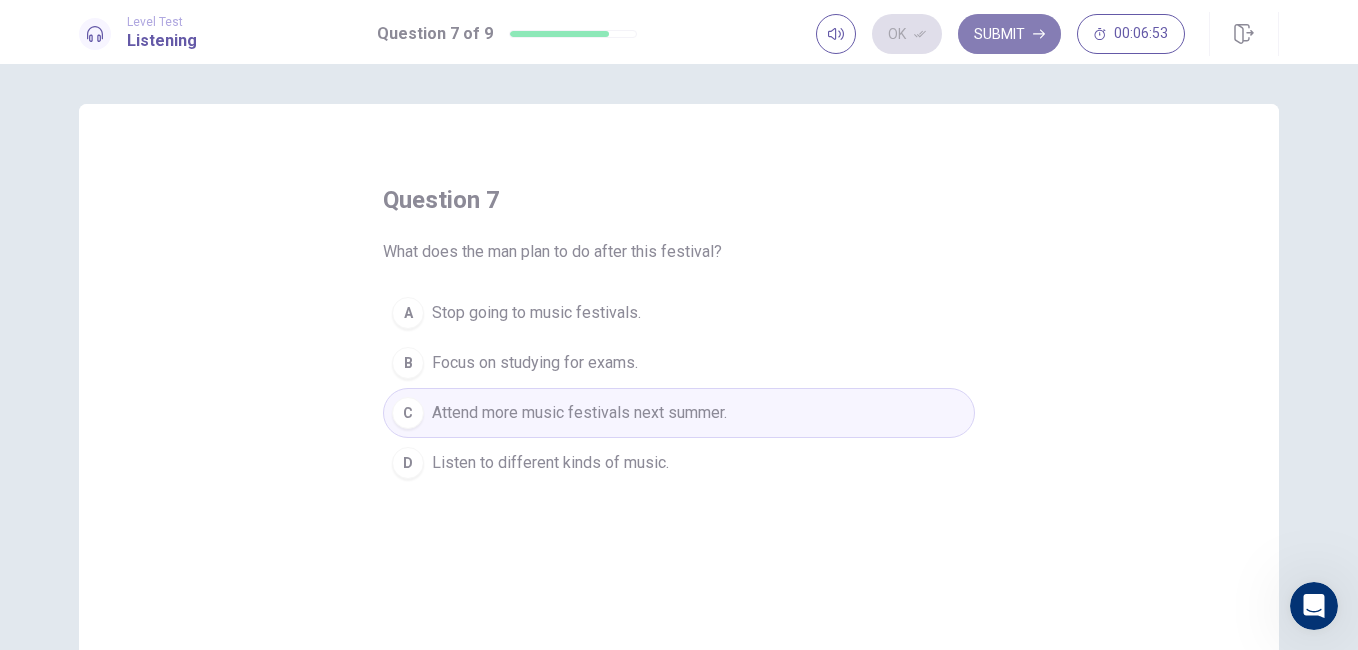 click on "Submit" at bounding box center [1009, 34] 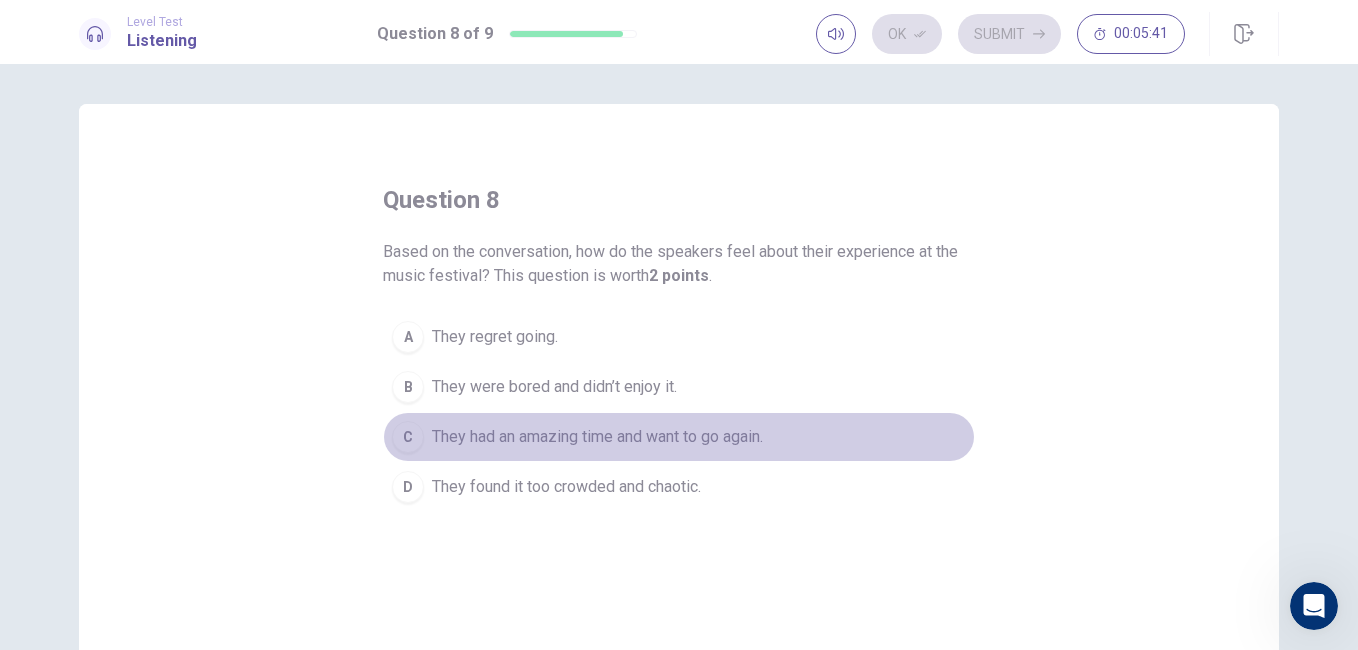 click on "They had an amazing time and want to go again." at bounding box center [597, 437] 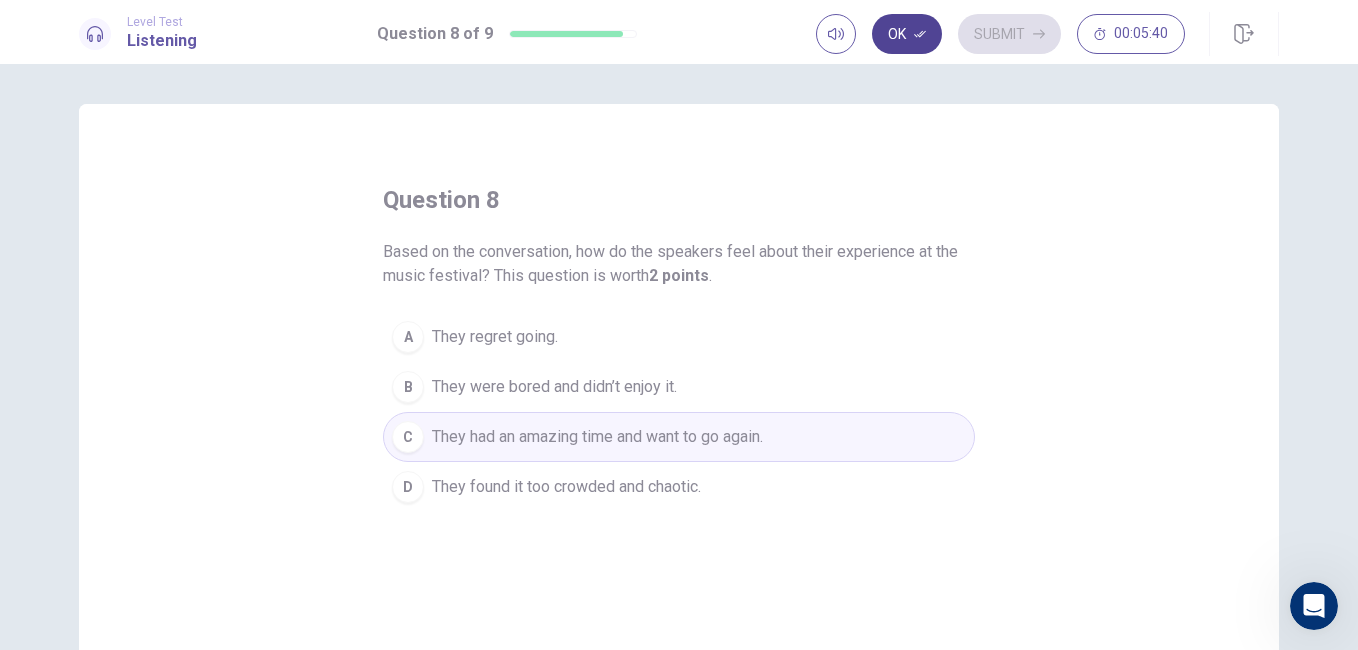 click on "Ok" at bounding box center (907, 34) 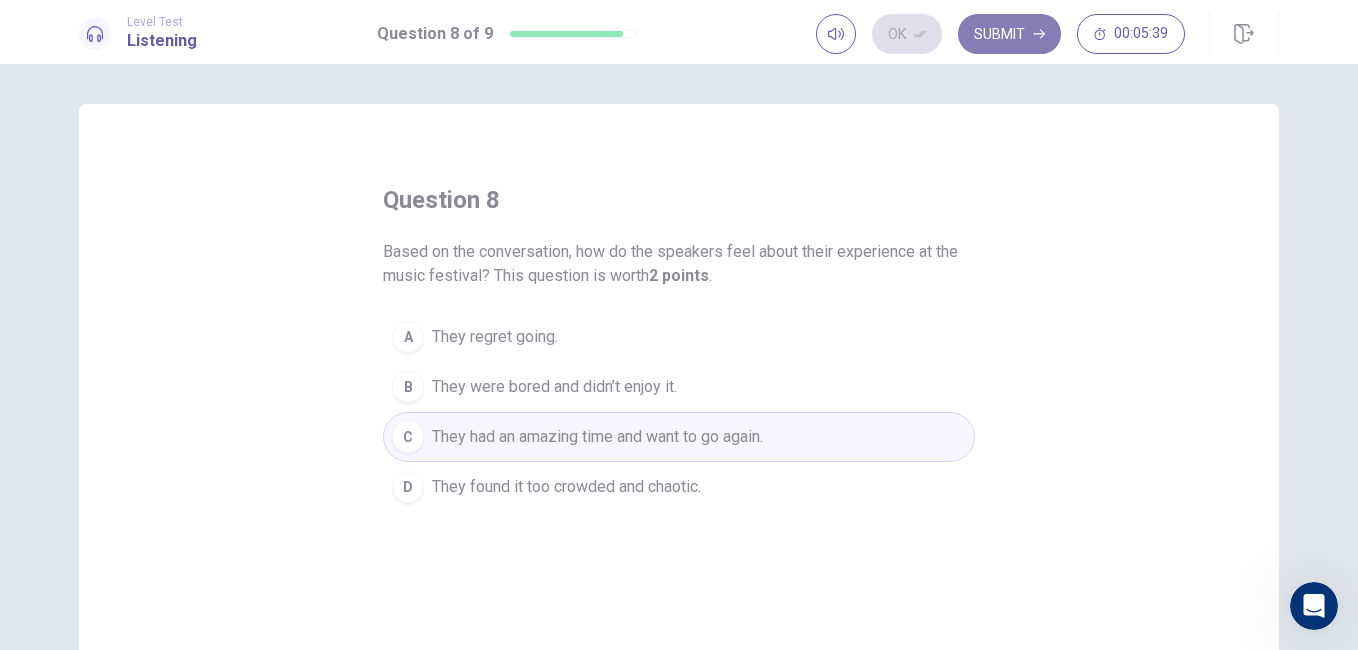 click on "Submit" at bounding box center [1009, 34] 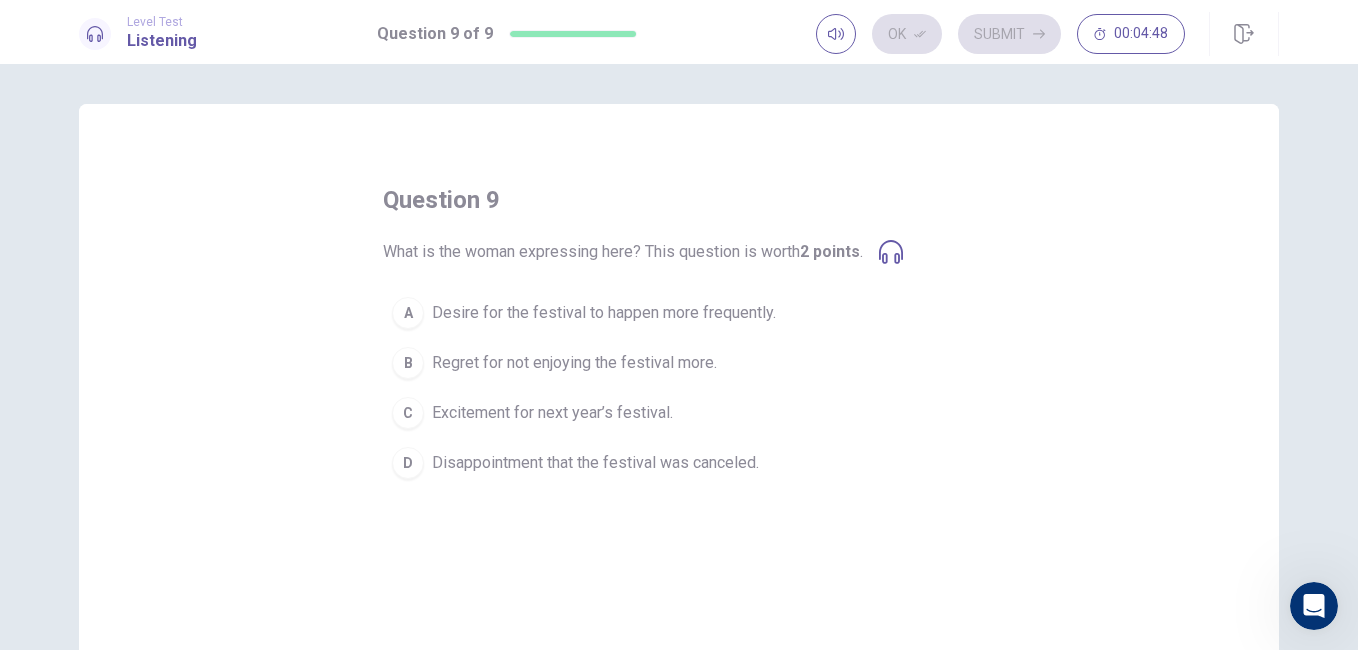 click on "Excitement for next year’s festival." at bounding box center (552, 413) 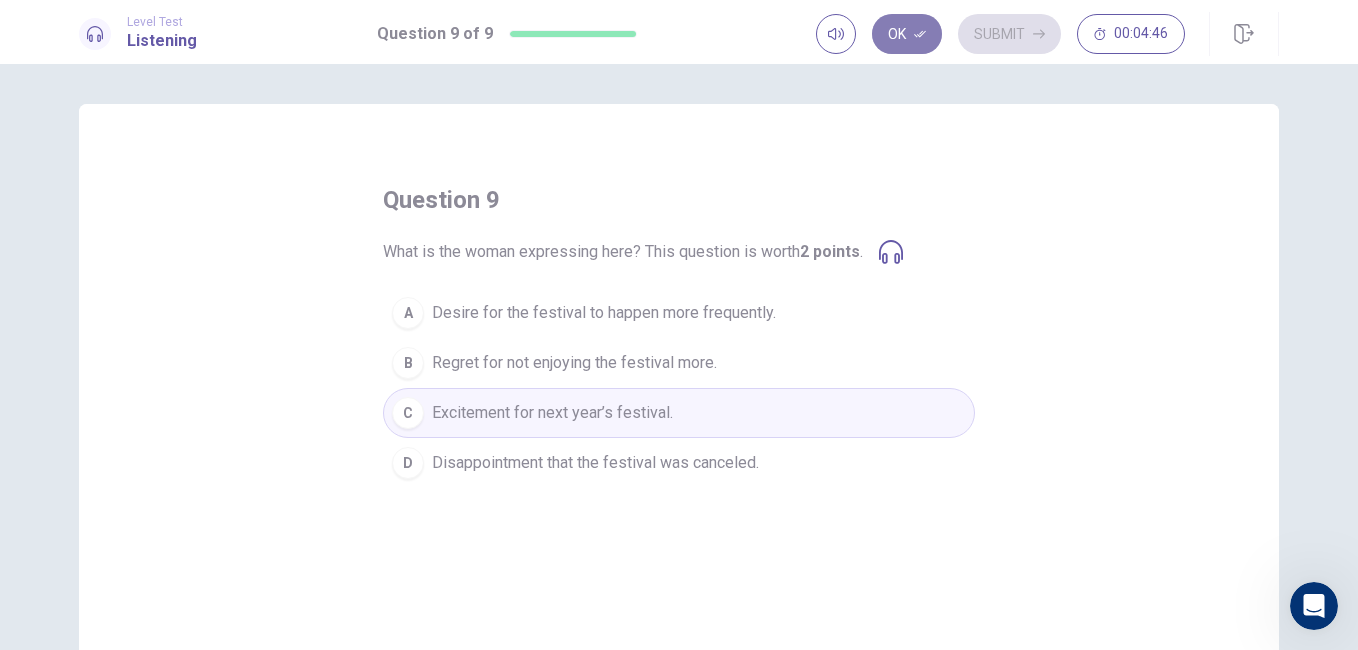 click on "Ok" at bounding box center [907, 34] 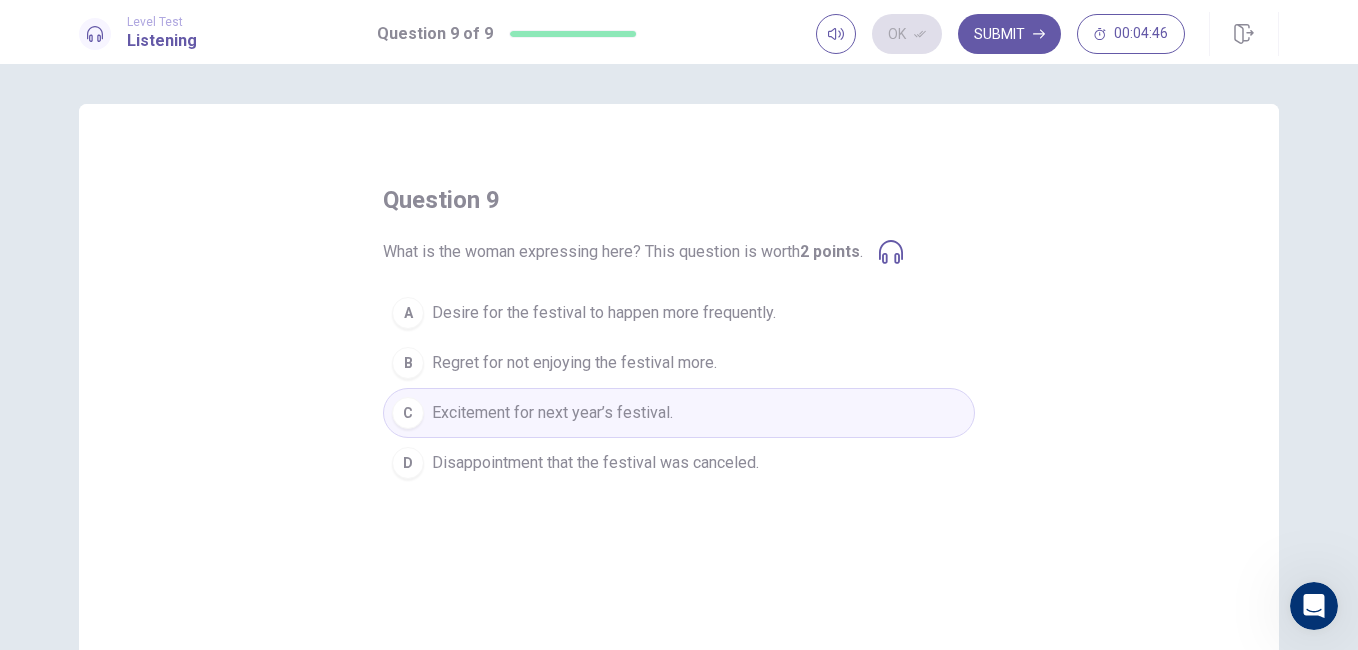 click on "Ok Submit 00:04:46" at bounding box center [1047, 34] 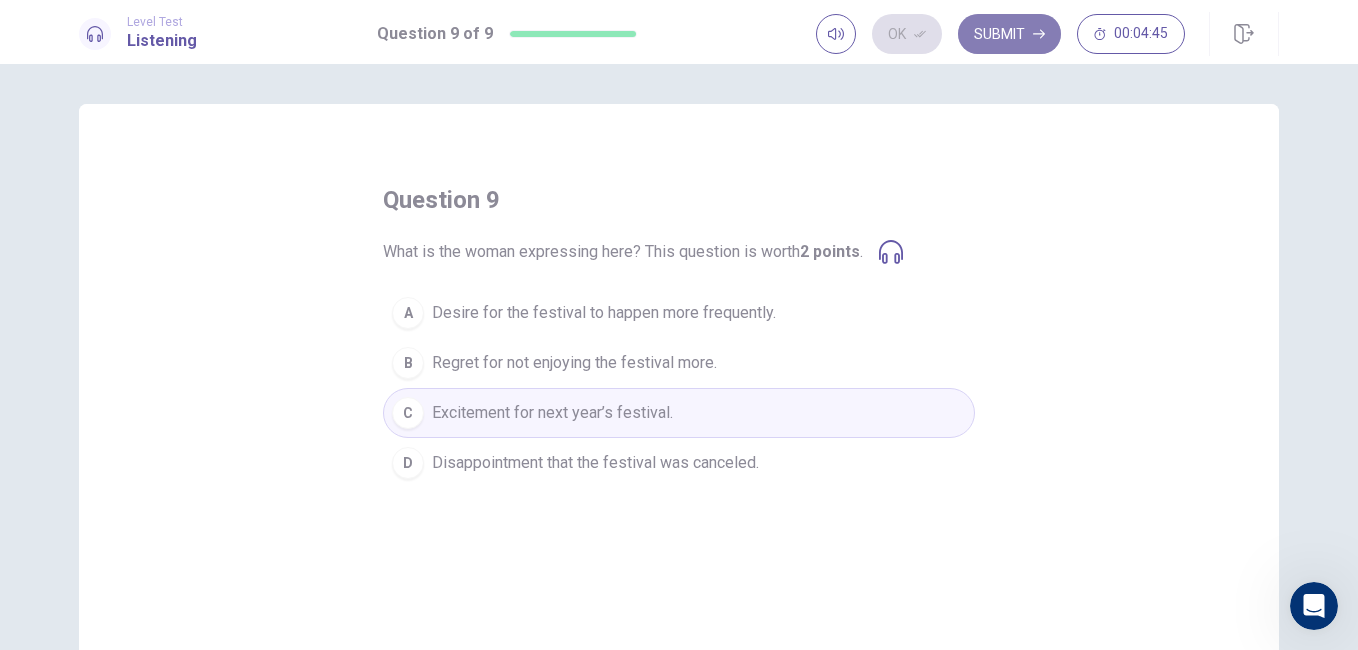 click on "Submit" at bounding box center (1009, 34) 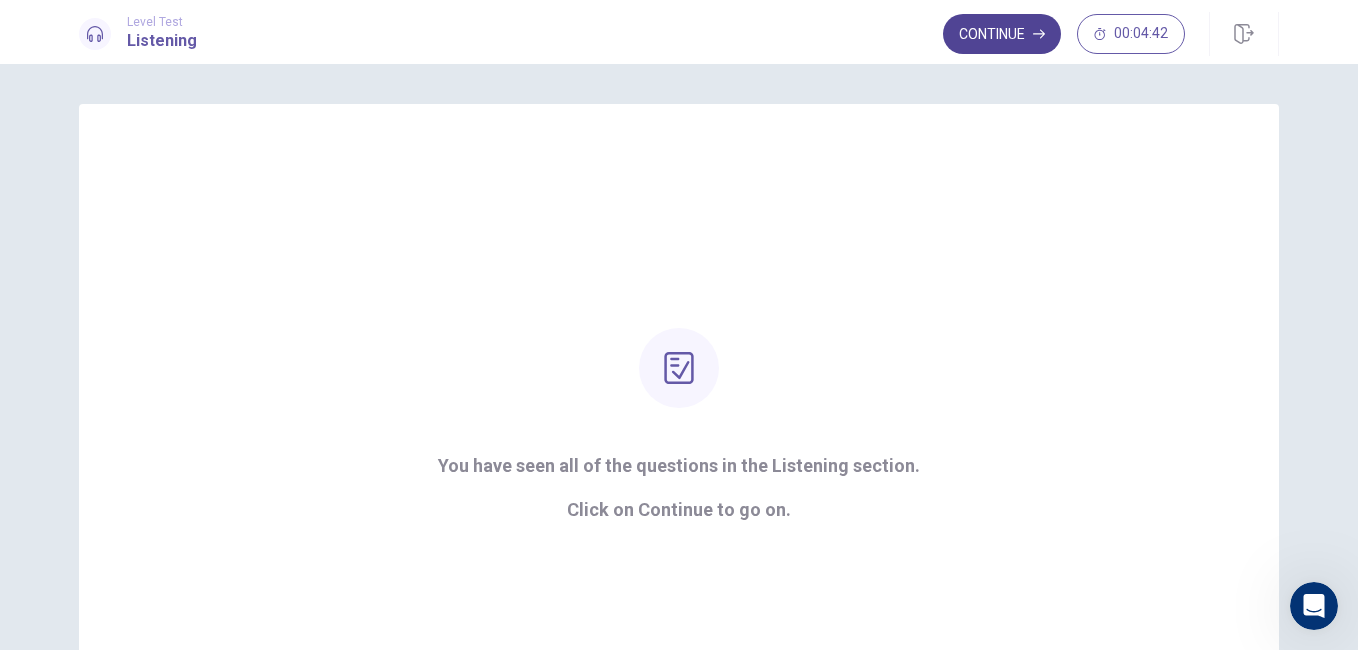 click on "Continue" at bounding box center (1002, 34) 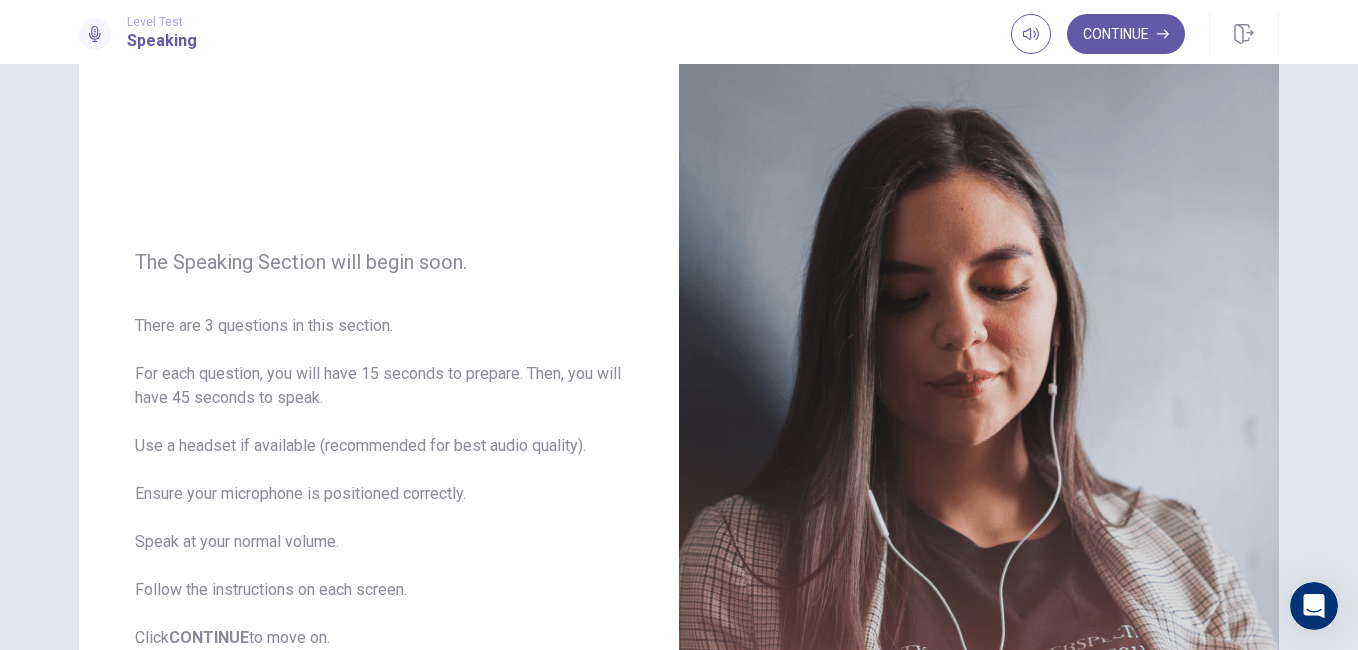 scroll, scrollTop: 73, scrollLeft: 0, axis: vertical 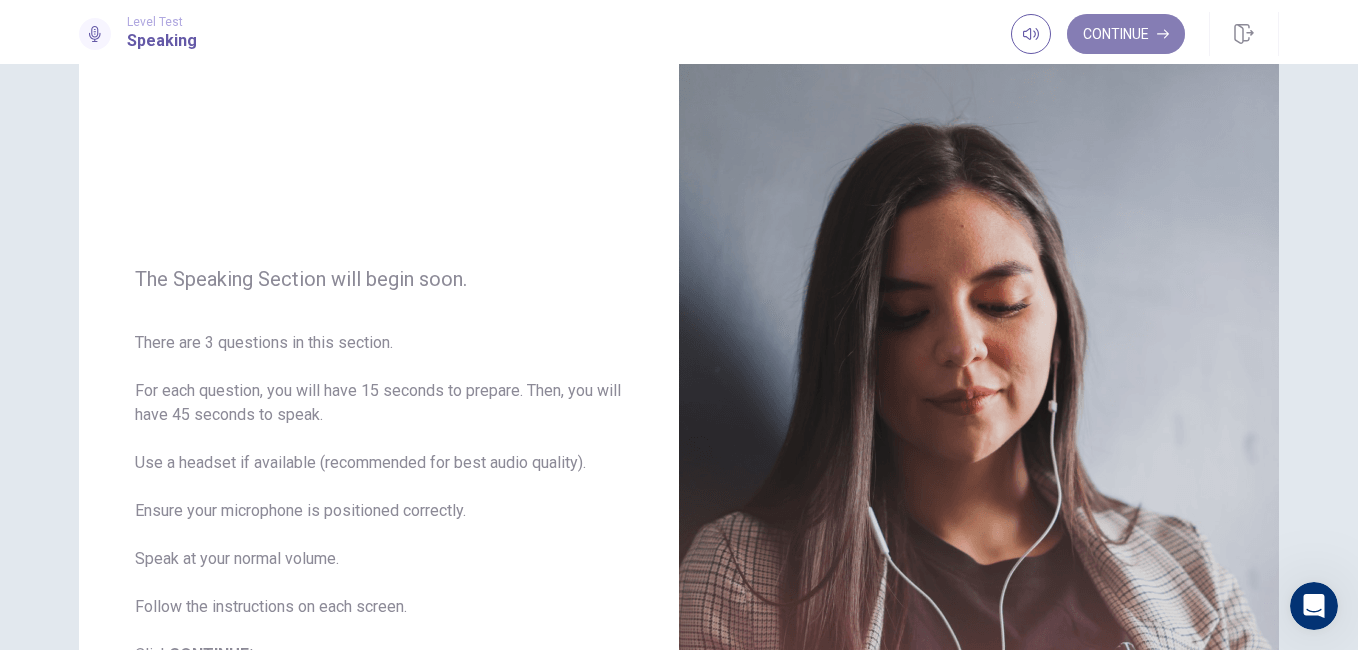 click on "Continue" at bounding box center [1126, 34] 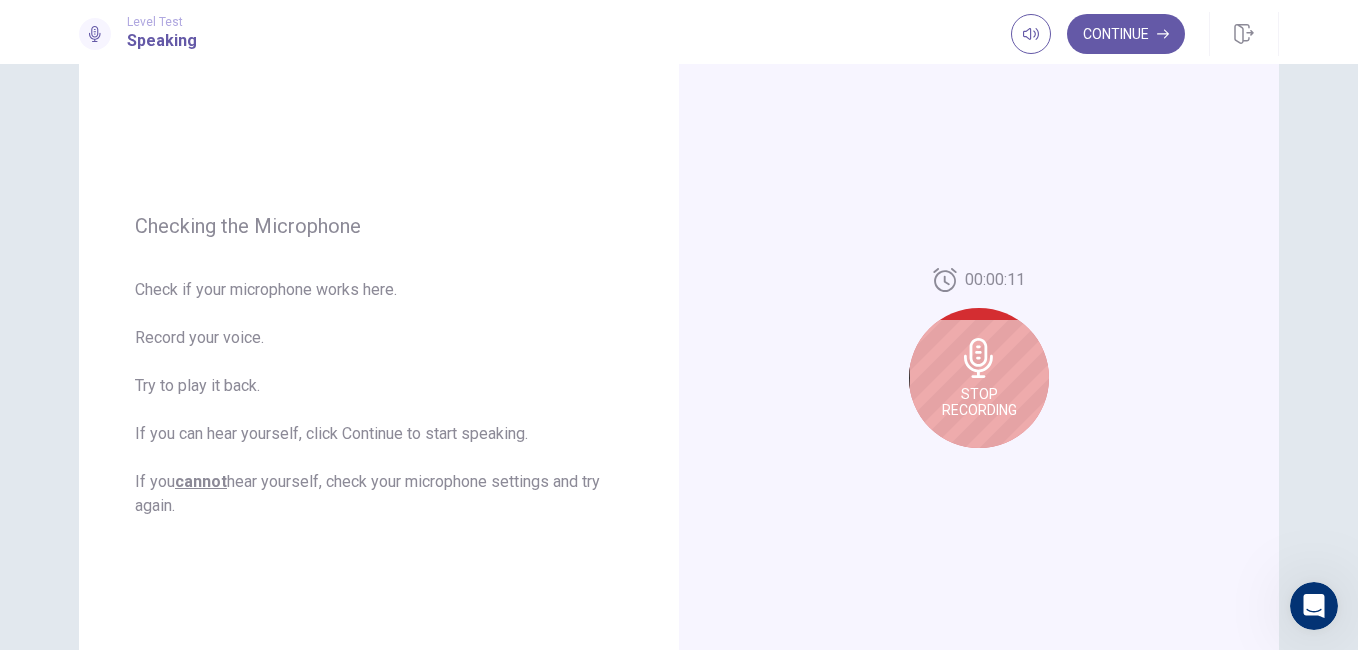 scroll, scrollTop: 177, scrollLeft: 0, axis: vertical 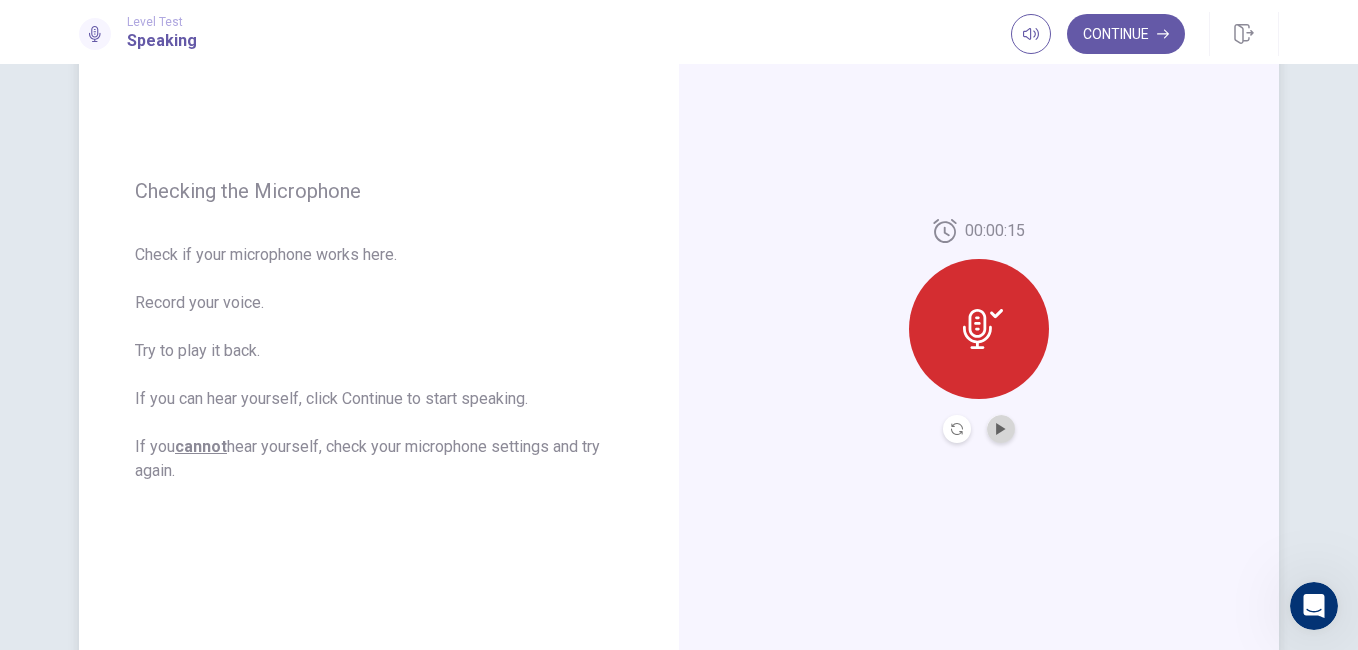 click at bounding box center [1001, 429] 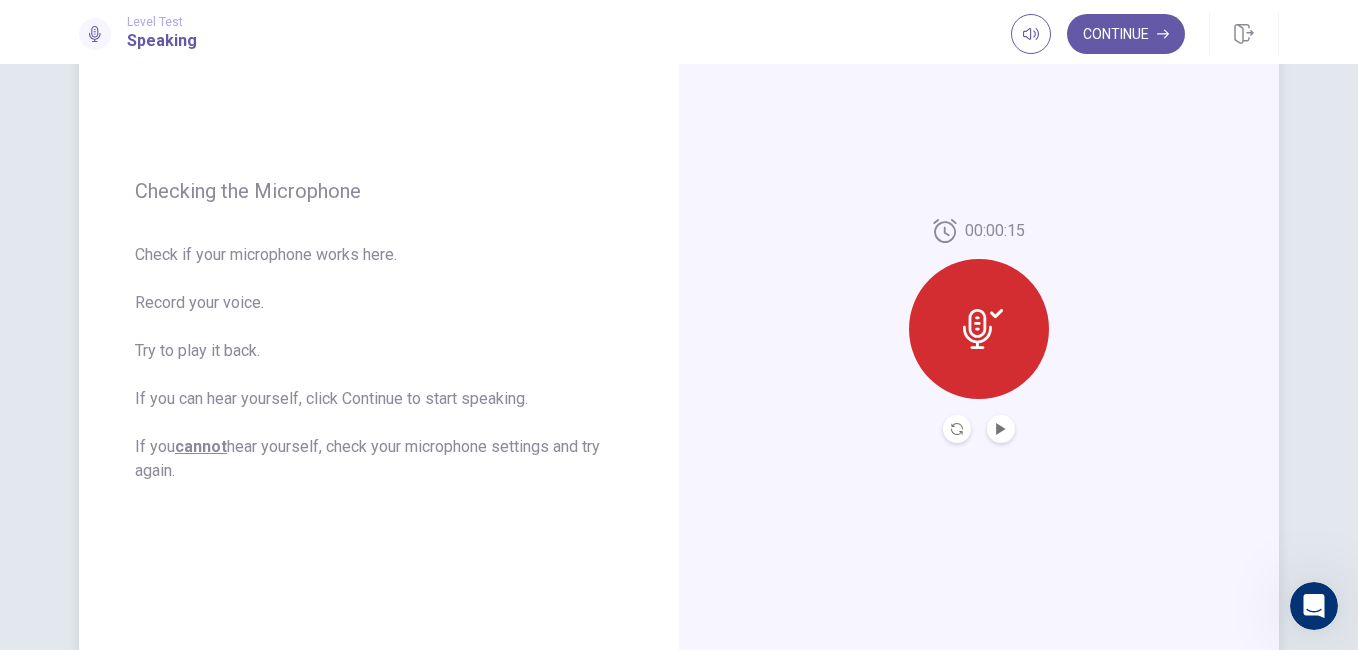 click at bounding box center [979, 329] 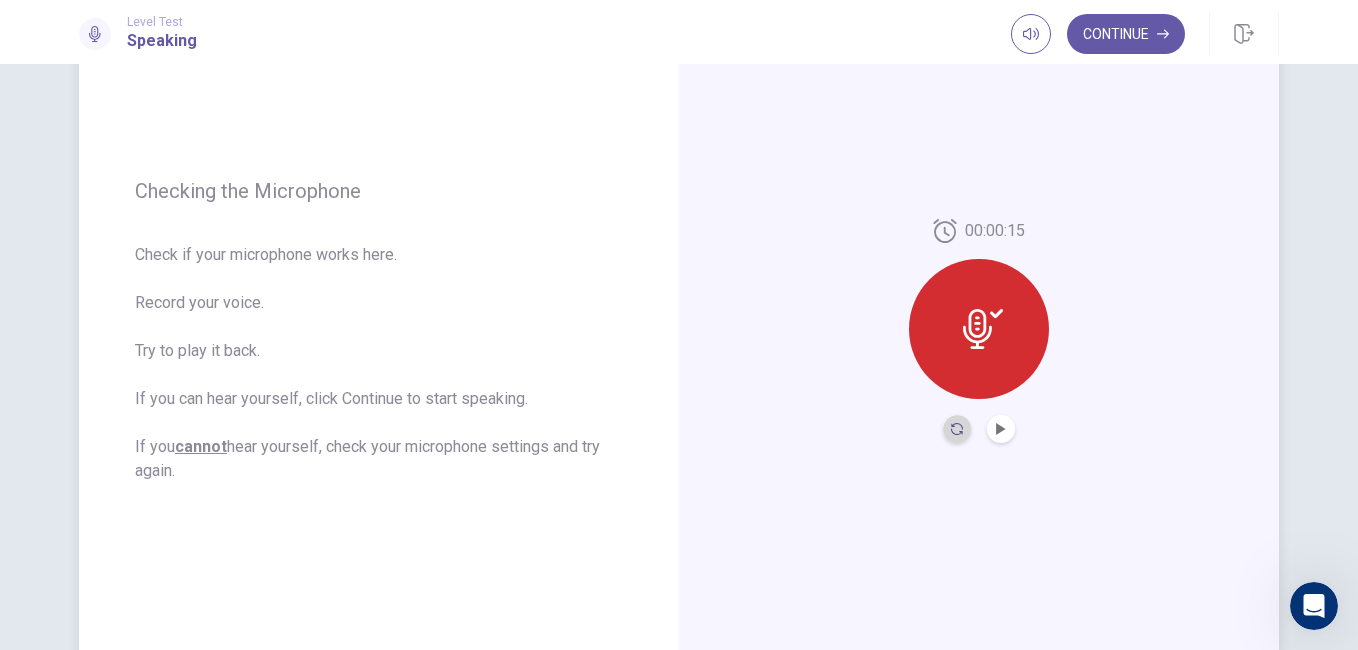 click 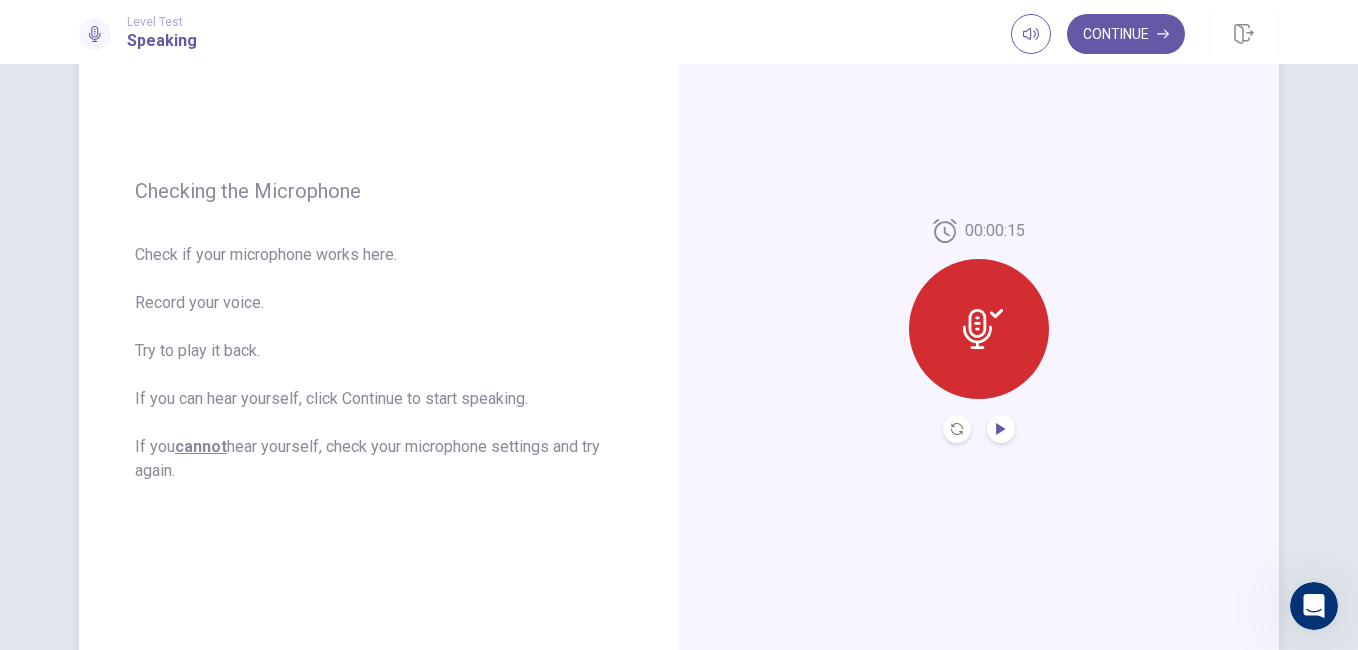 click 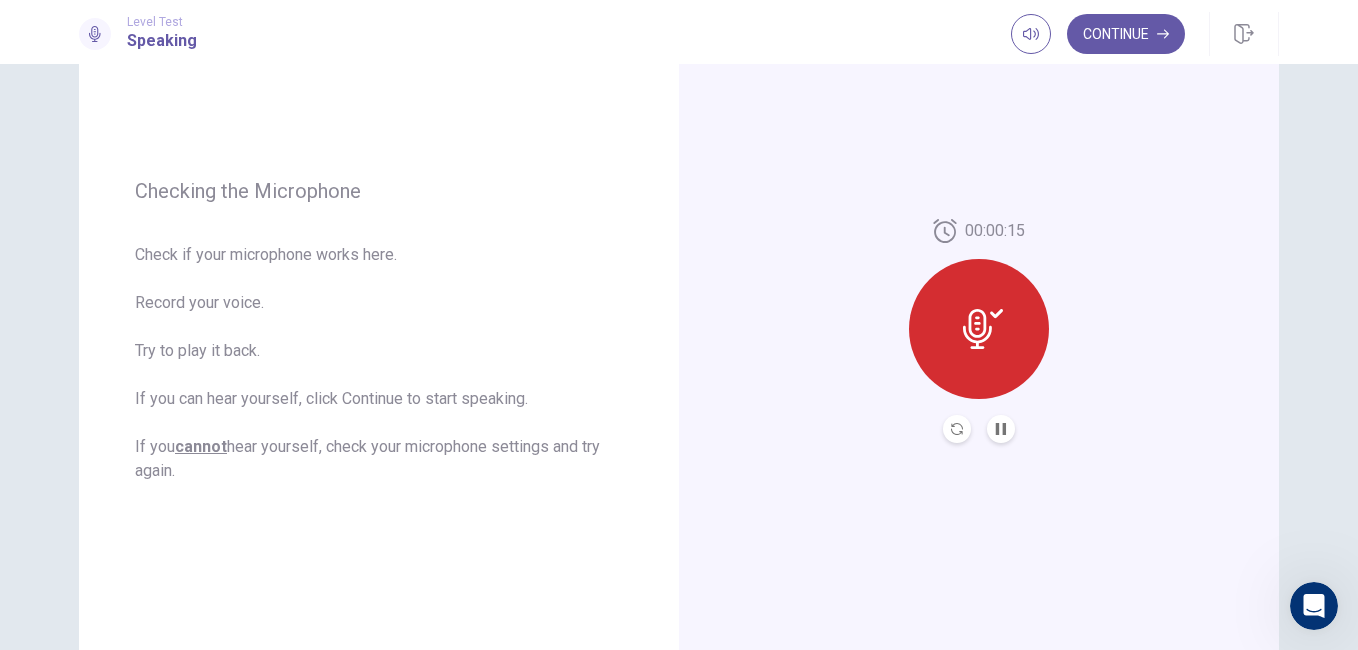 click on "Continue" at bounding box center (1126, 34) 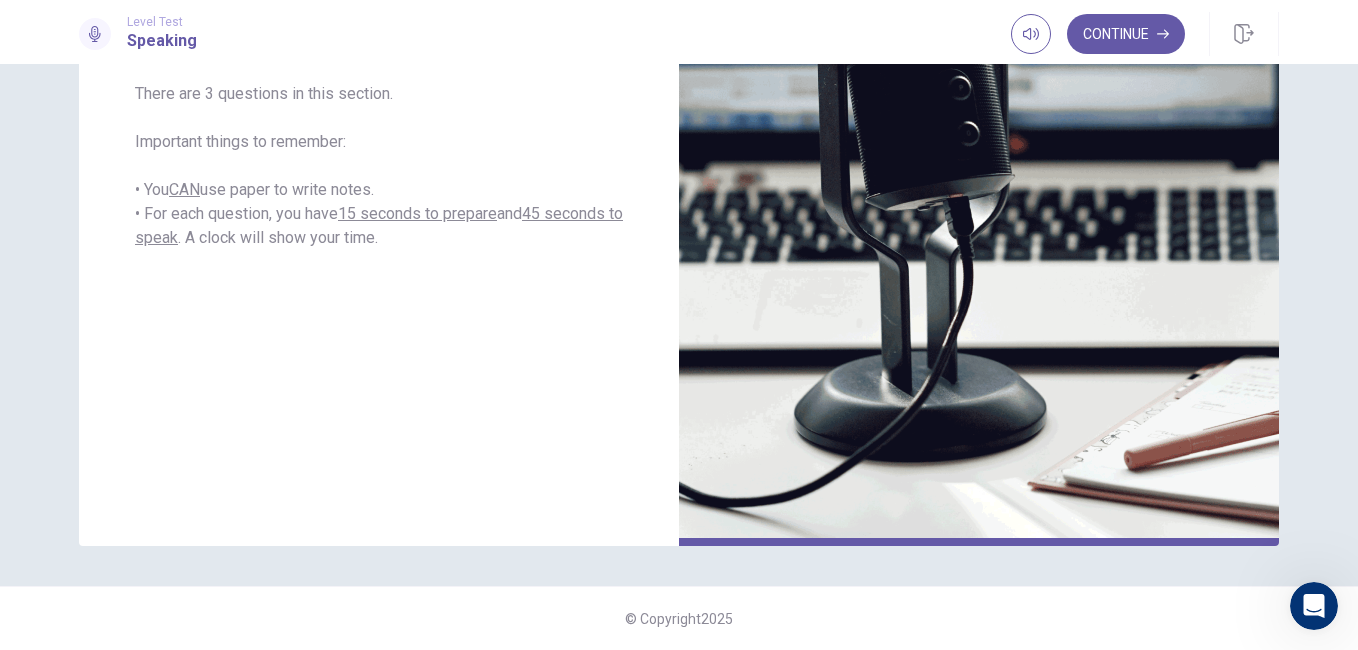 scroll, scrollTop: 62, scrollLeft: 0, axis: vertical 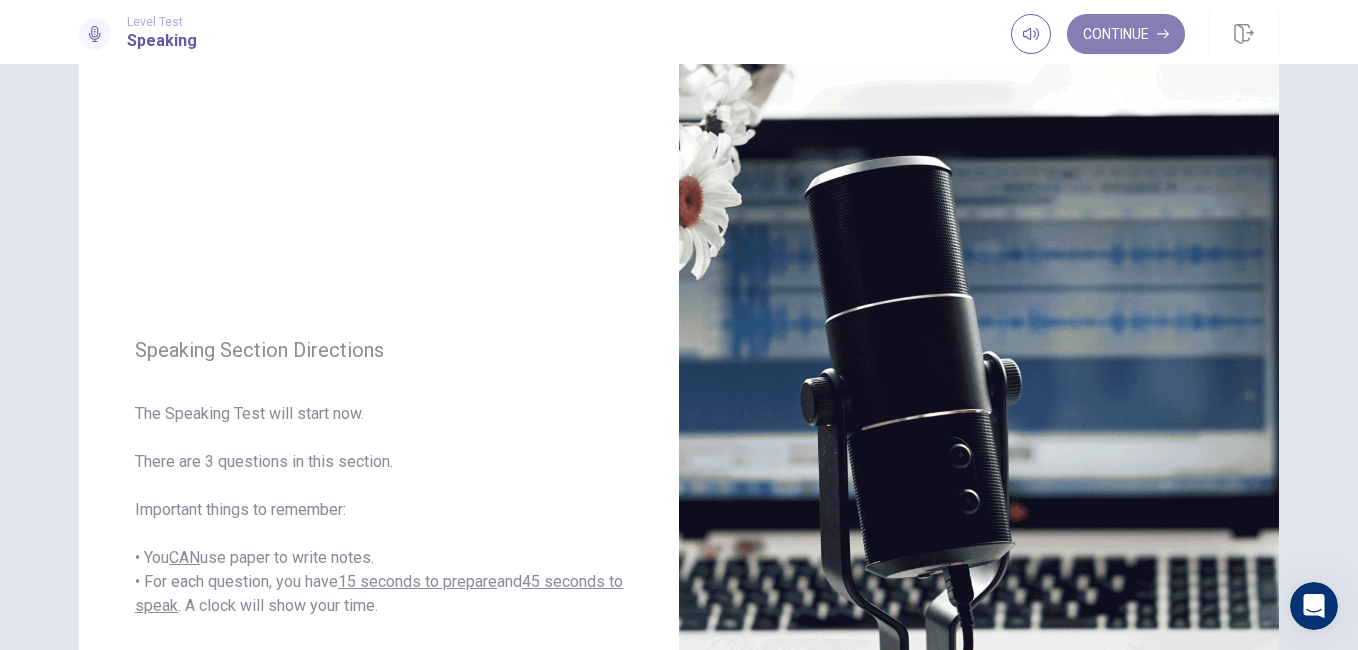 click on "Continue" at bounding box center (1126, 34) 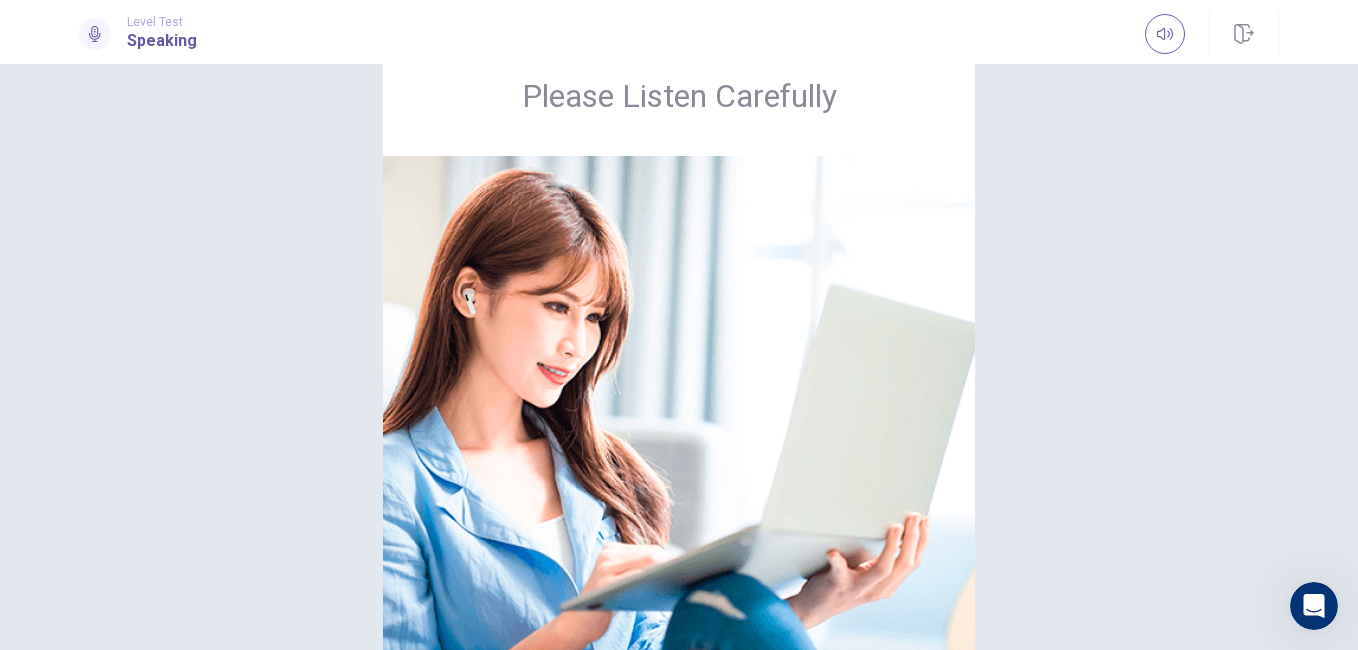 scroll, scrollTop: 62, scrollLeft: 0, axis: vertical 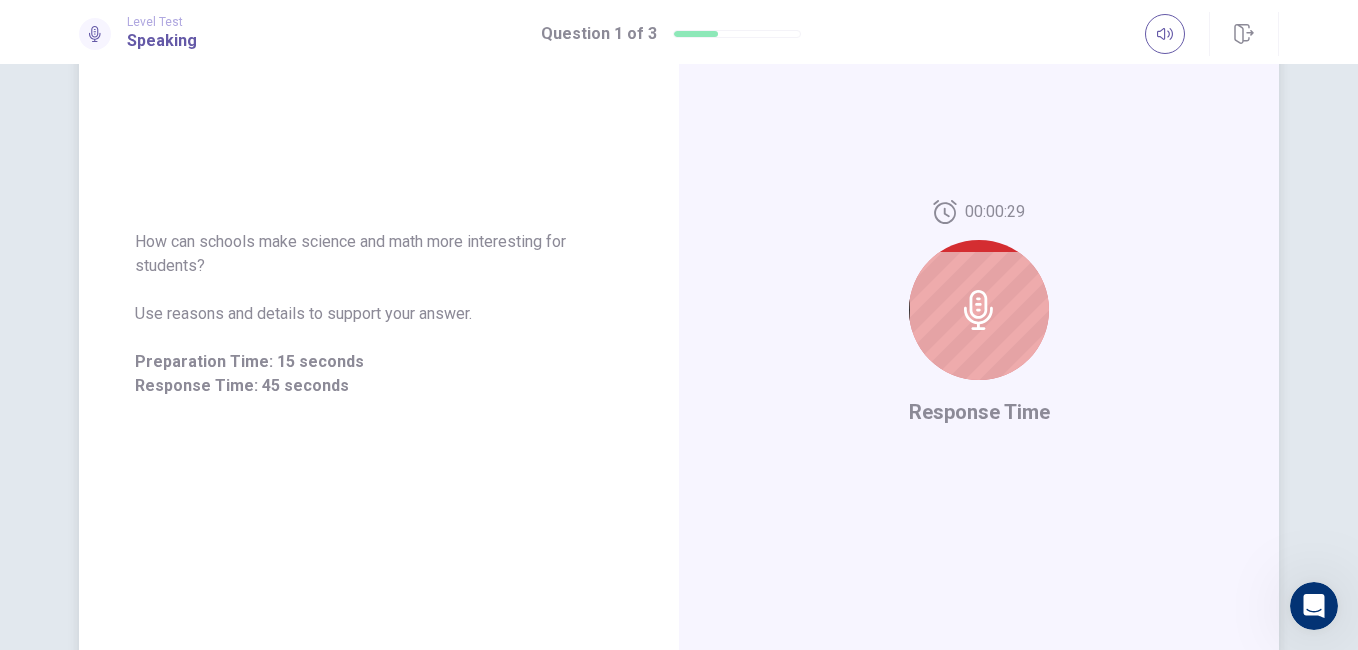 click 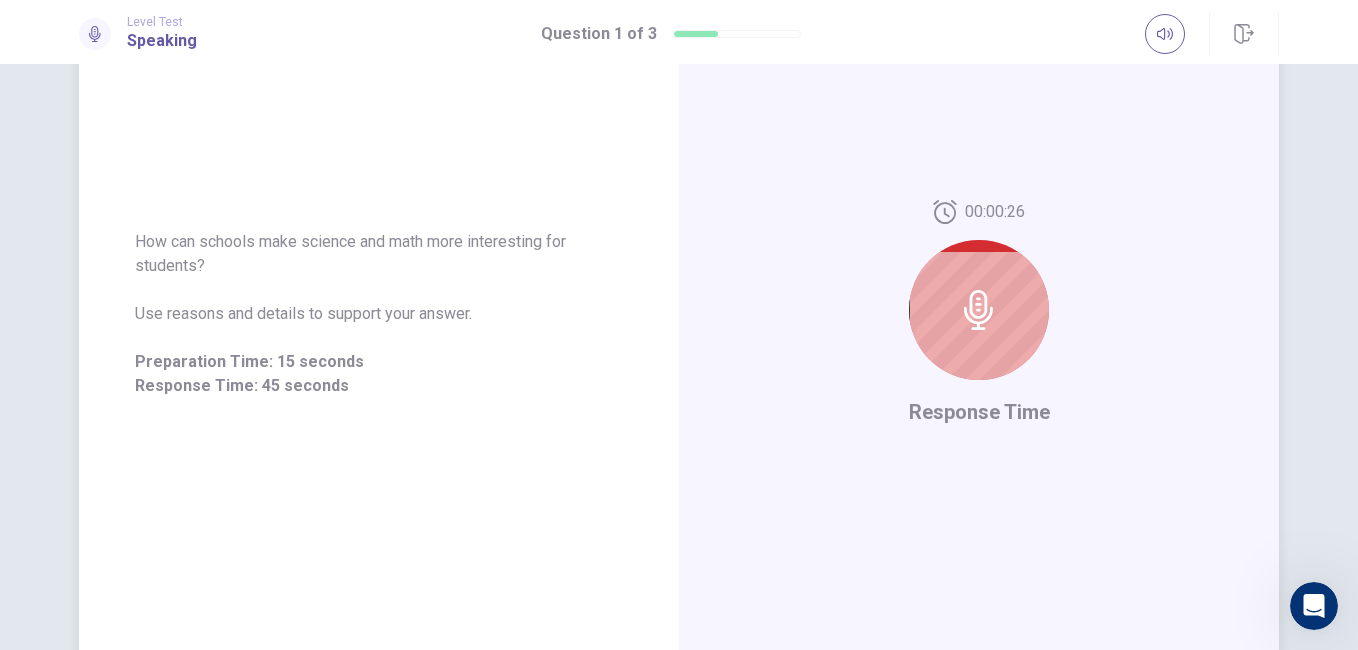 click on "00:00:26 Response Time" at bounding box center [979, 314] 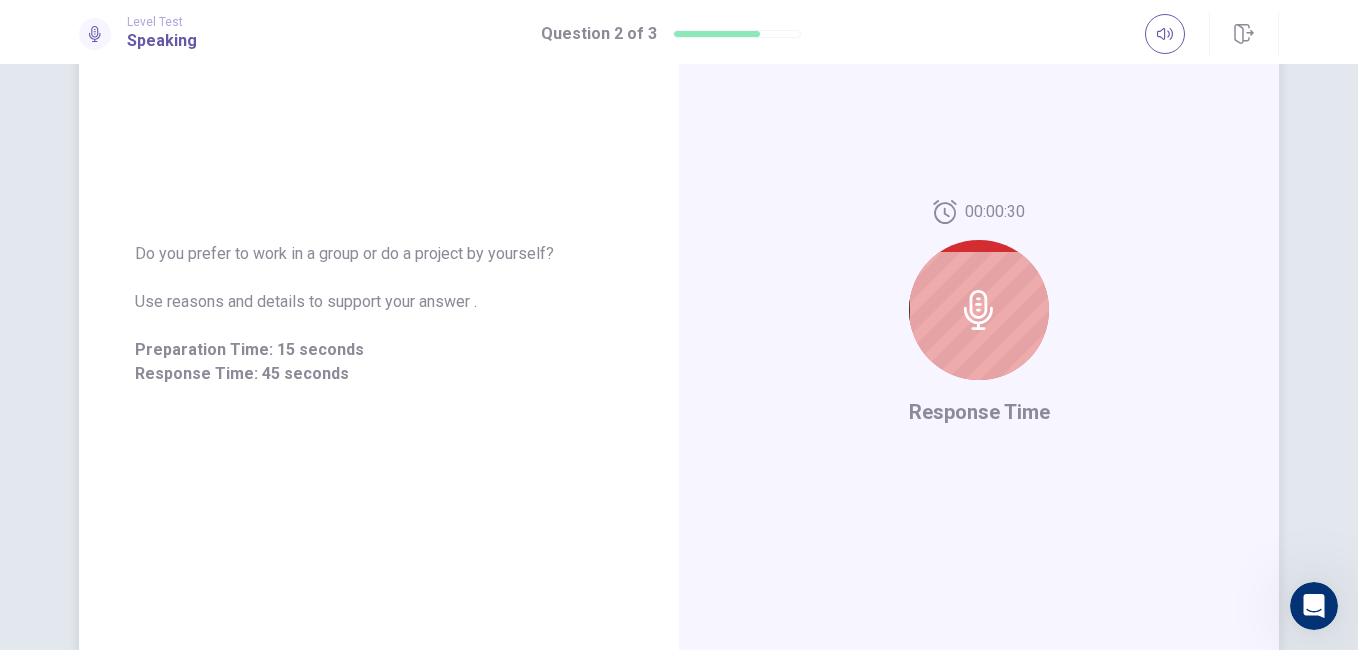 click at bounding box center (979, 310) 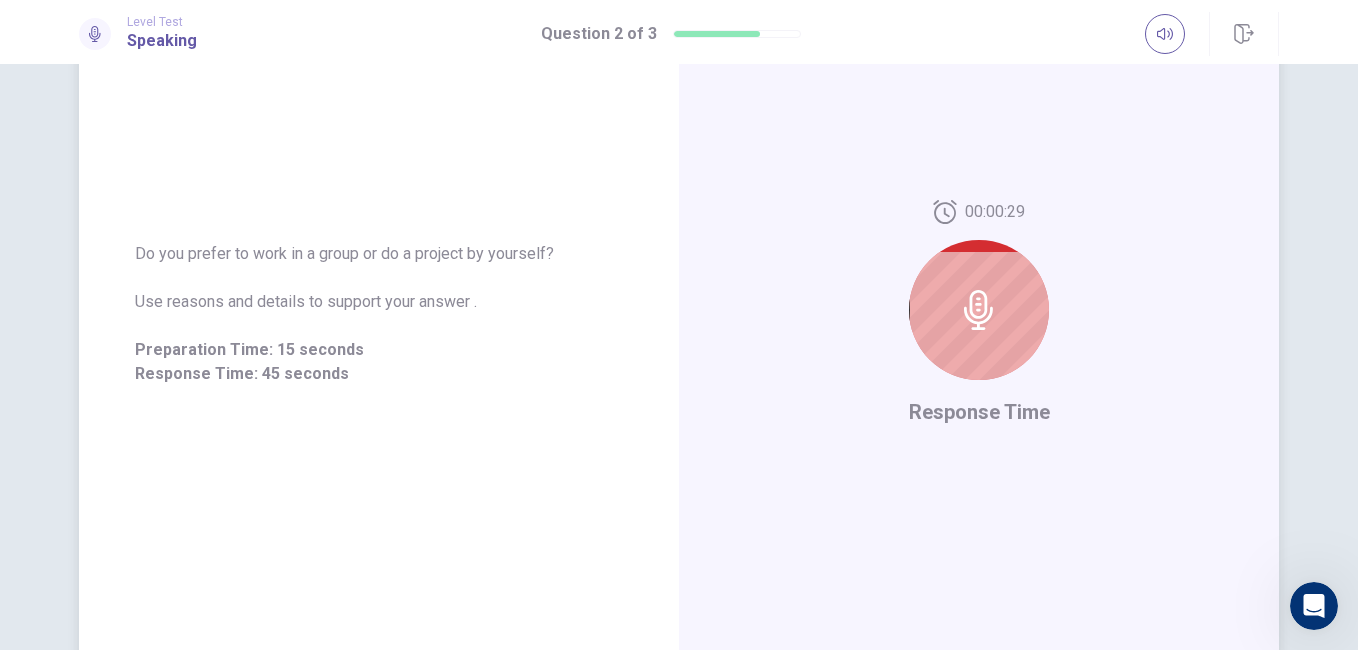 click on "00:00:29 Response Time" at bounding box center [979, 314] 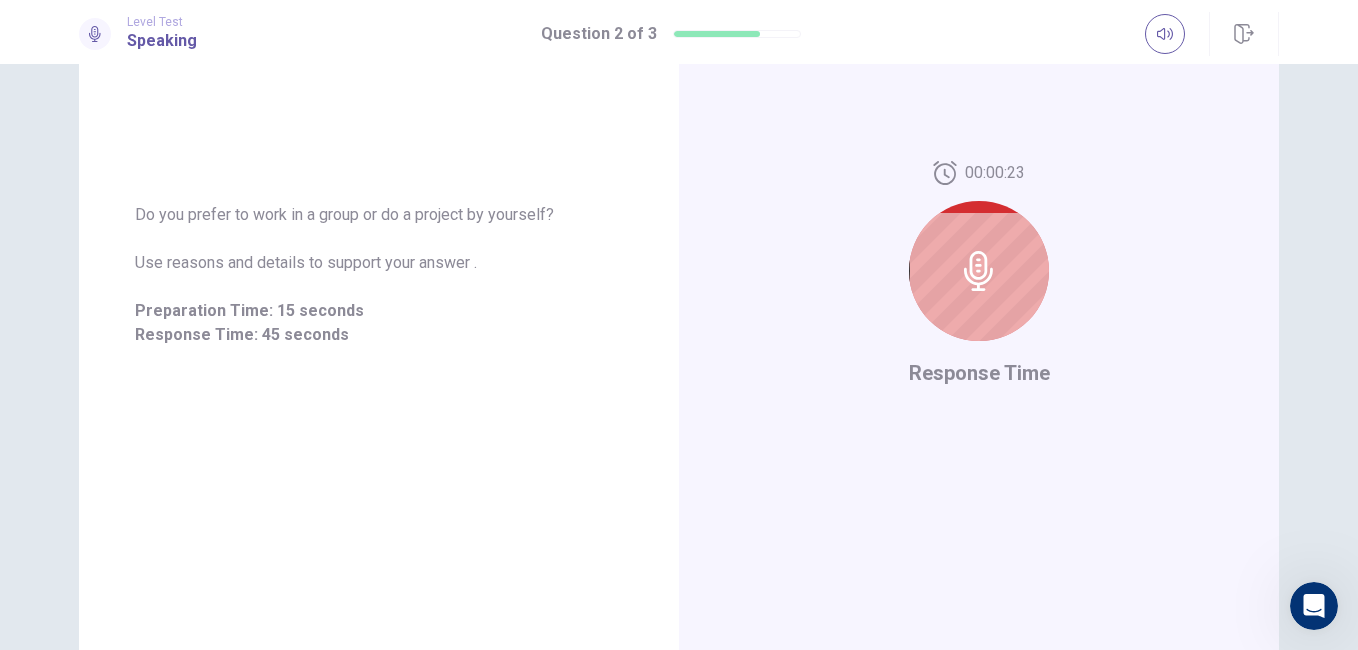 scroll, scrollTop: 266, scrollLeft: 0, axis: vertical 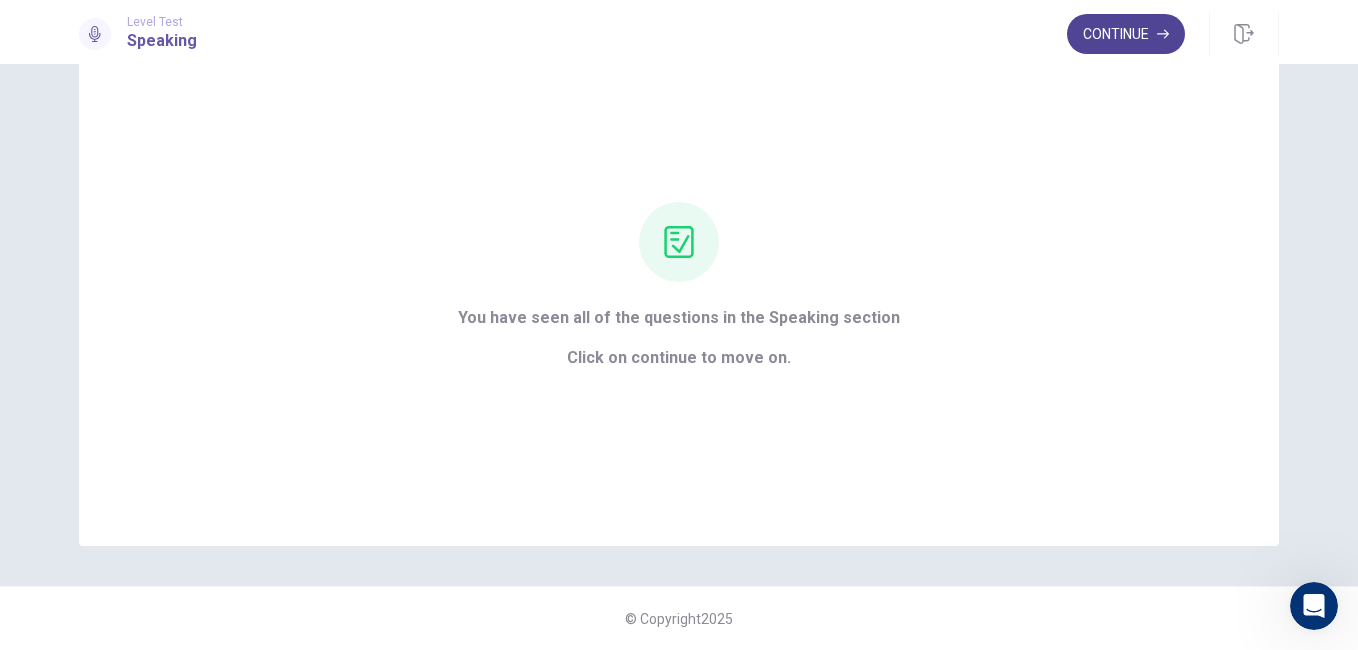click on "Continue" at bounding box center [1126, 34] 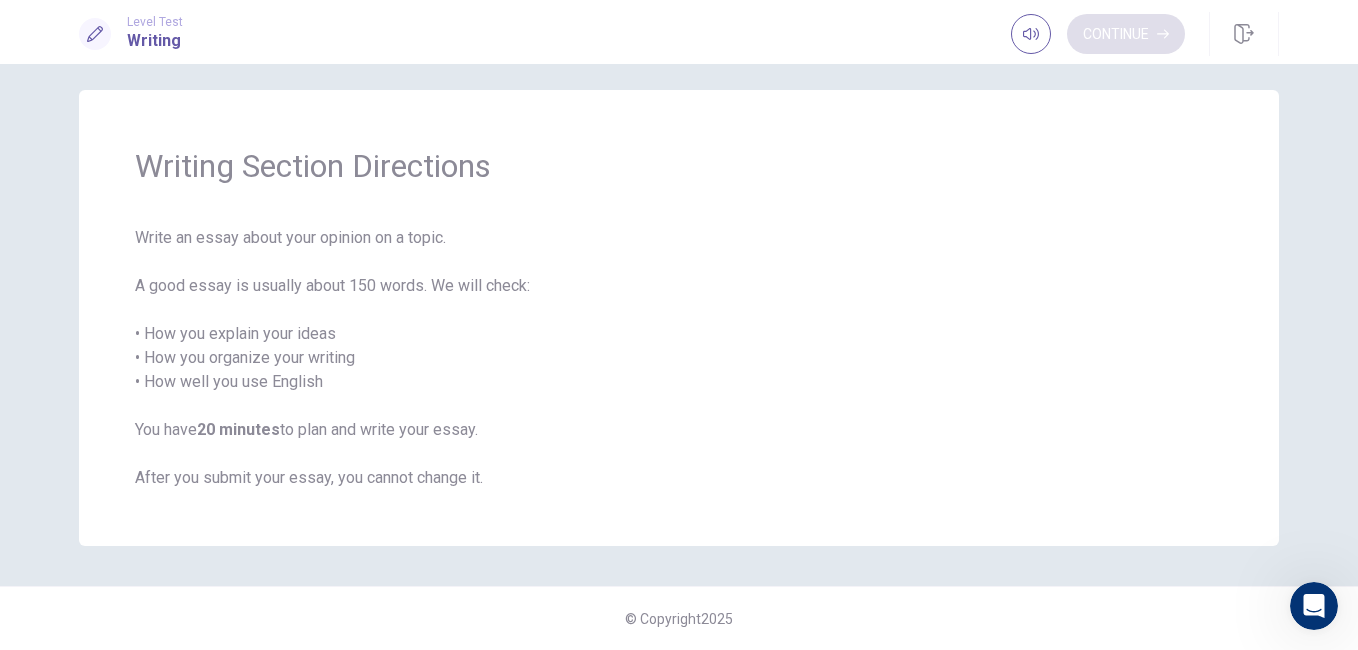 scroll, scrollTop: 14, scrollLeft: 0, axis: vertical 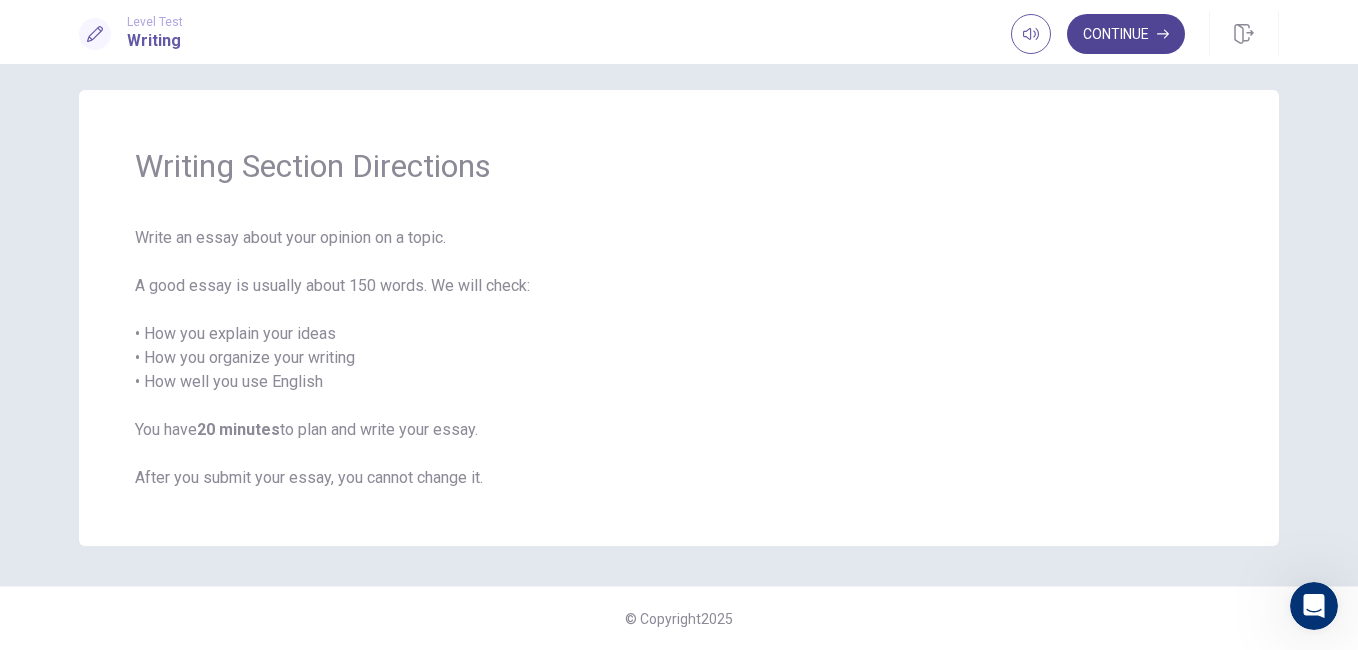 drag, startPoint x: 1120, startPoint y: 47, endPoint x: 1124, endPoint y: 35, distance: 12.649111 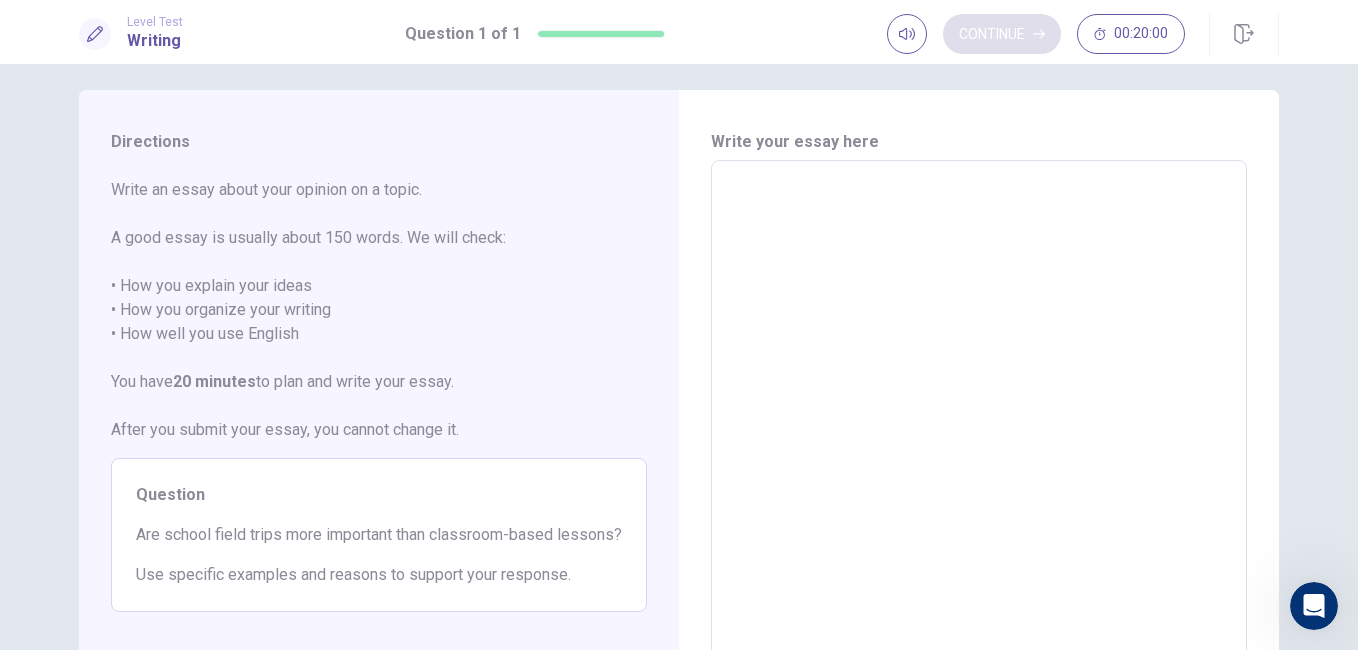 scroll, scrollTop: 253, scrollLeft: 0, axis: vertical 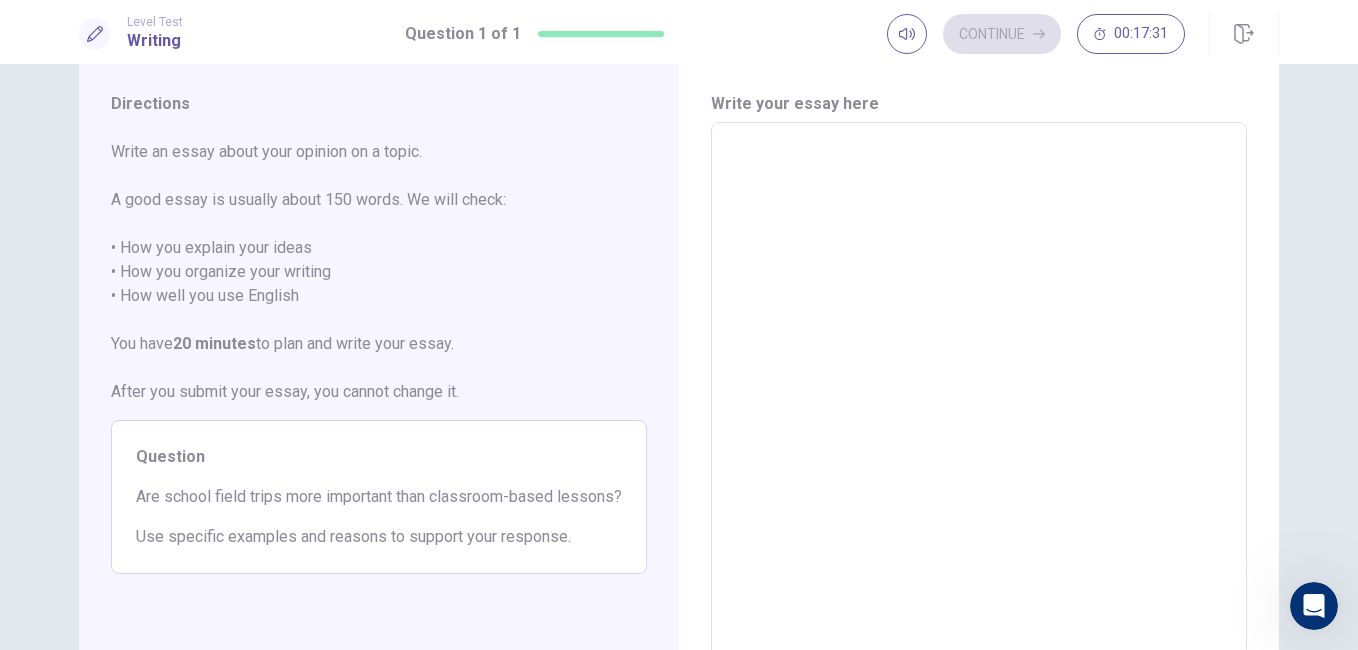 click at bounding box center [979, 399] 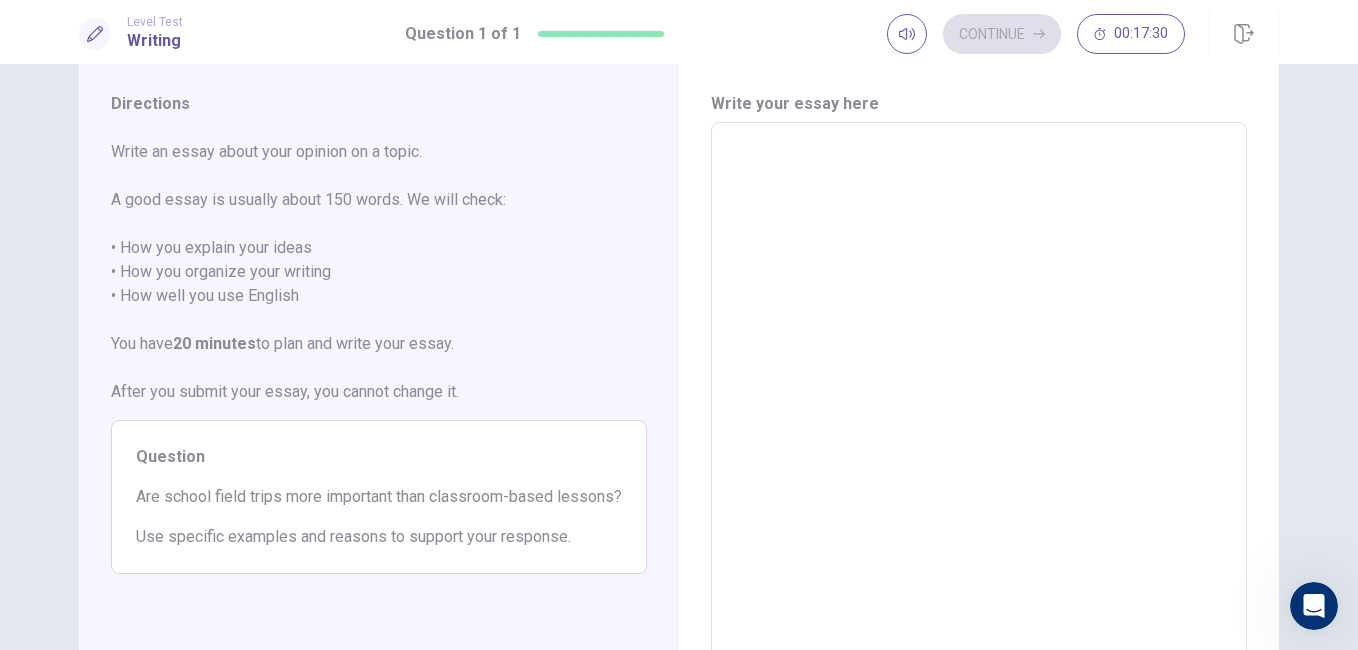 type on "*" 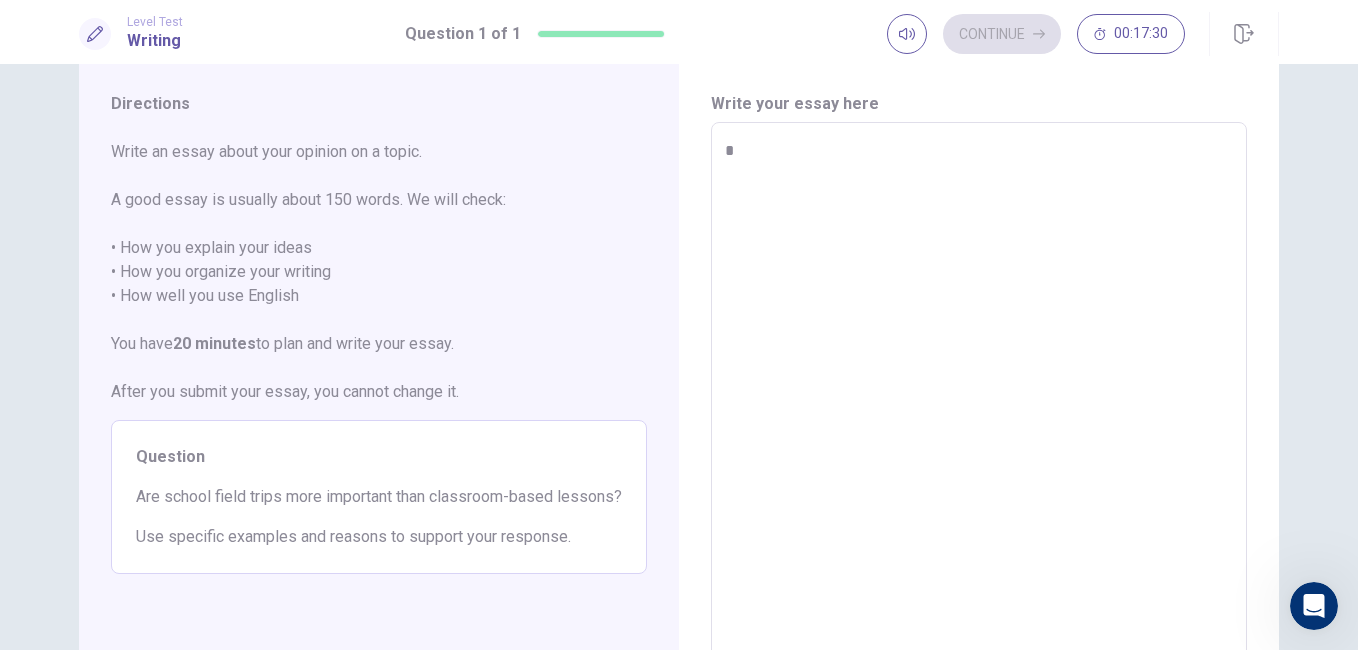 type on "*" 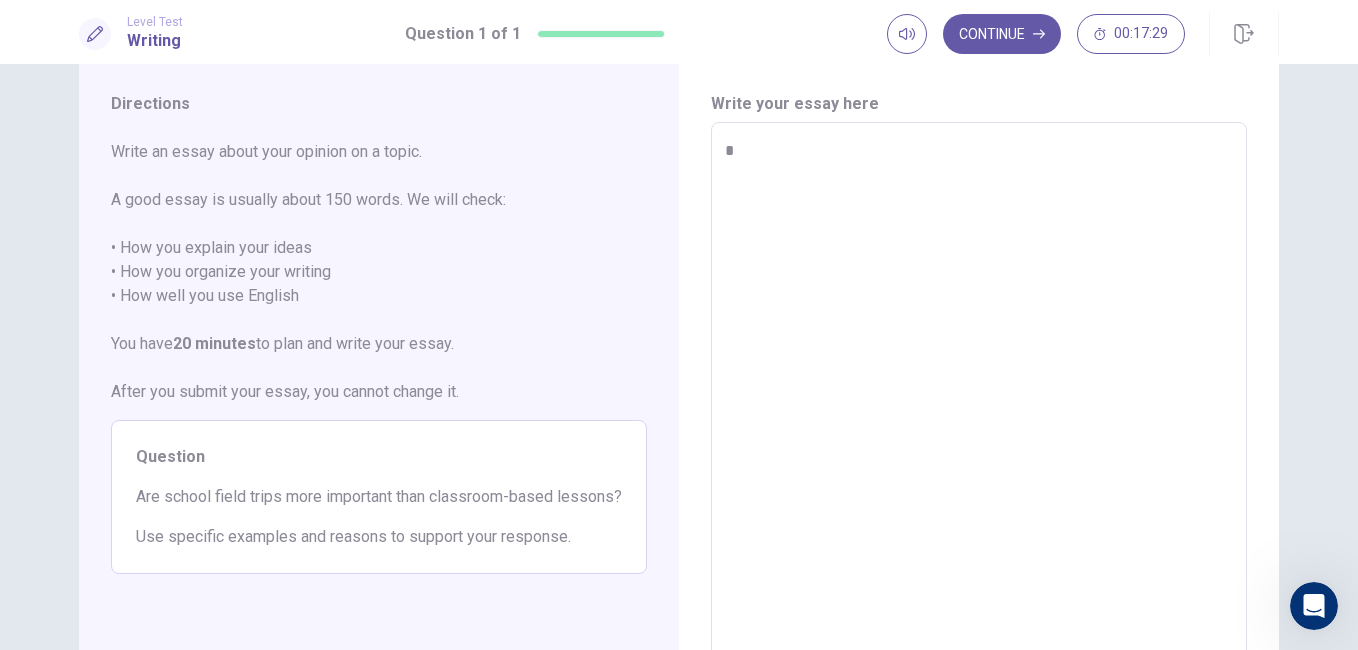 type on "**" 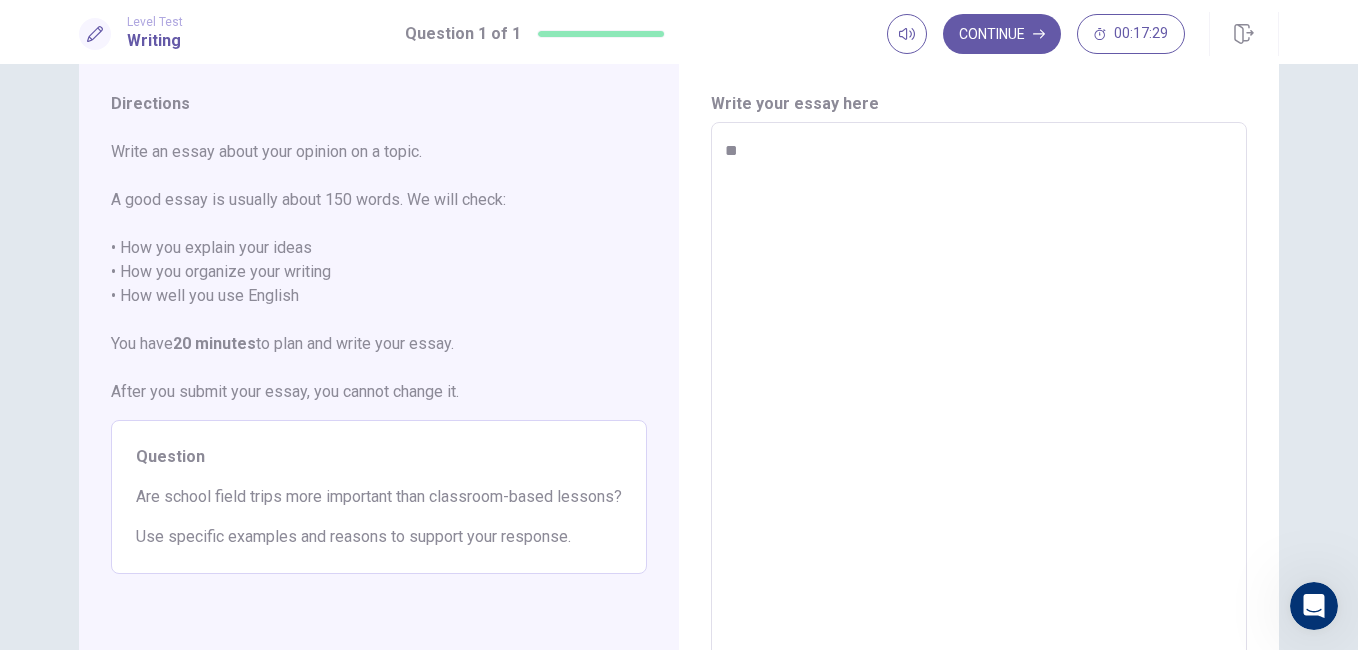 type on "*" 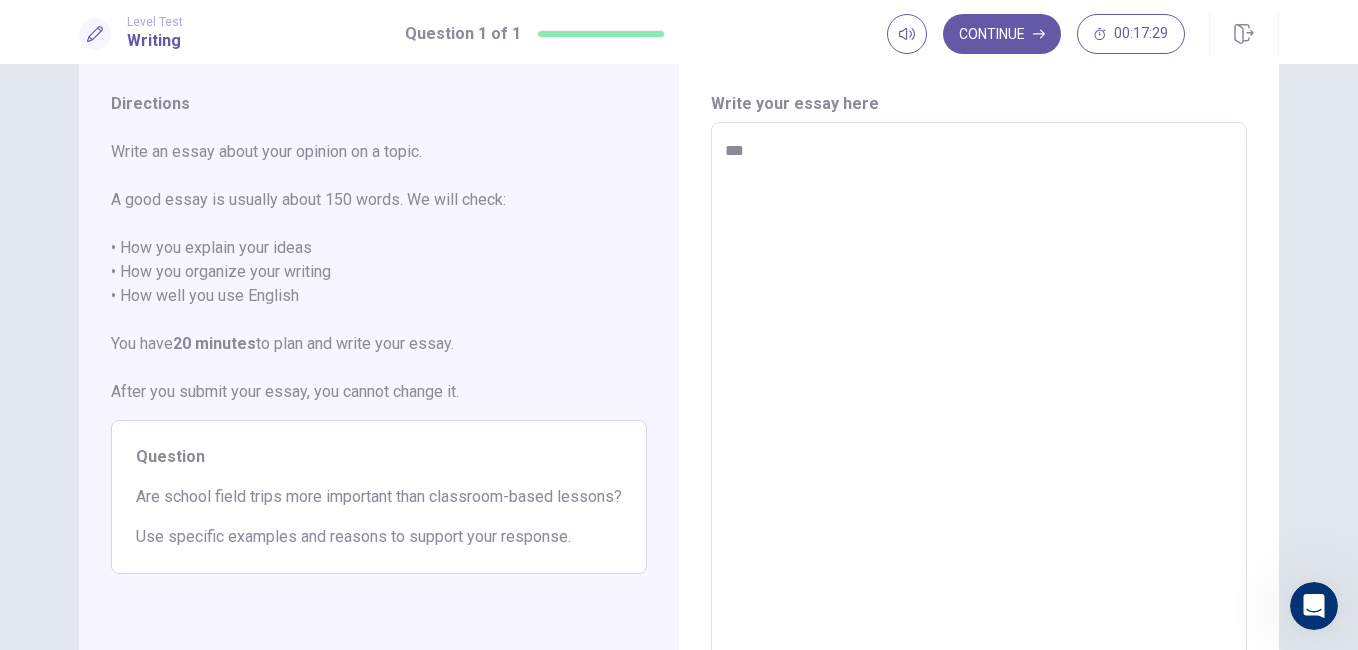 type on "*" 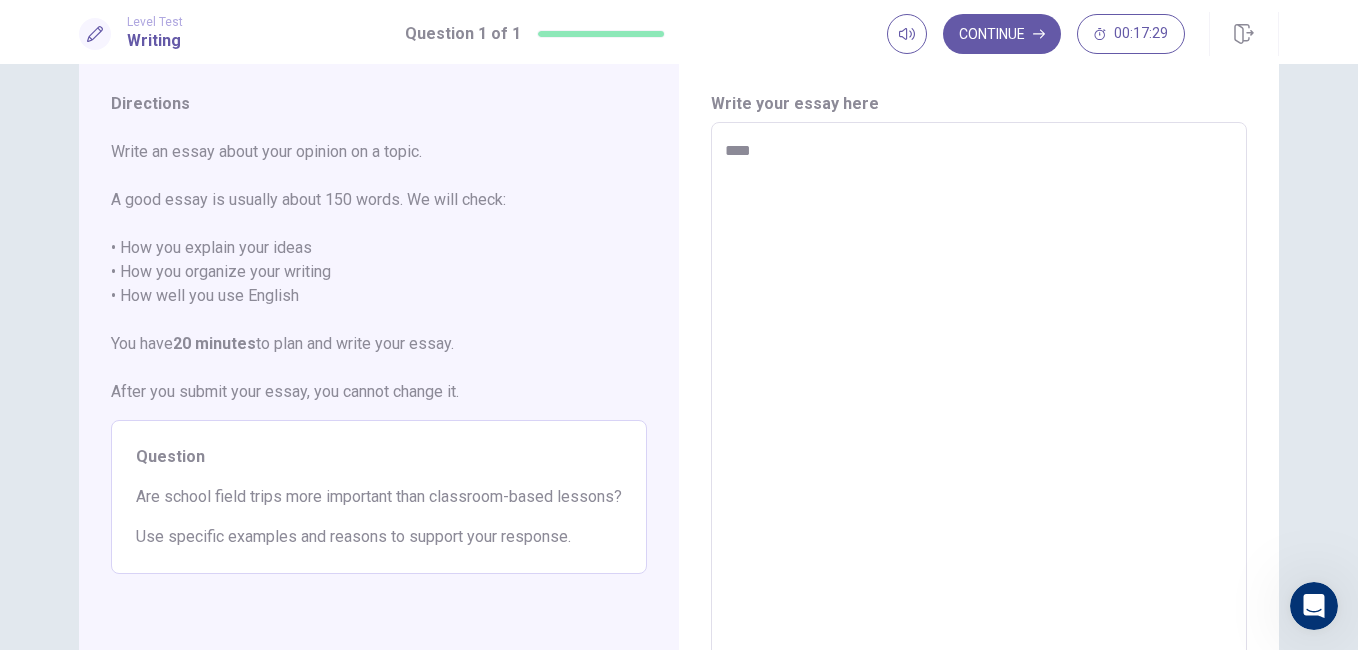 type on "*" 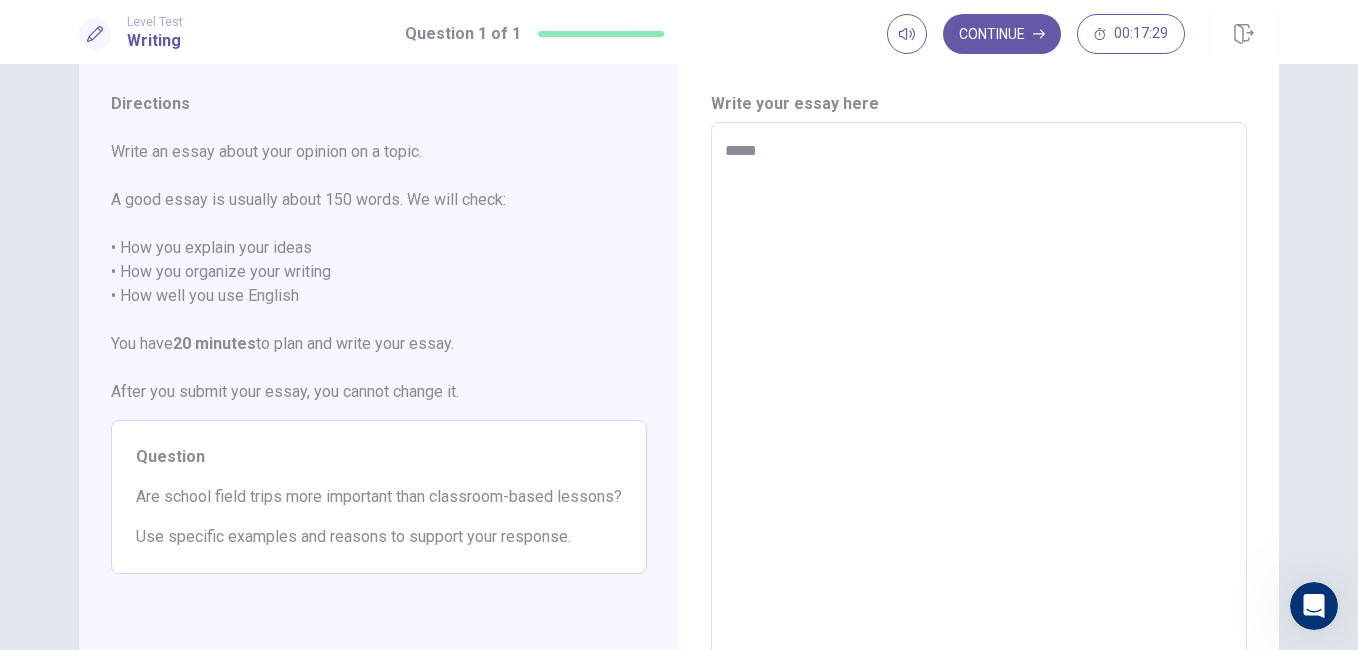 type on "*" 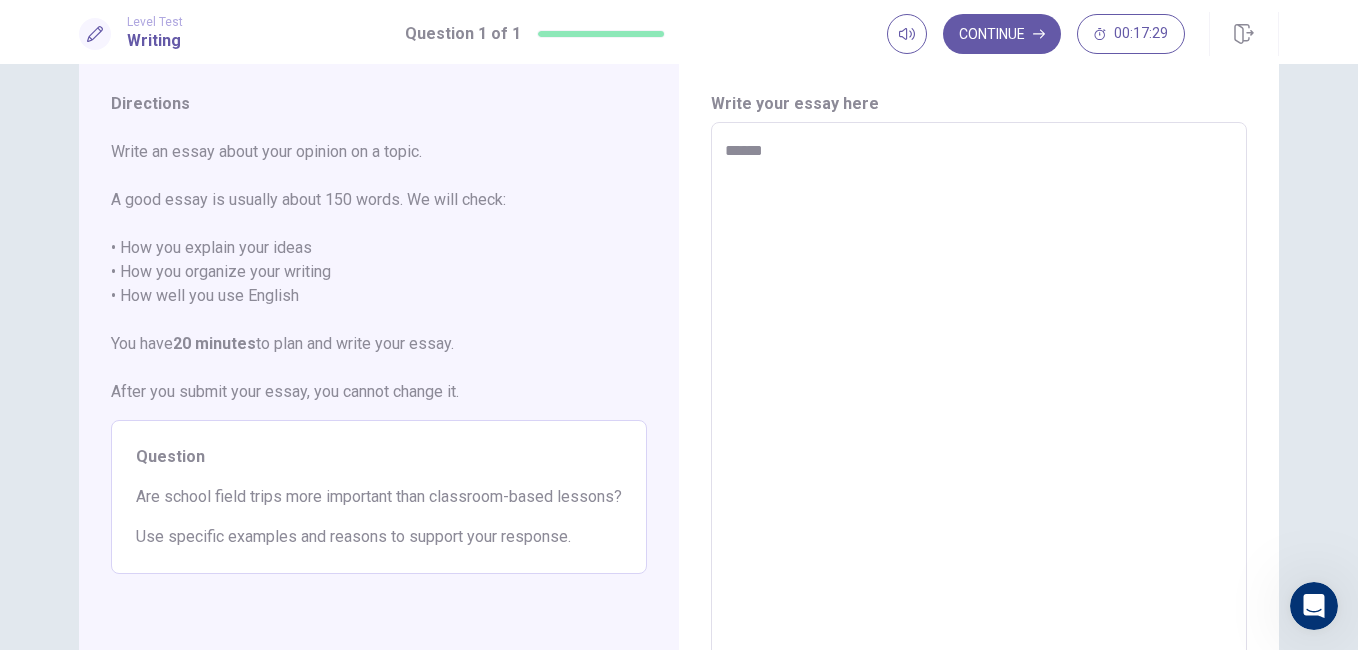 type on "*" 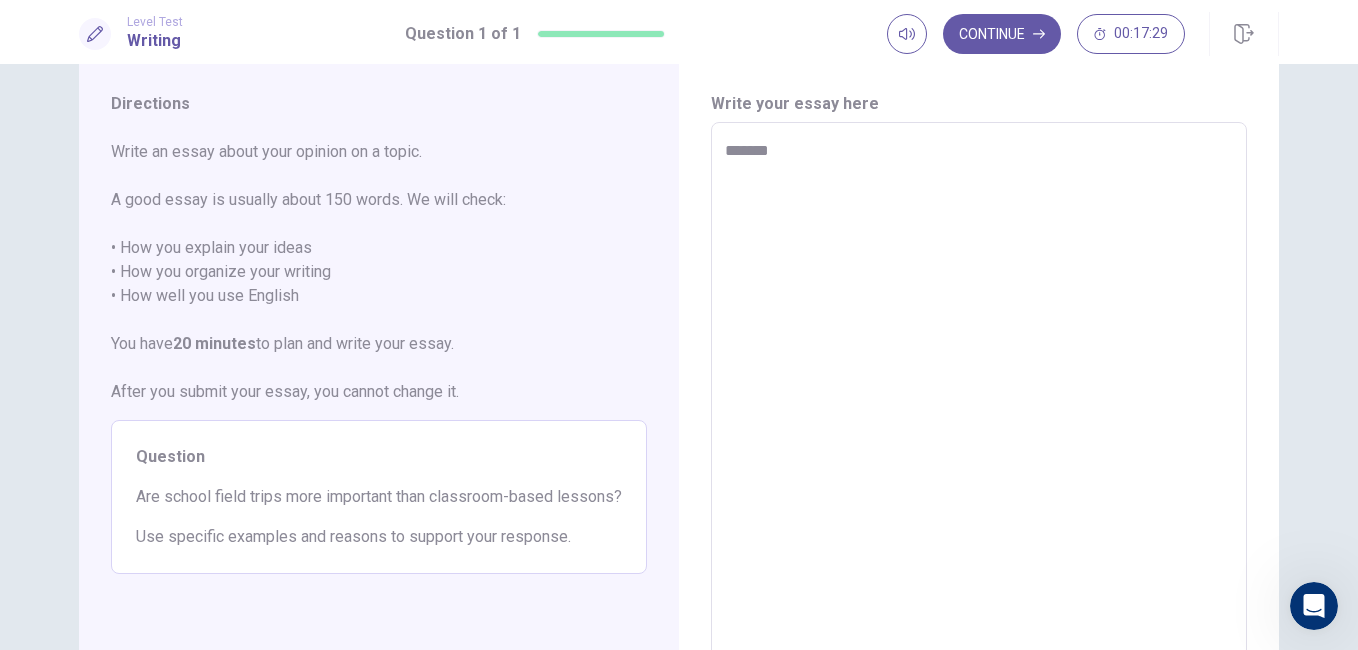 type on "*" 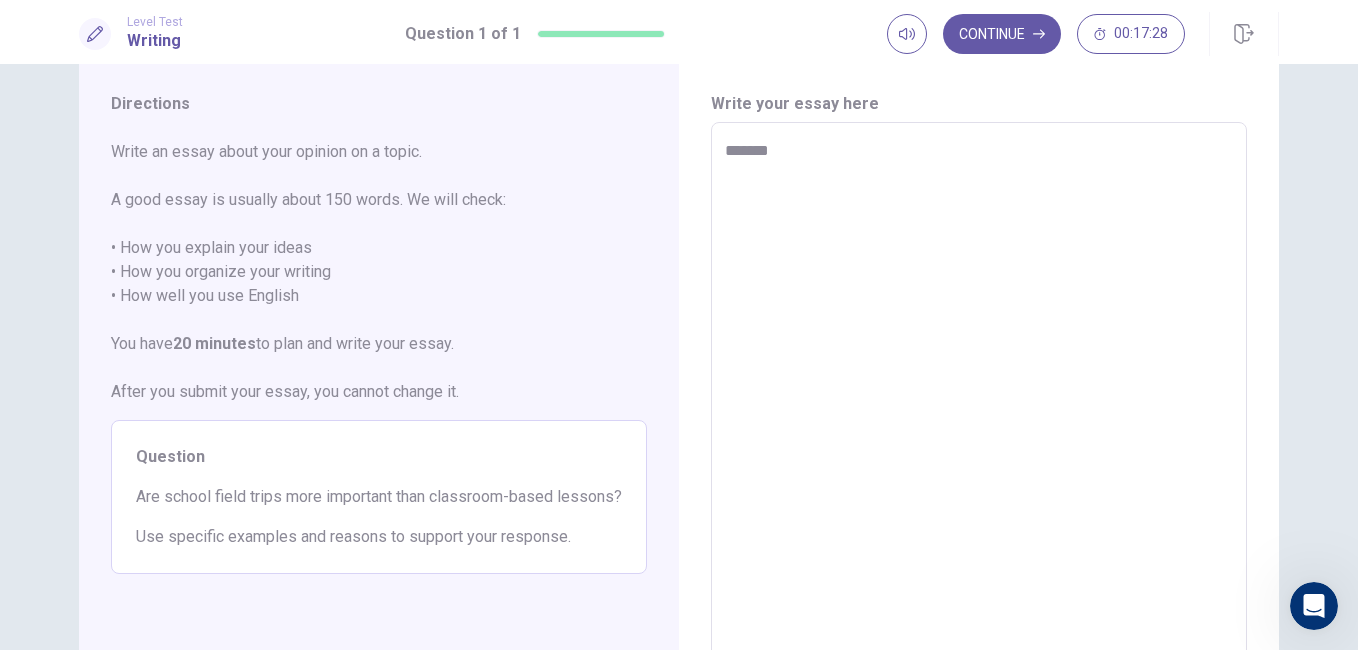 type on "********" 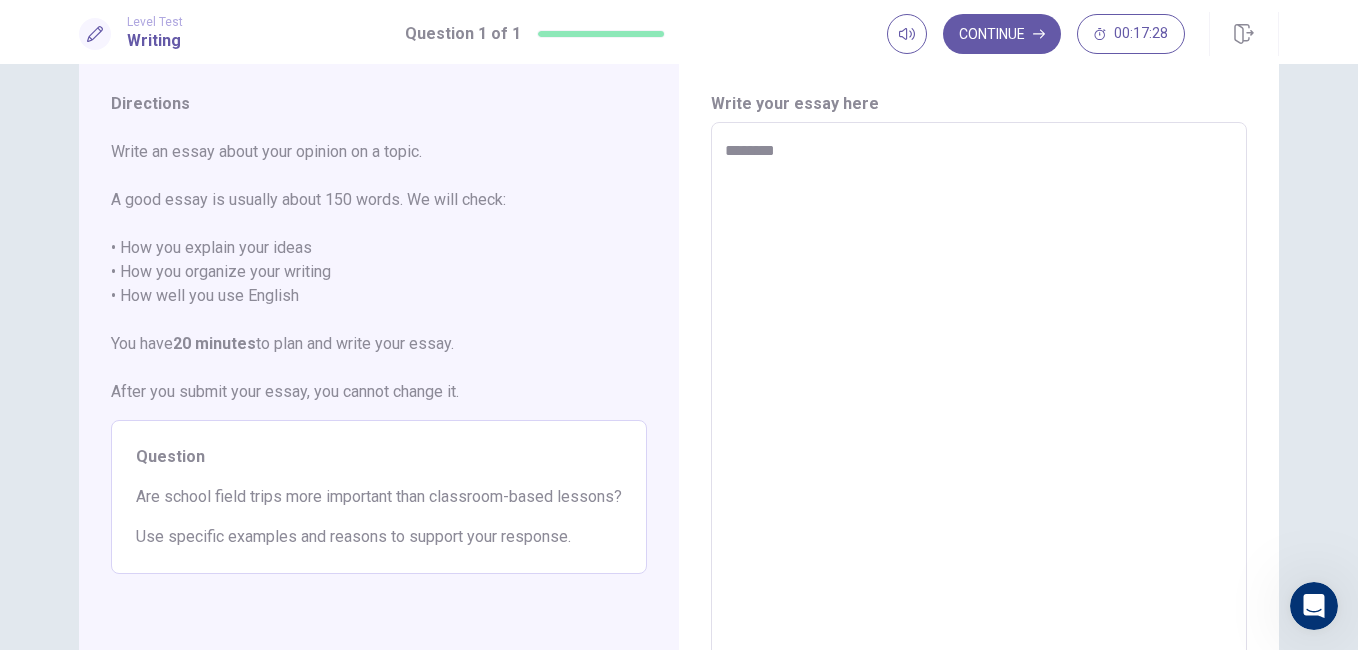 type on "*" 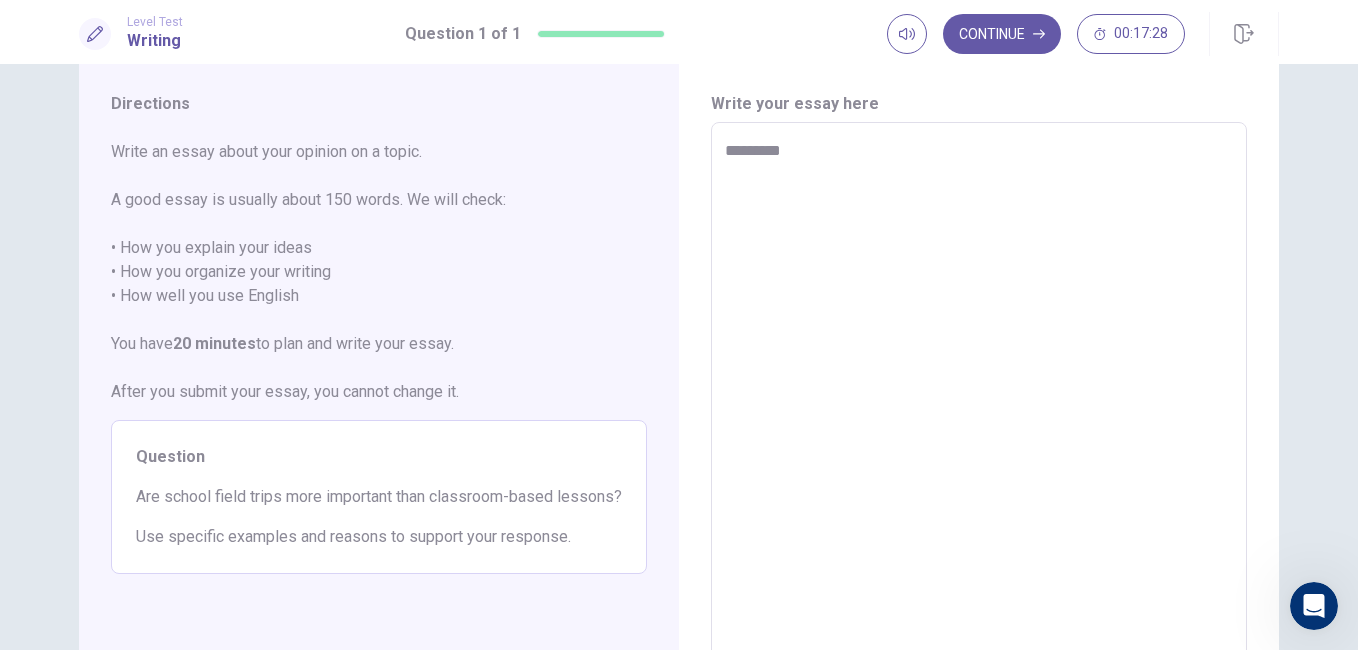 type on "*" 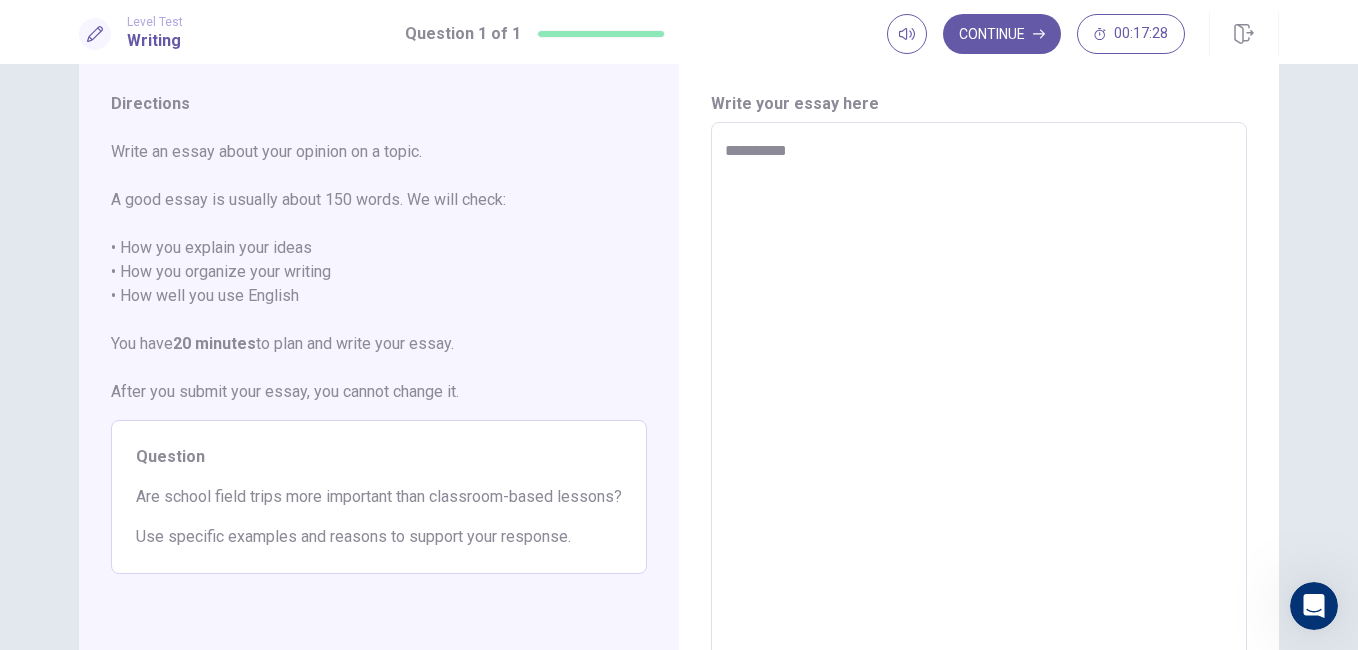 type on "*" 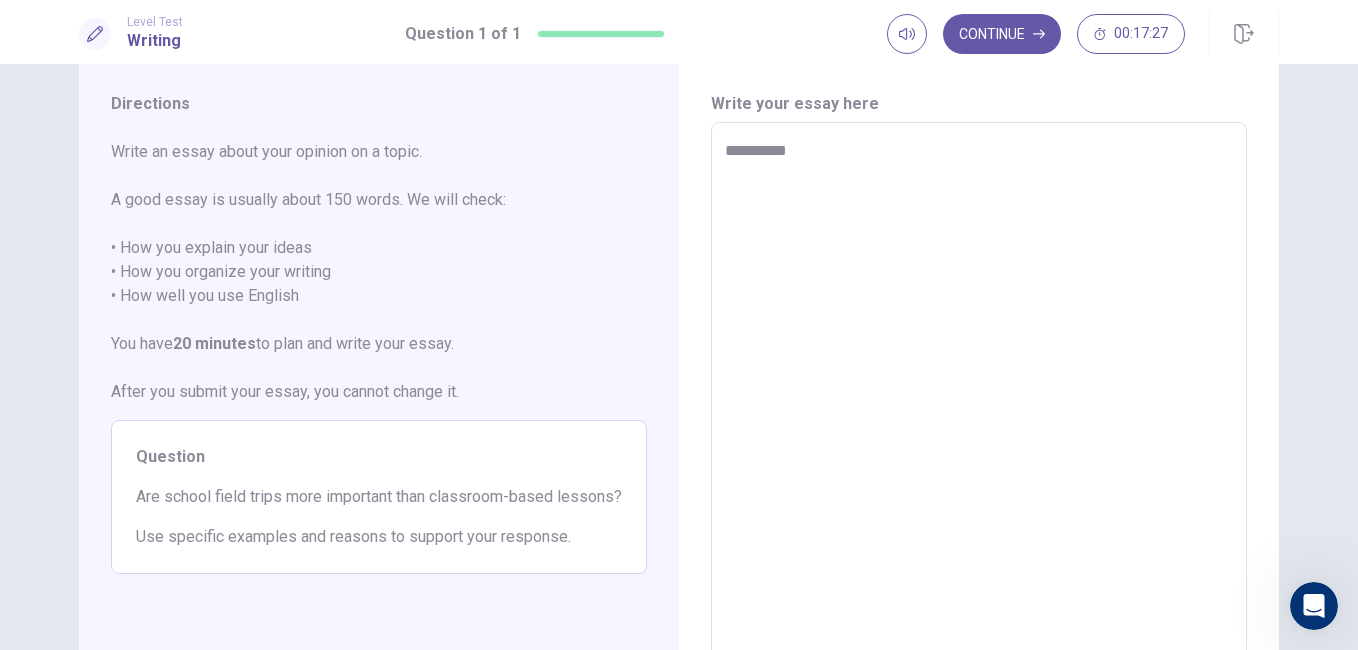 type on "**********" 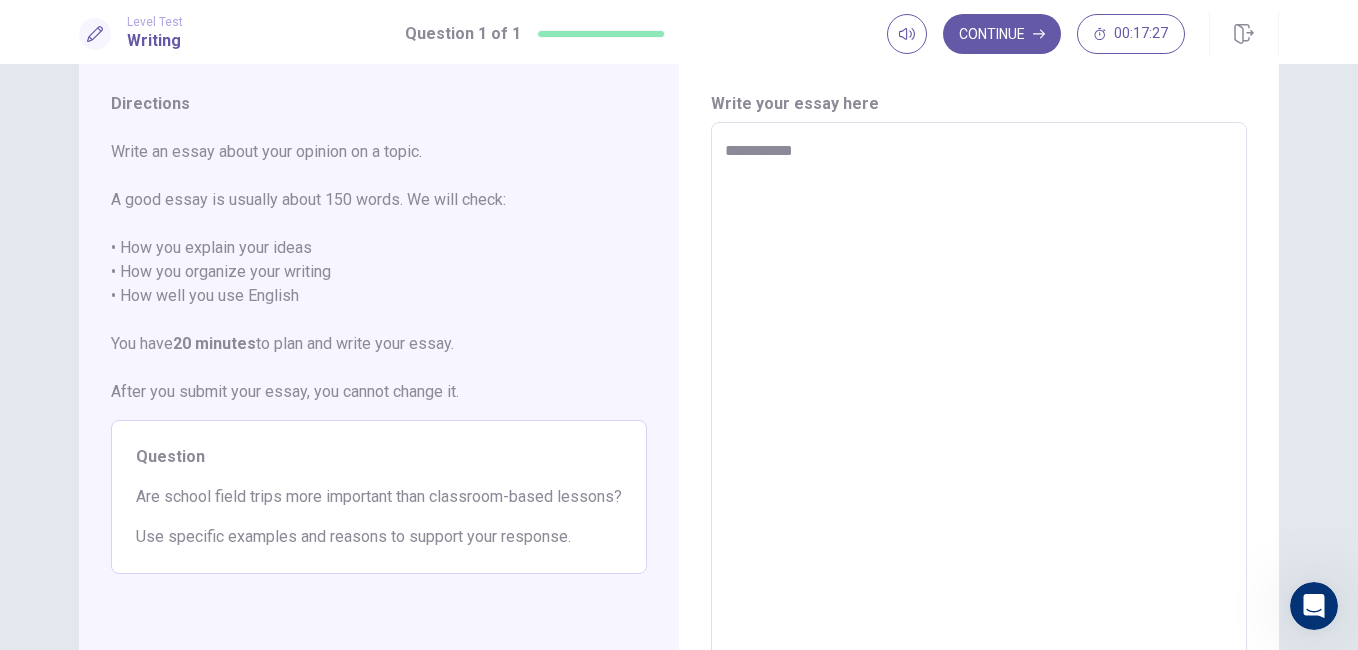 type on "**********" 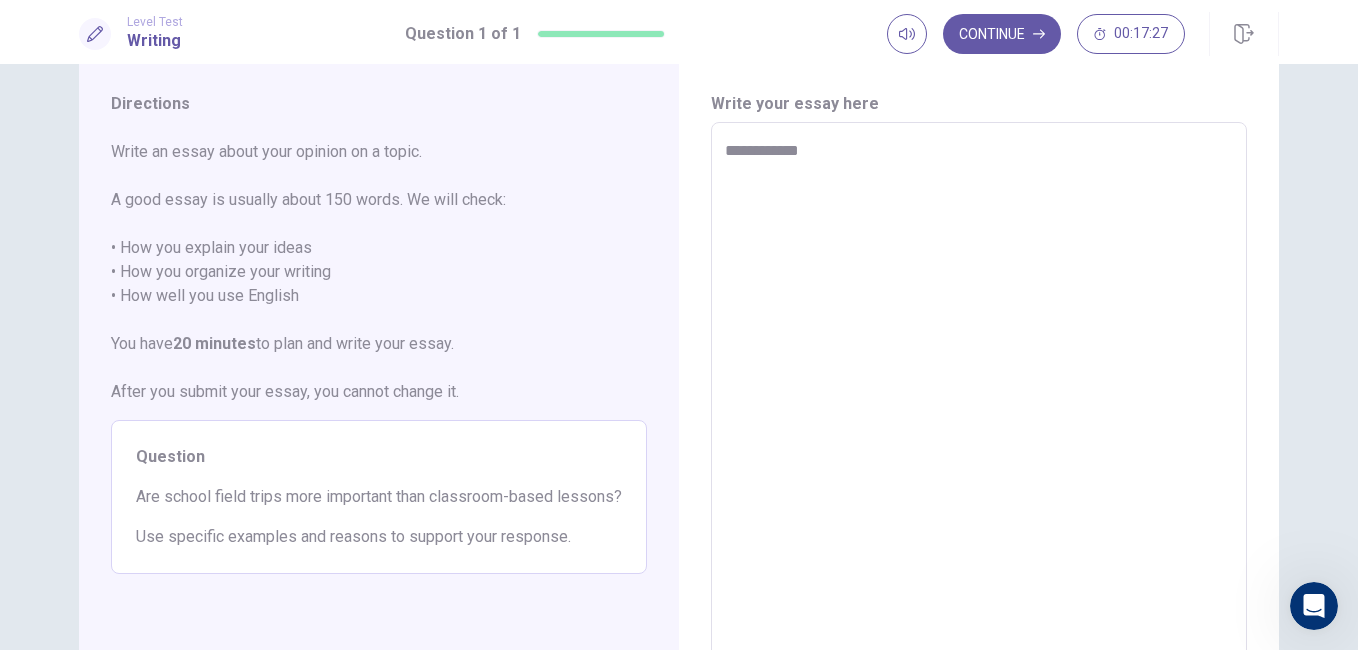 type on "**********" 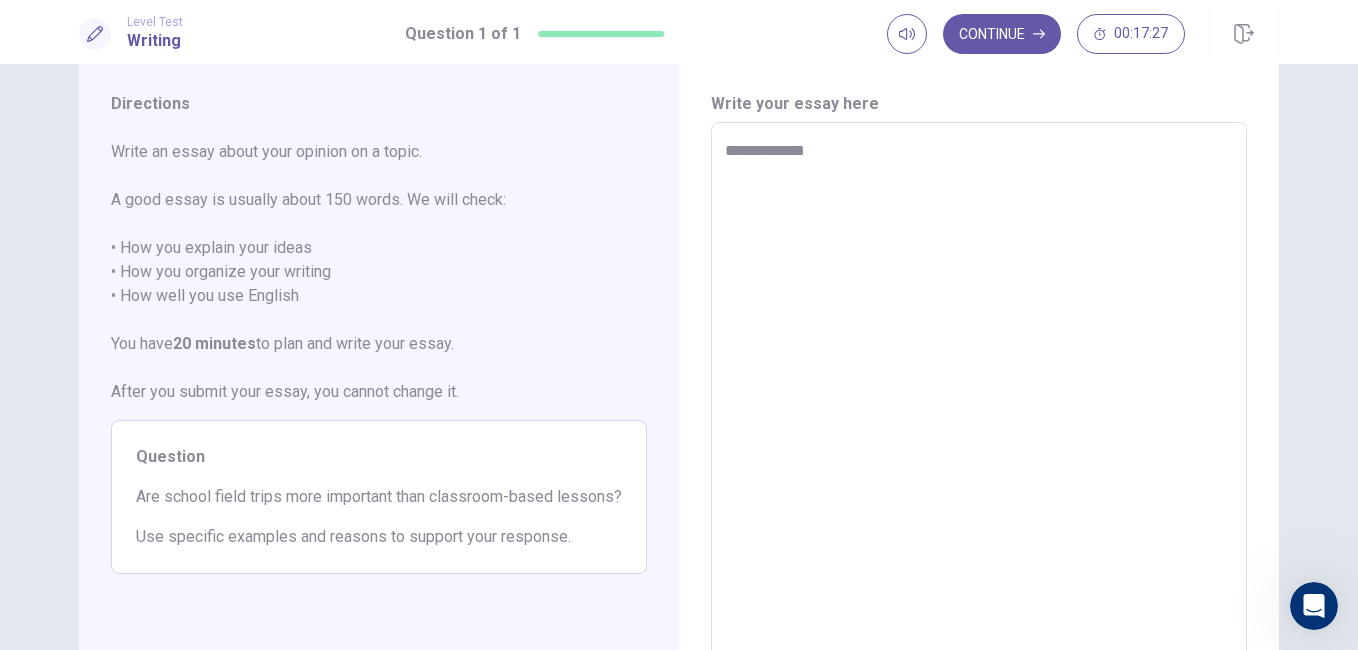 type on "**********" 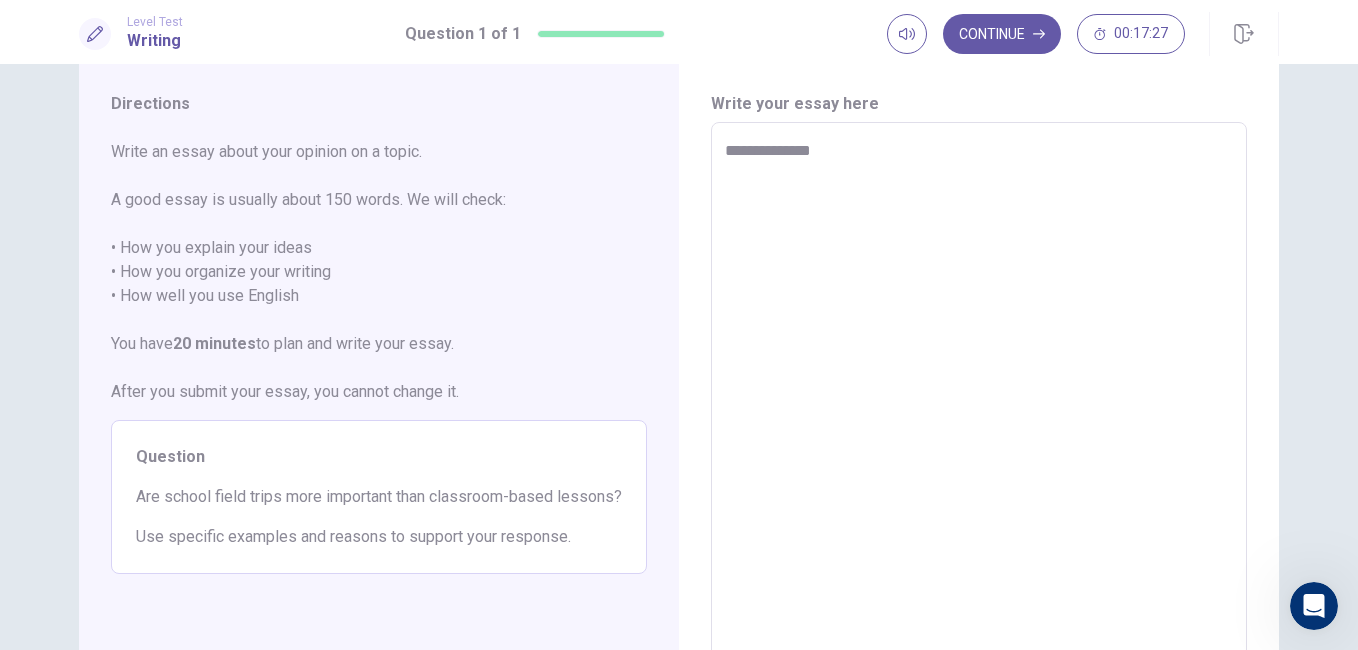 type on "**********" 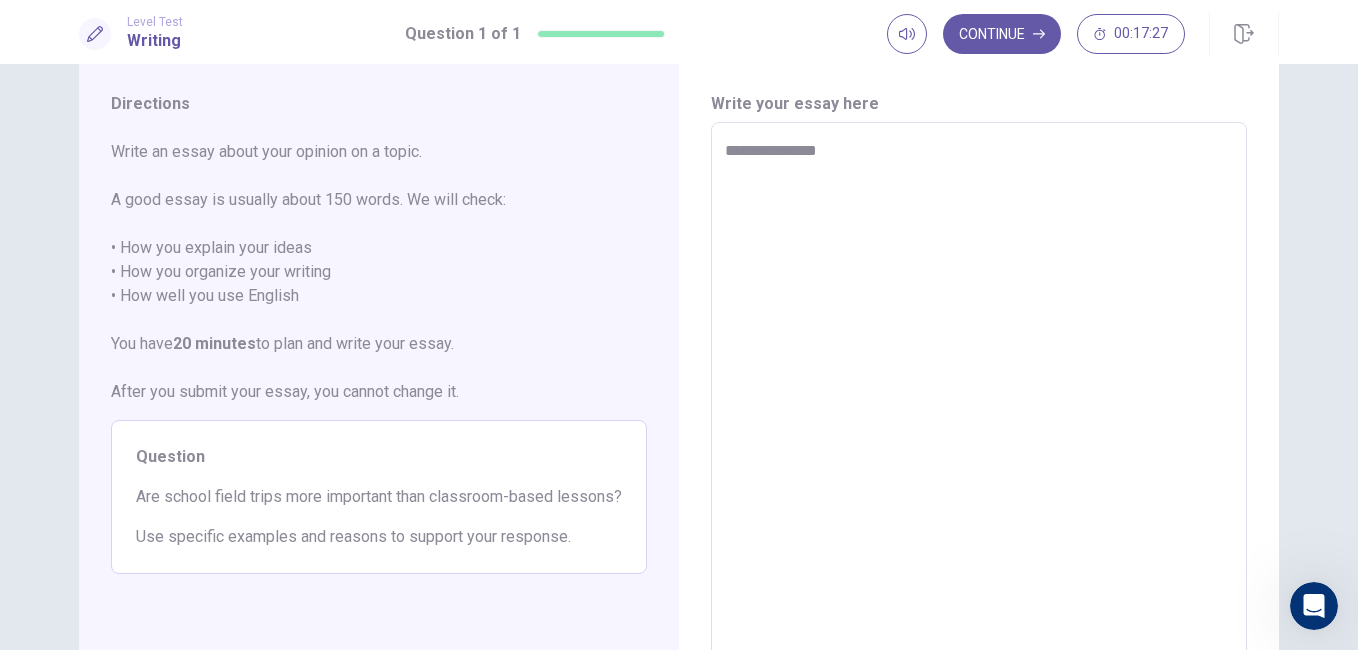type on "**********" 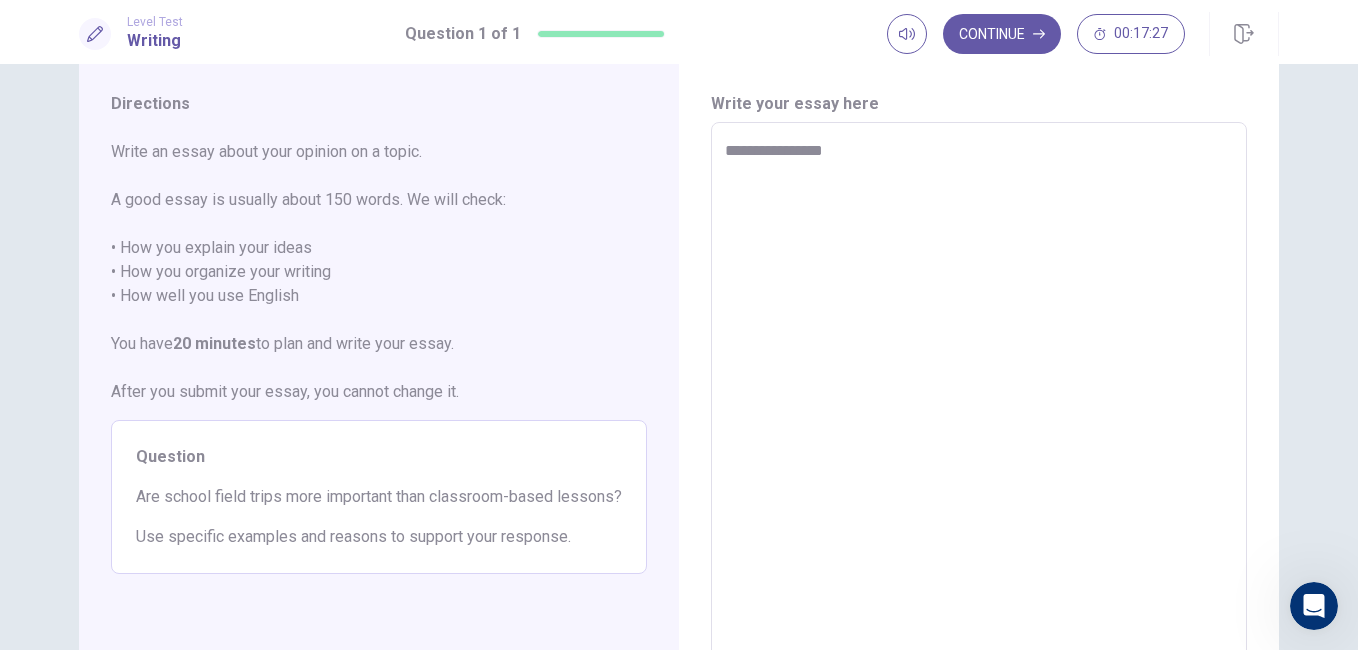type on "**********" 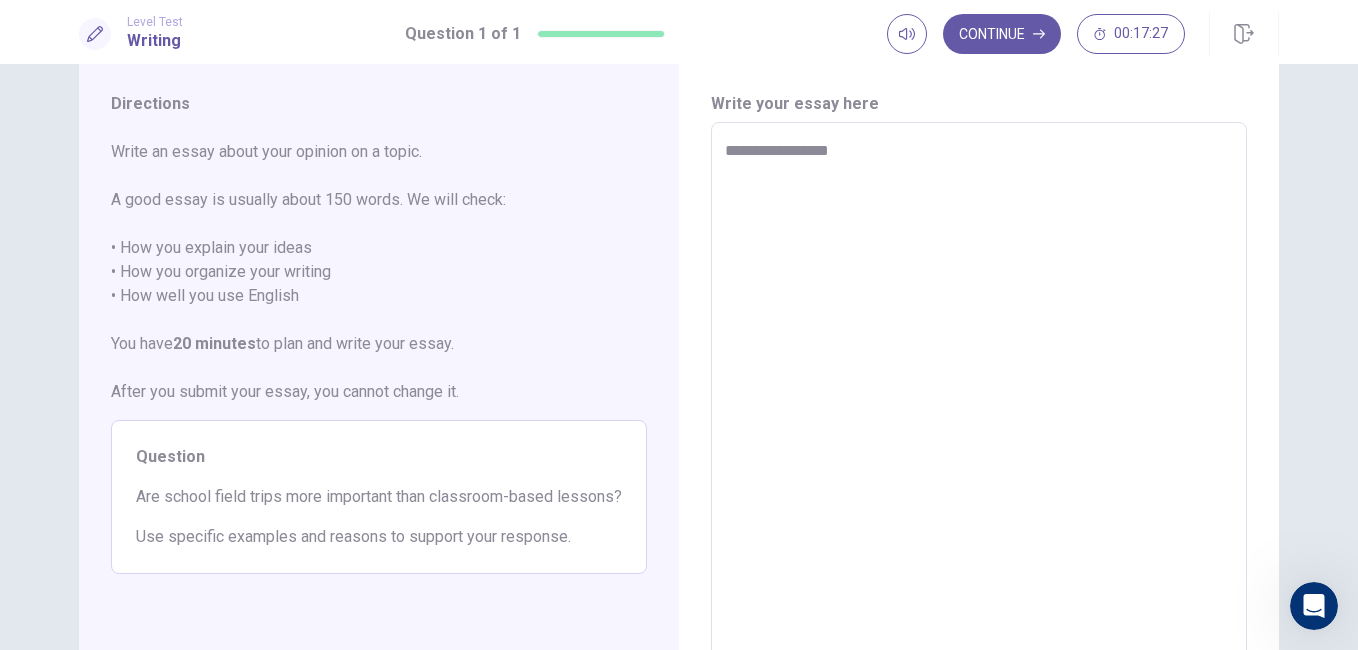 type on "**********" 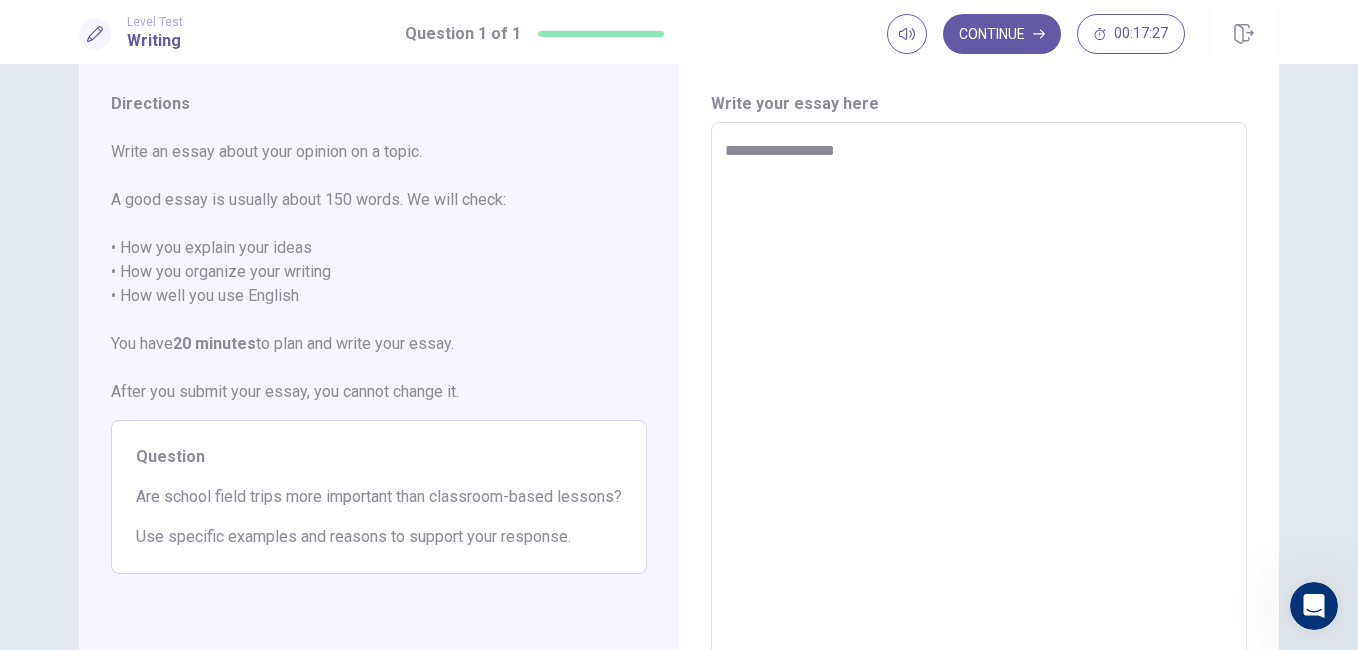 type on "**********" 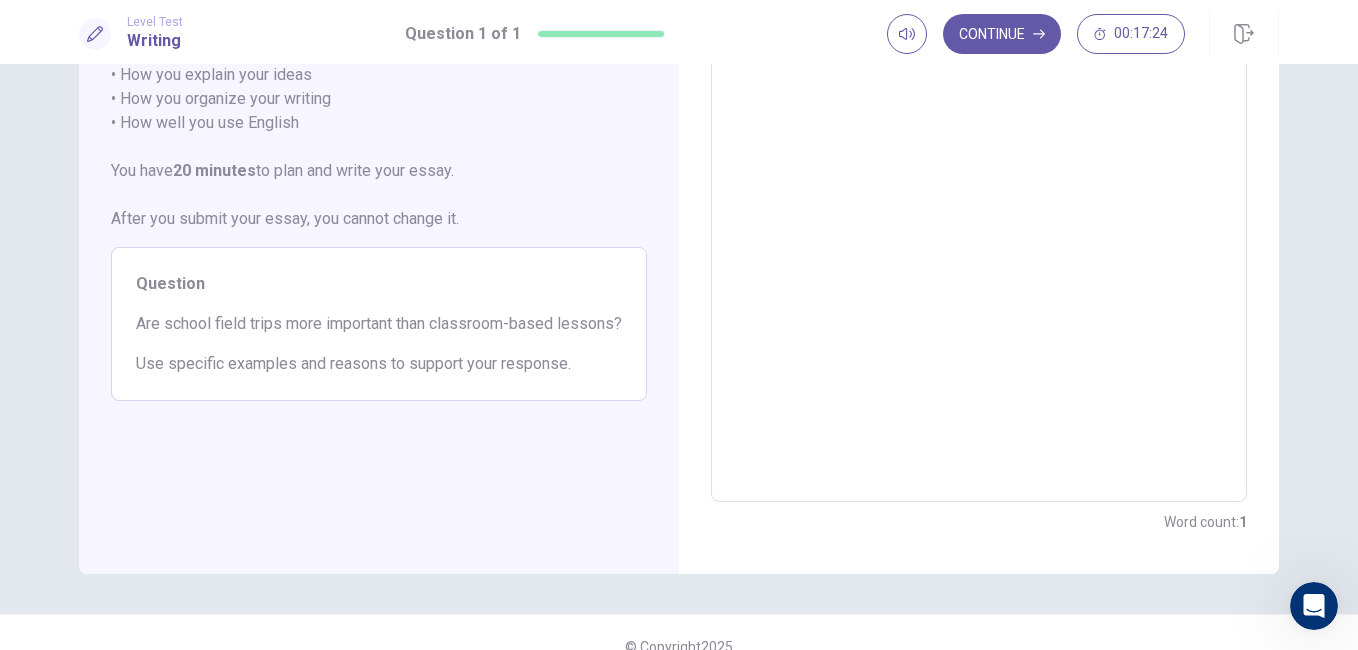 type on "*" 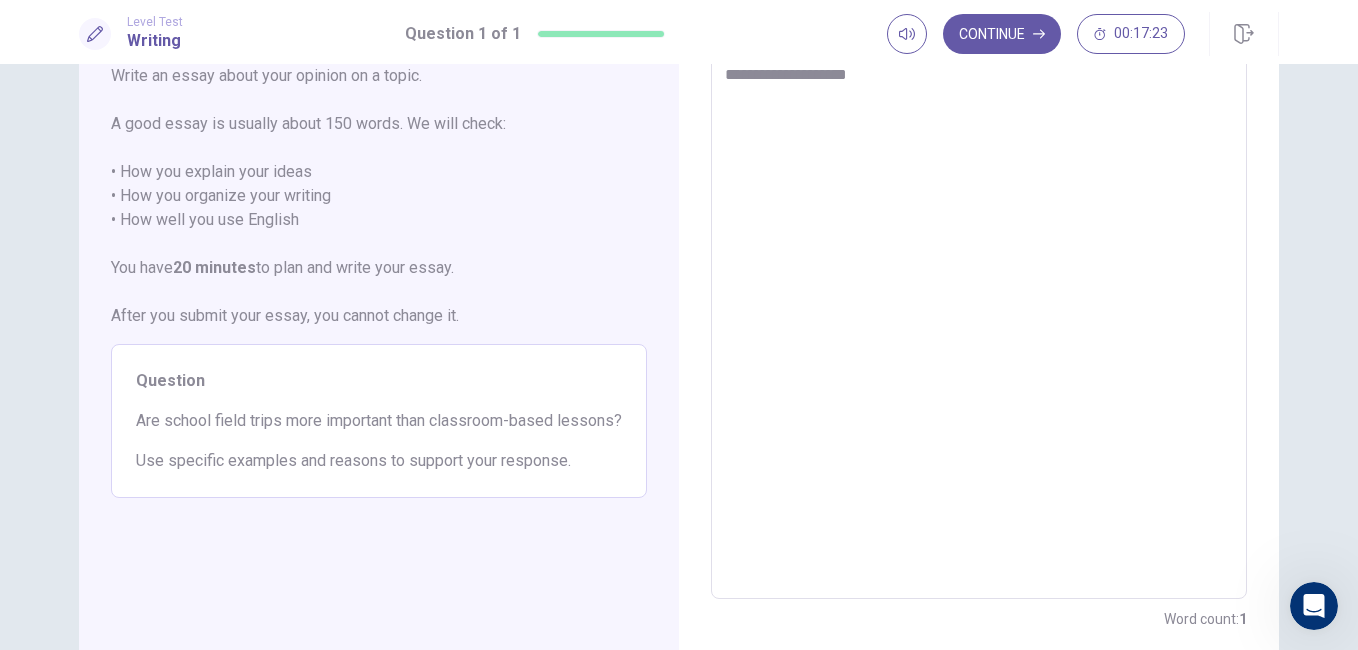 type on "*" 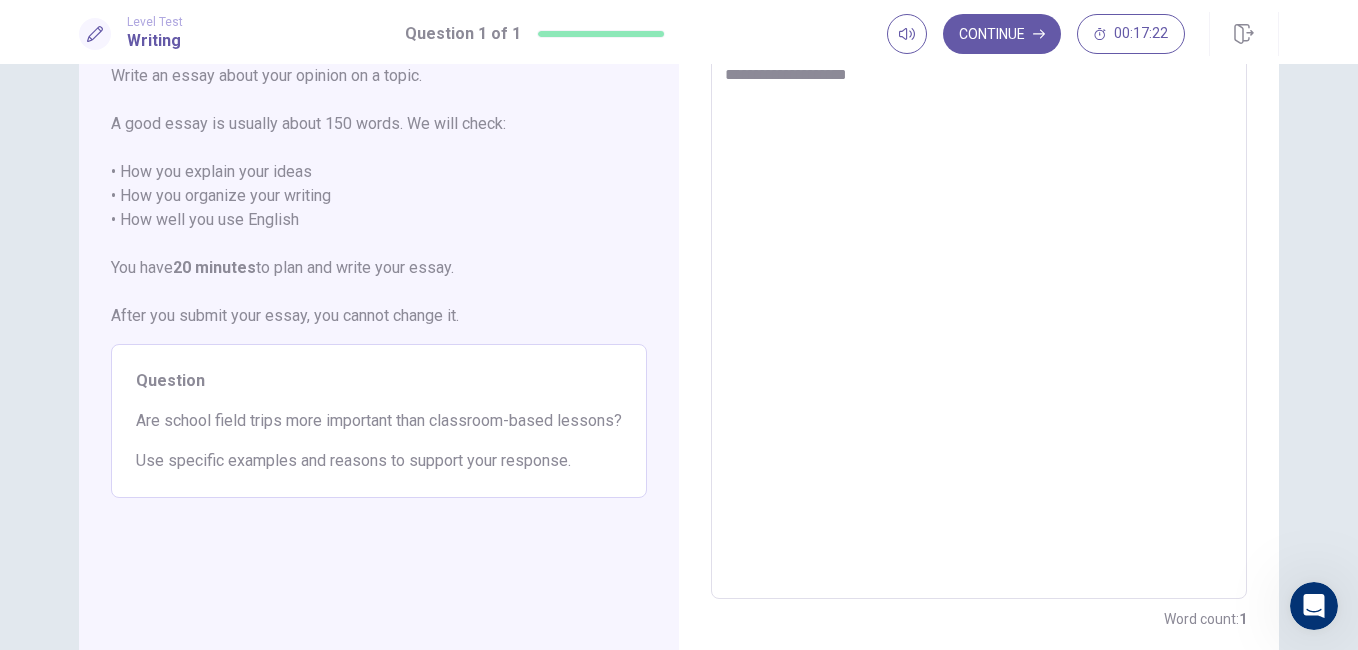 type on "**********" 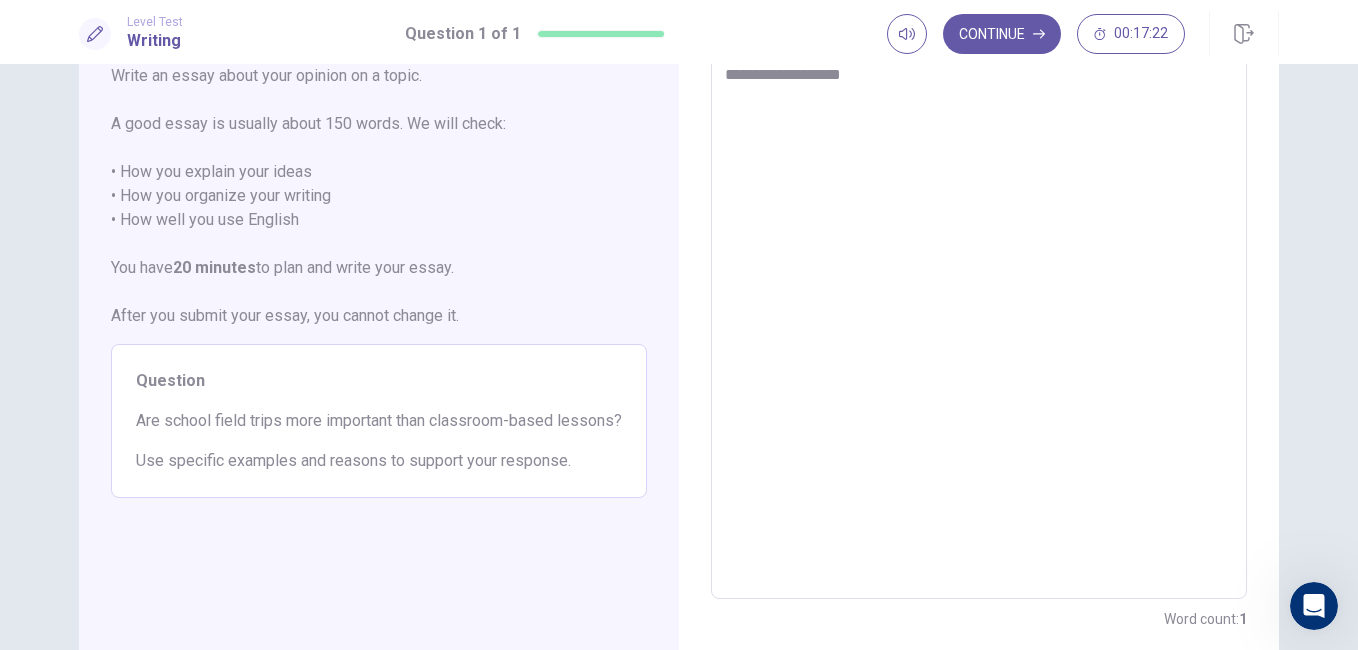 type on "*" 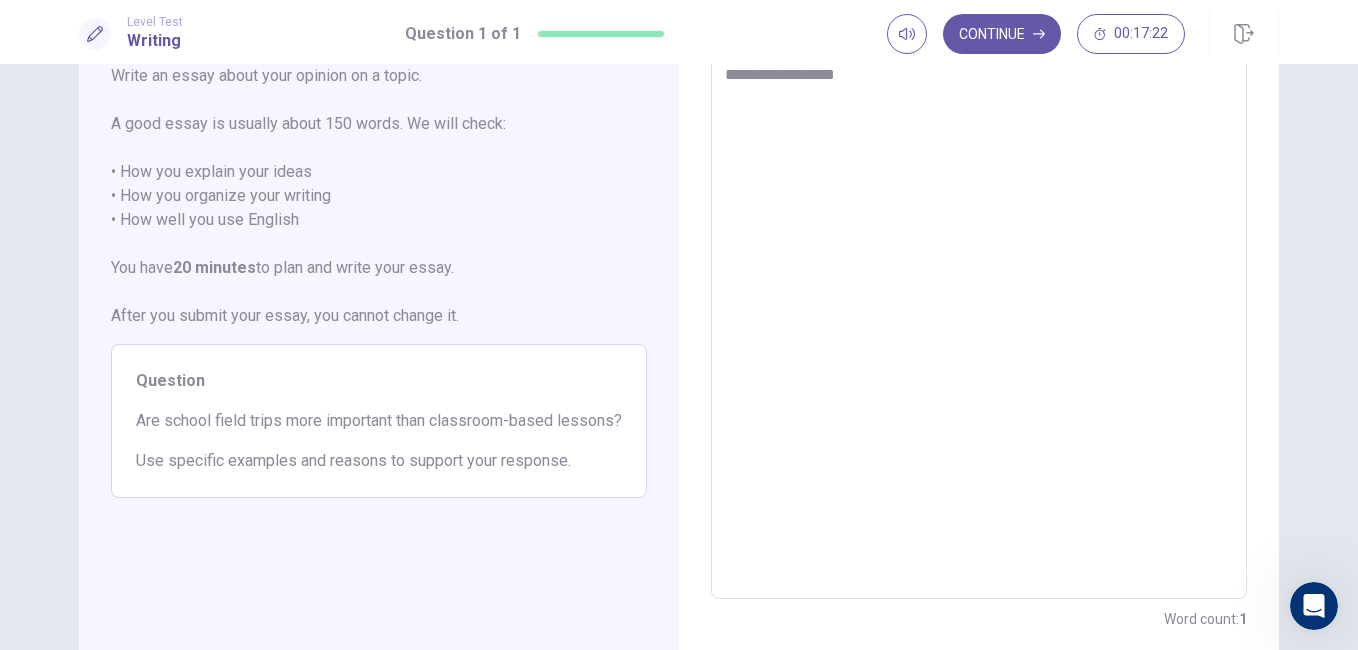type on "**********" 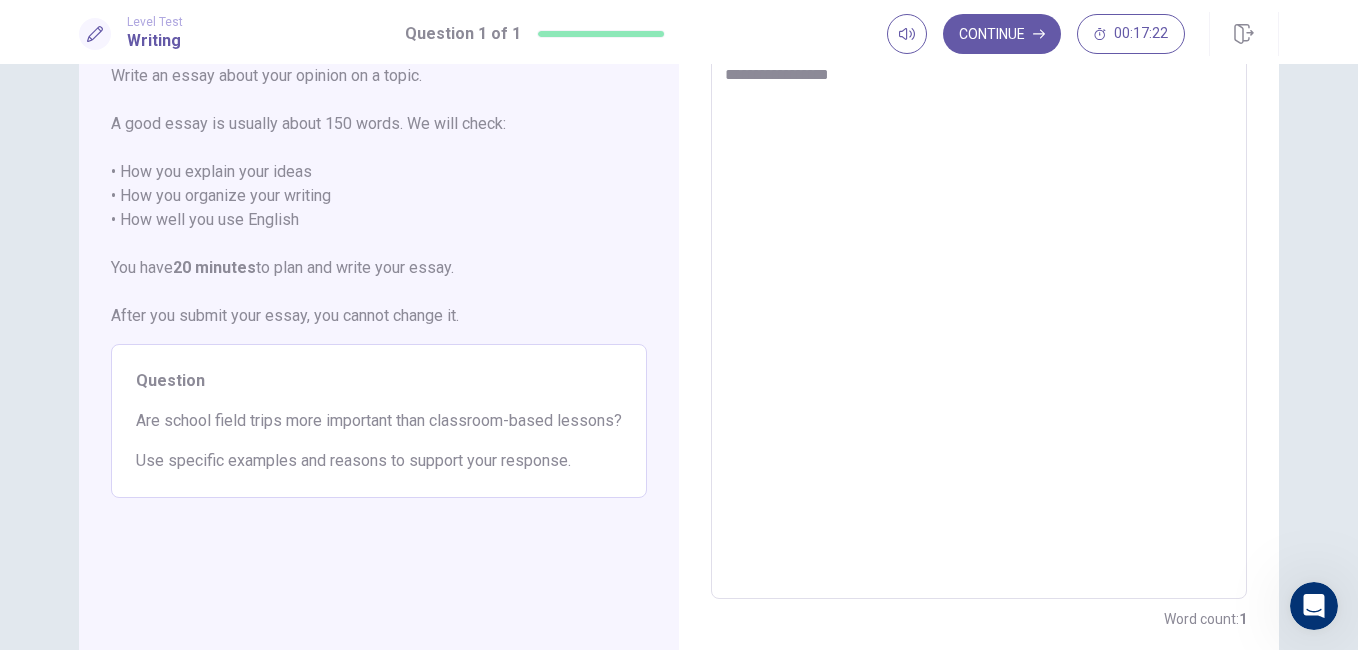 type on "**********" 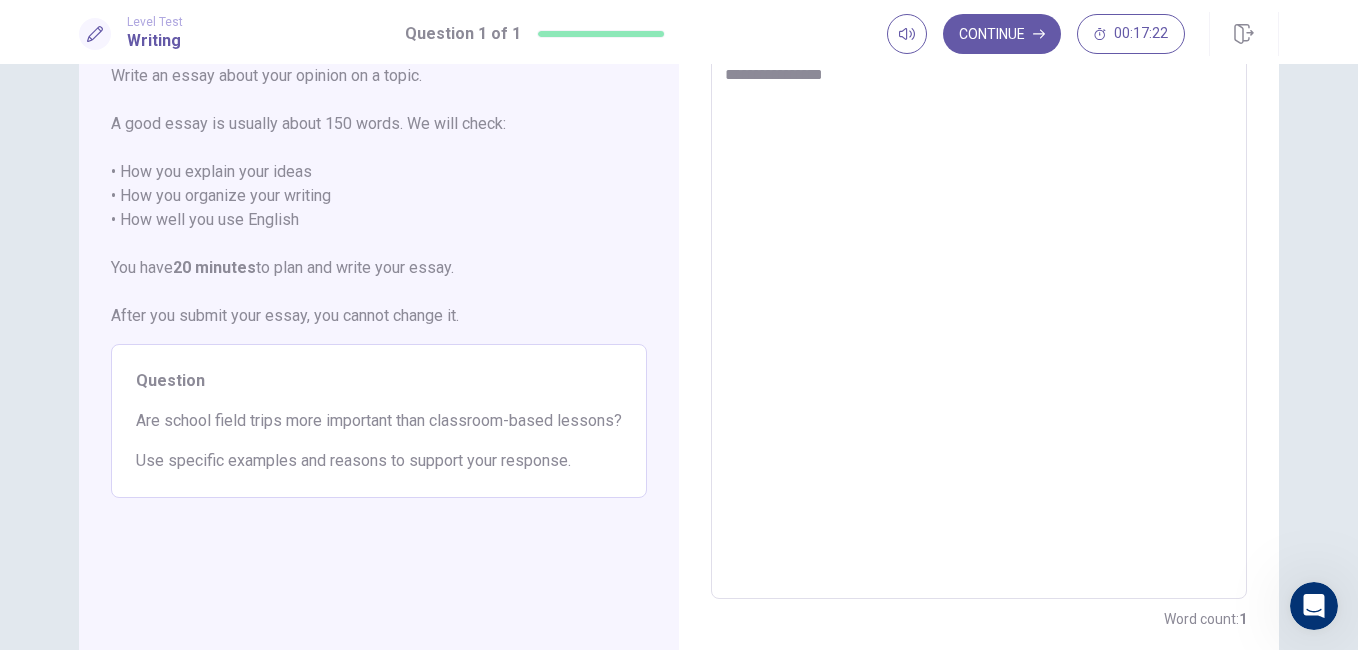 type on "**********" 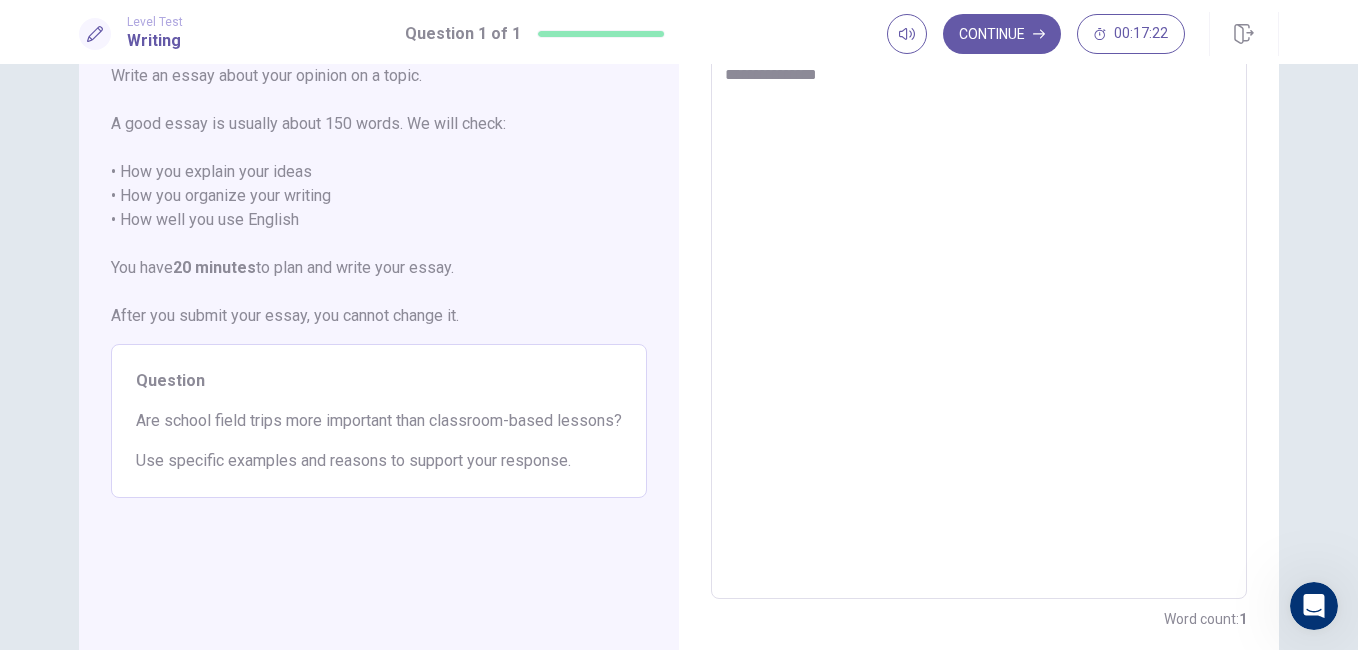 type on "**********" 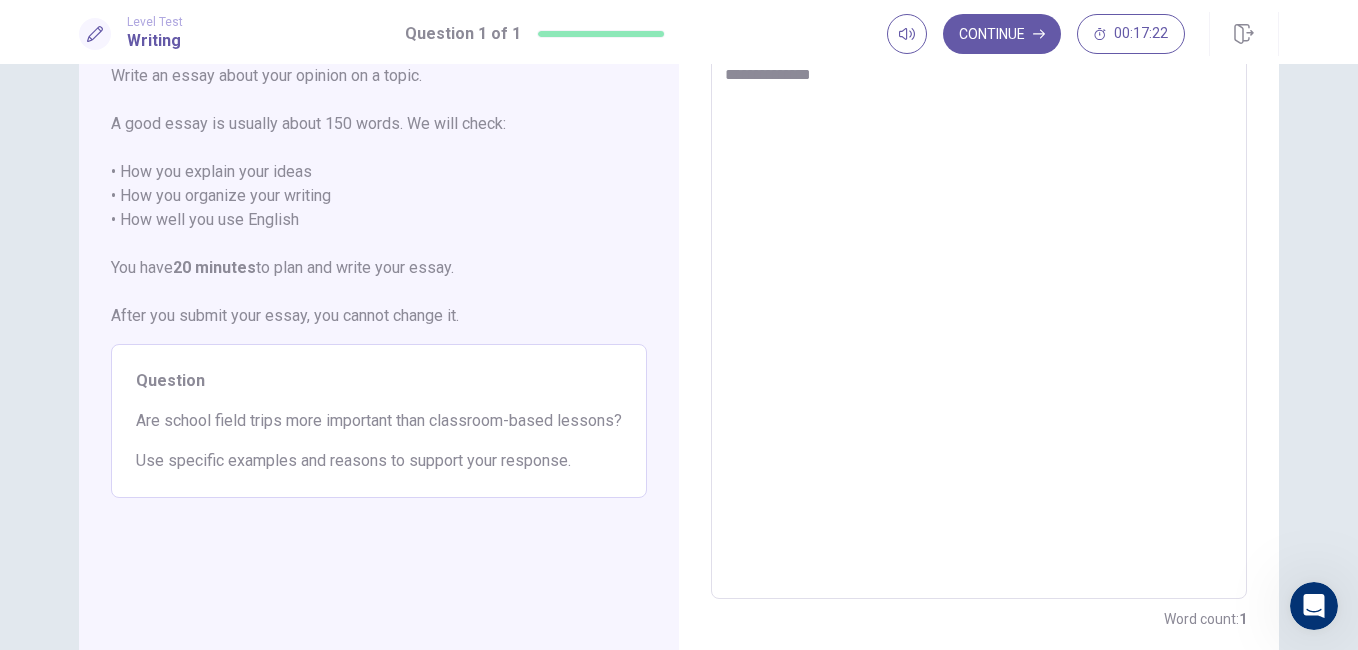 type on "**********" 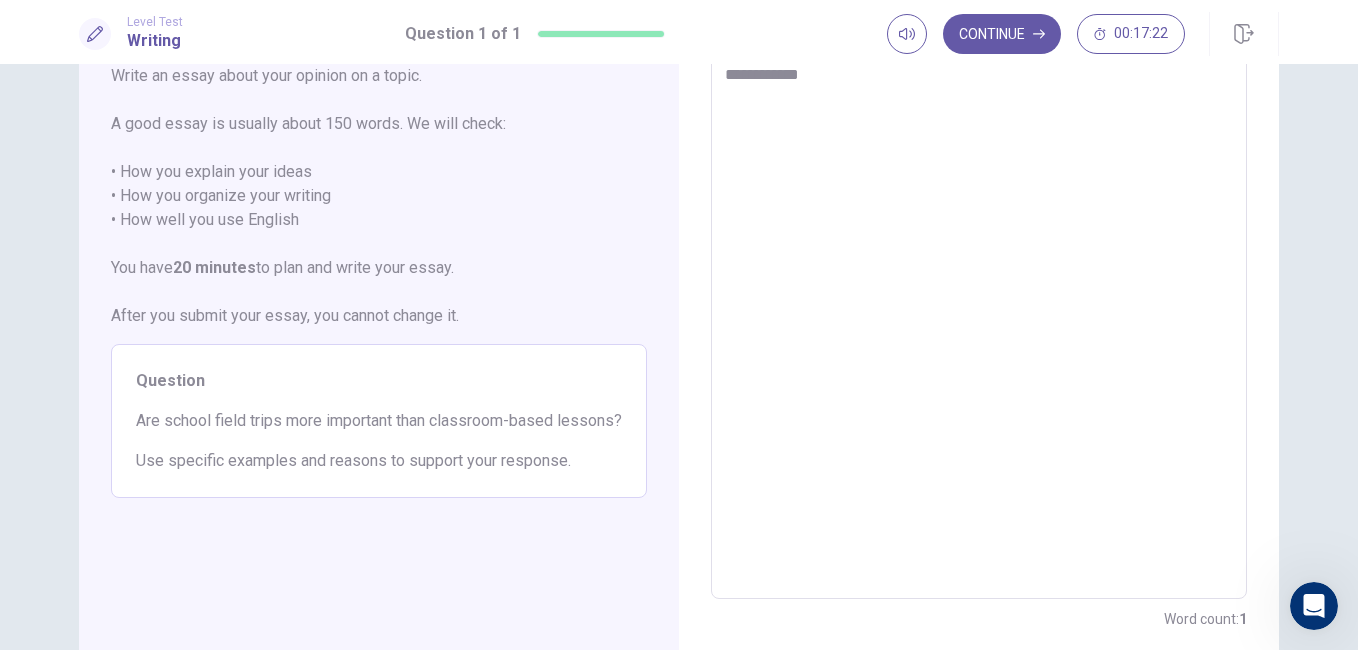 type on "**********" 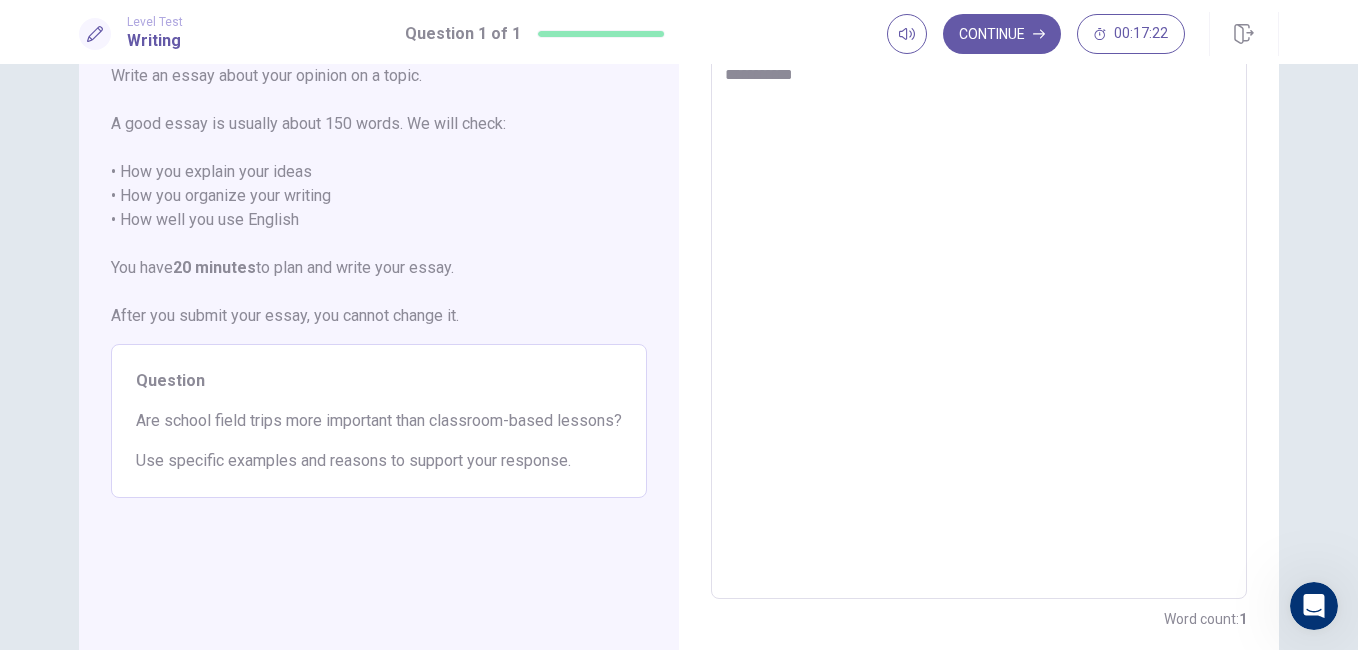 type on "**********" 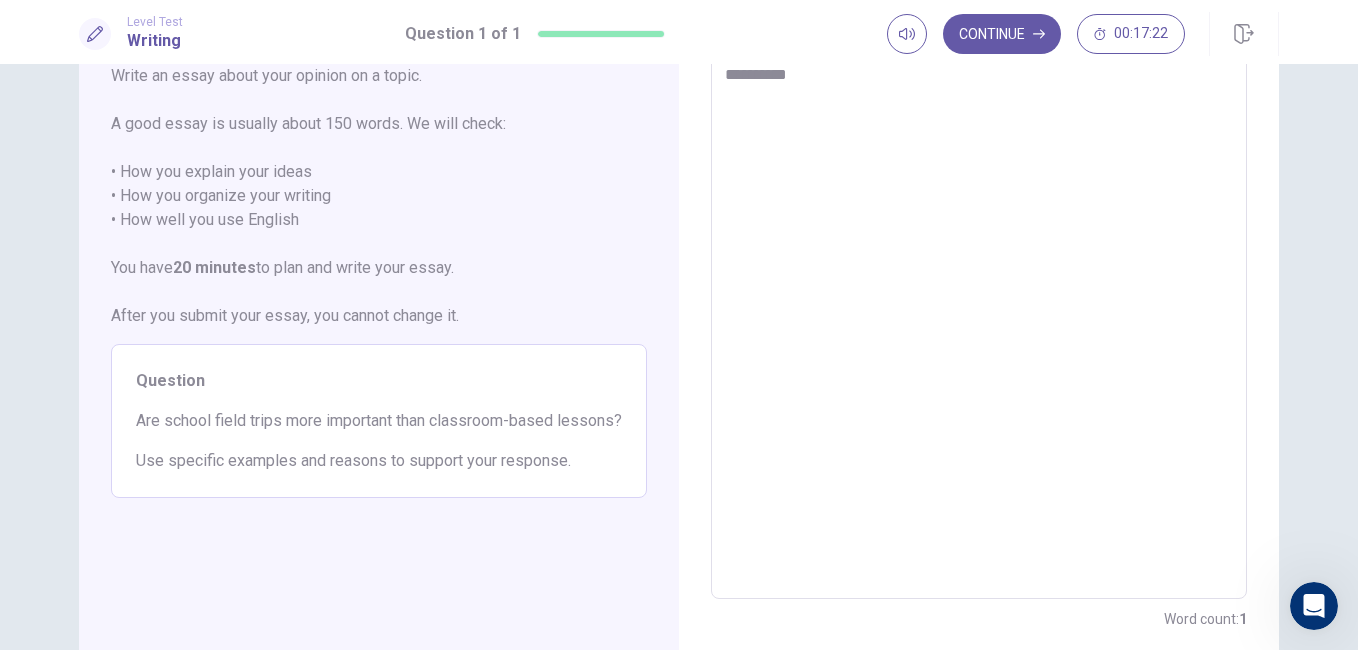 type on "*********" 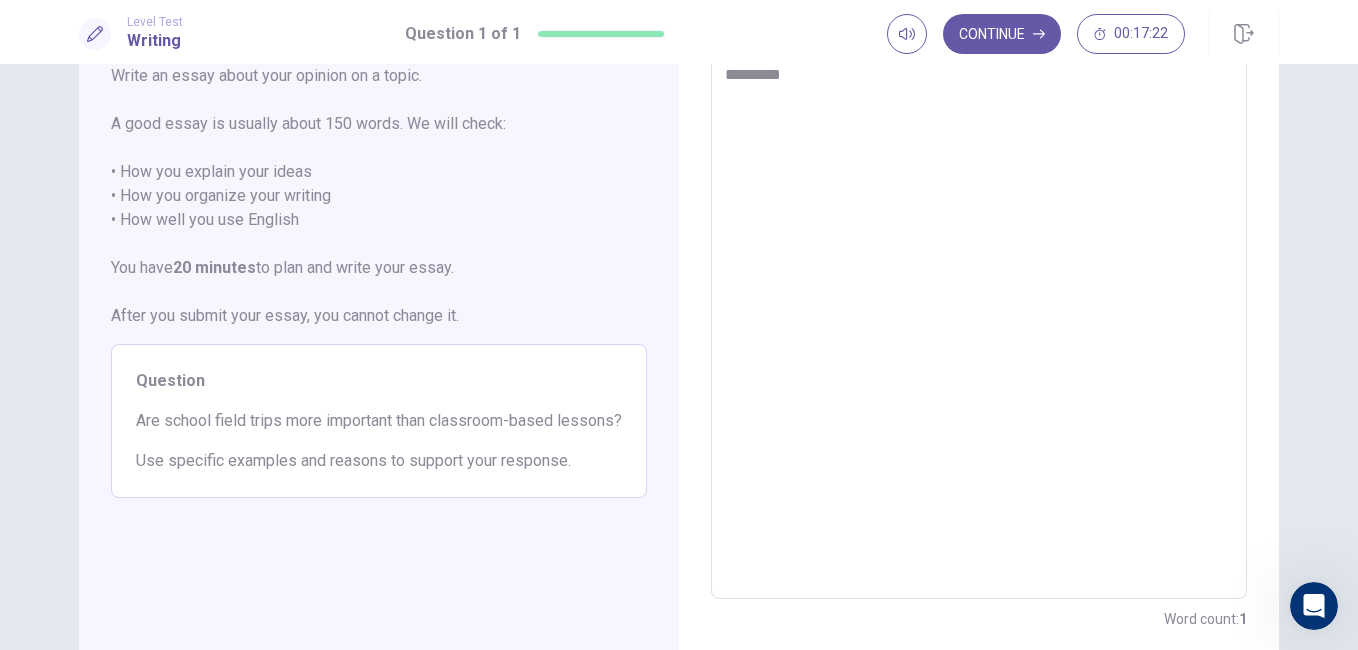 type on "********" 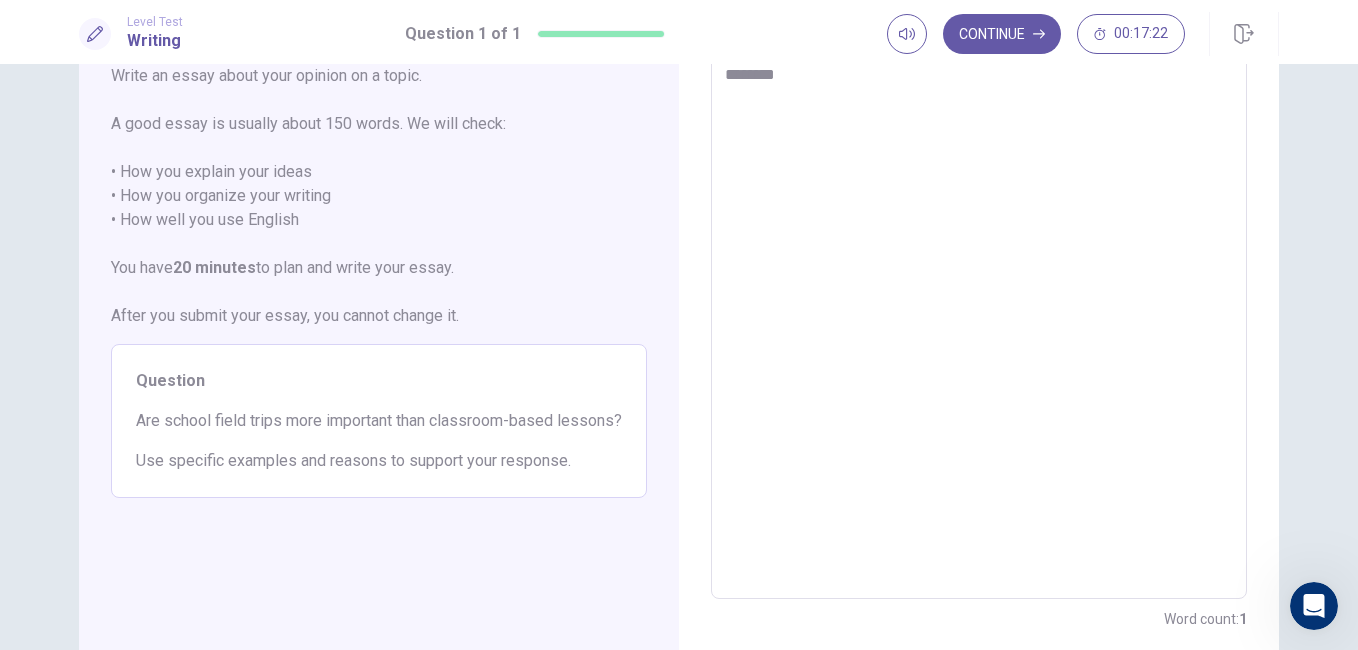 type on "*******" 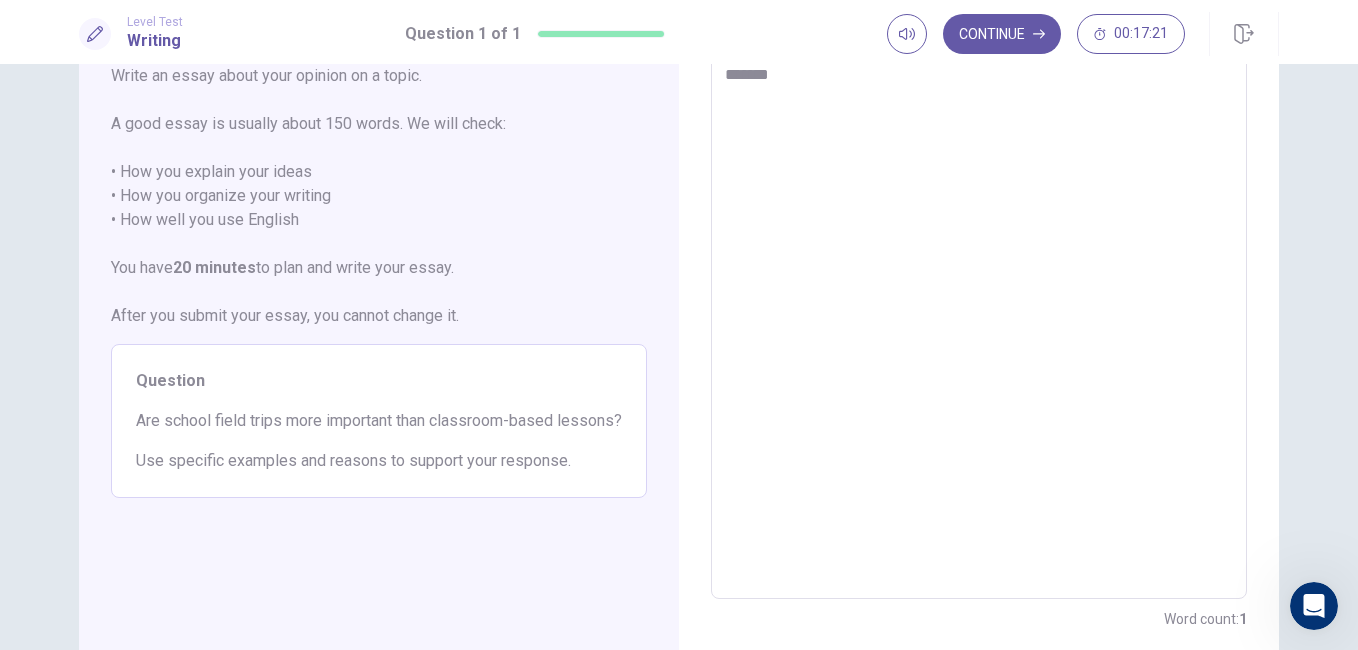 type on "******" 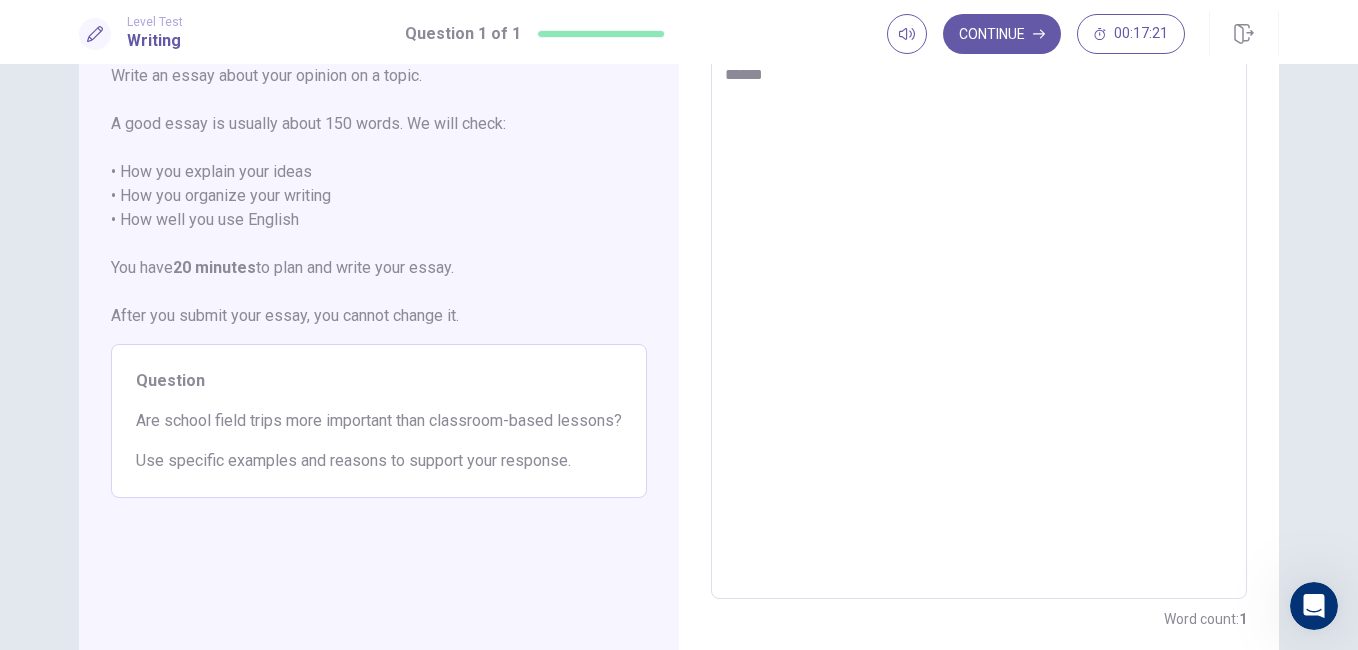 type on "*****" 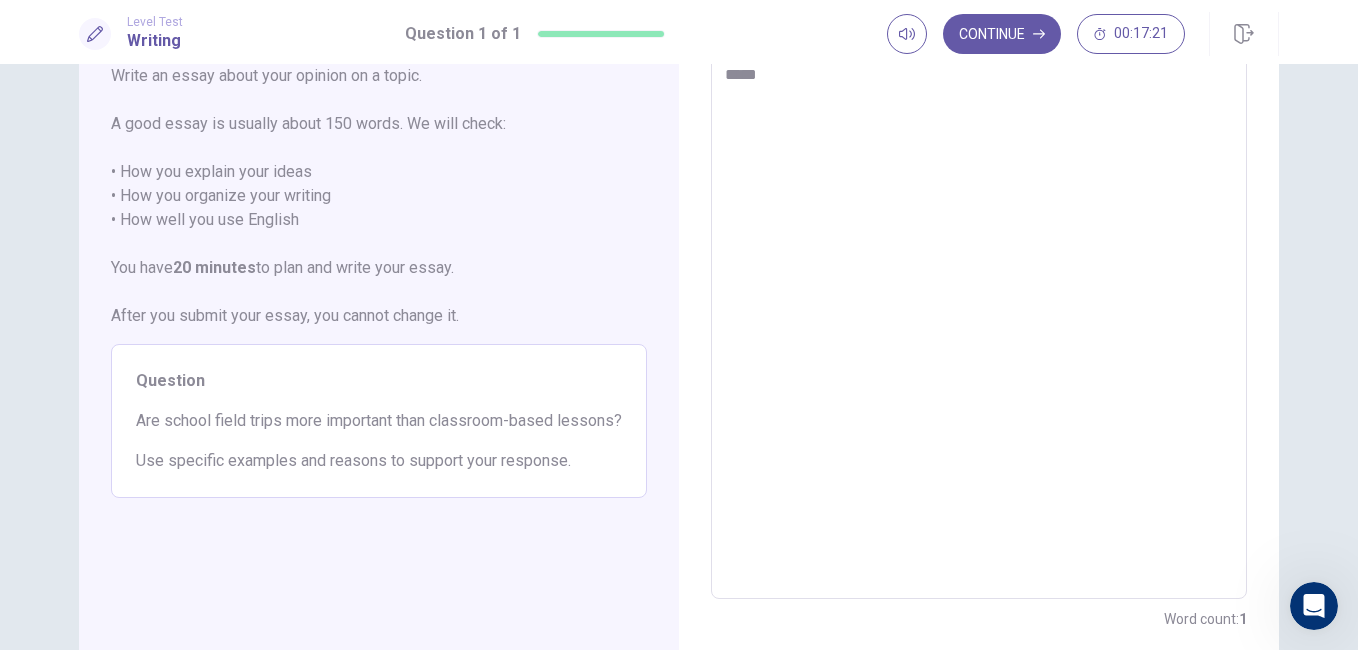 type on "****" 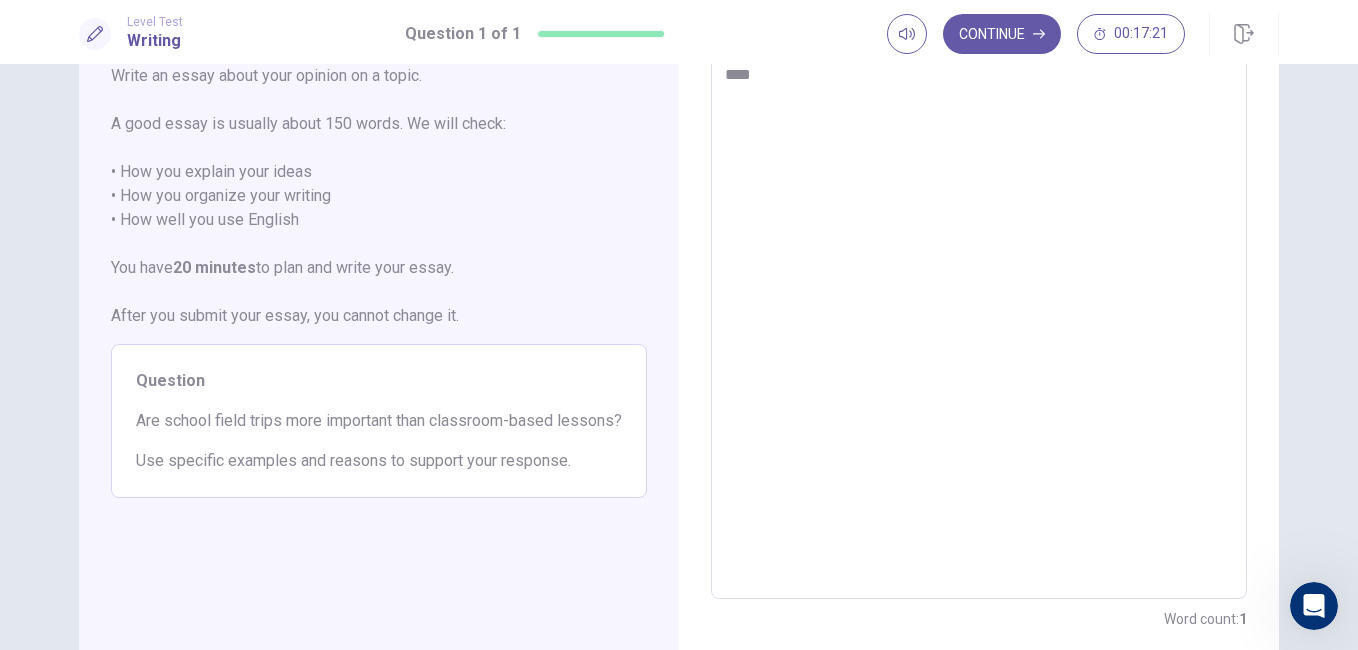 type on "***" 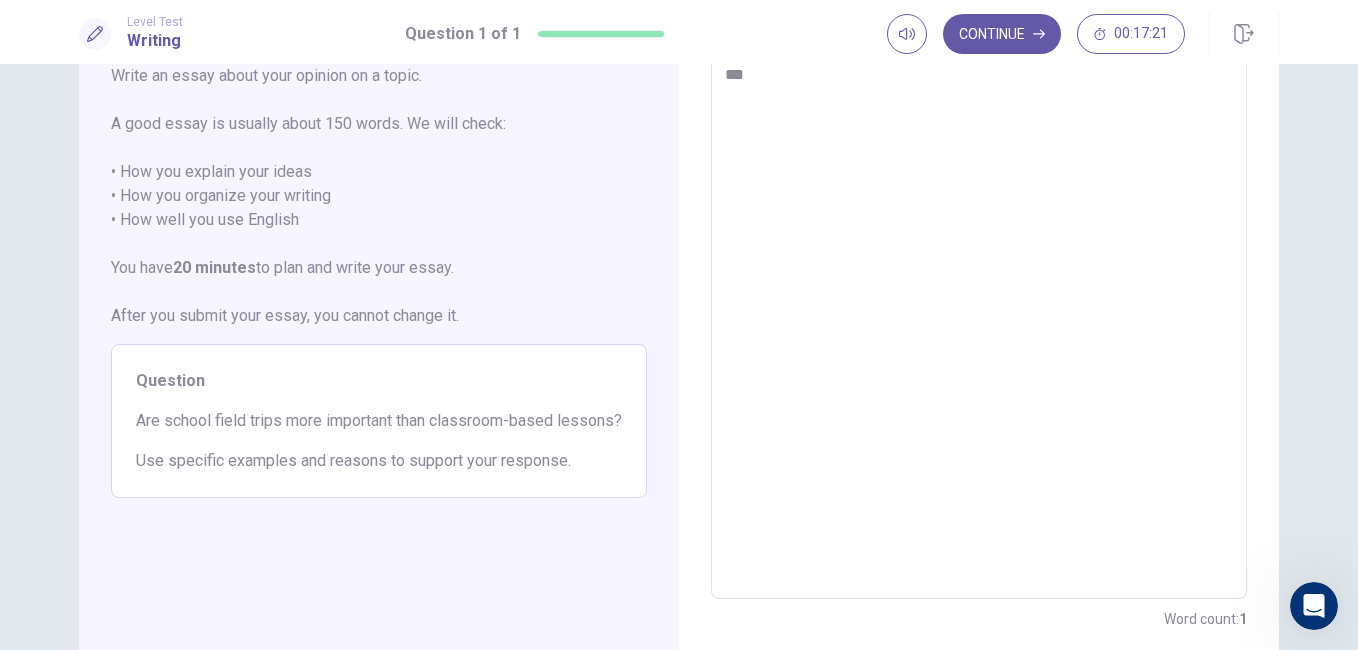 type on "**" 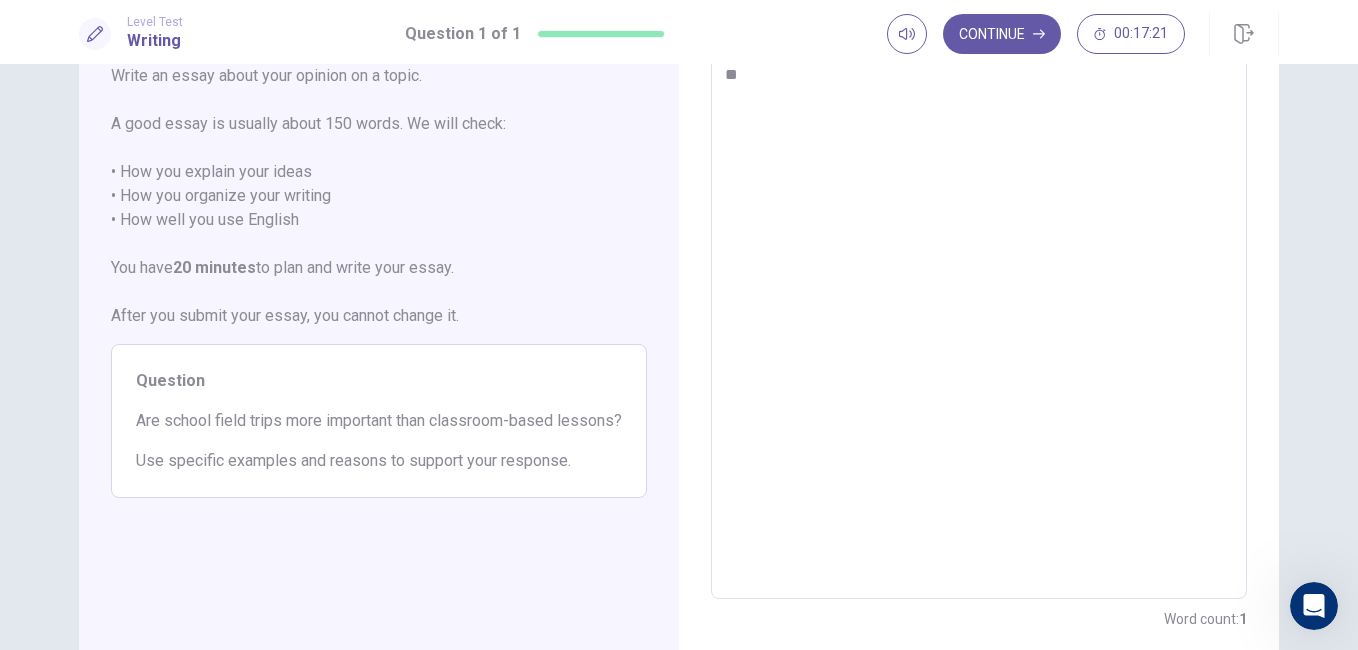 type on "*" 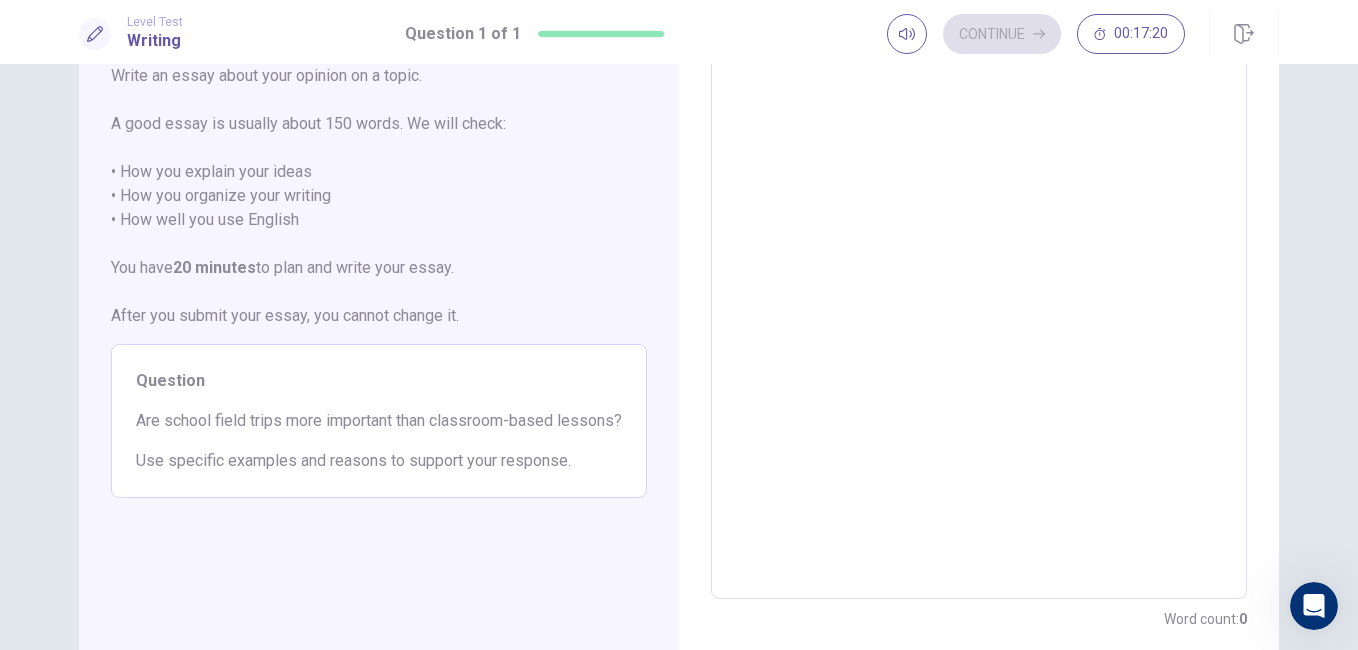 type on "*" 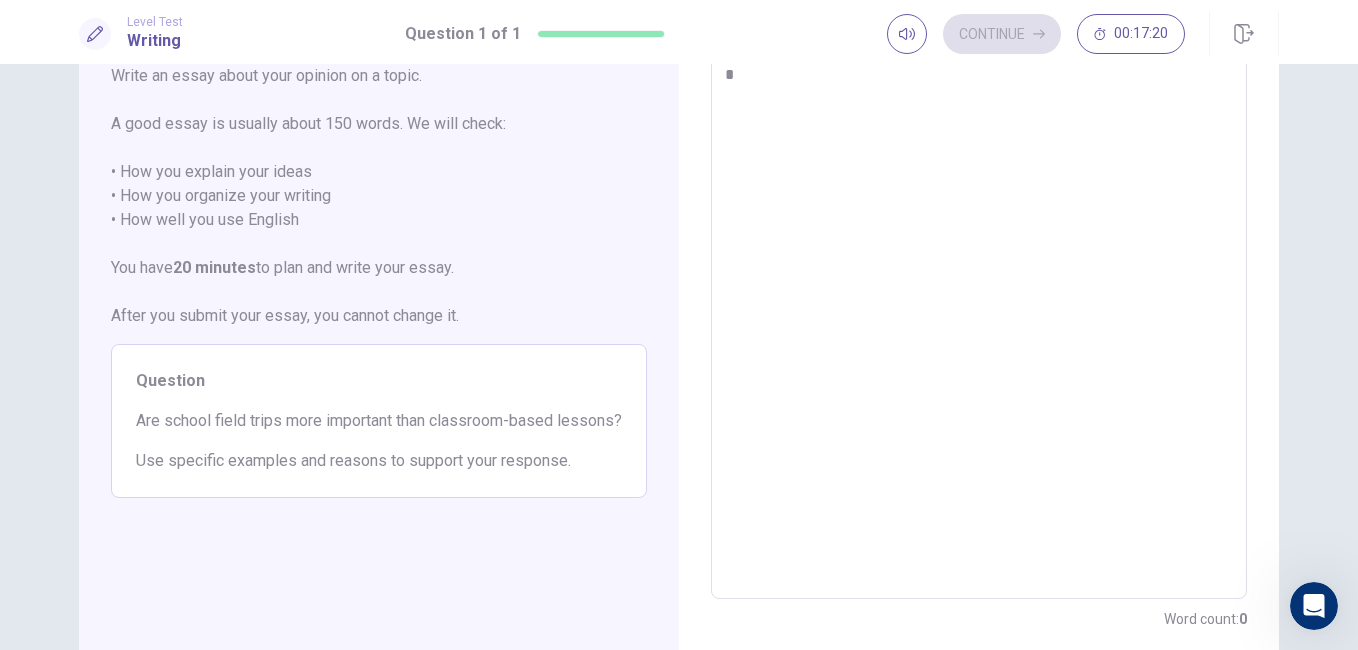 type on "*" 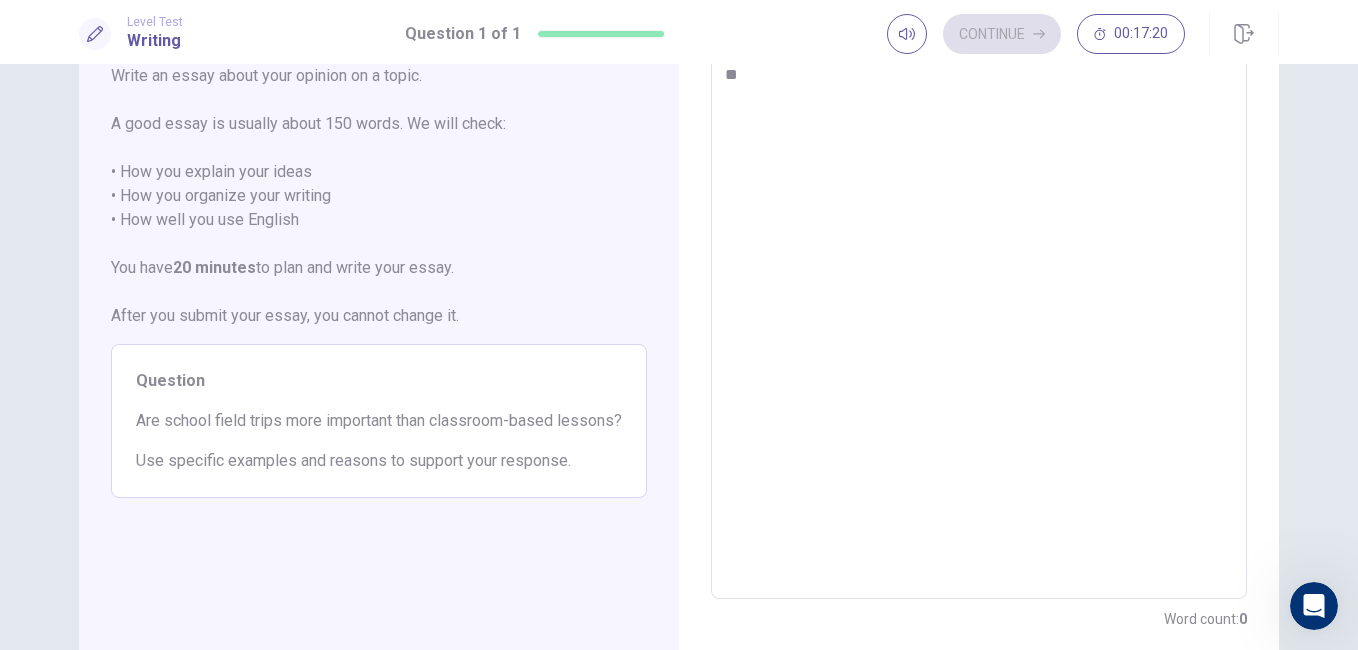 type on "*" 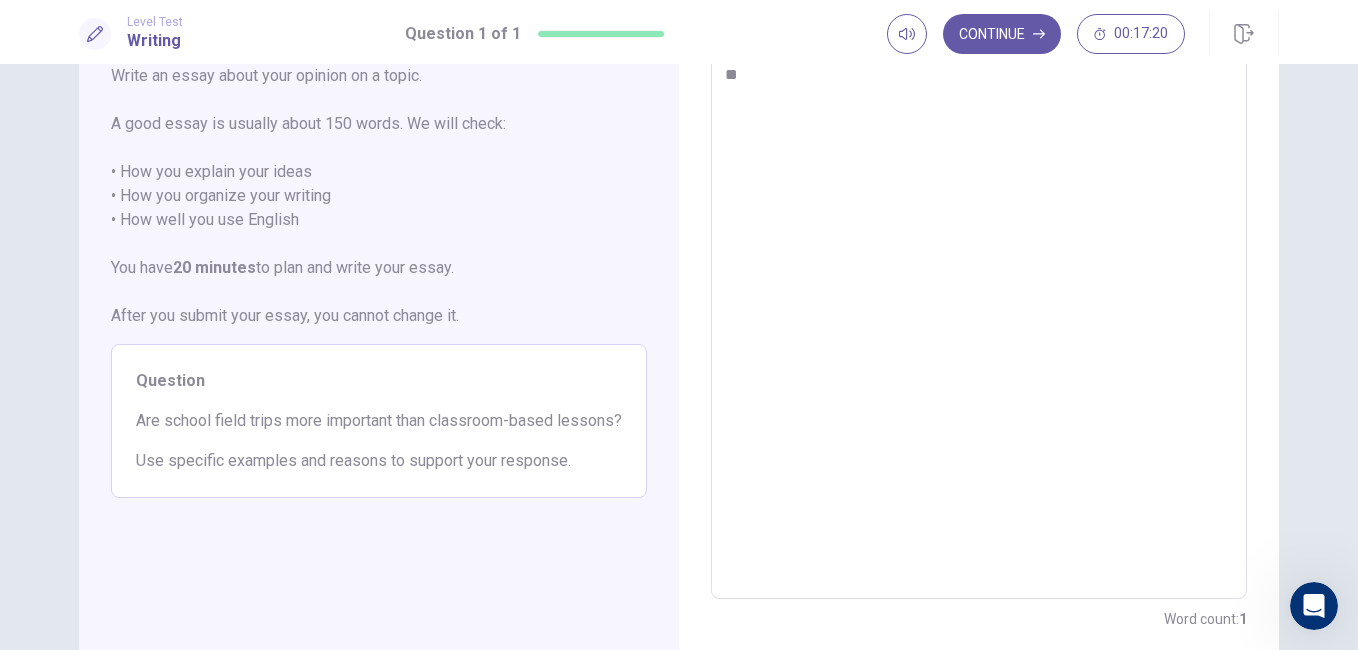 type on "***" 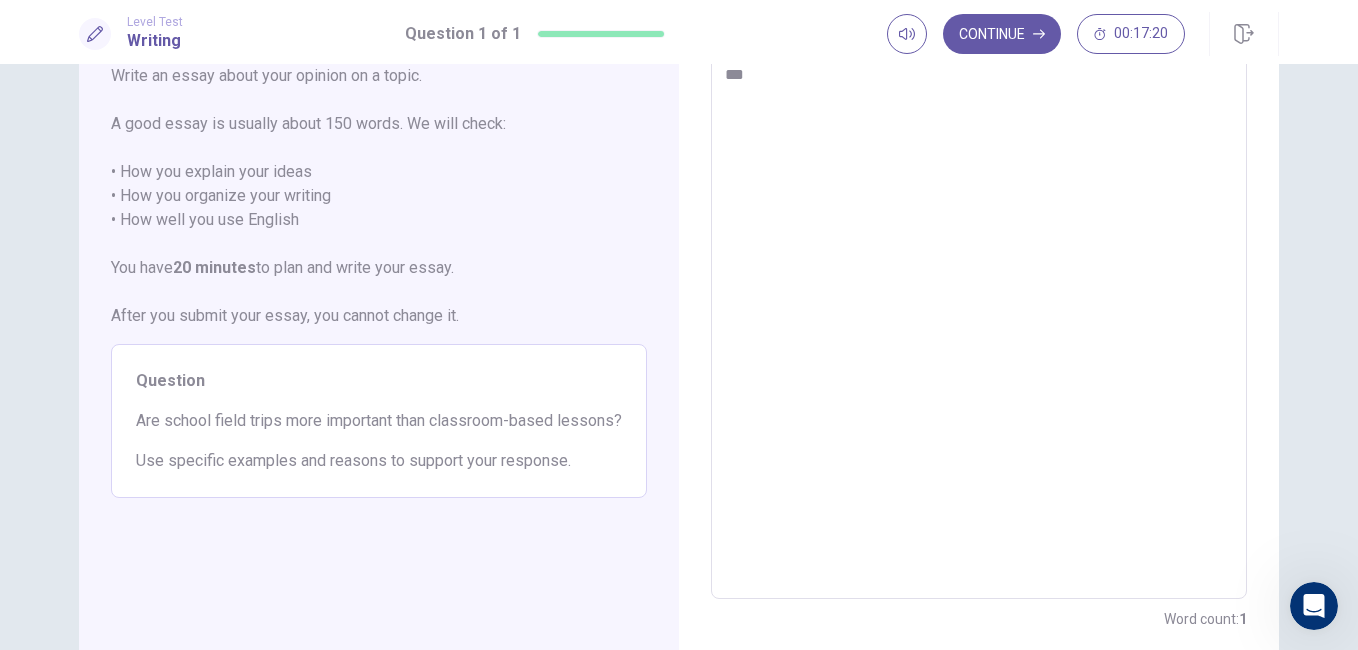 type on "*" 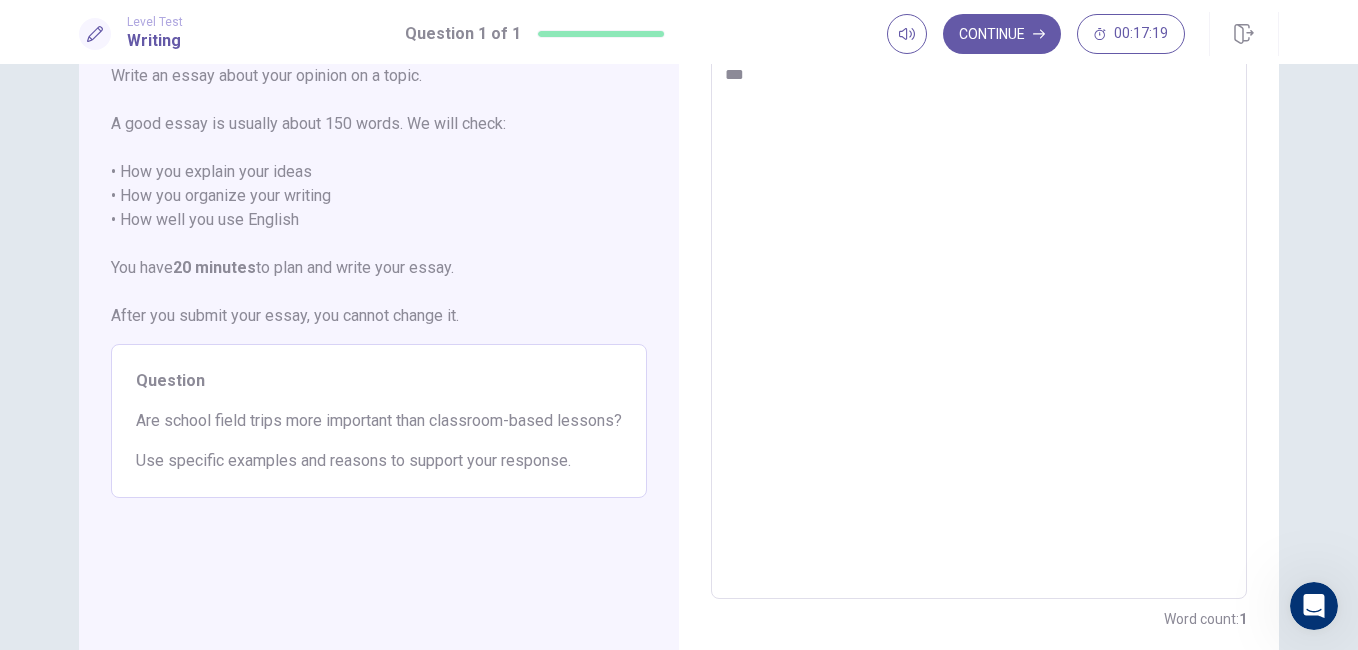 type on "****" 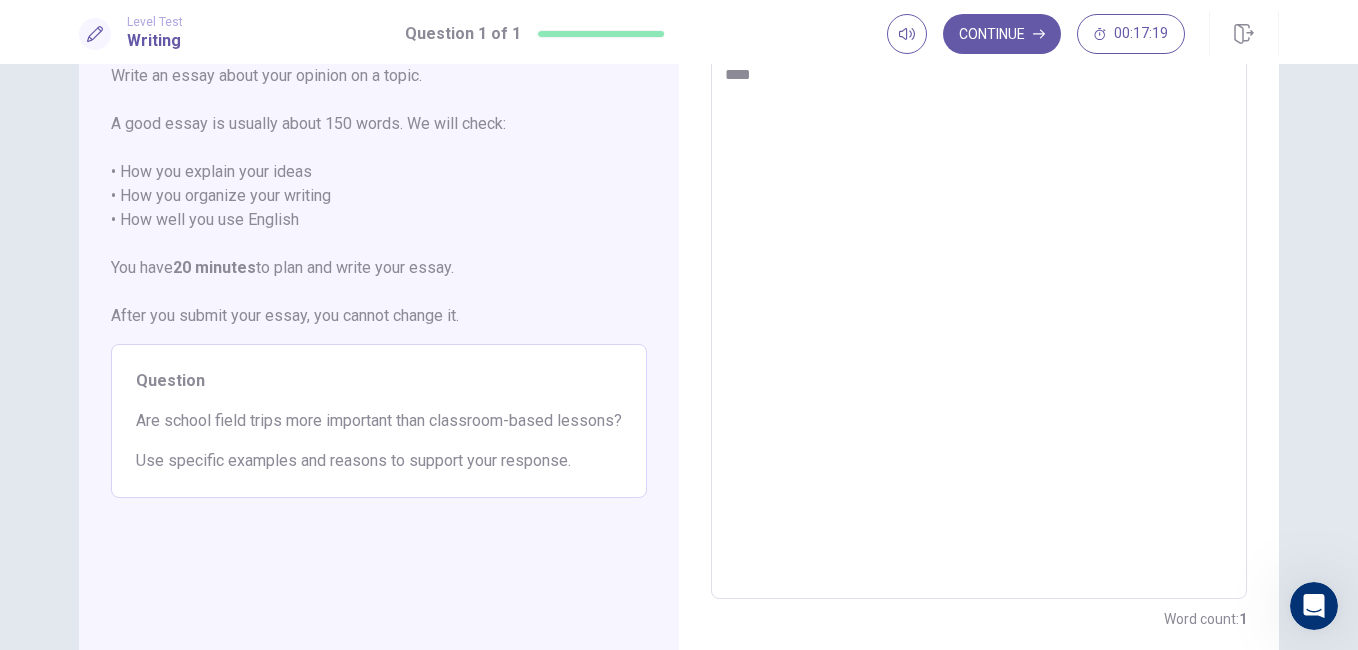 type on "*" 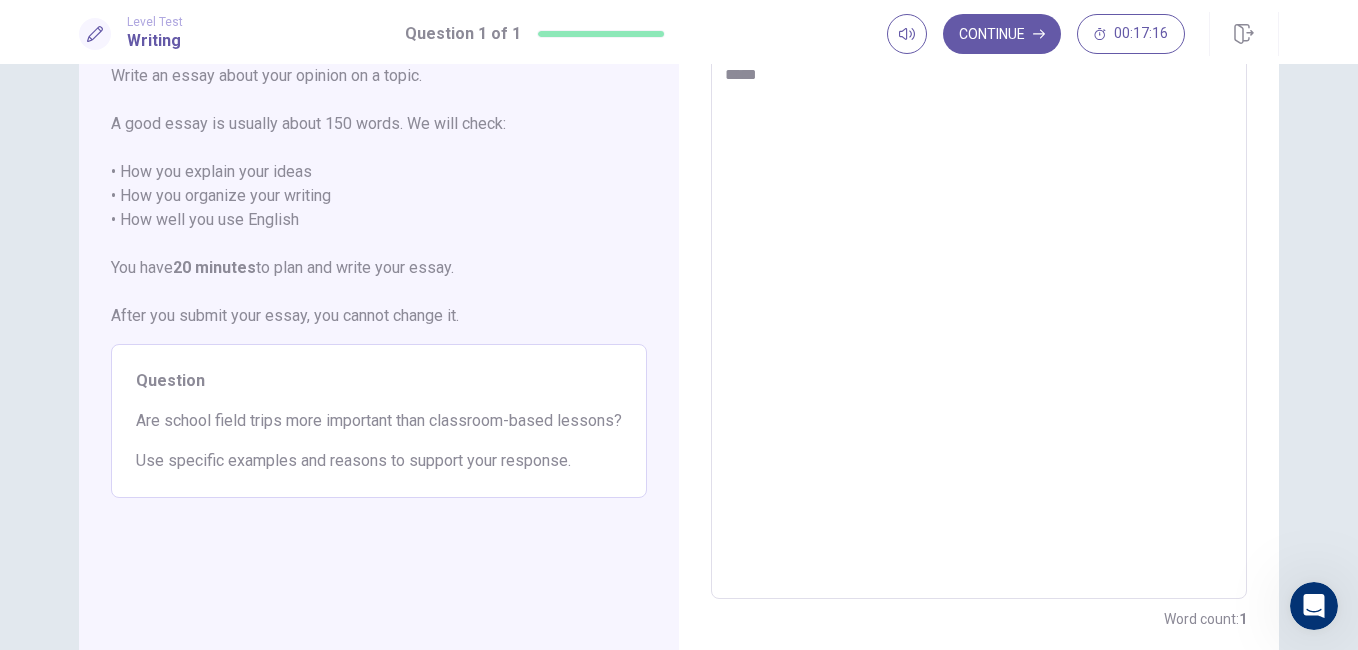 type on "*" 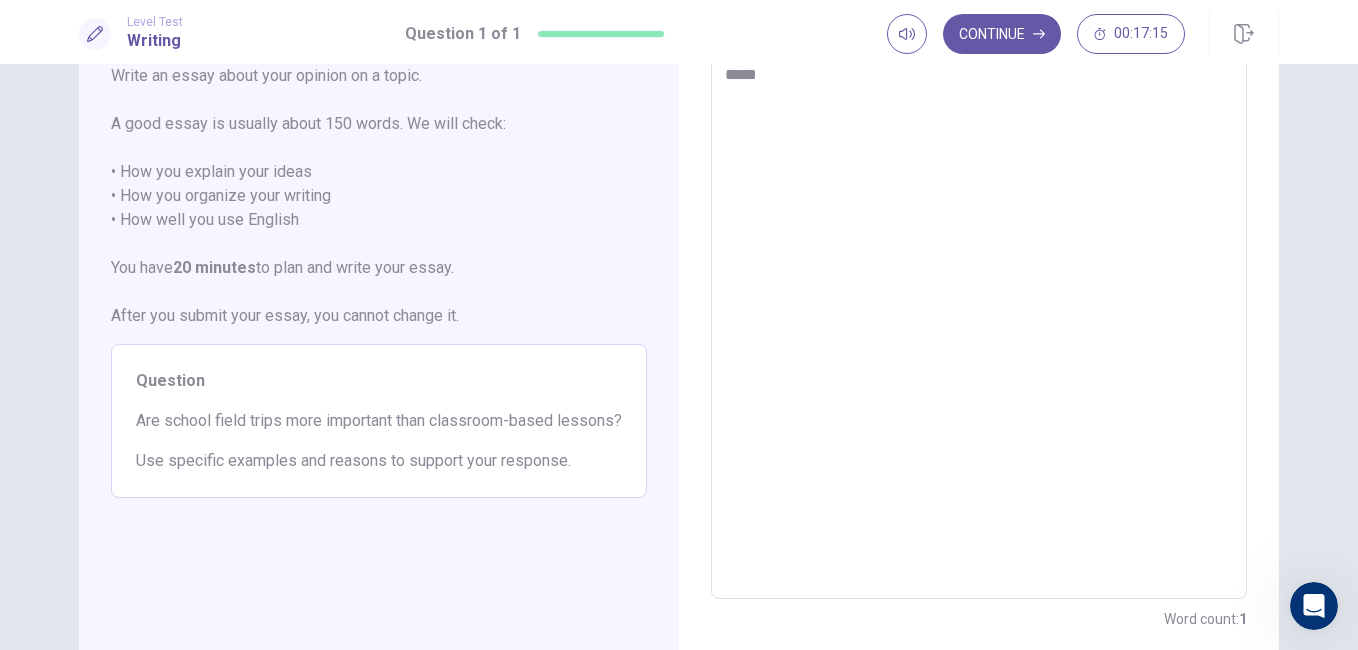type on "****" 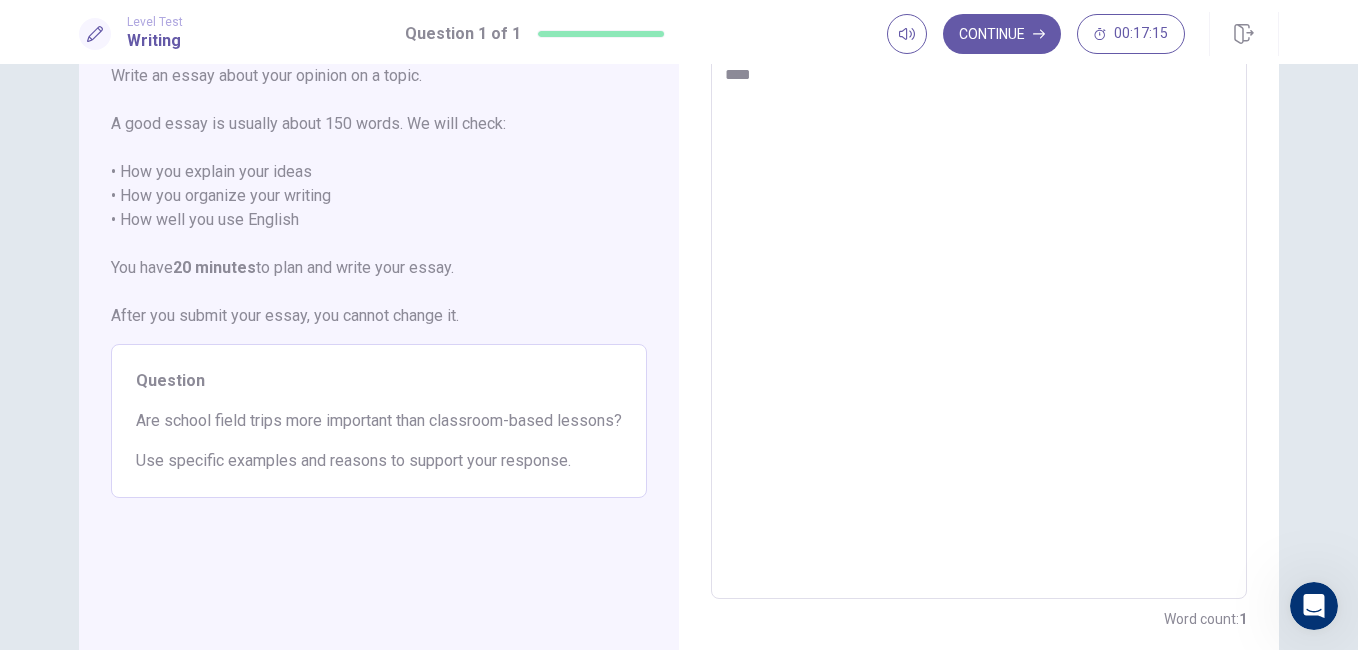 type on "*" 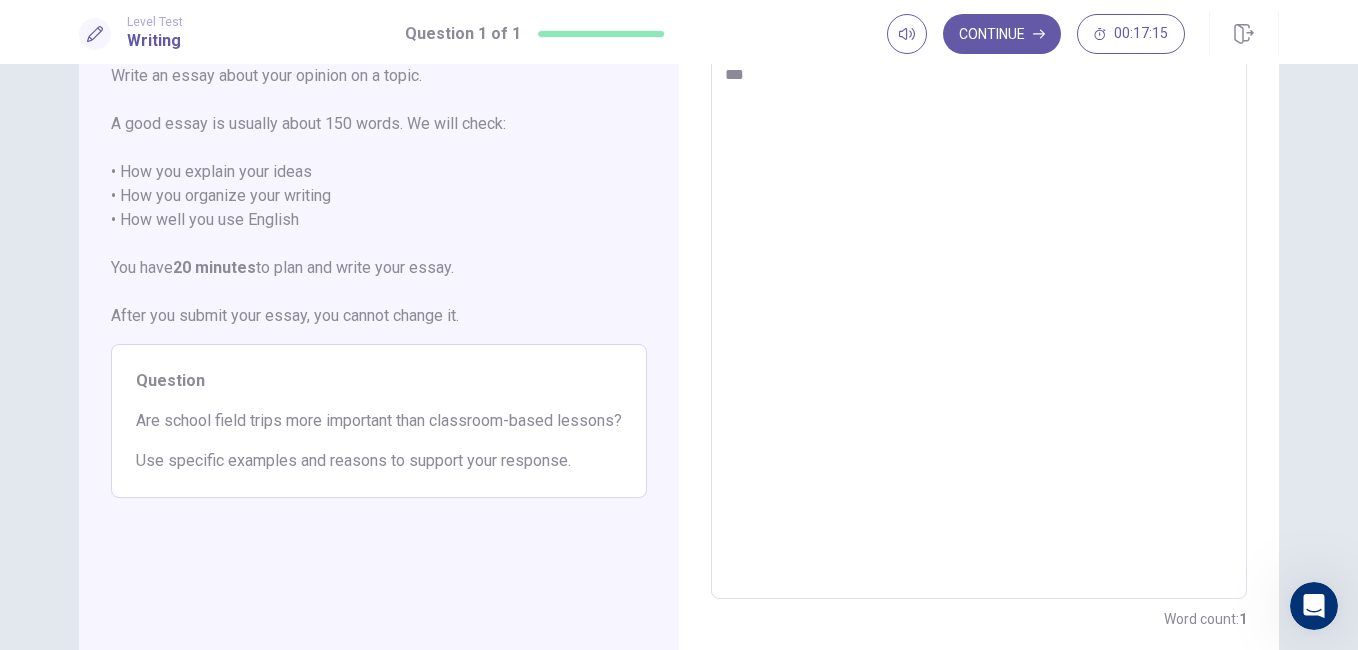 type on "*" 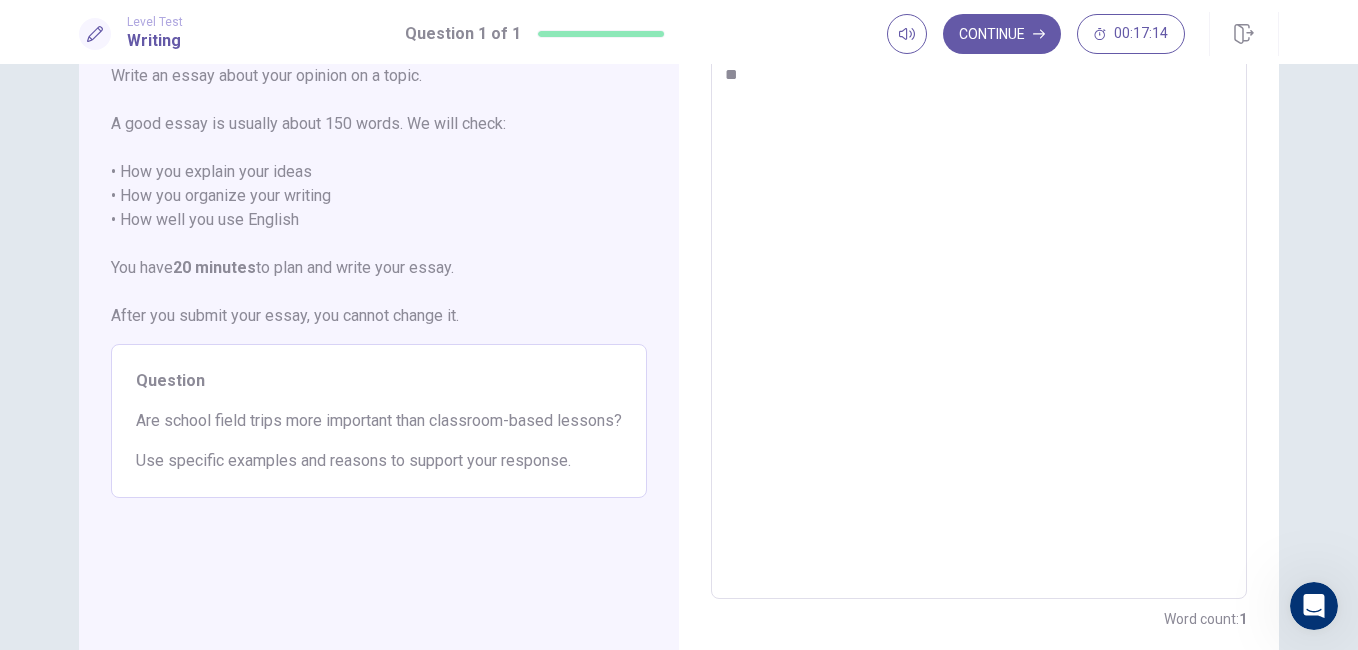 type on "*" 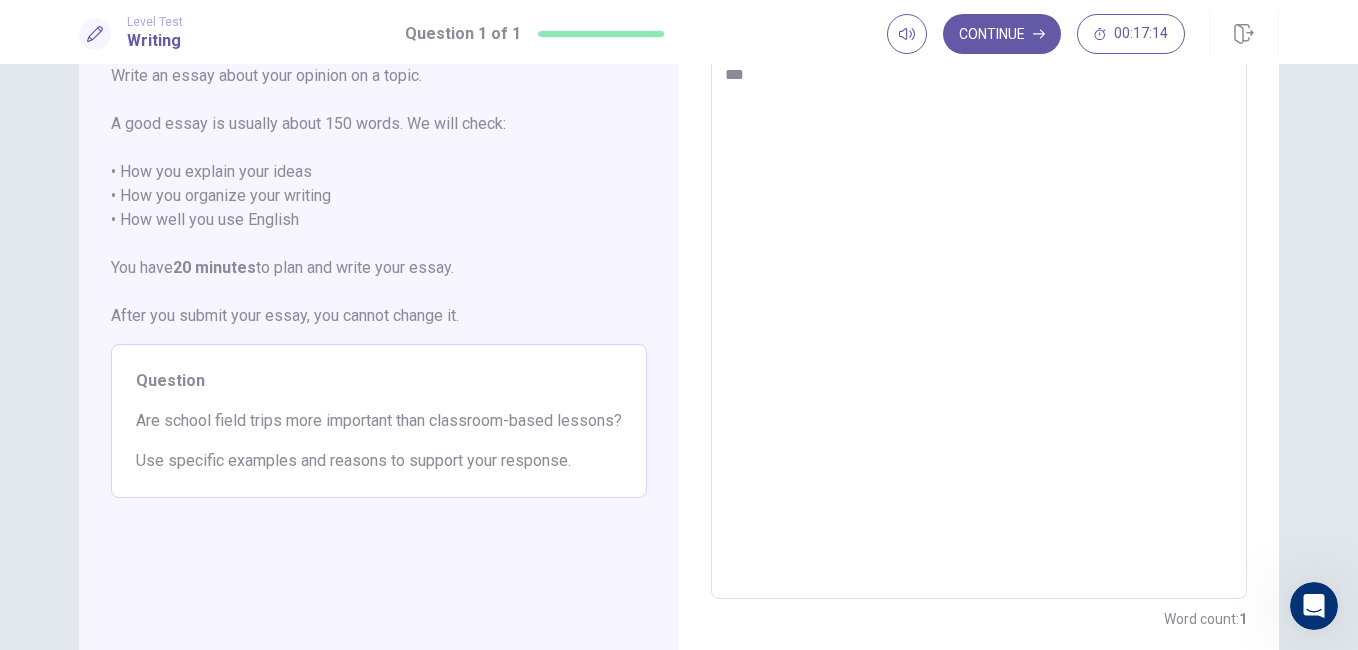 type on "*" 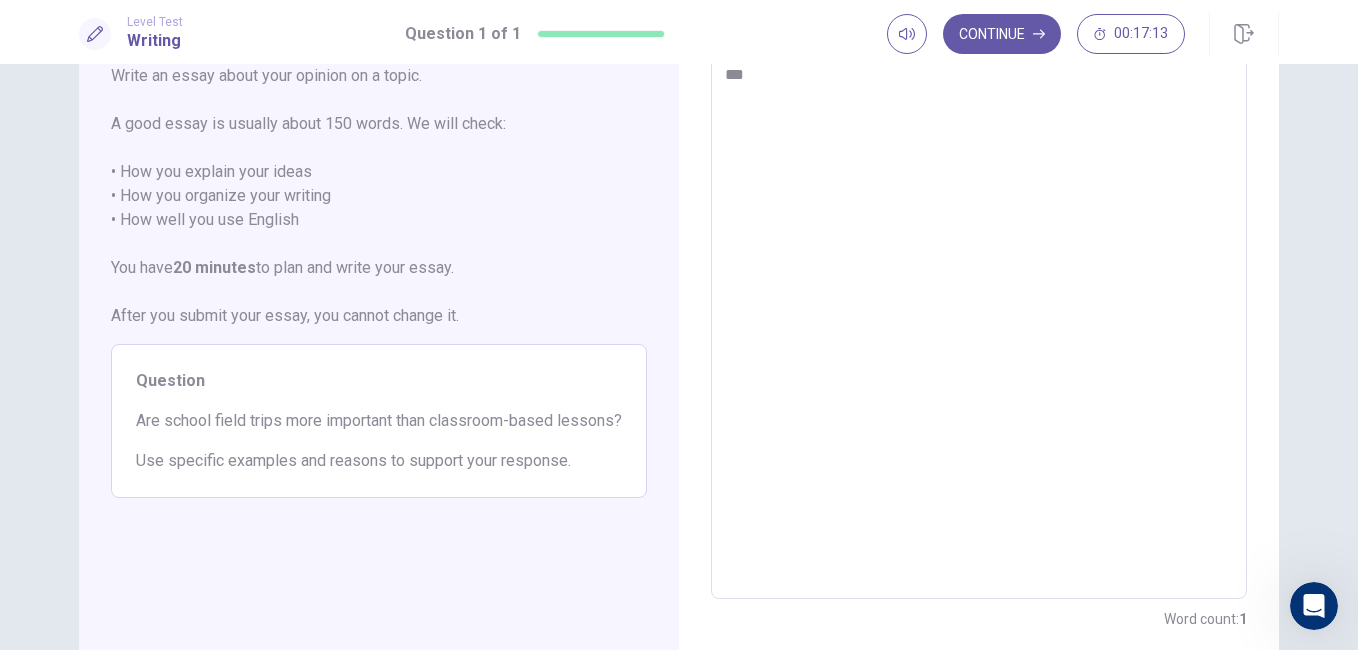 type on "****" 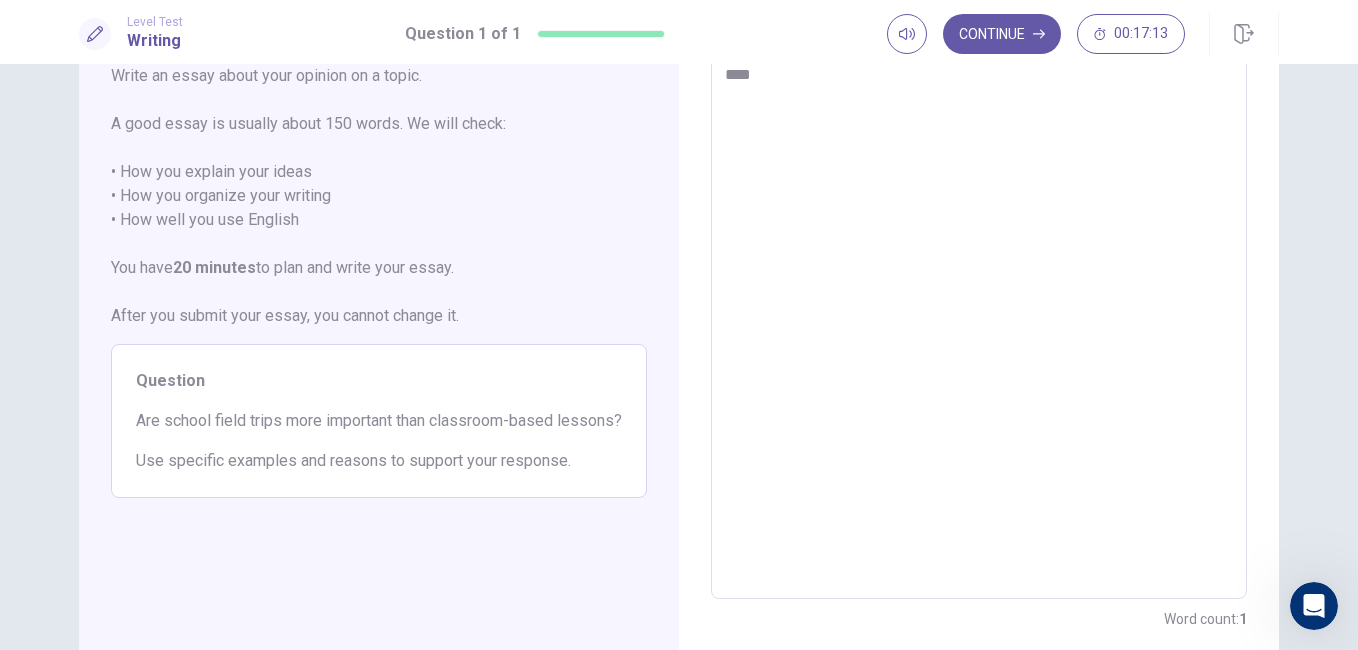 type on "*" 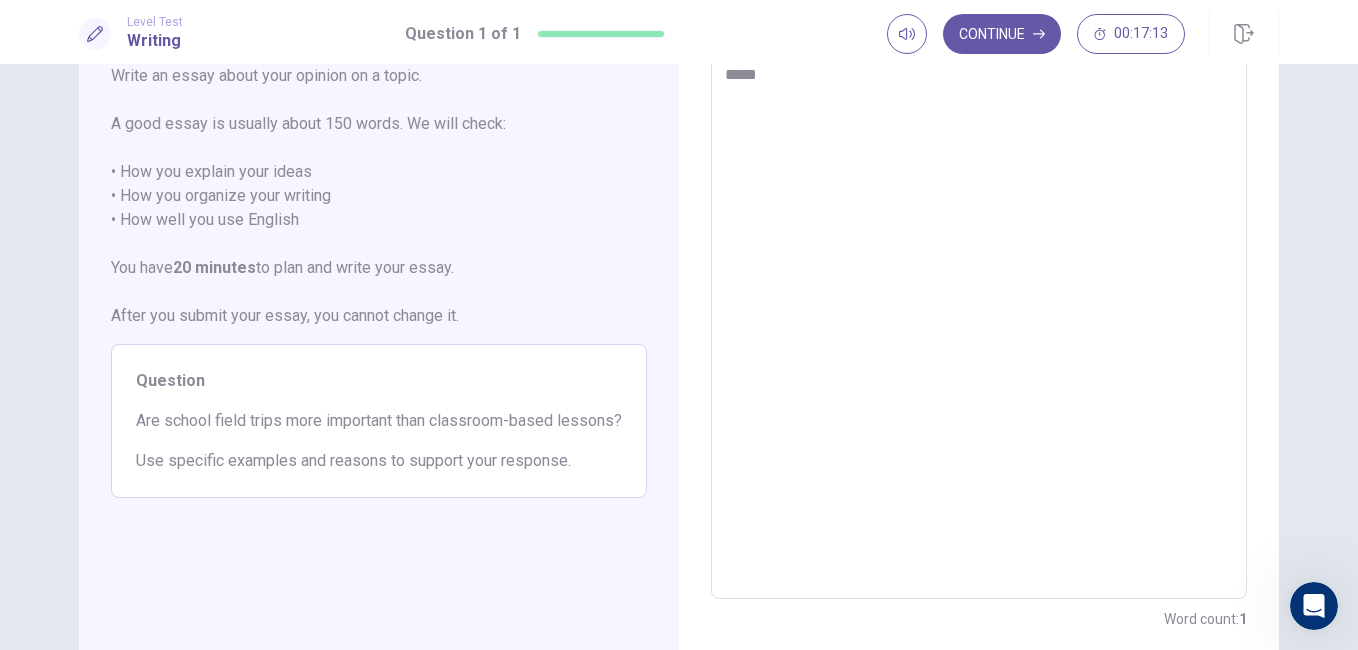 type on "*" 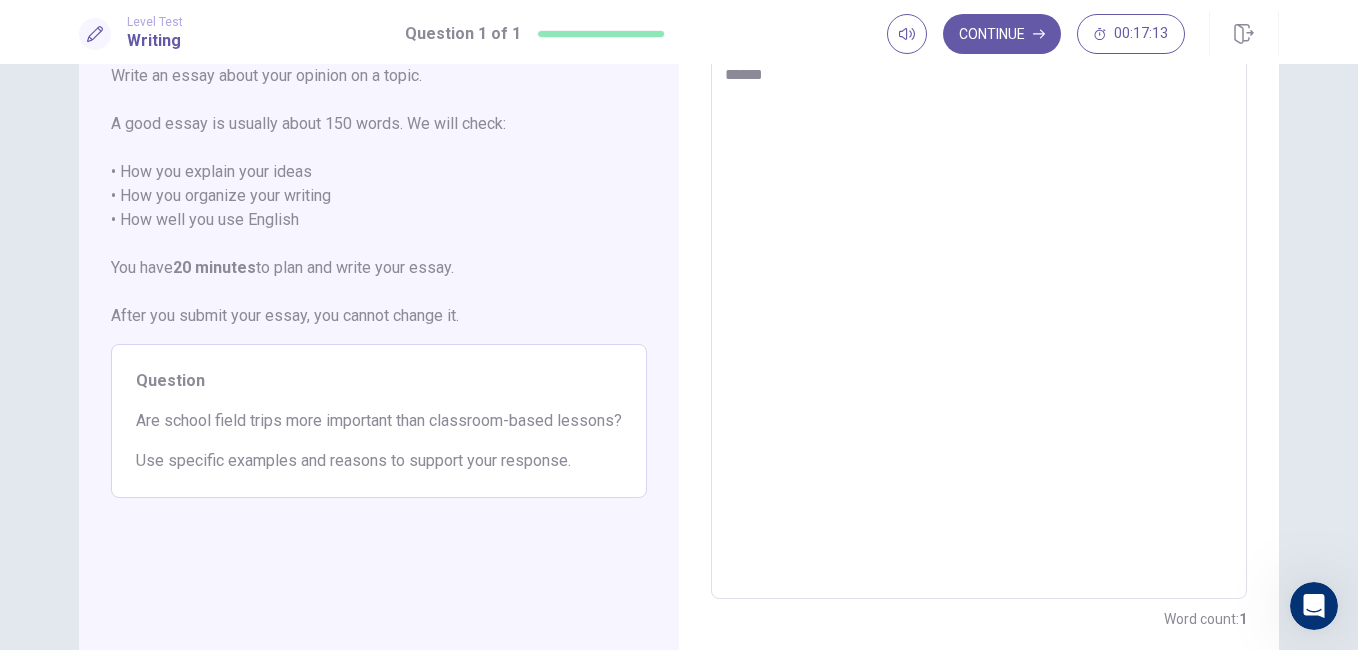 type on "*" 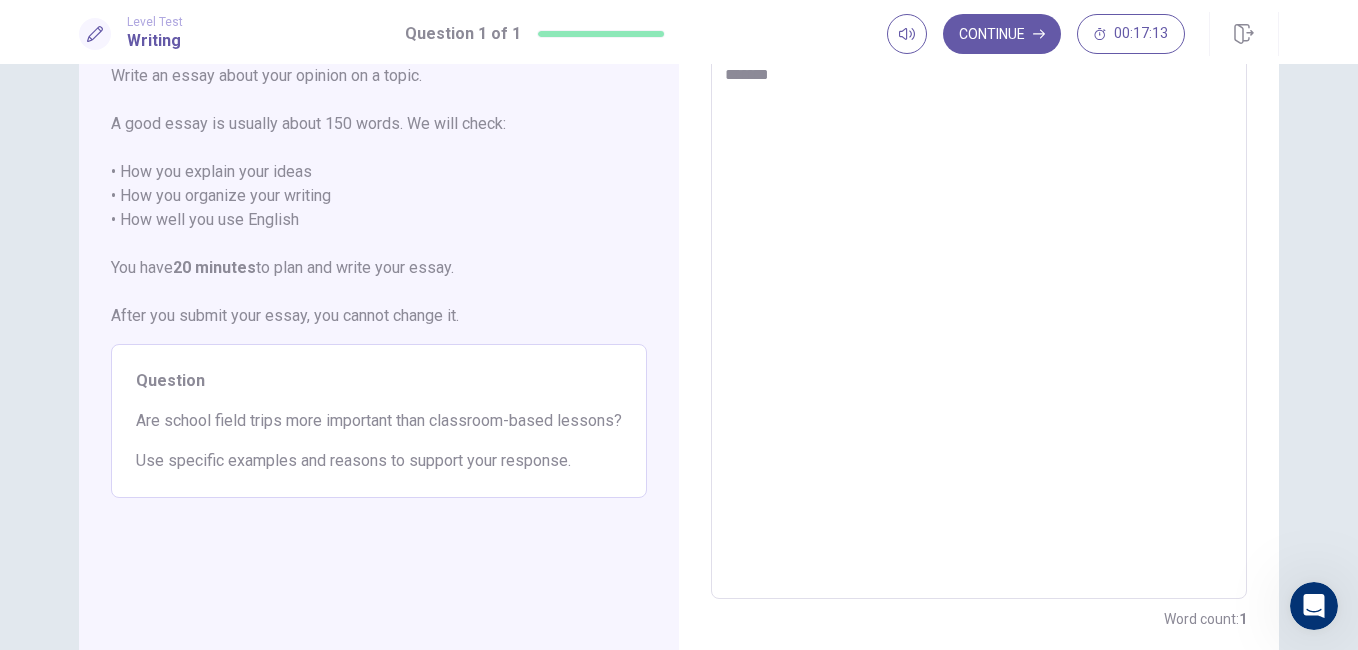 type on "*" 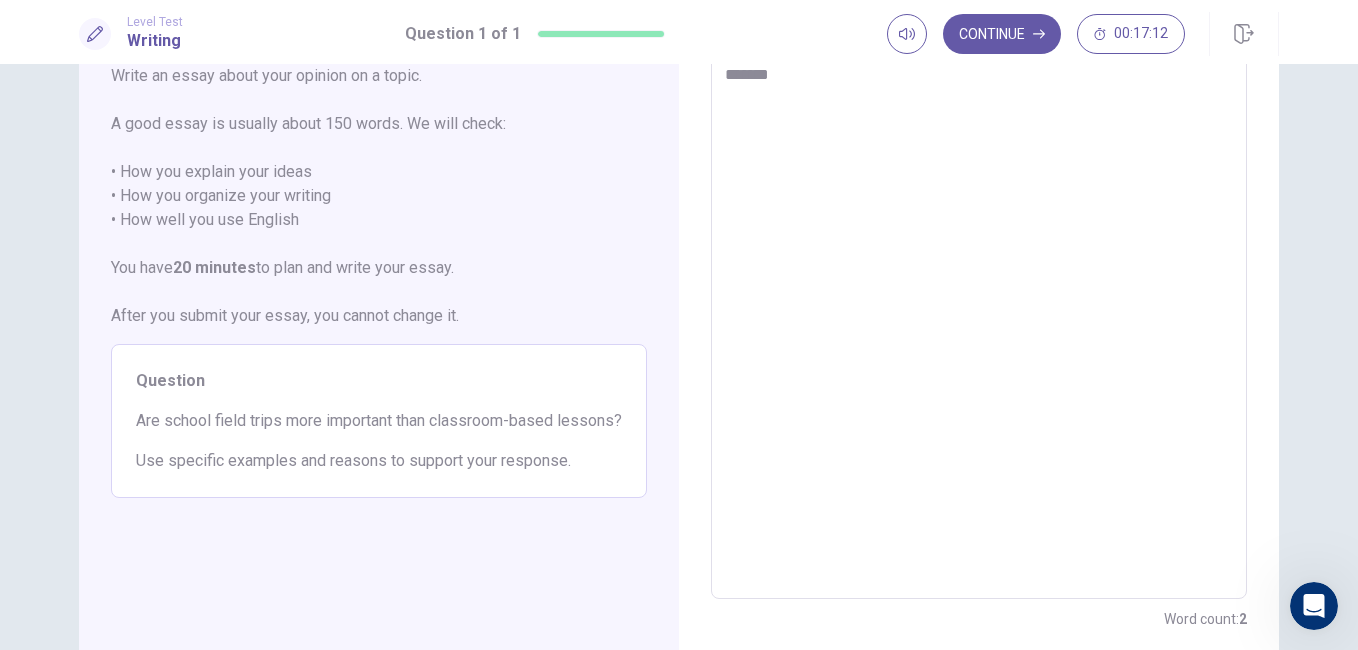 type on "********" 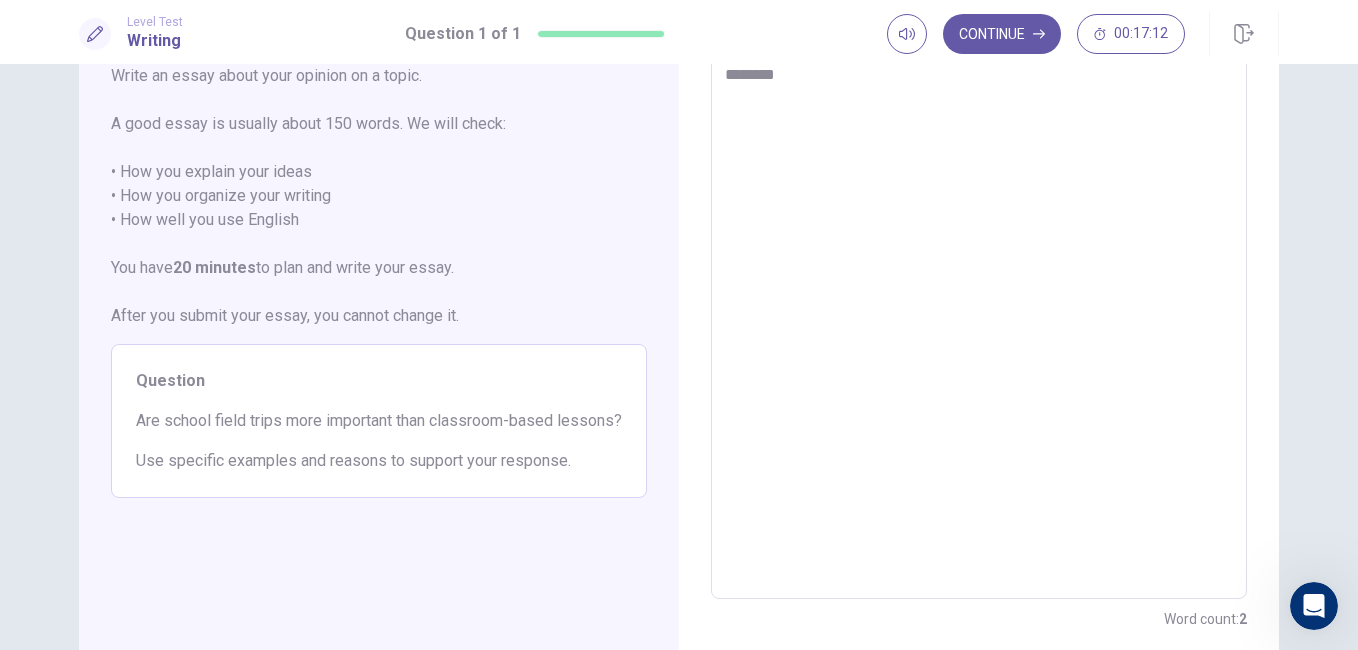 type on "*" 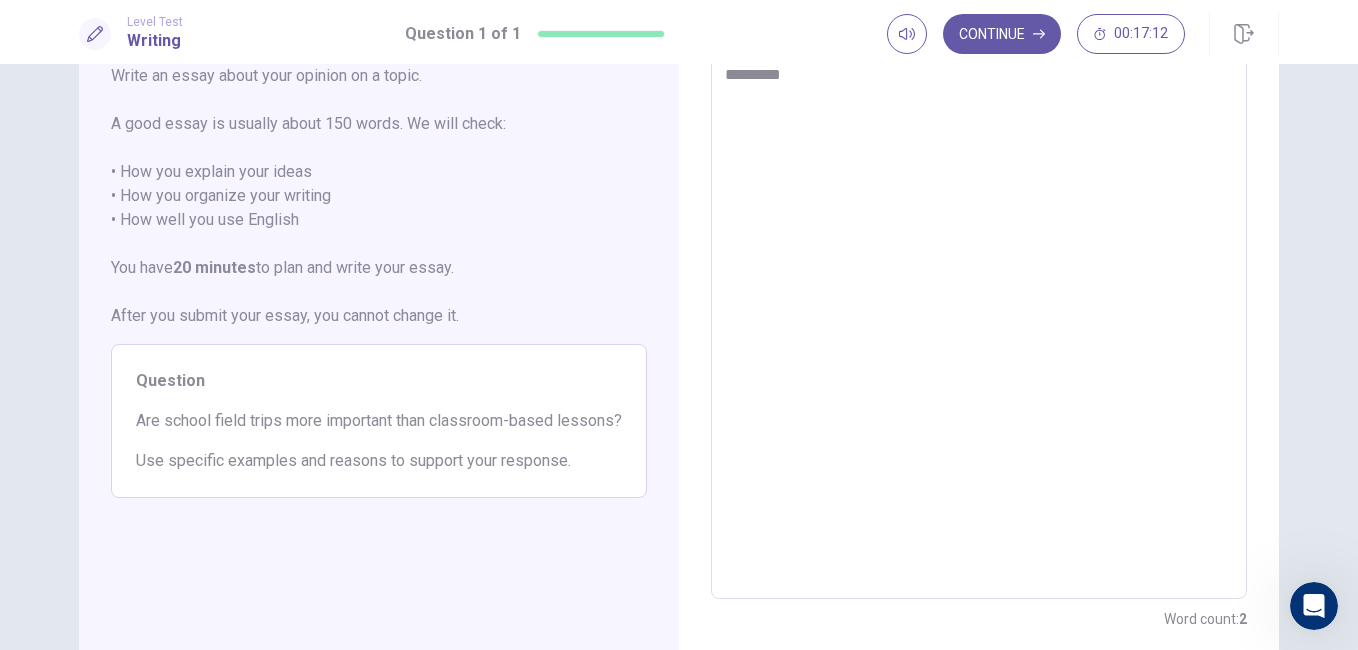 type on "*" 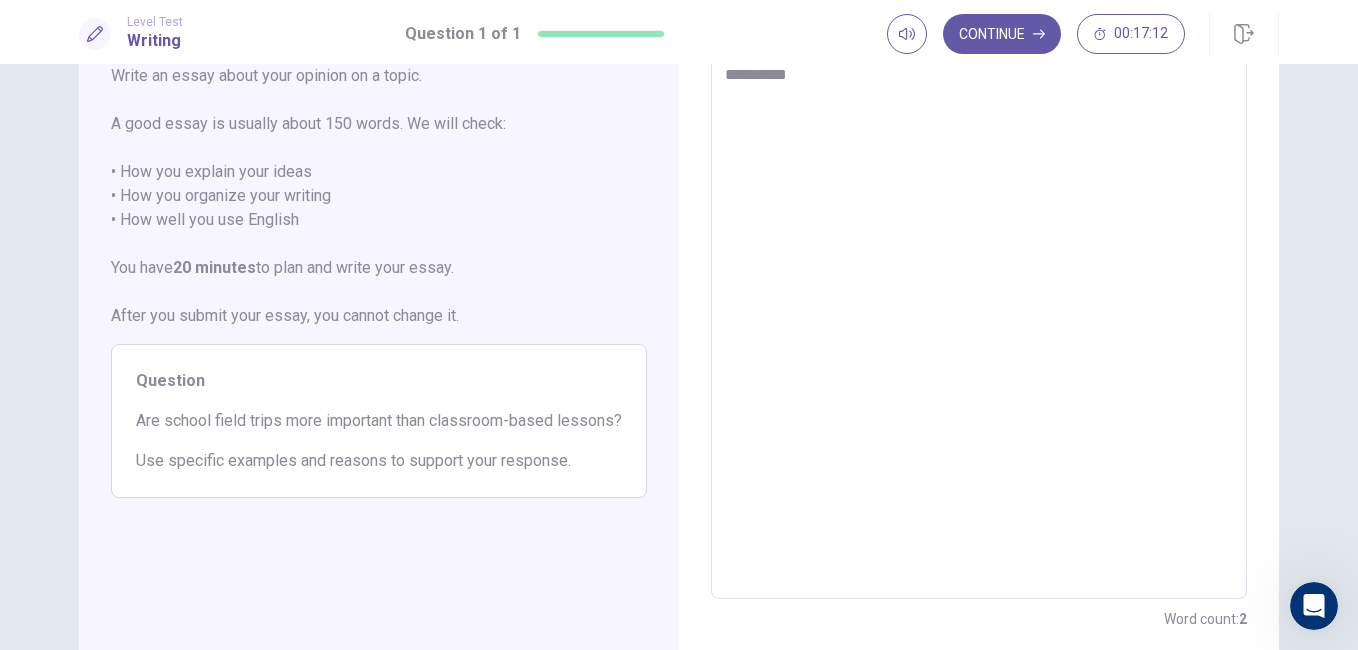 type on "*" 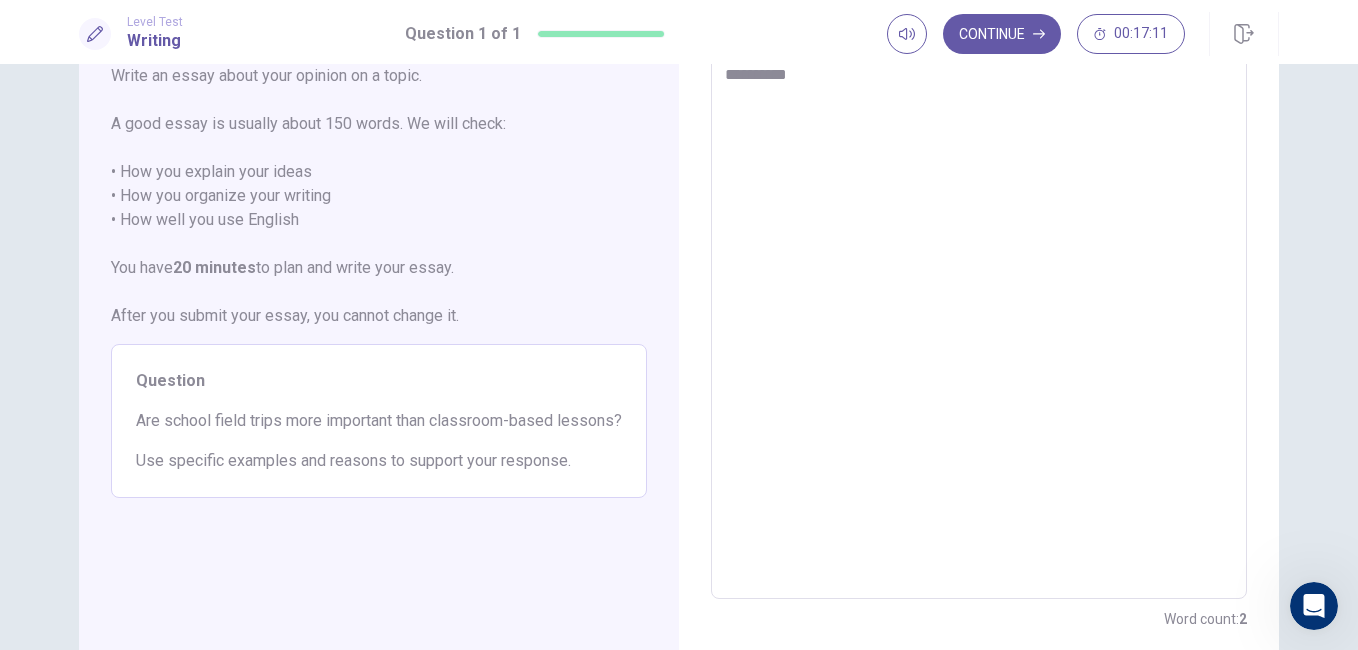 type on "**********" 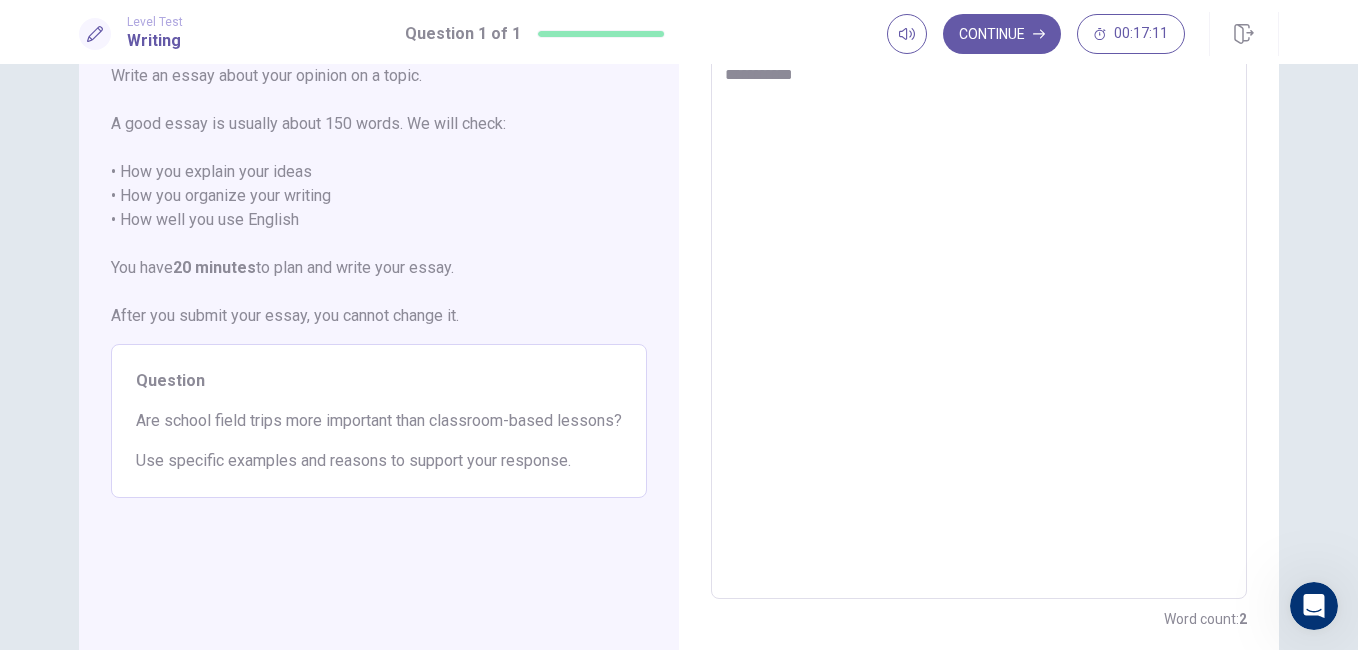 type on "*" 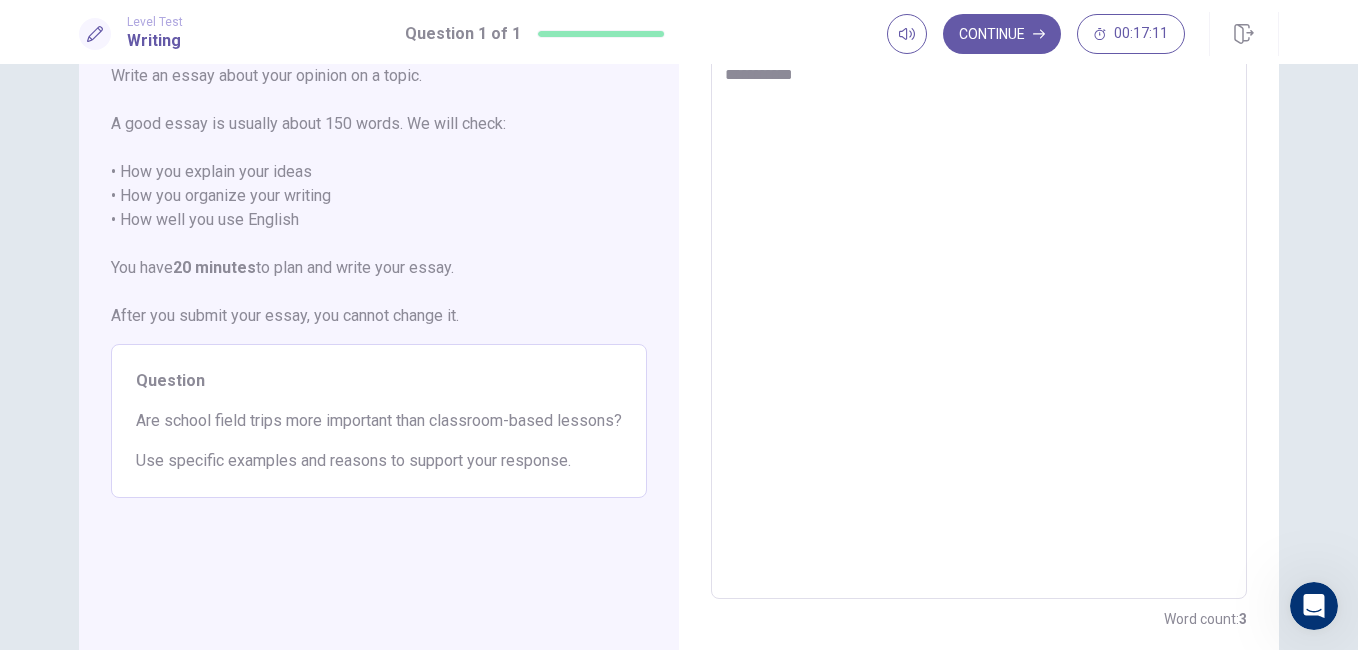 type on "**********" 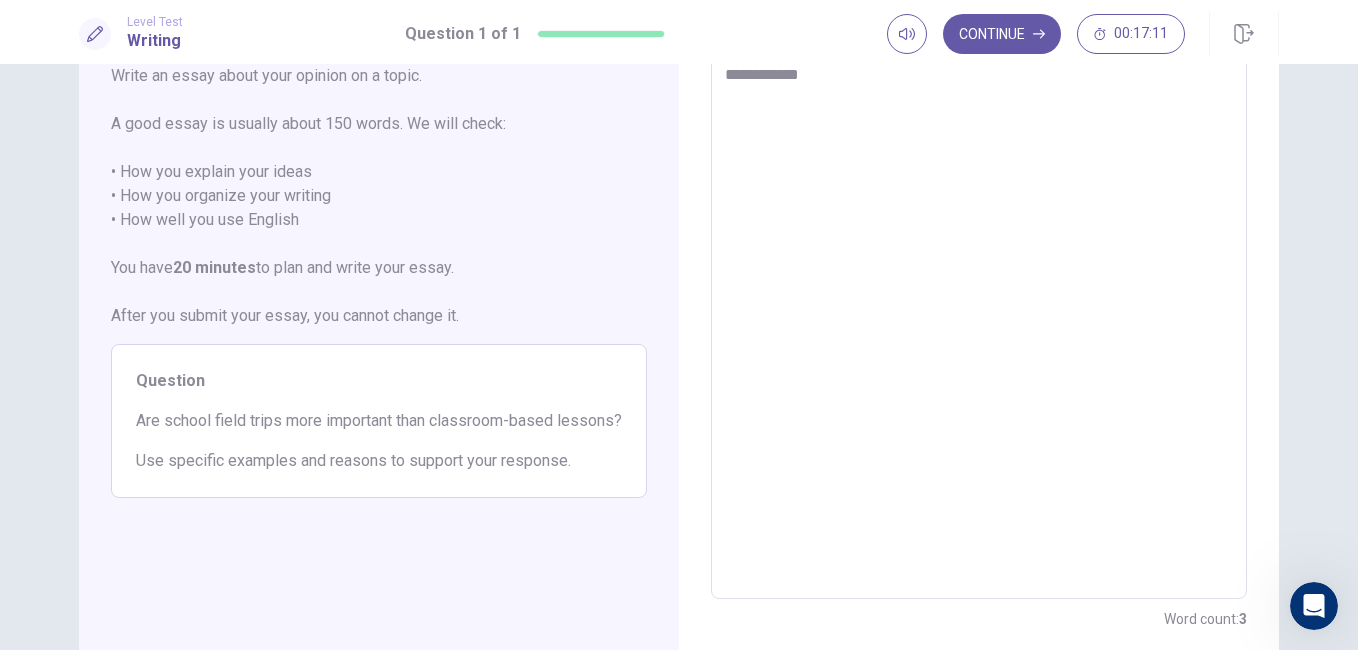 type on "*" 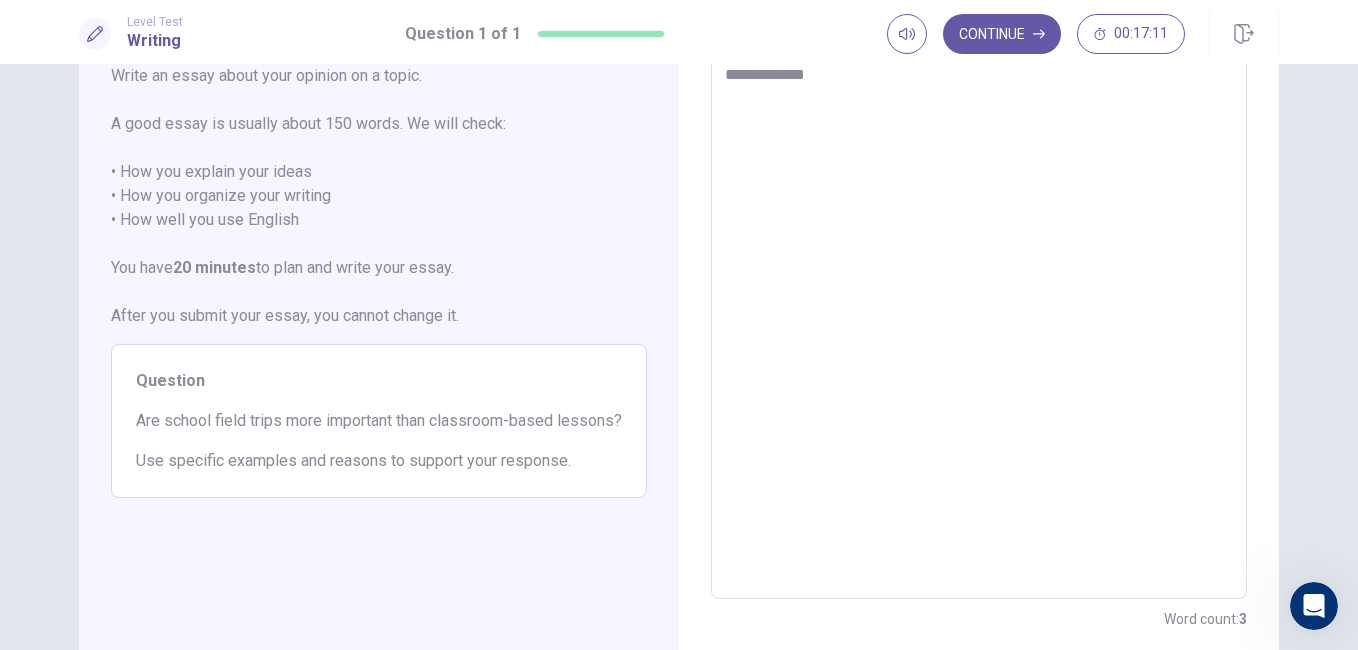 type on "*" 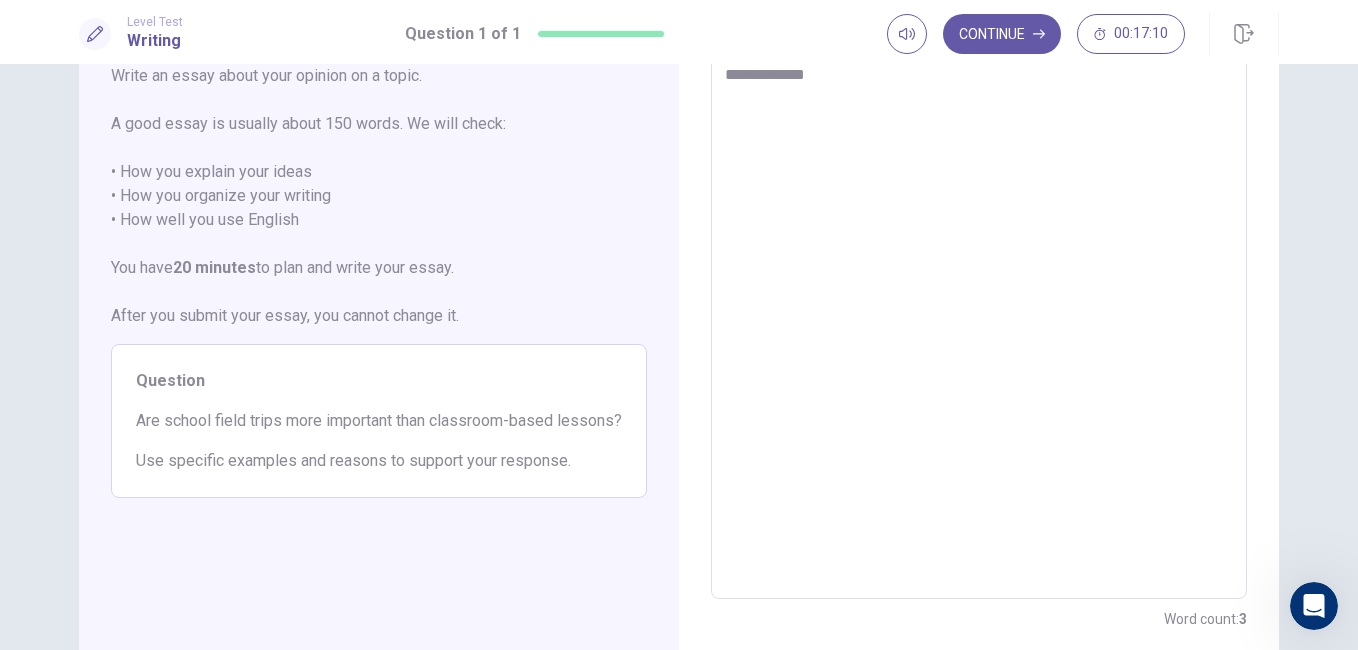 type on "**********" 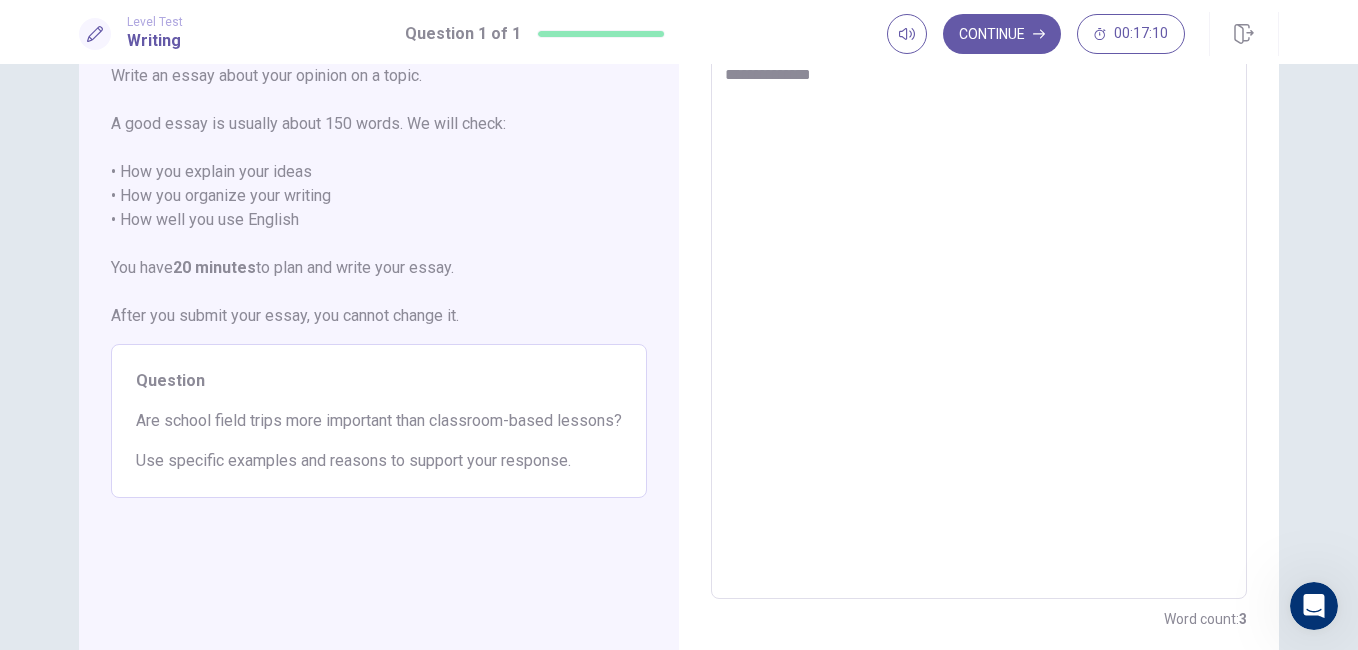 type on "*" 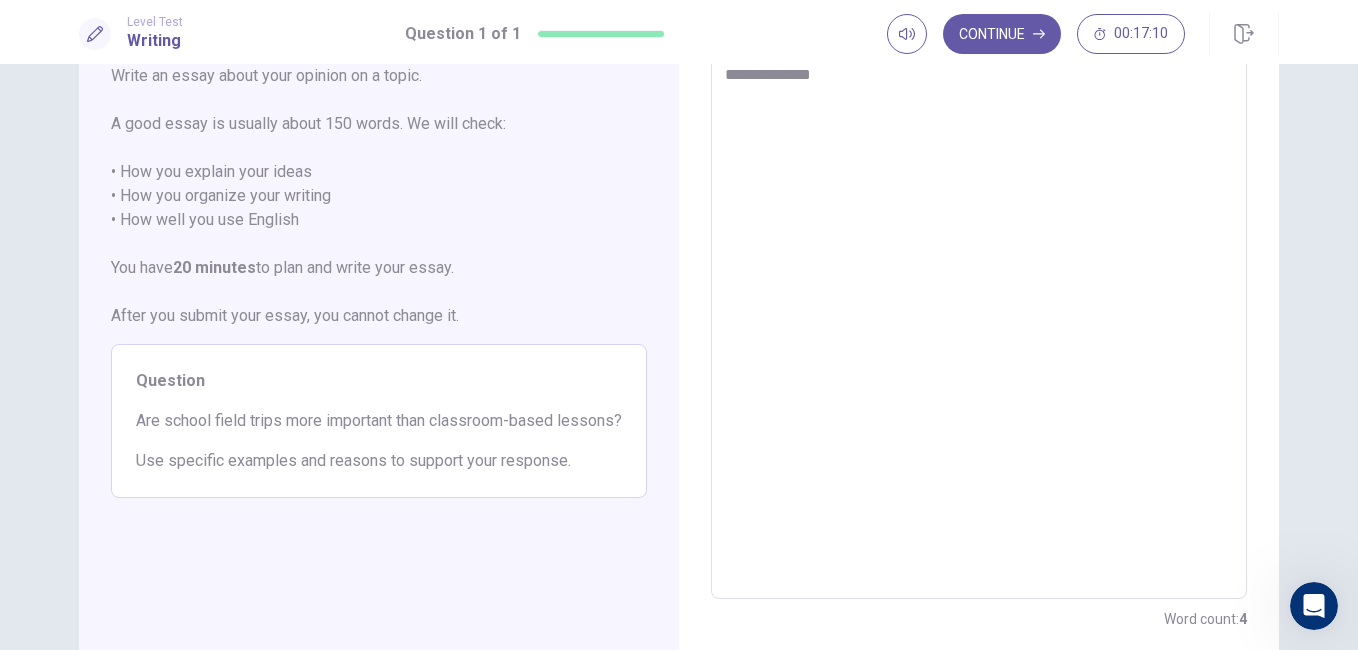 type on "**********" 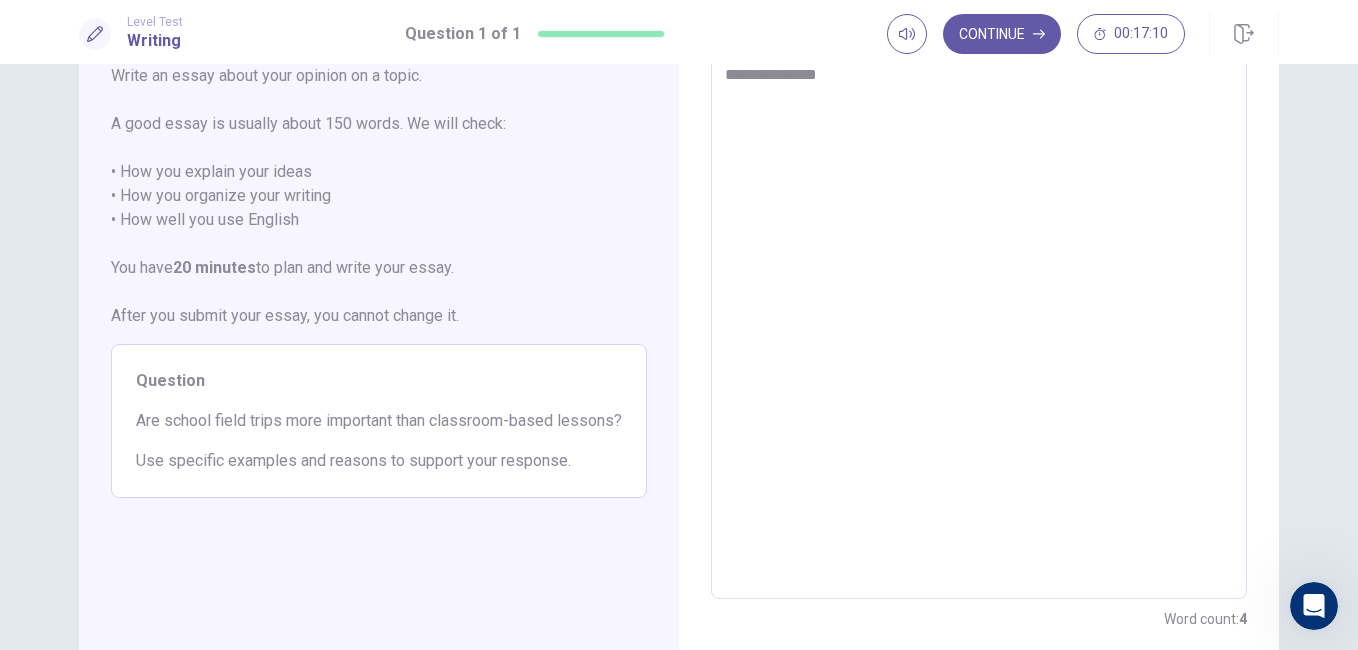 type on "*" 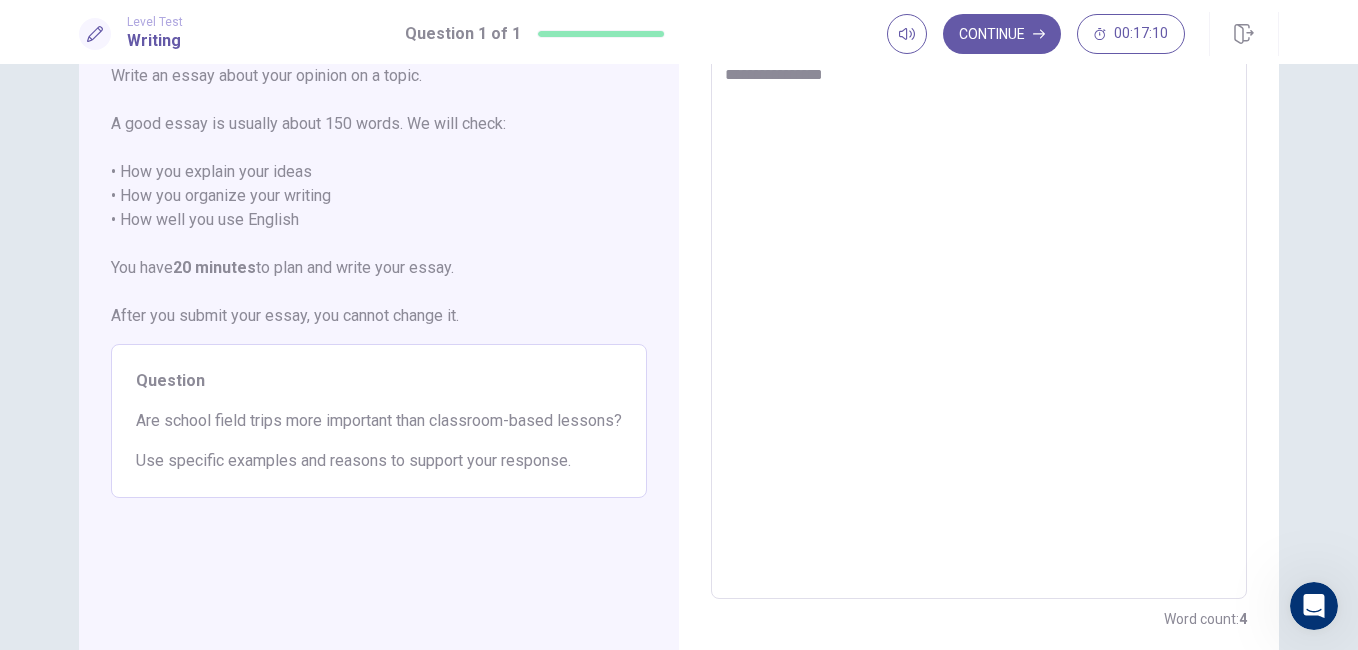 type on "*" 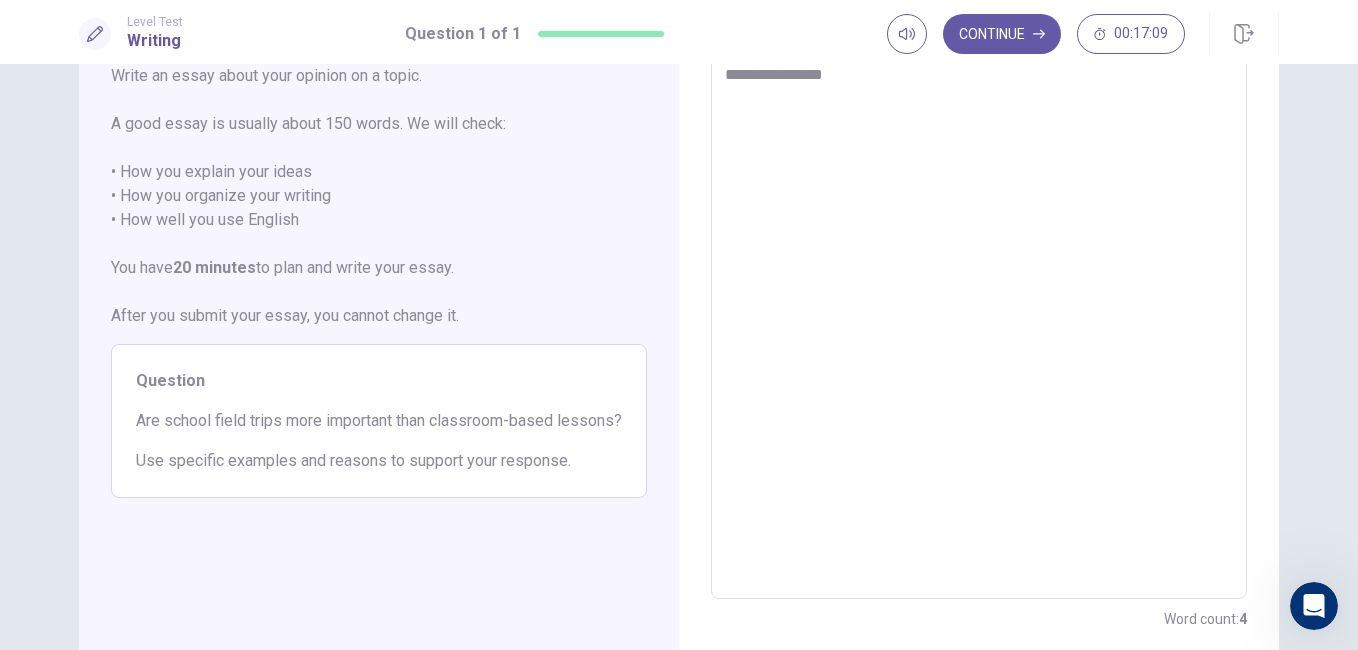 type on "**********" 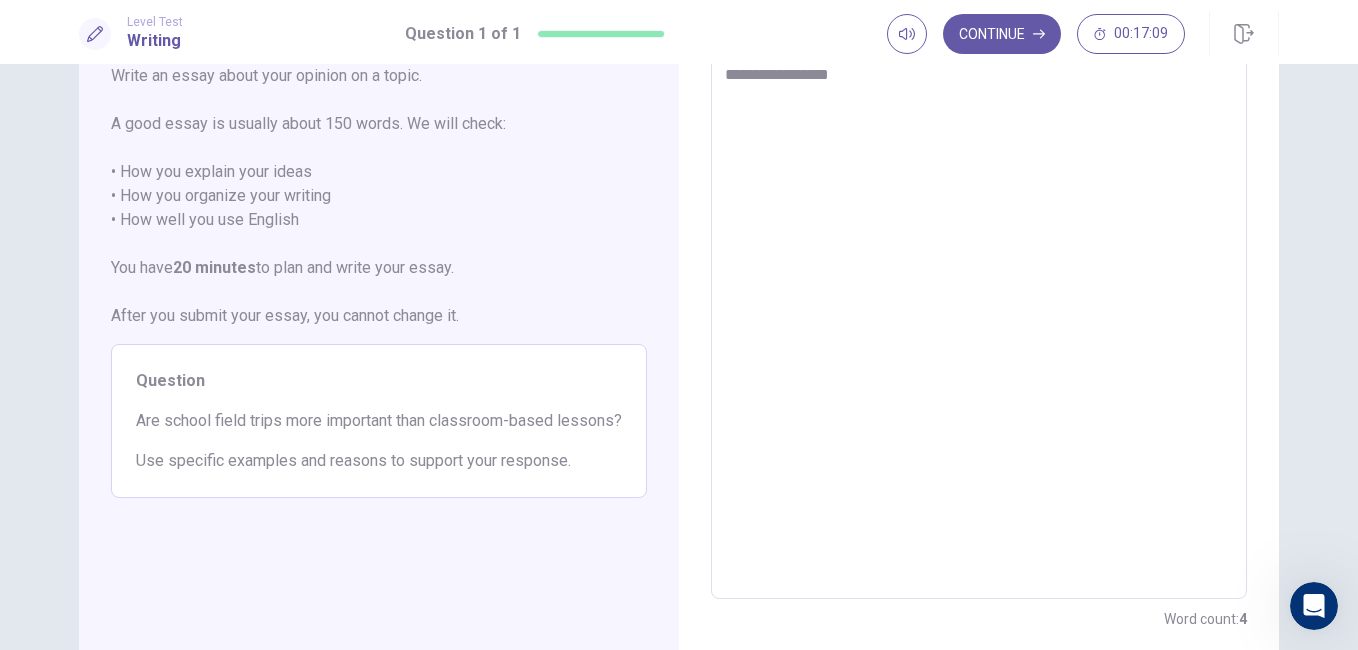 type on "*" 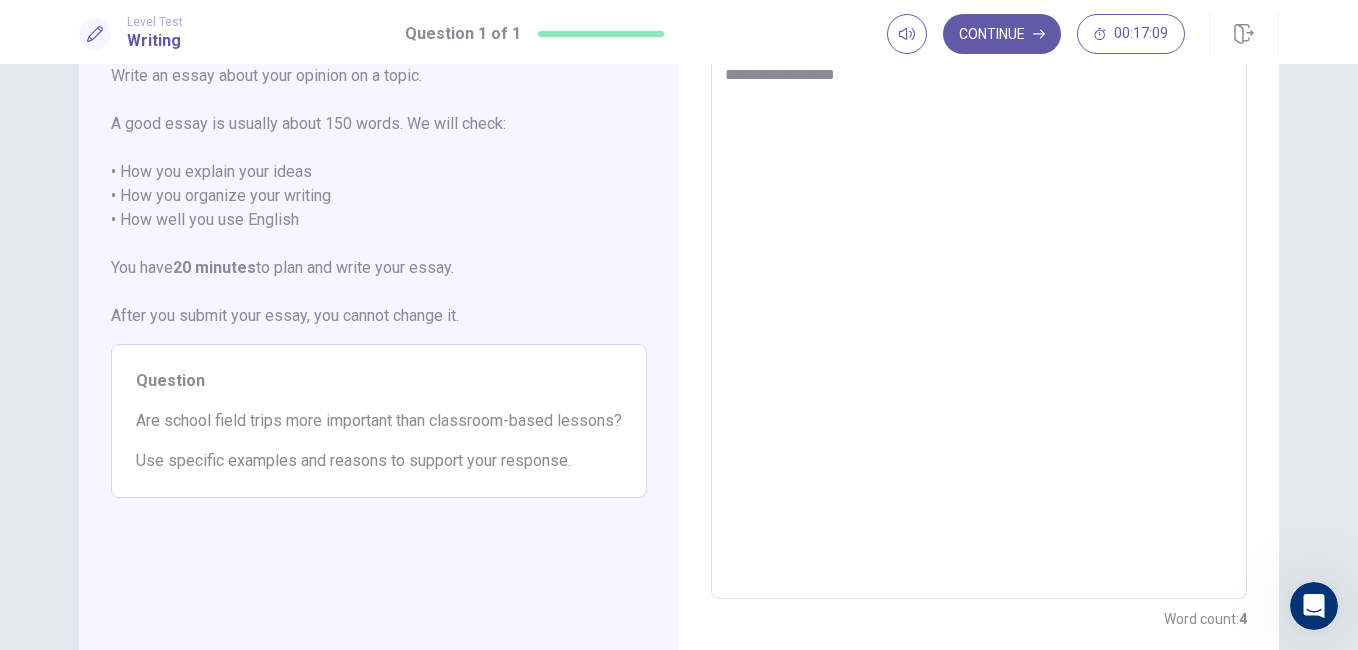 type on "*" 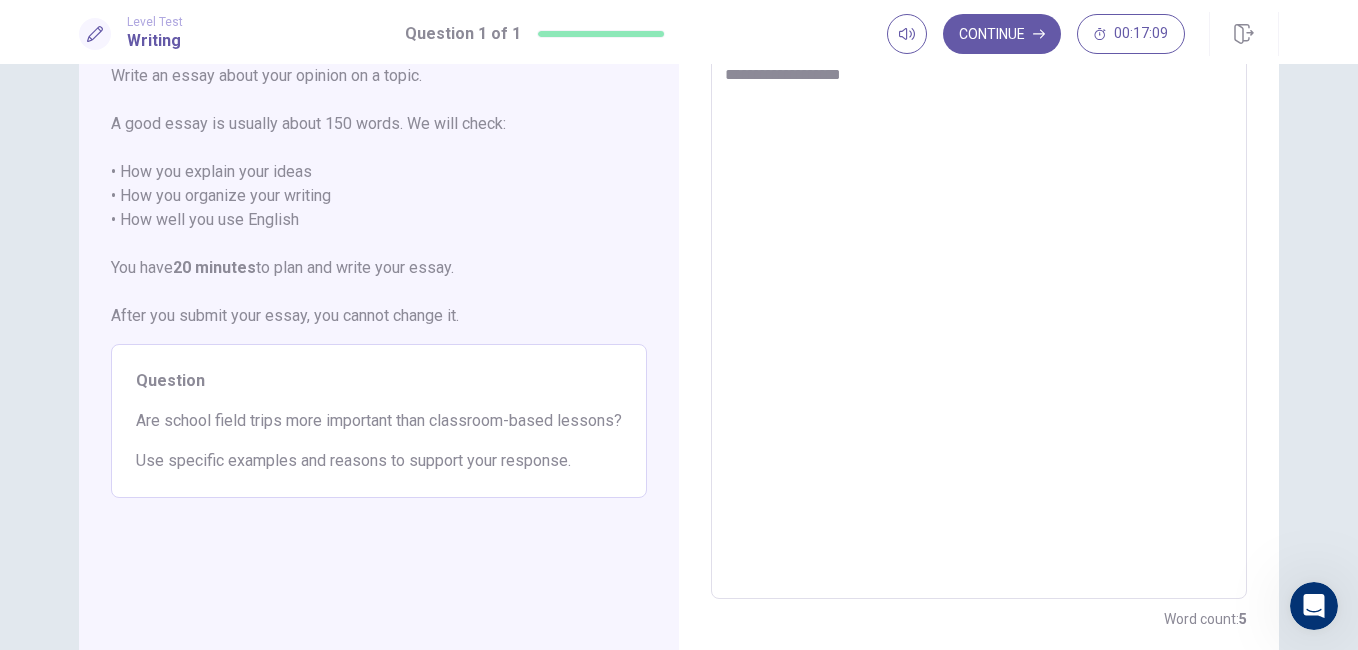 type on "*" 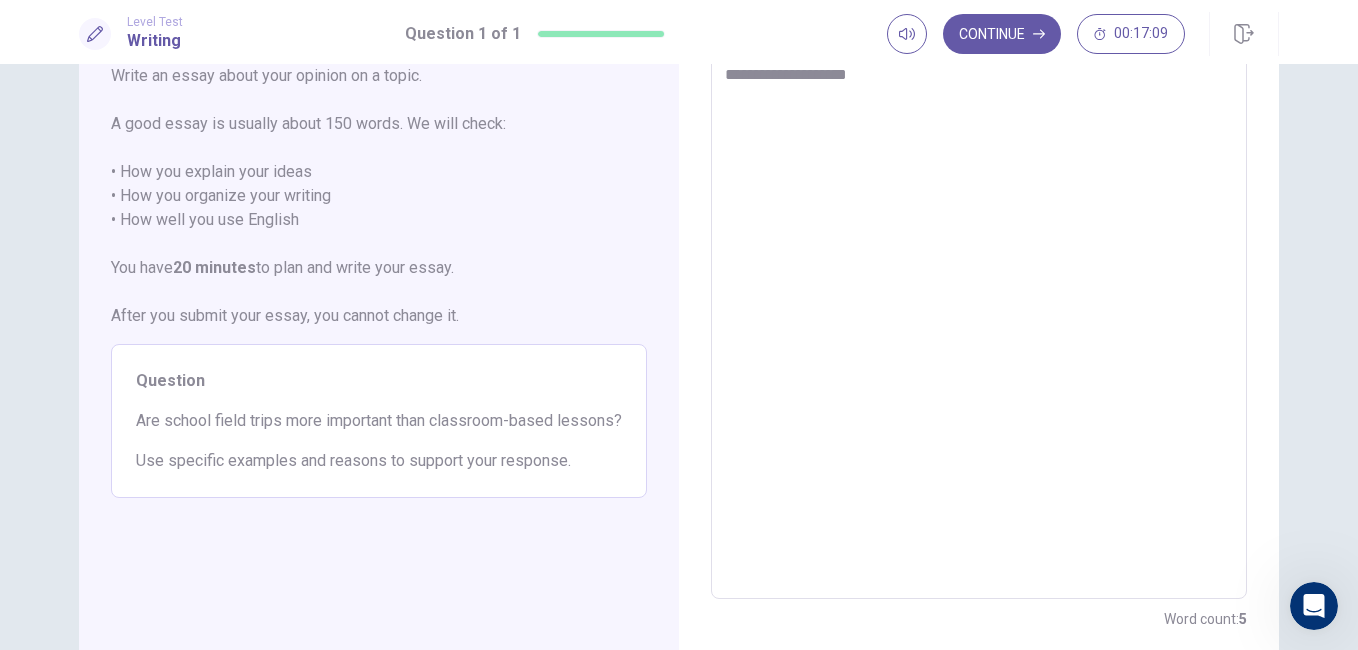 type on "*" 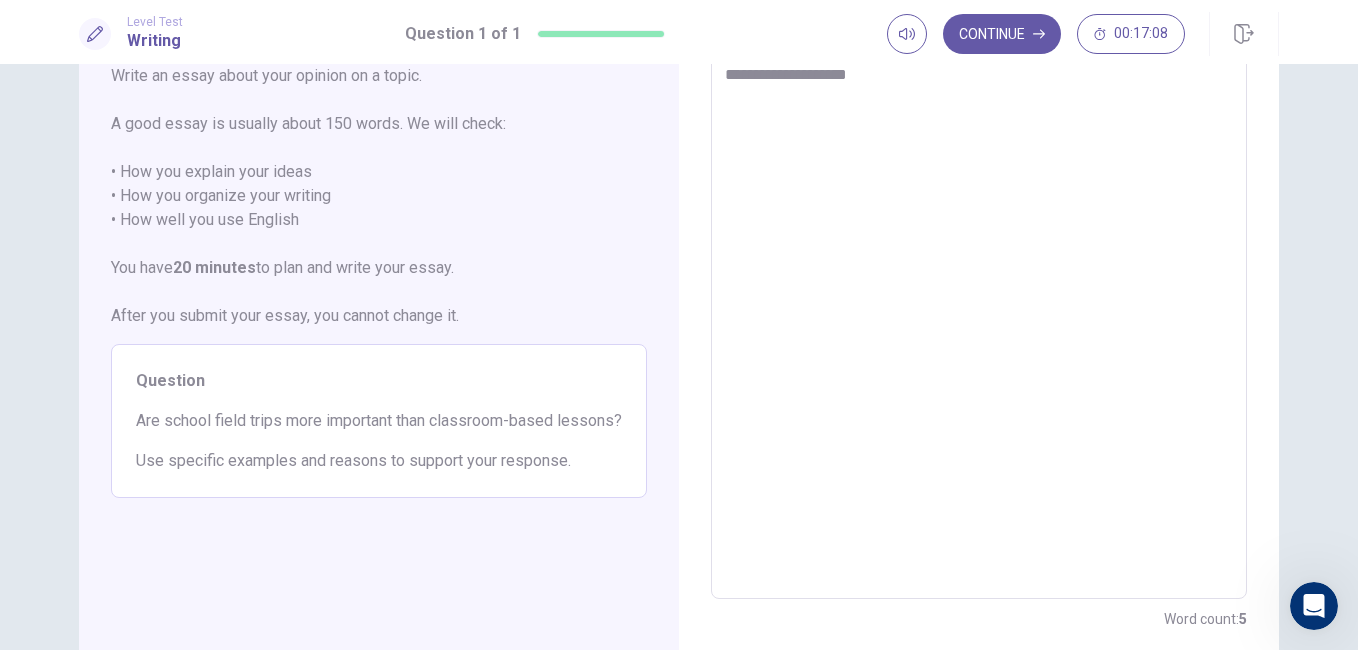 type on "**********" 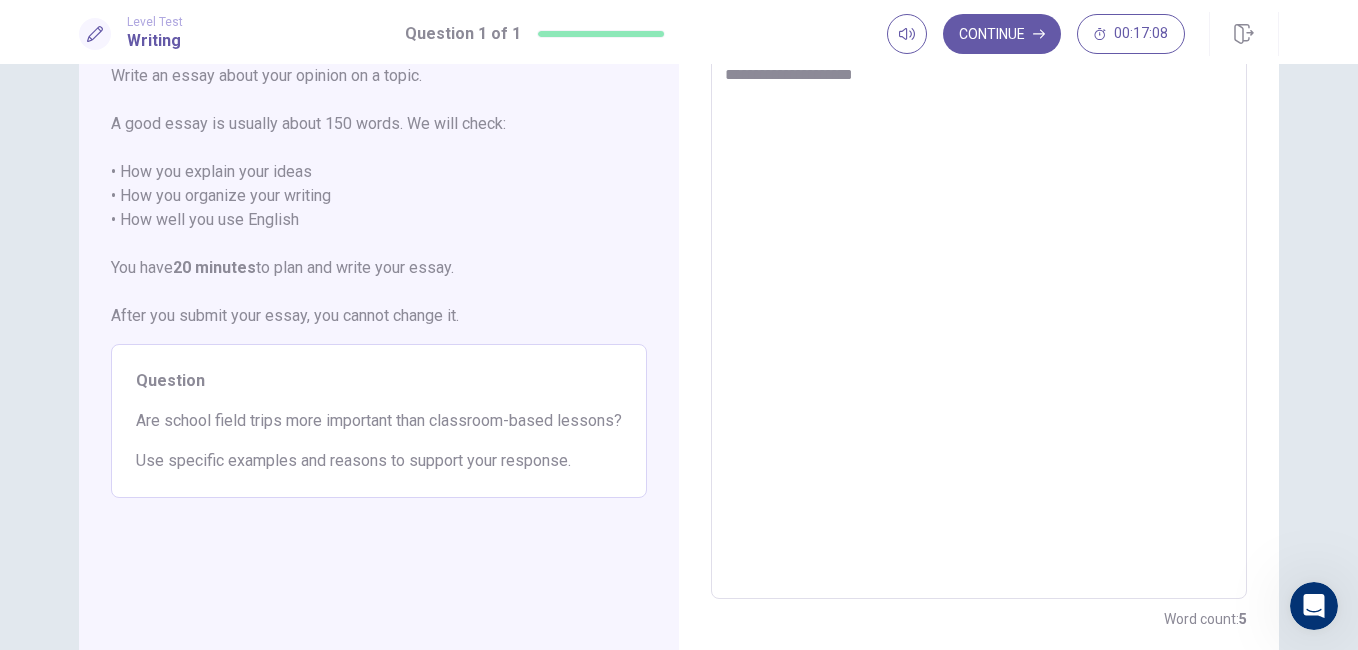 type on "*" 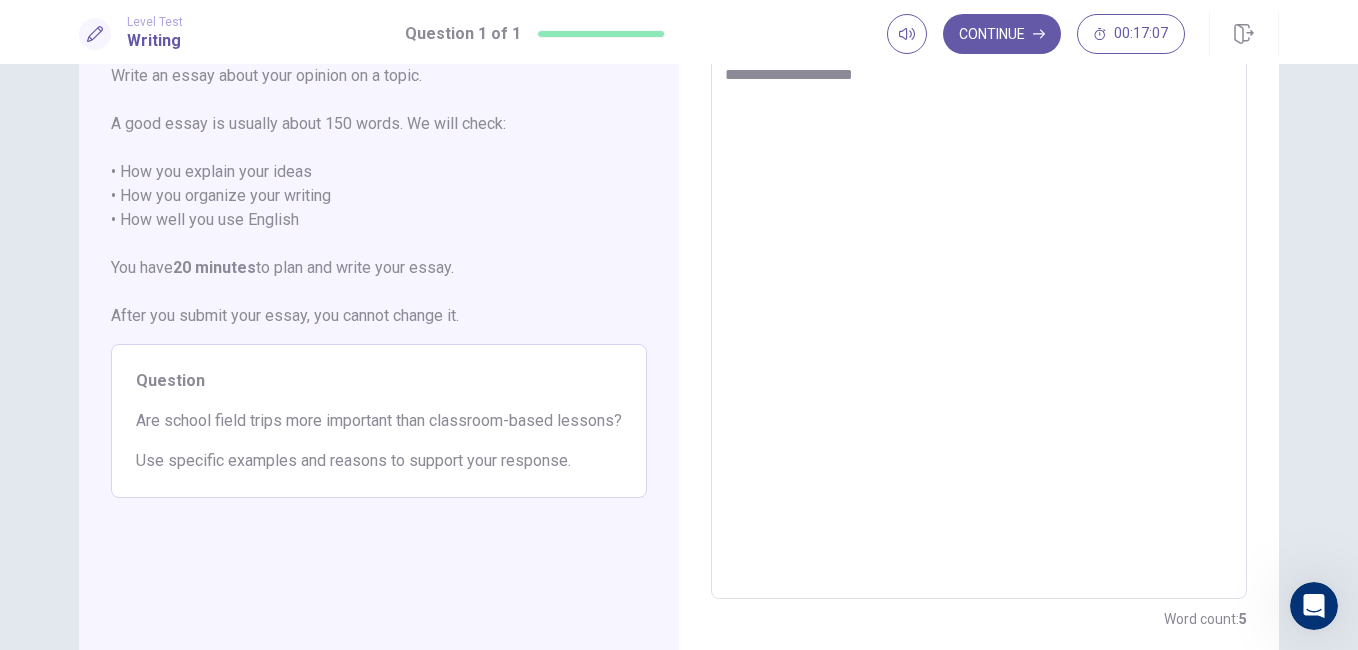 type on "**********" 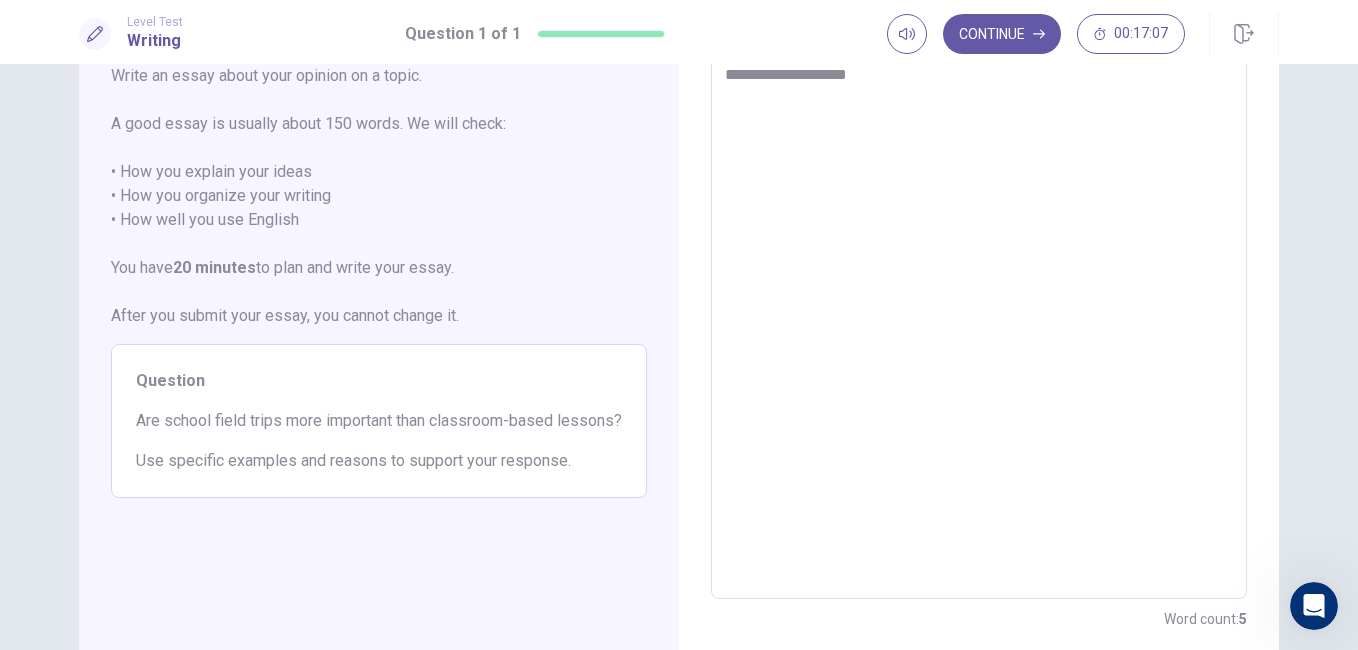type on "*" 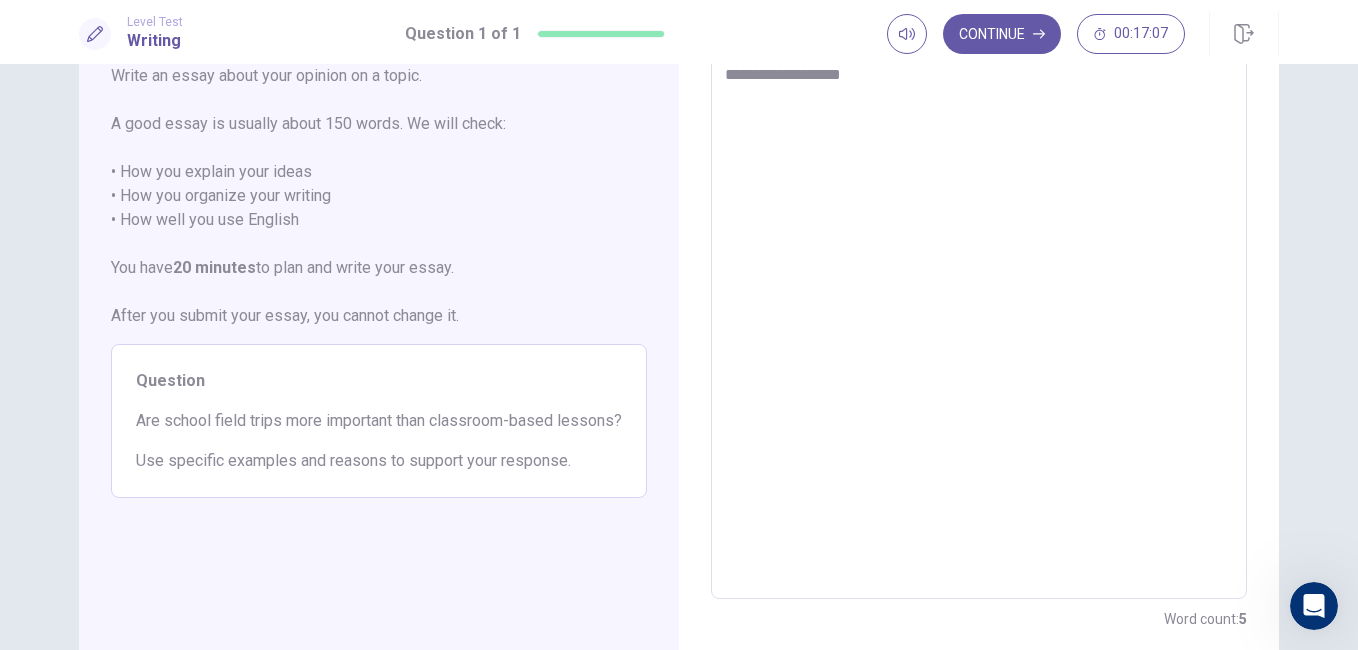 type on "**********" 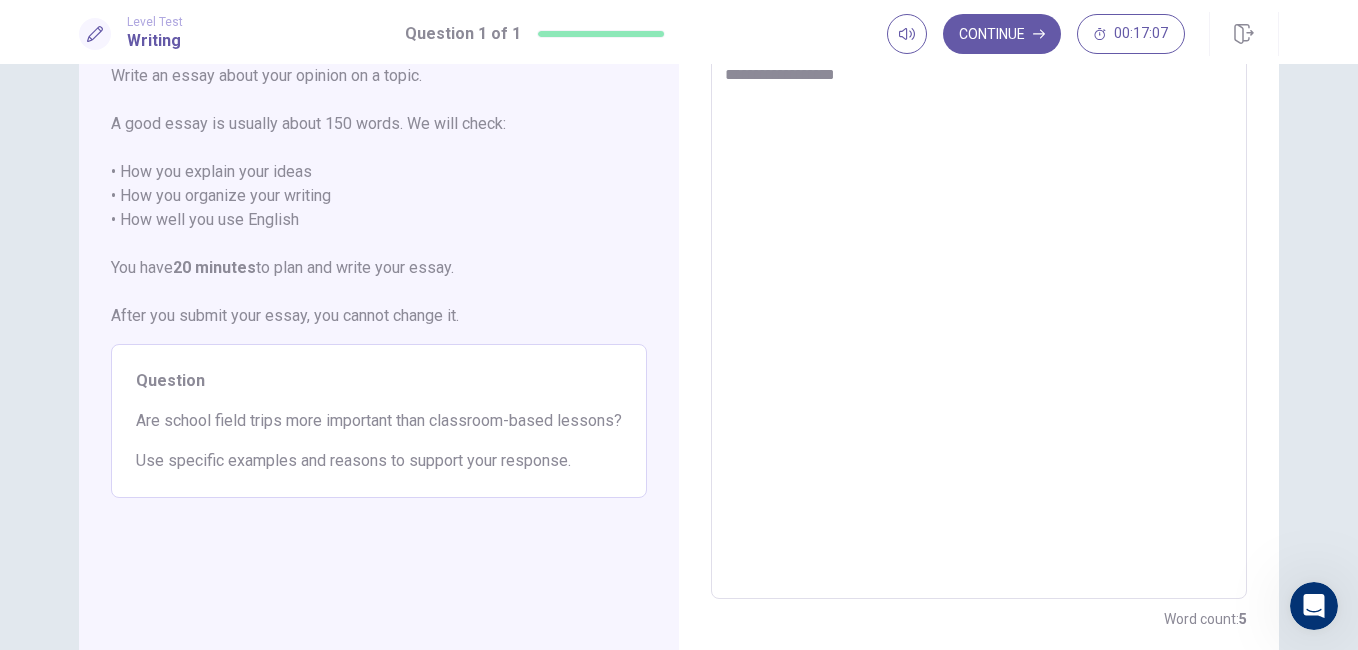 type on "**********" 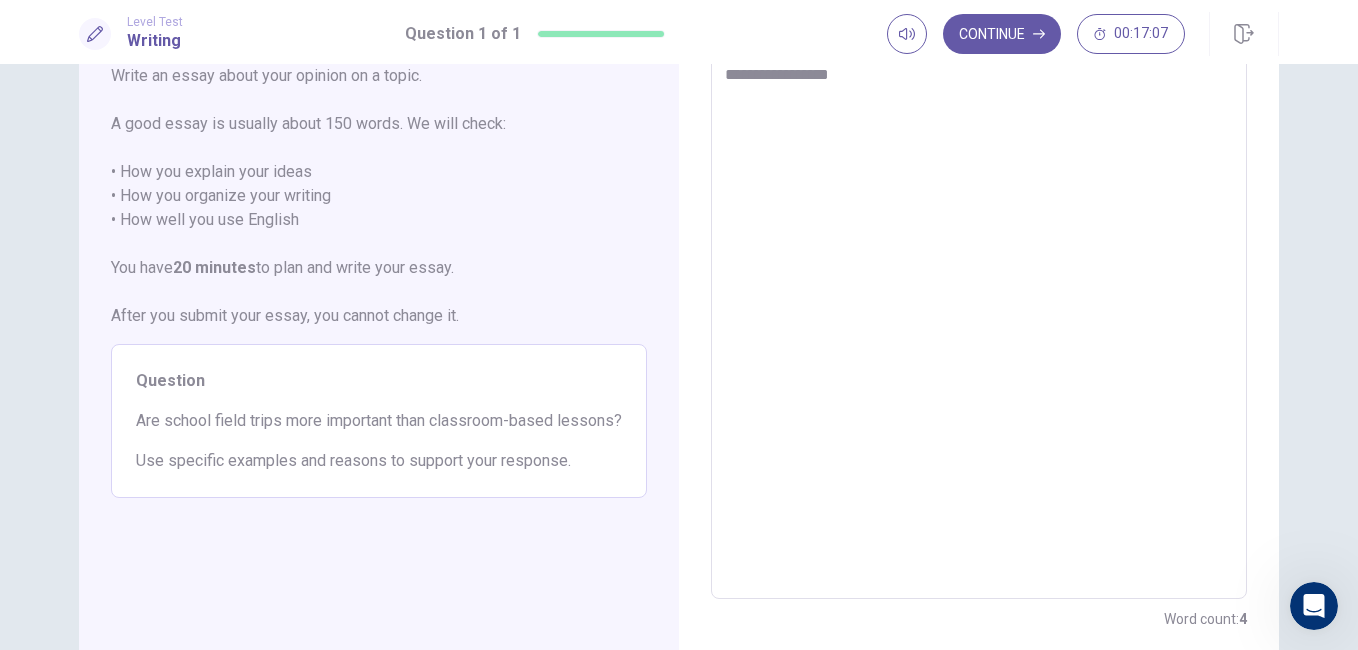 type on "**********" 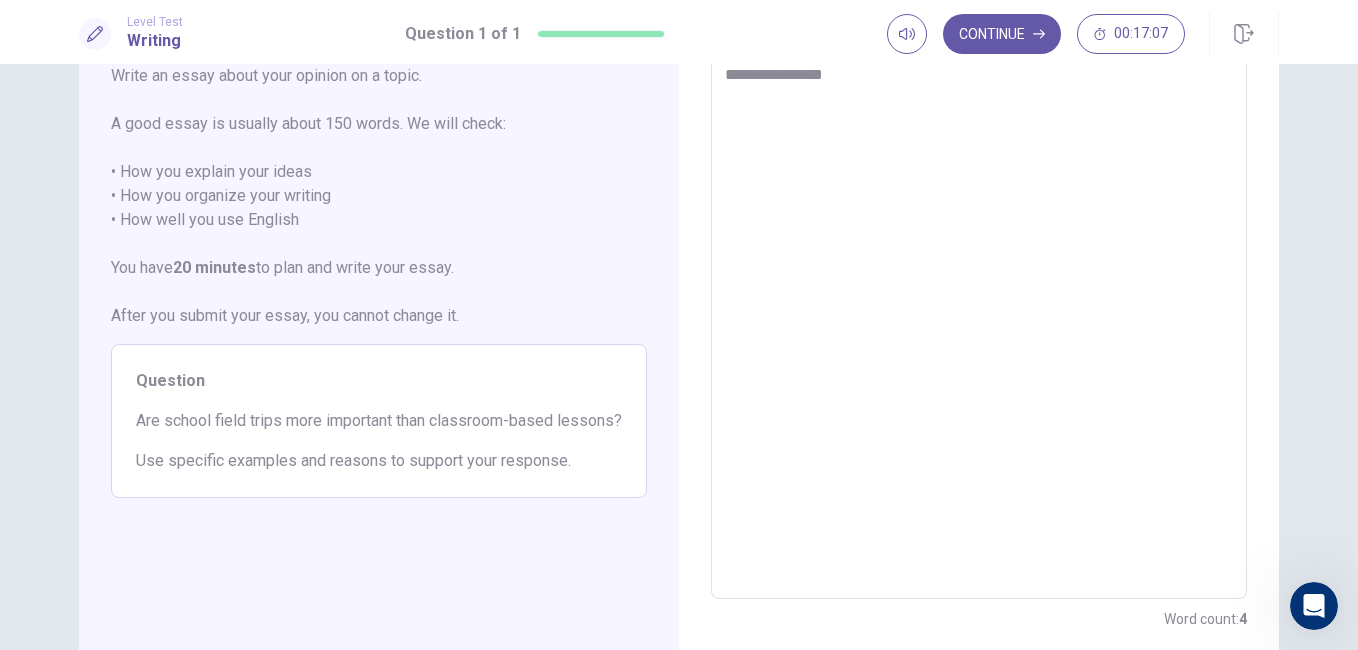 type on "**********" 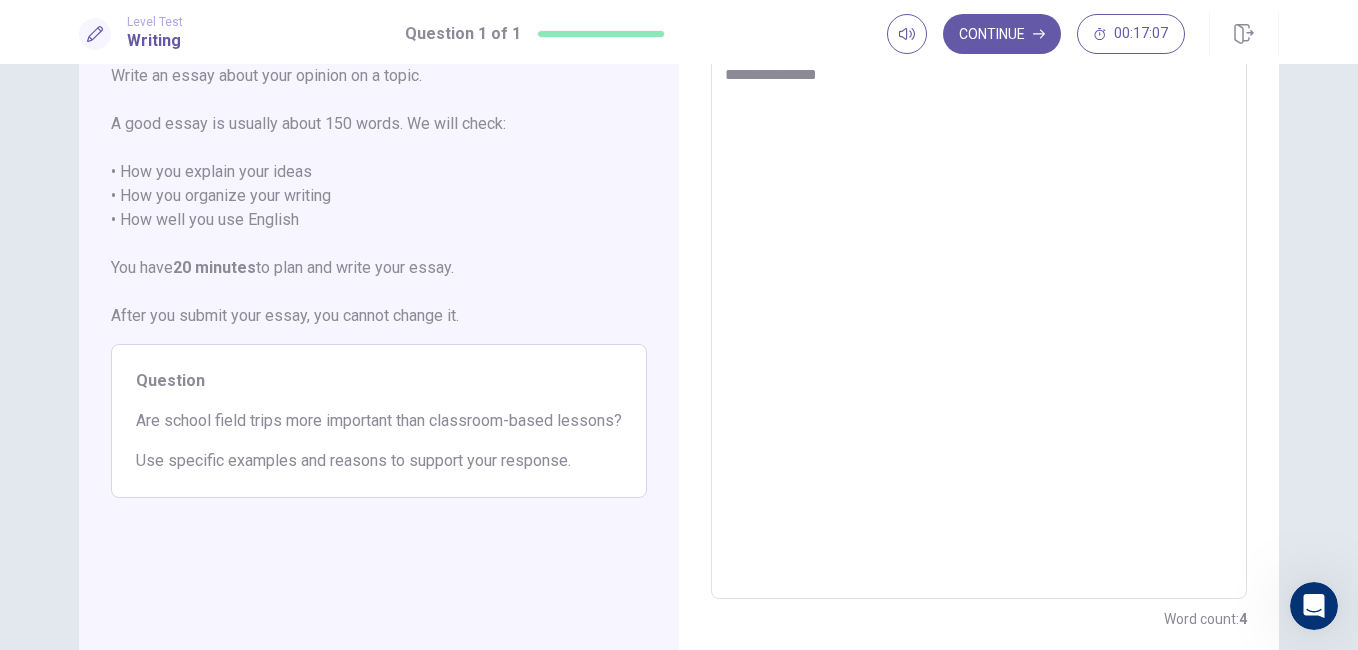 type on "**********" 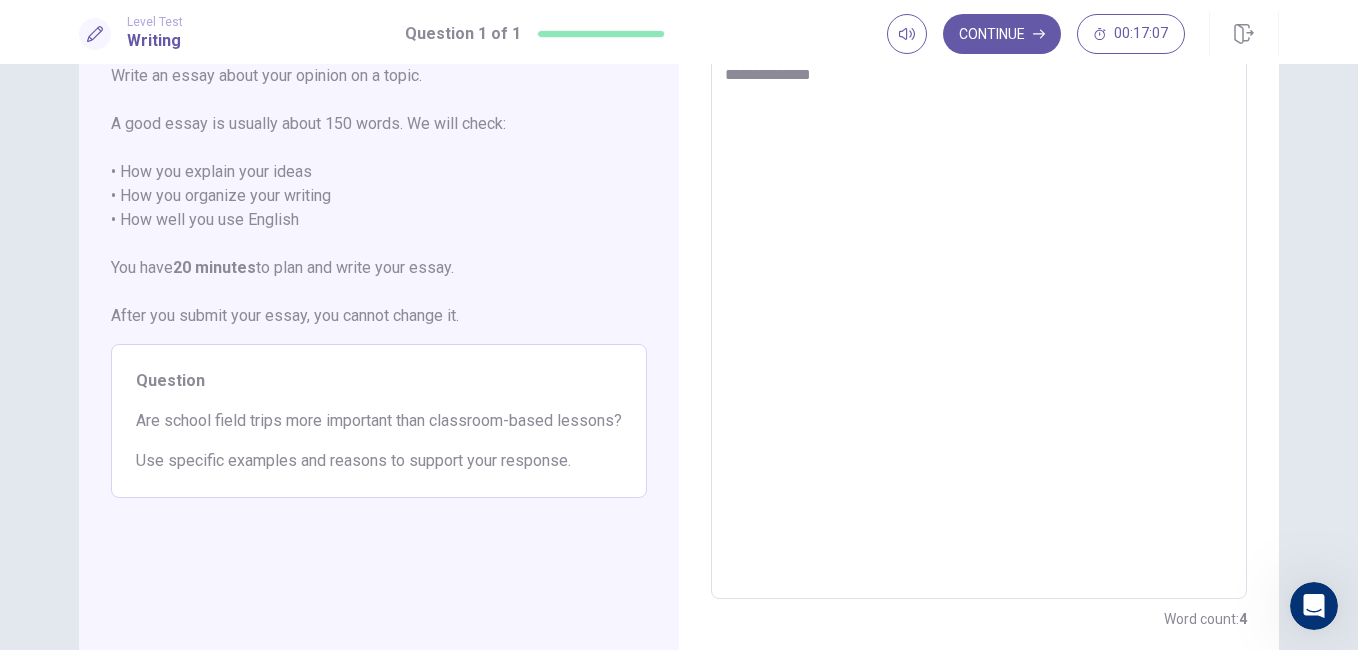 type on "**********" 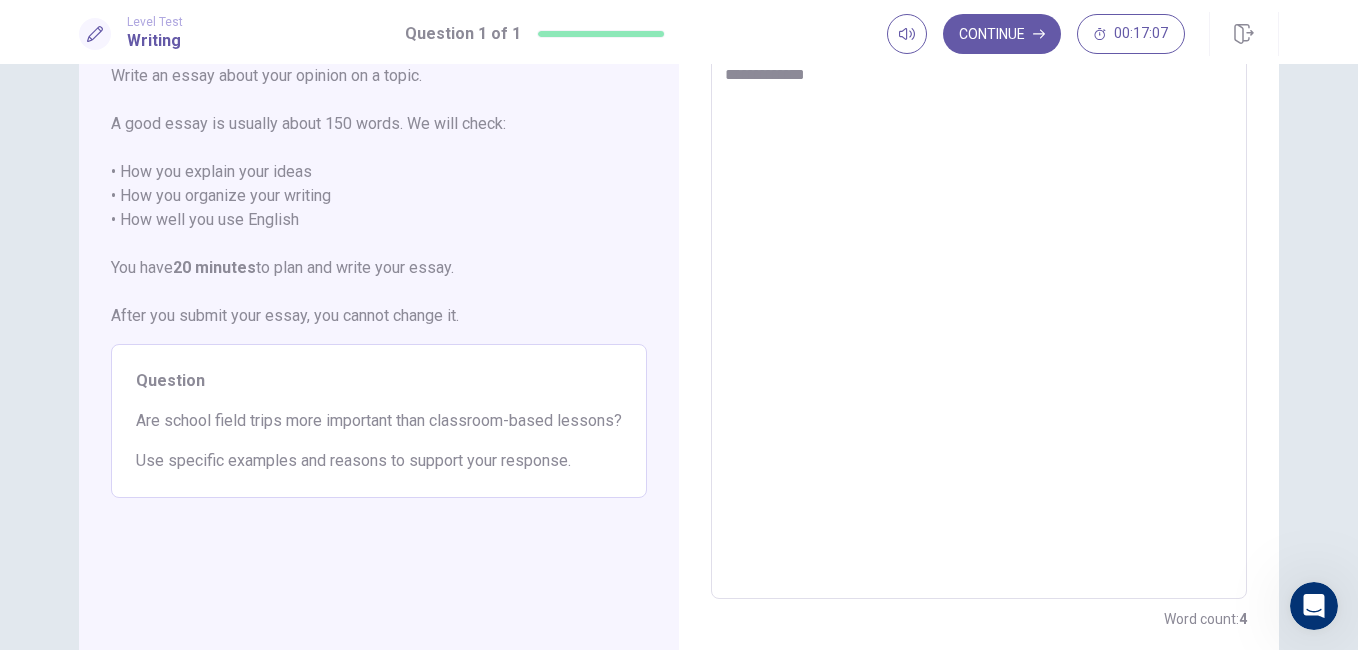 type on "**********" 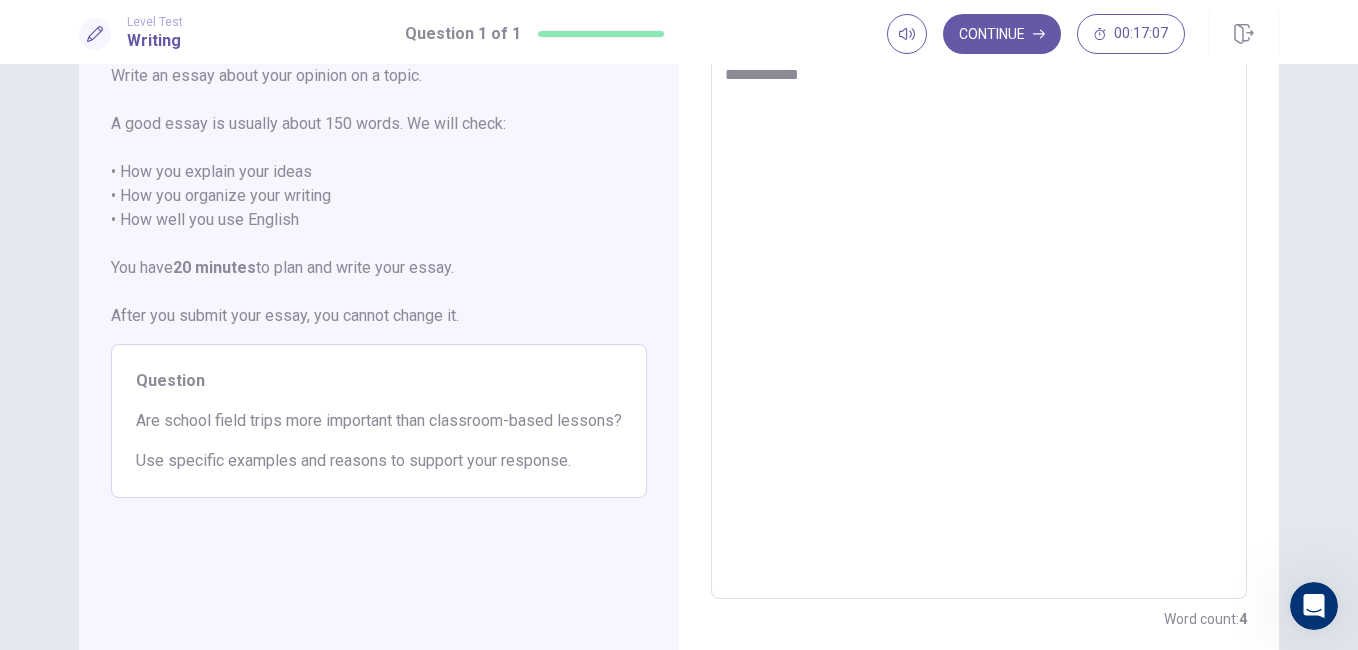 type on "**********" 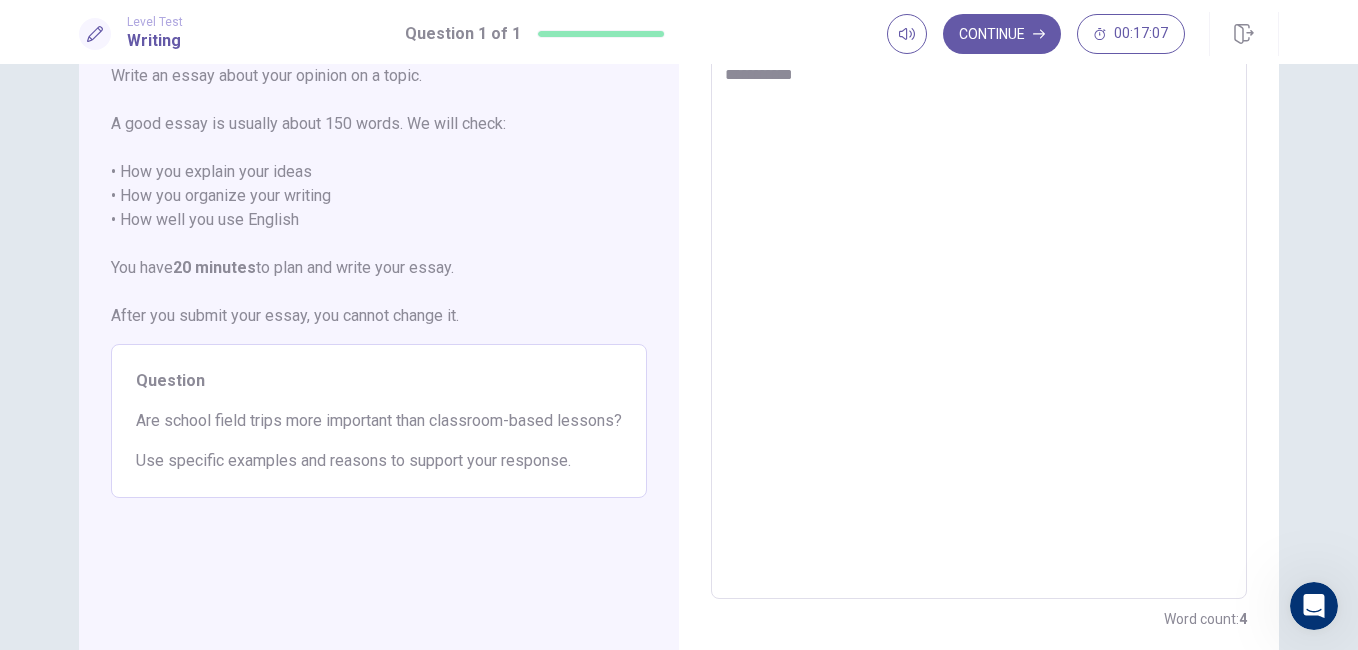 type on "*********" 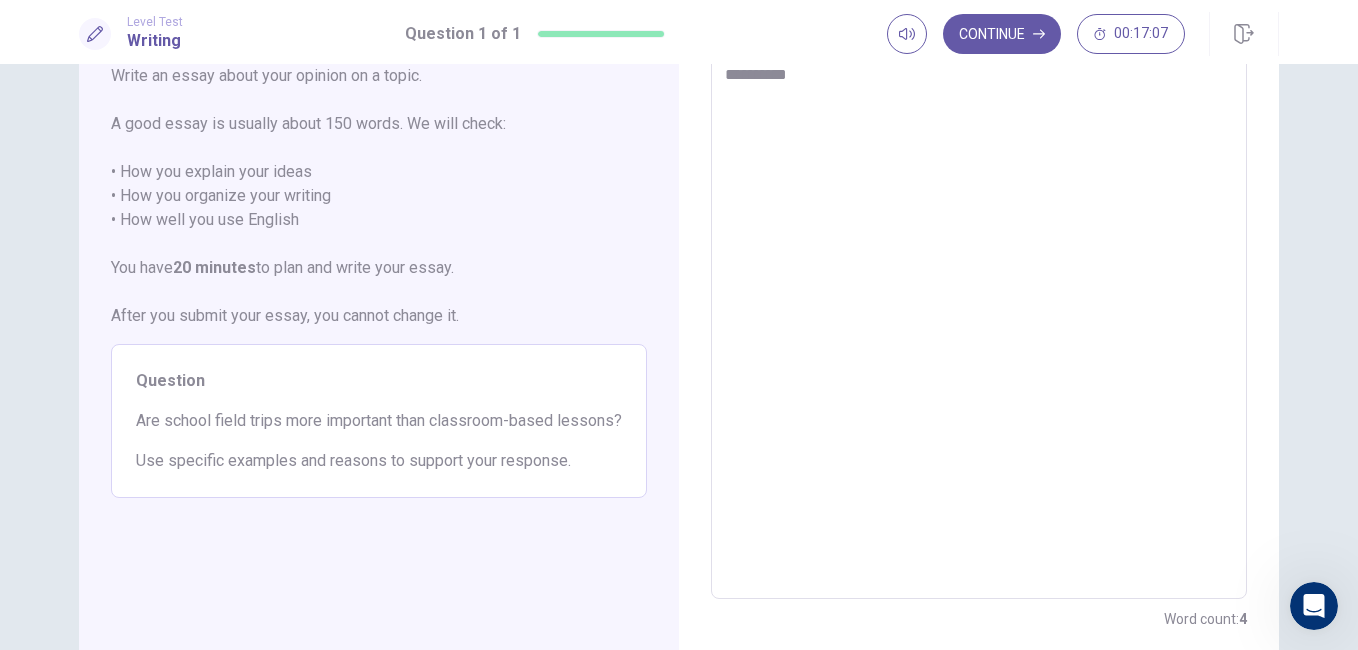 type on "*********" 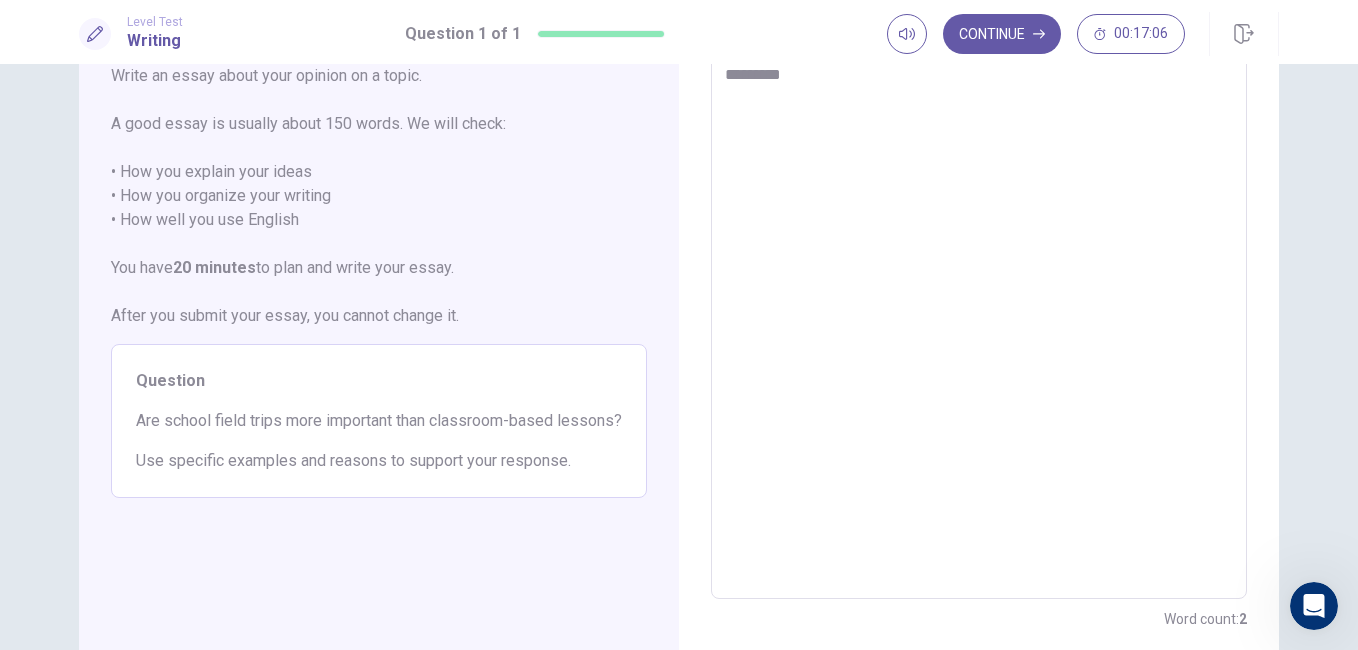 type on "********" 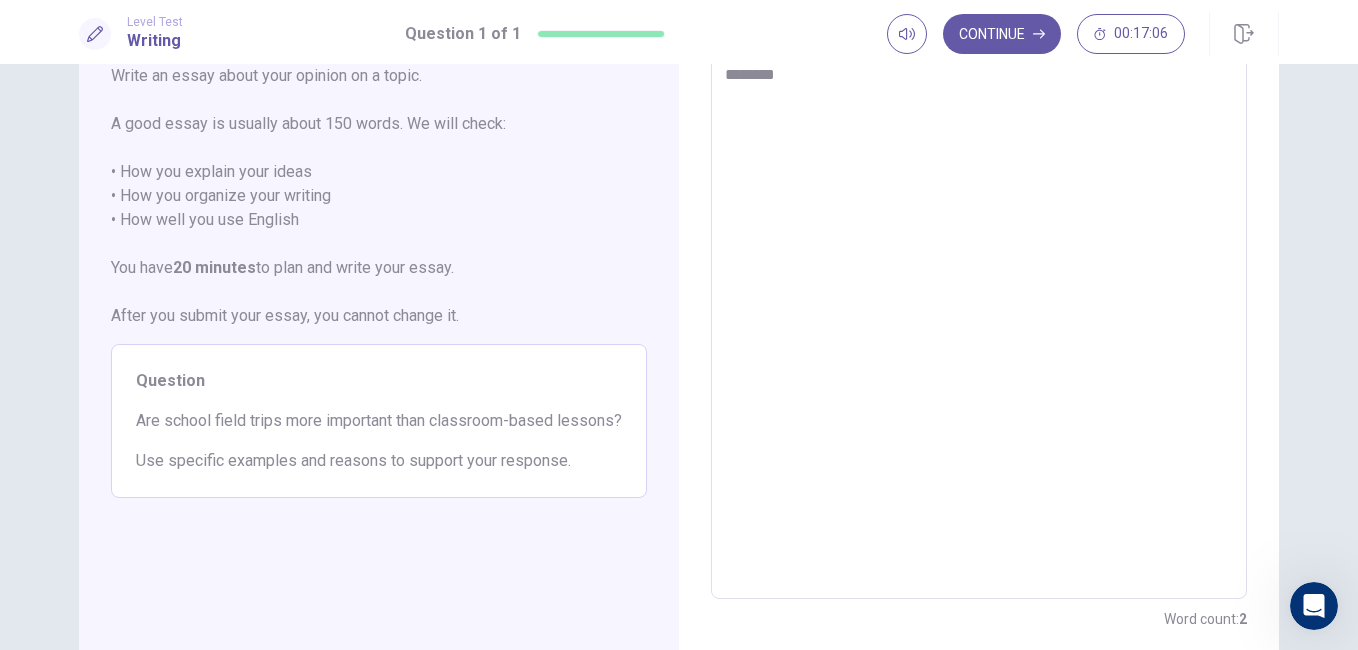 type on "*******" 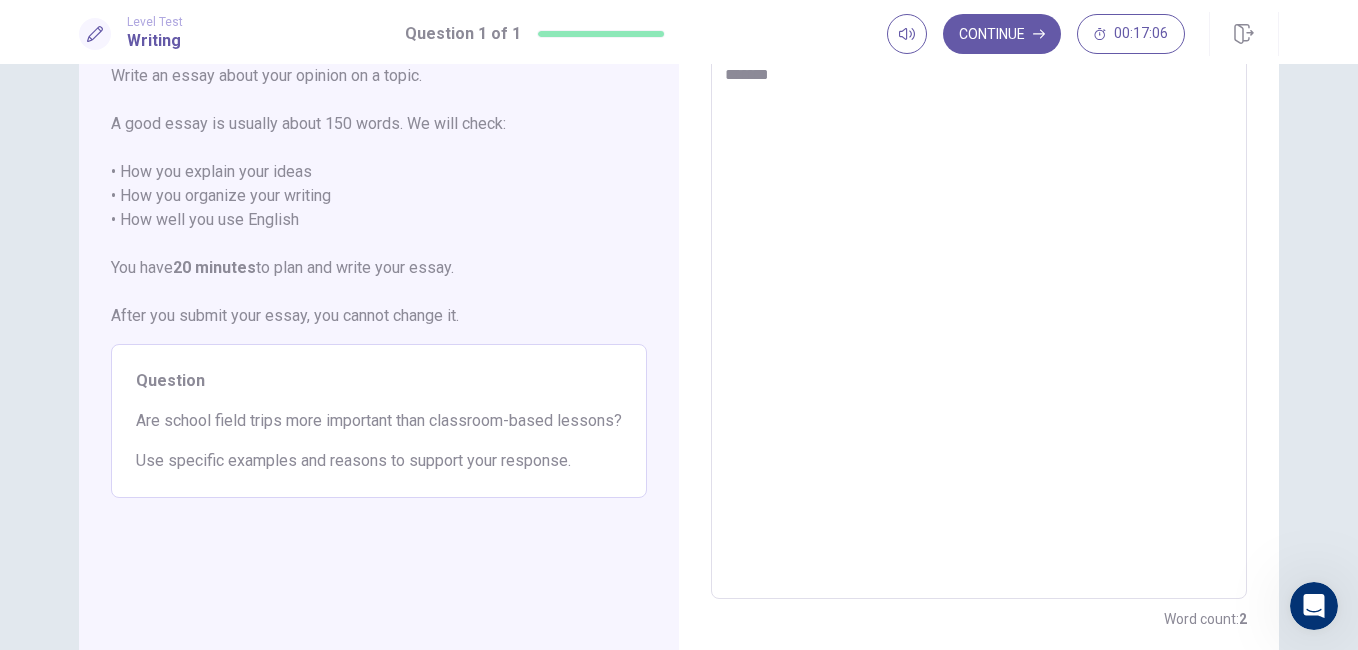 type on "******" 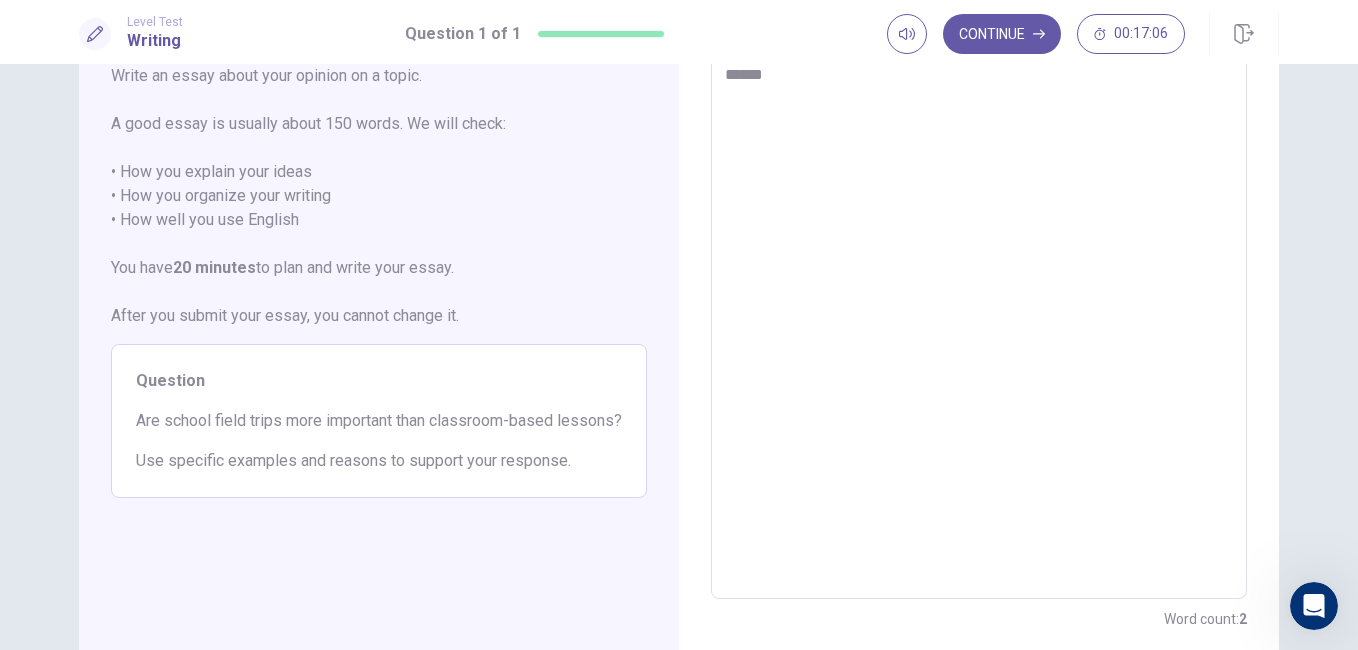 type on "****" 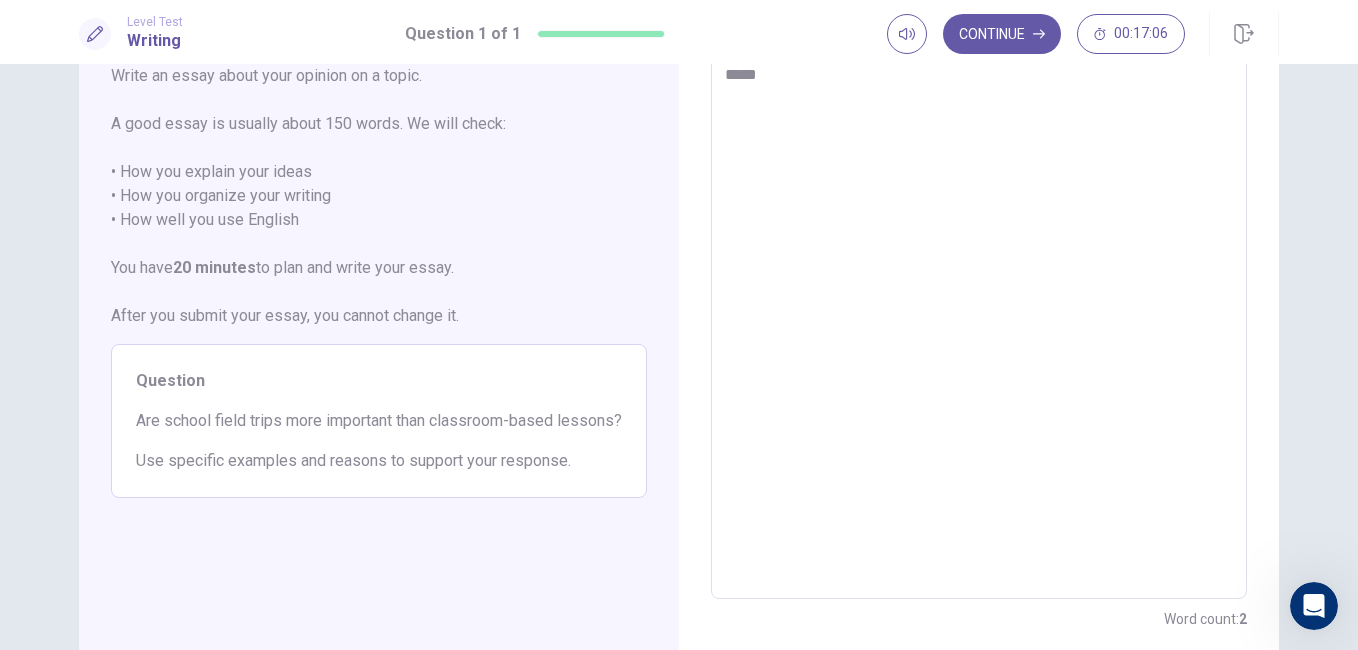 type on "****" 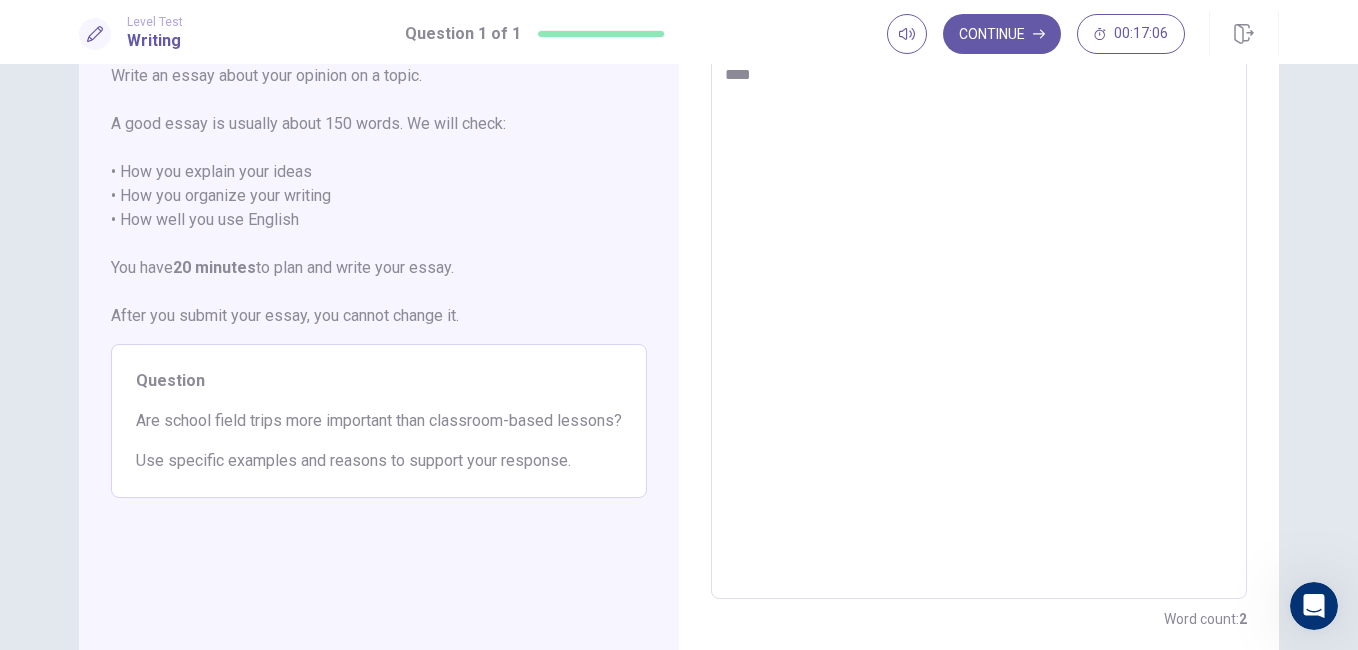 type on "***" 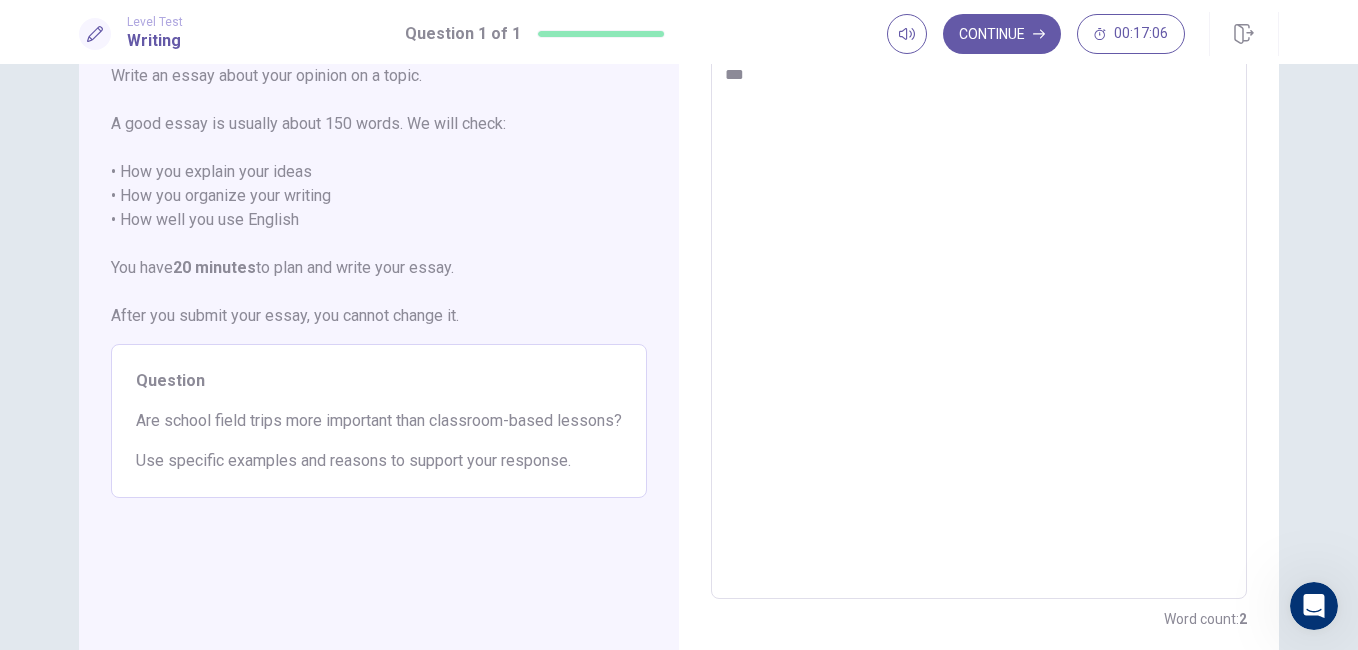 type on "*" 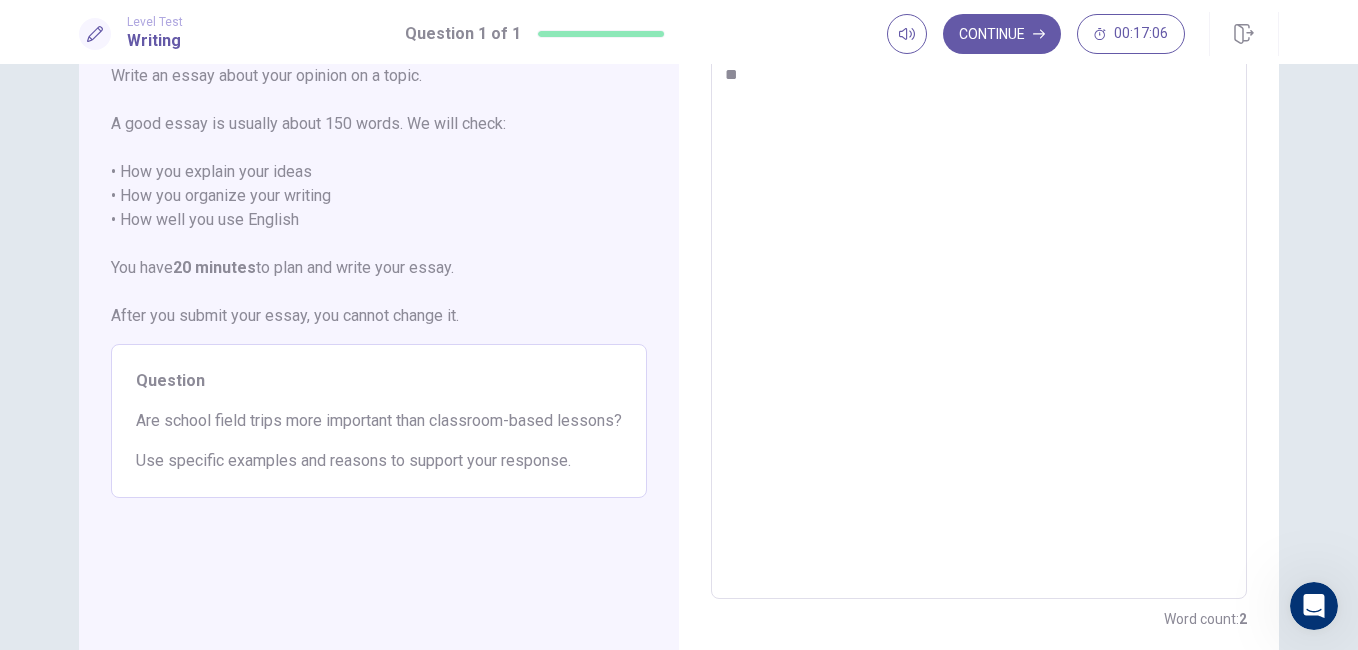 type on "*" 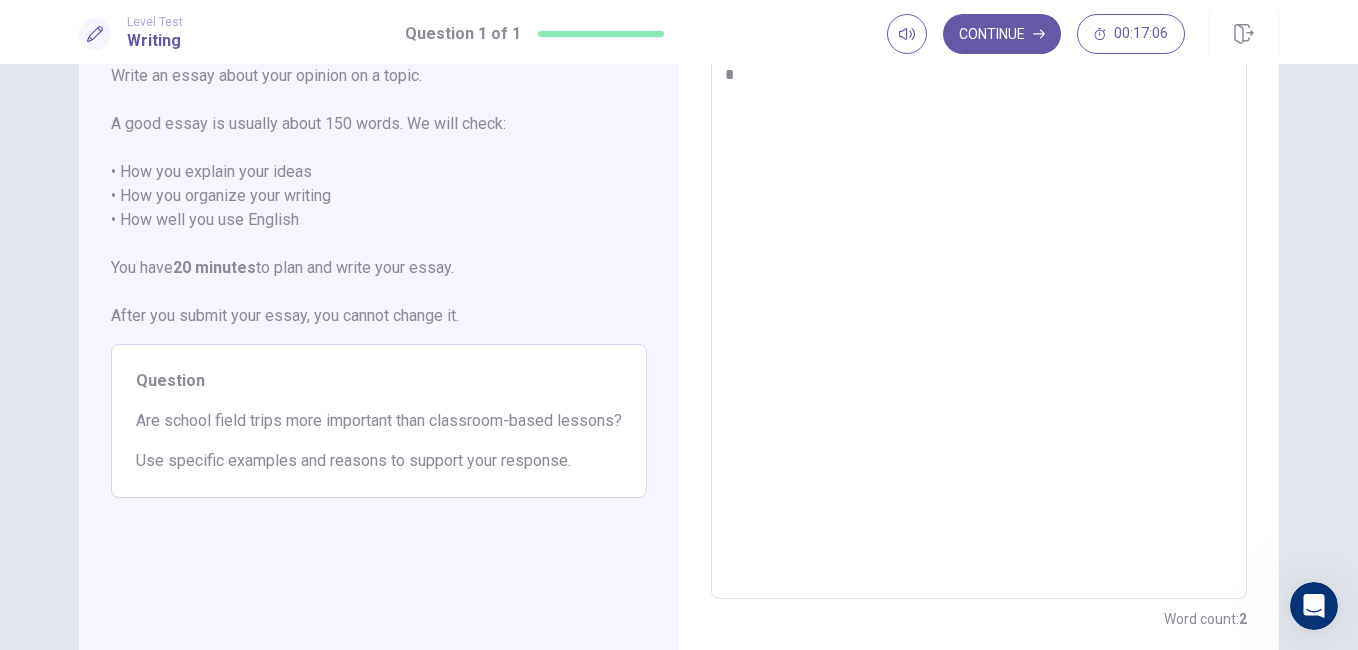 type 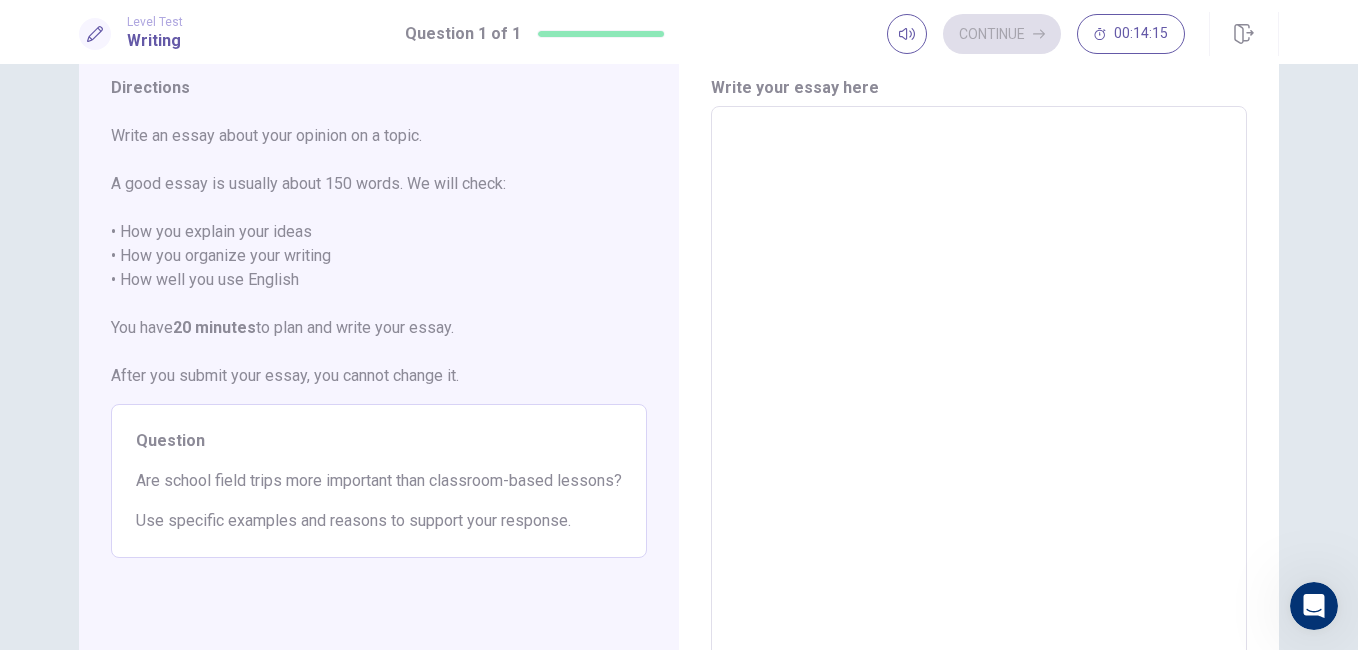 scroll, scrollTop: 69, scrollLeft: 0, axis: vertical 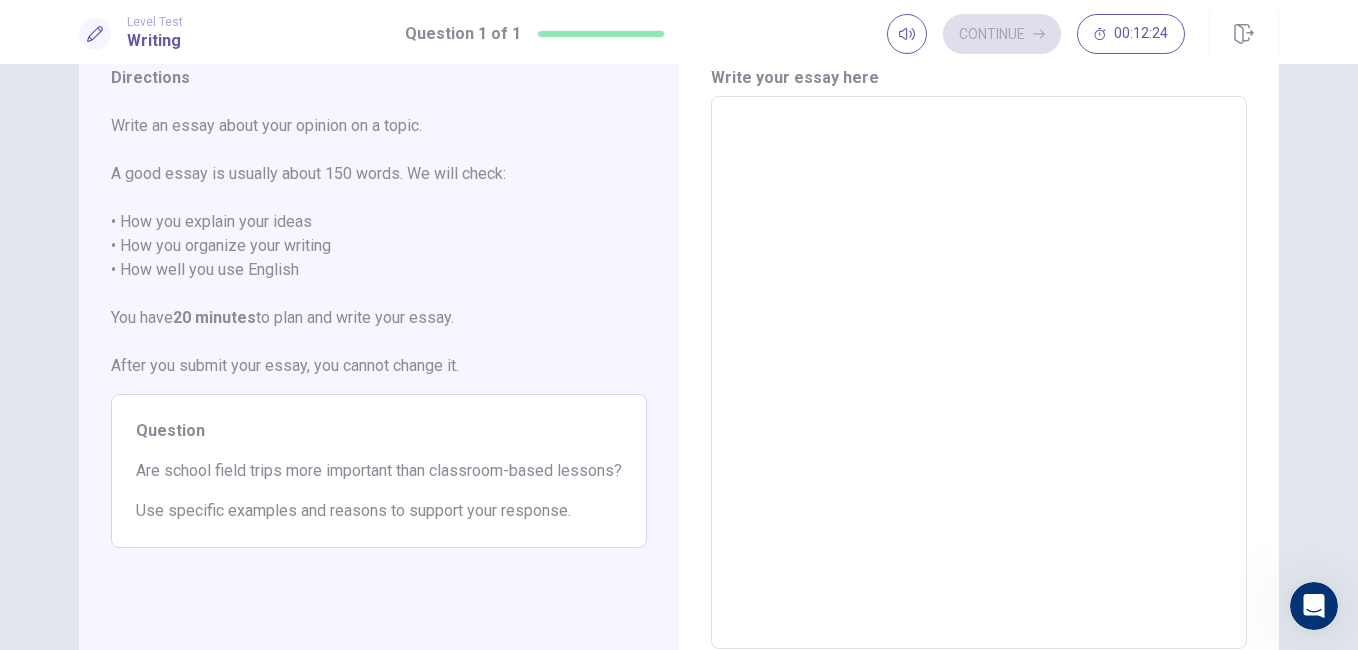 type on "*" 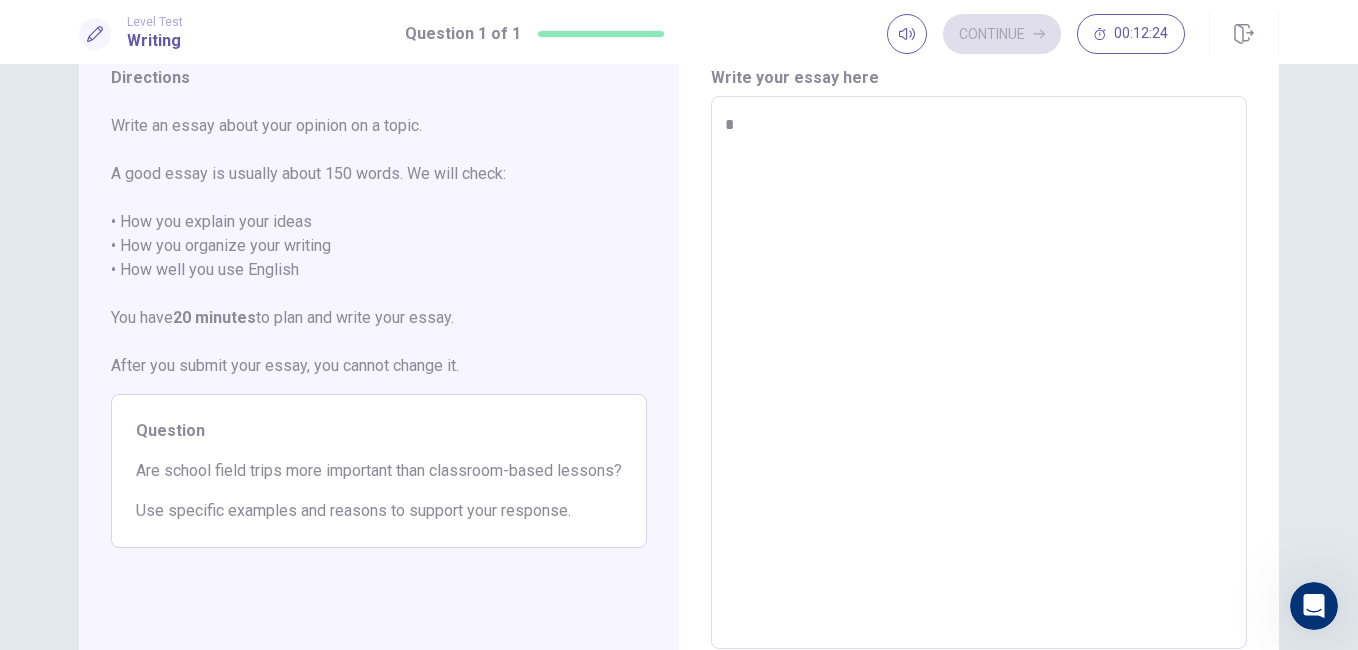 type on "*" 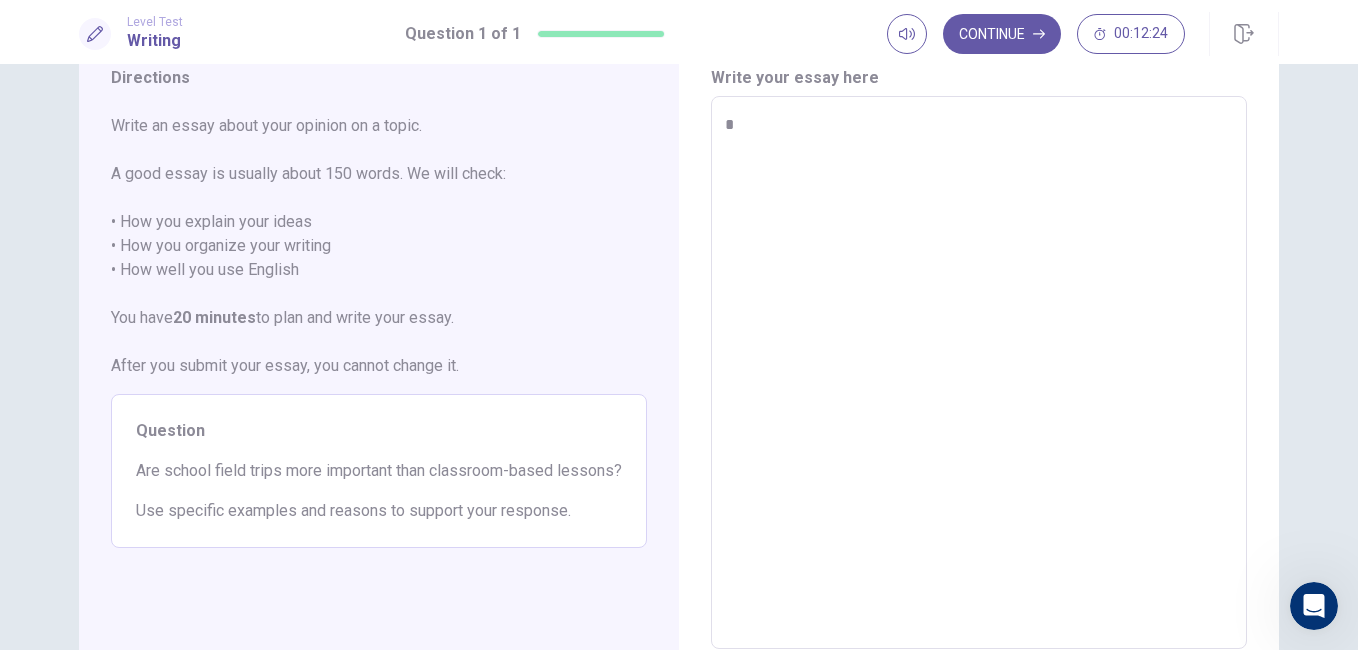 type on "**" 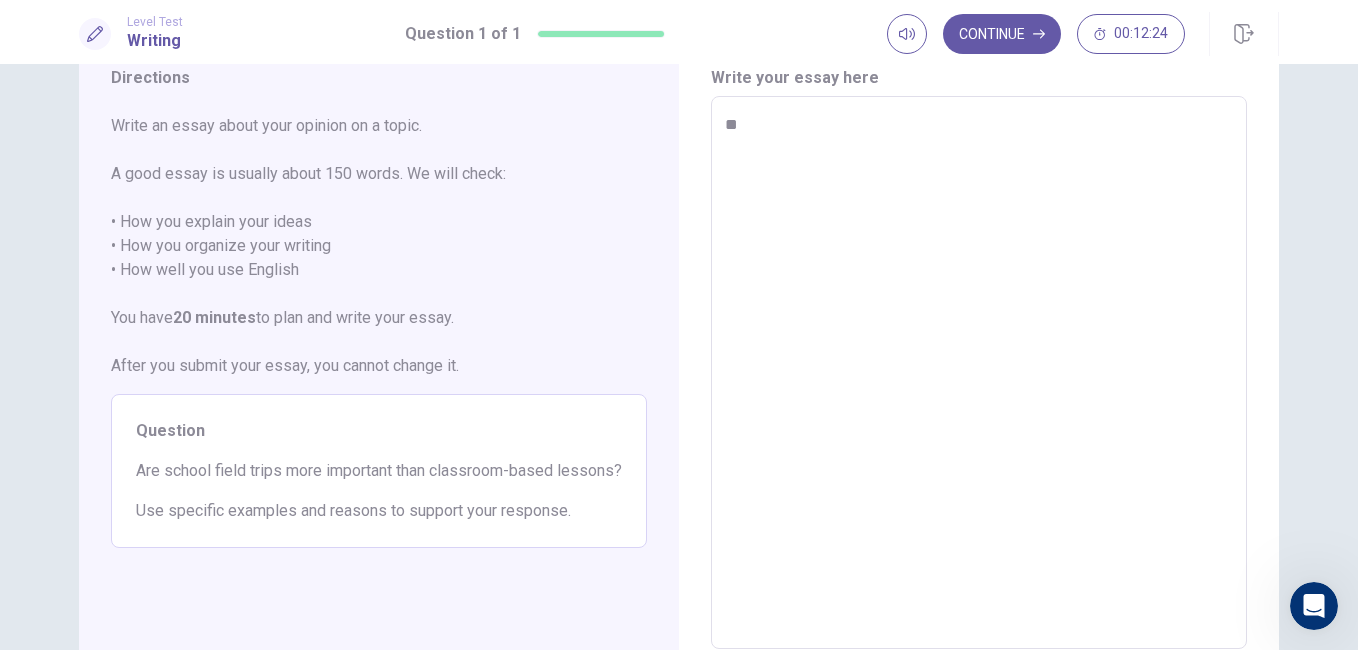 type on "***" 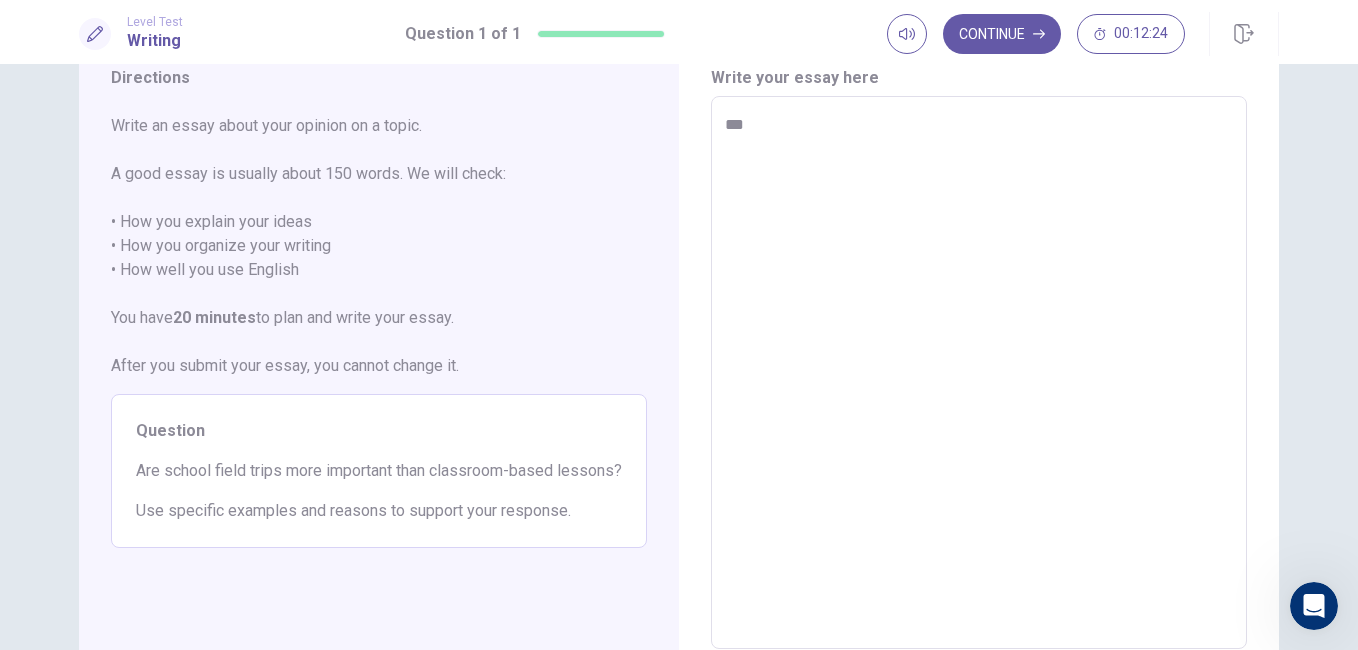 type on "*" 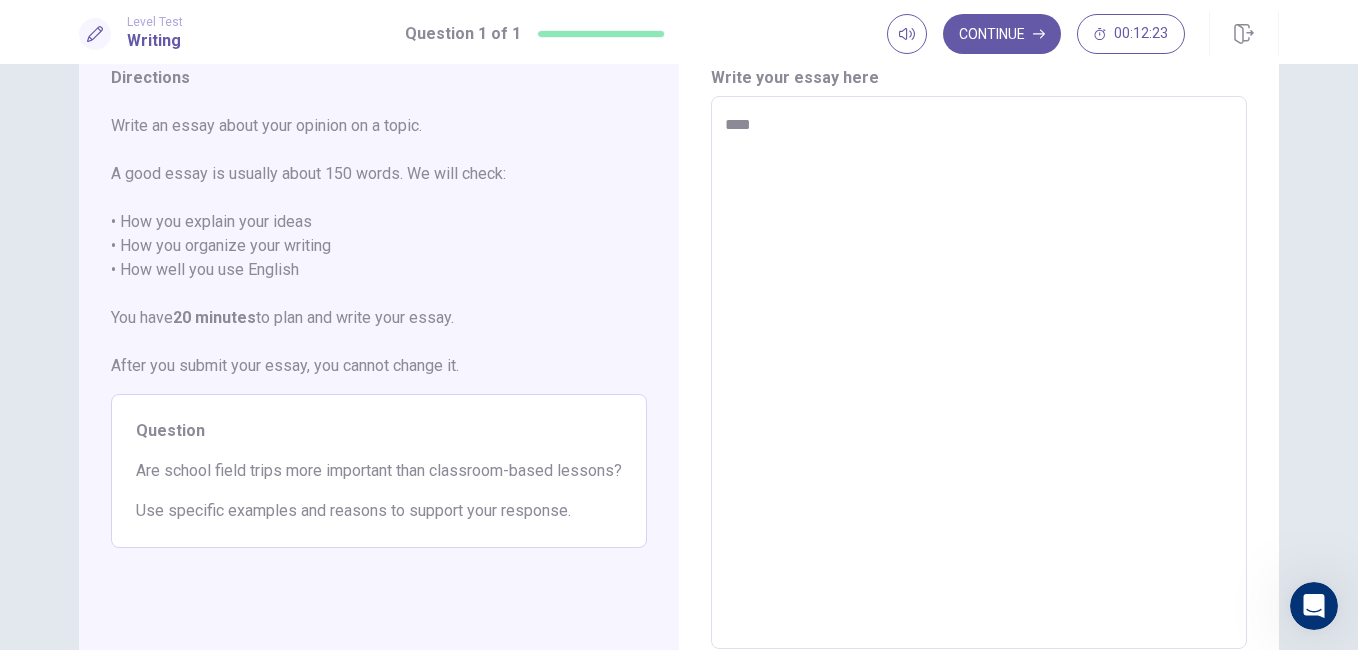 type on "*" 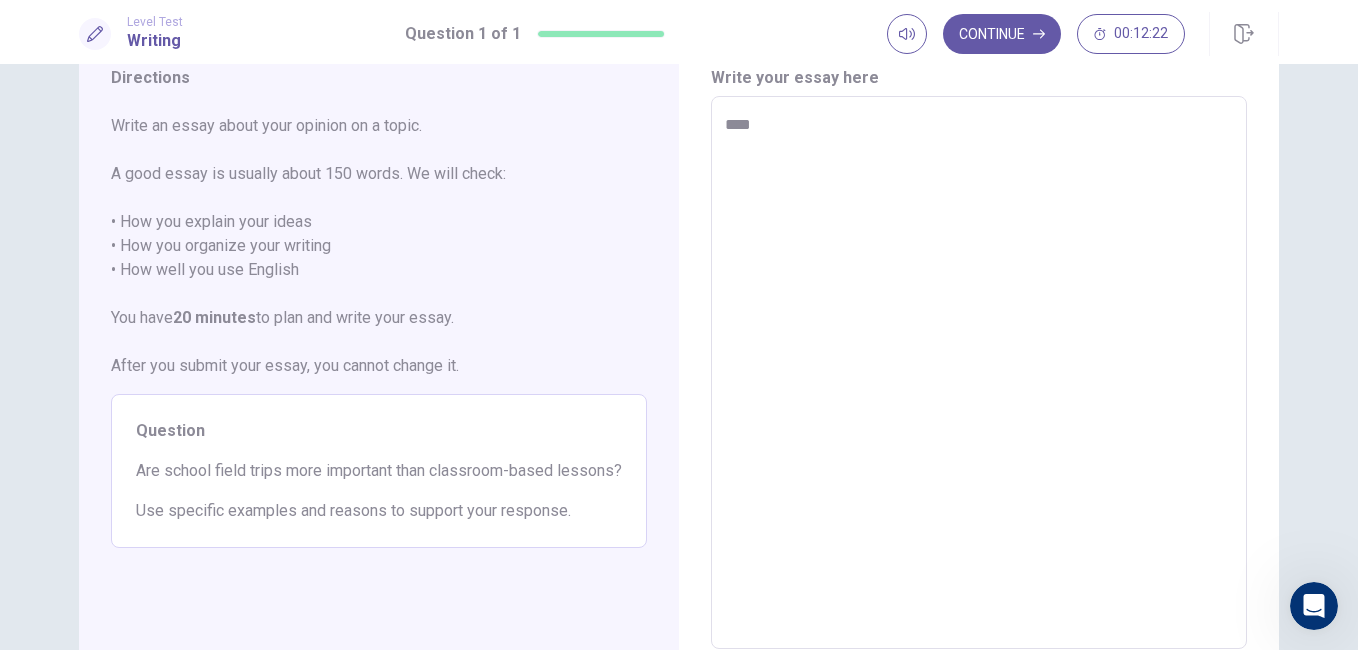 type on "*****" 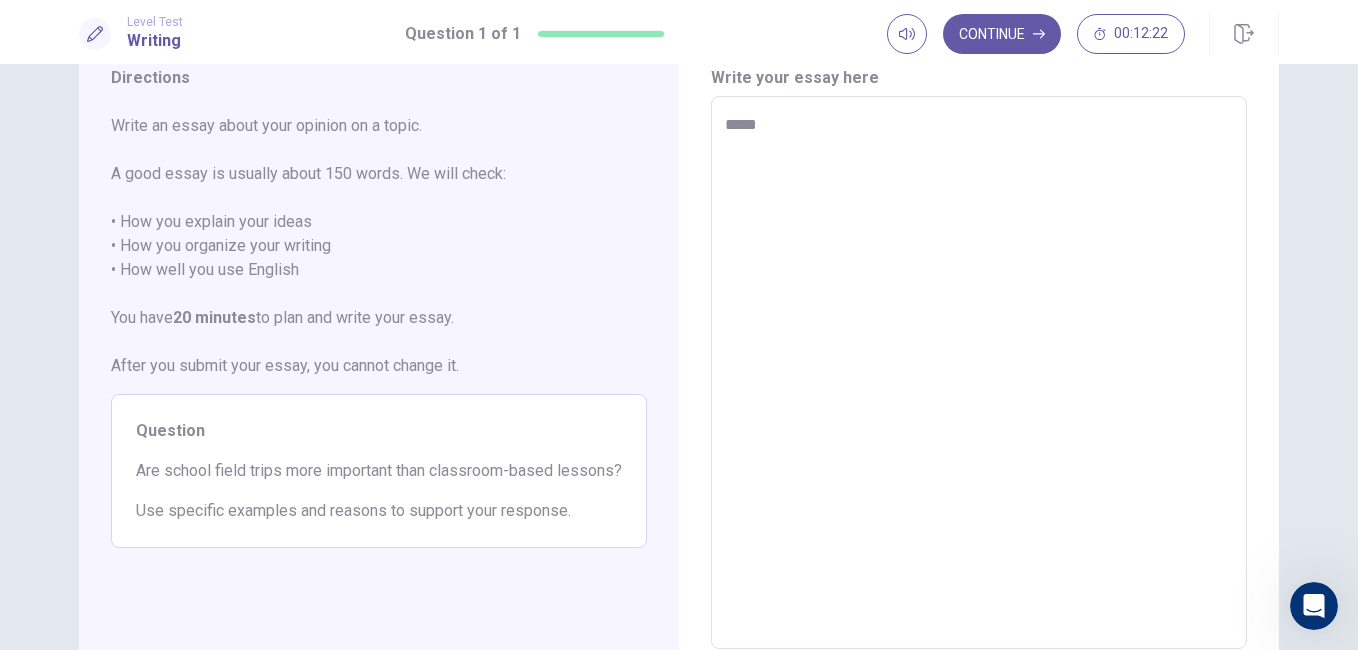 type on "*" 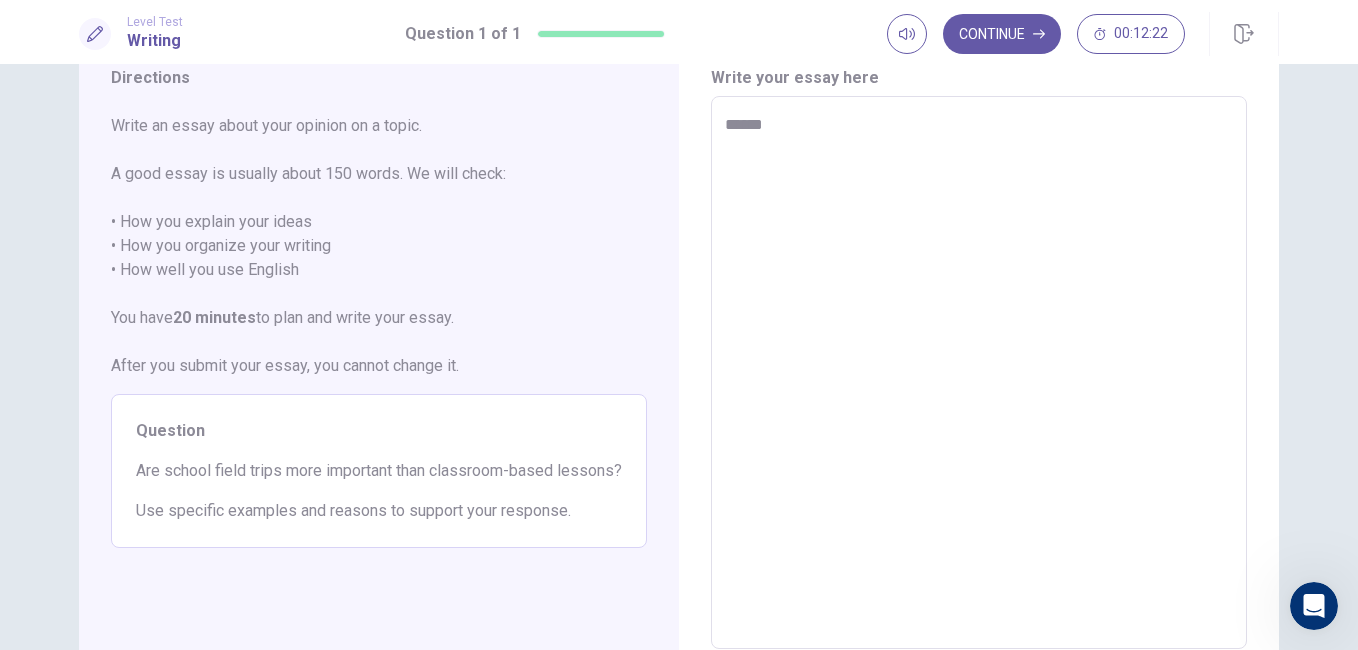 type on "*" 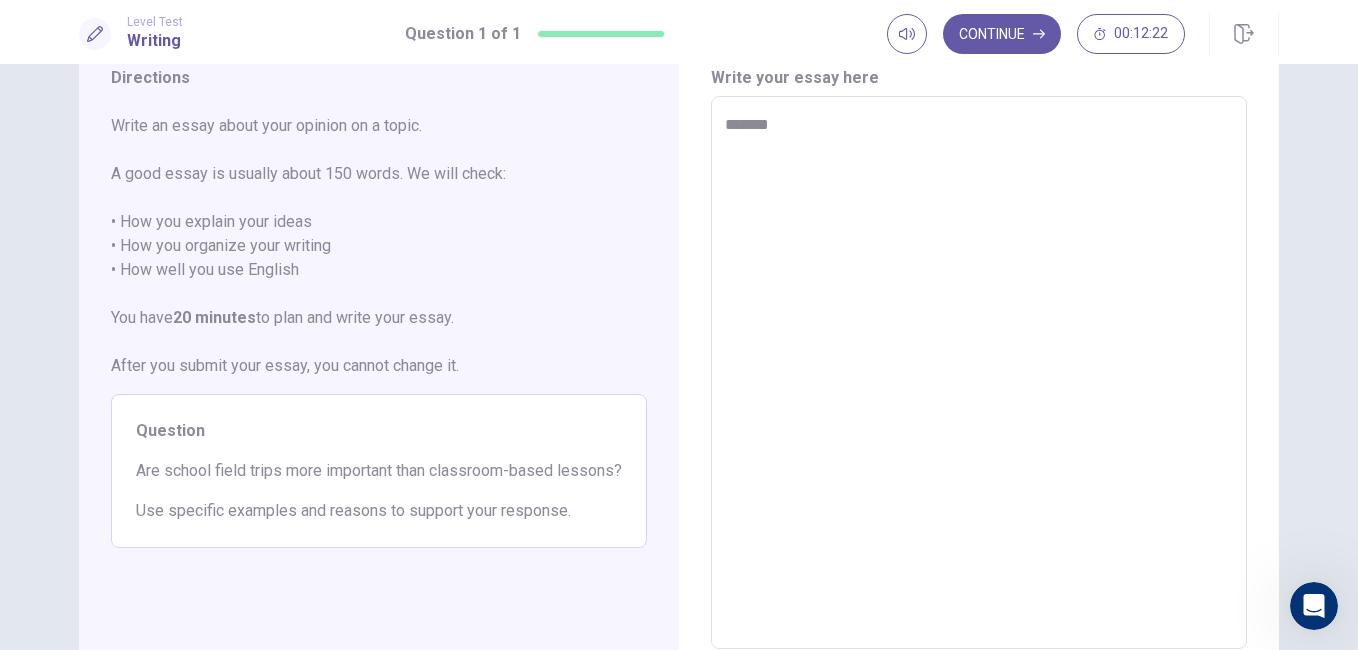 type on "*" 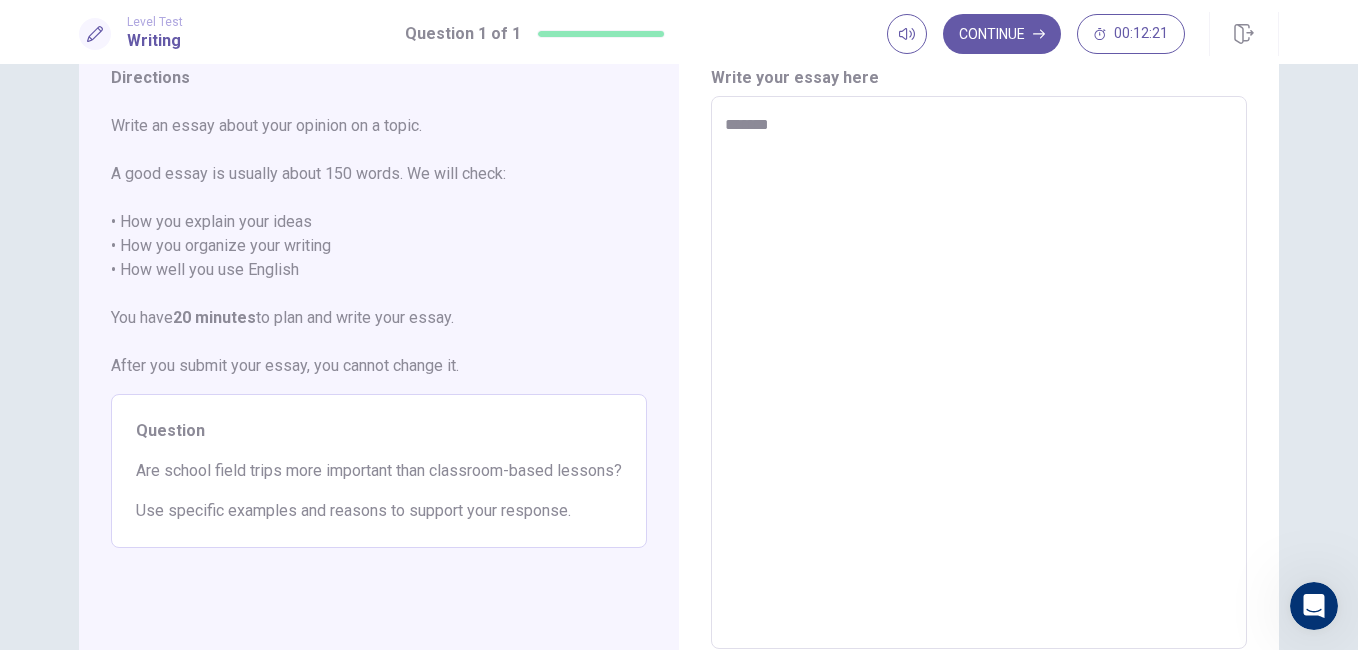 type on "********" 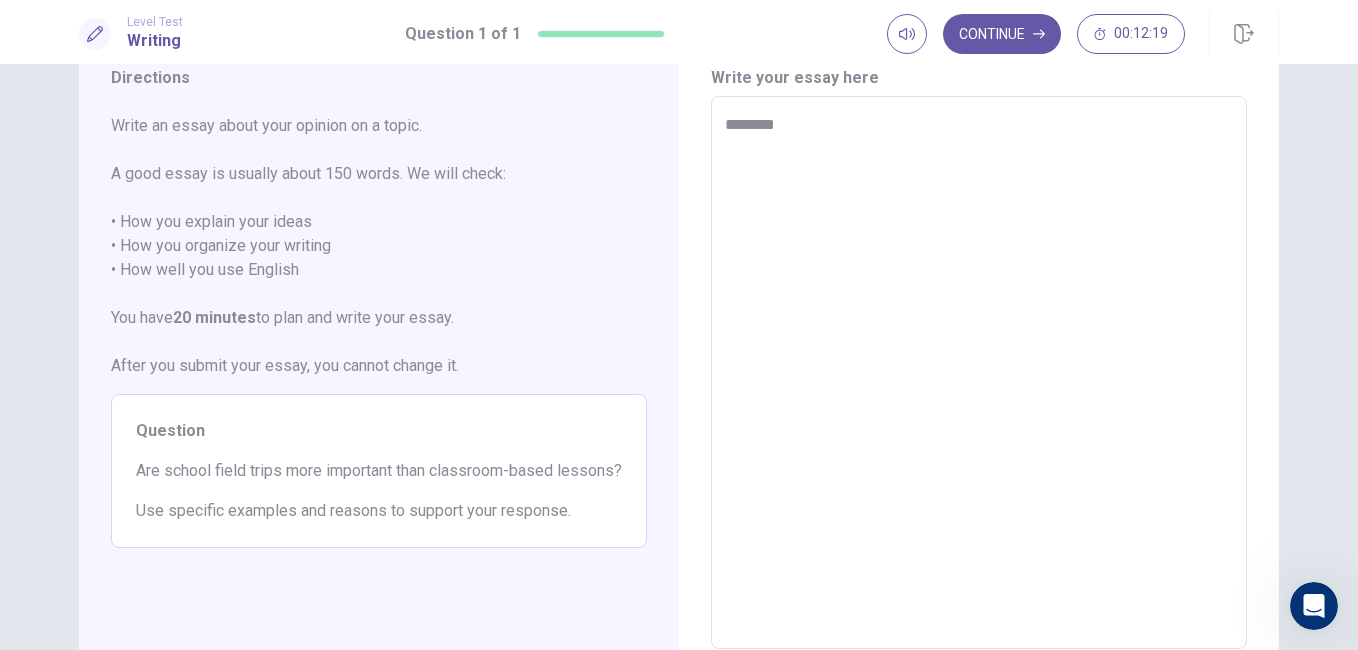 type on "*" 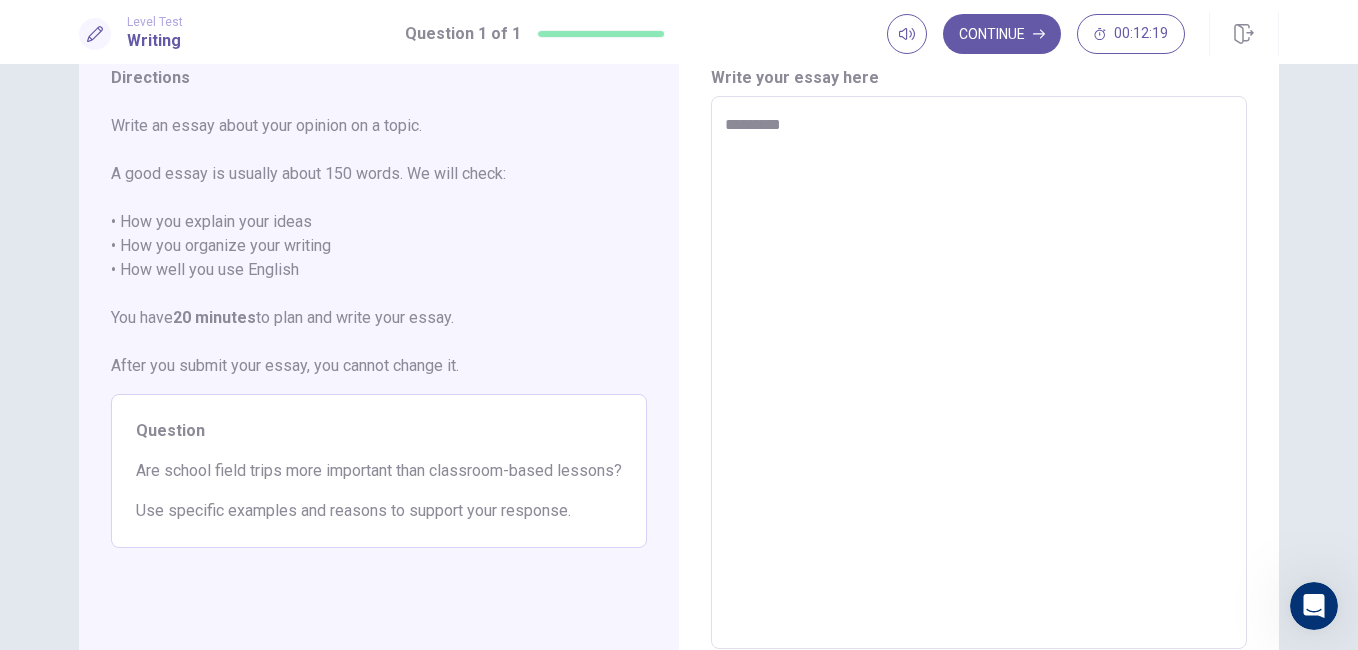 type on "*" 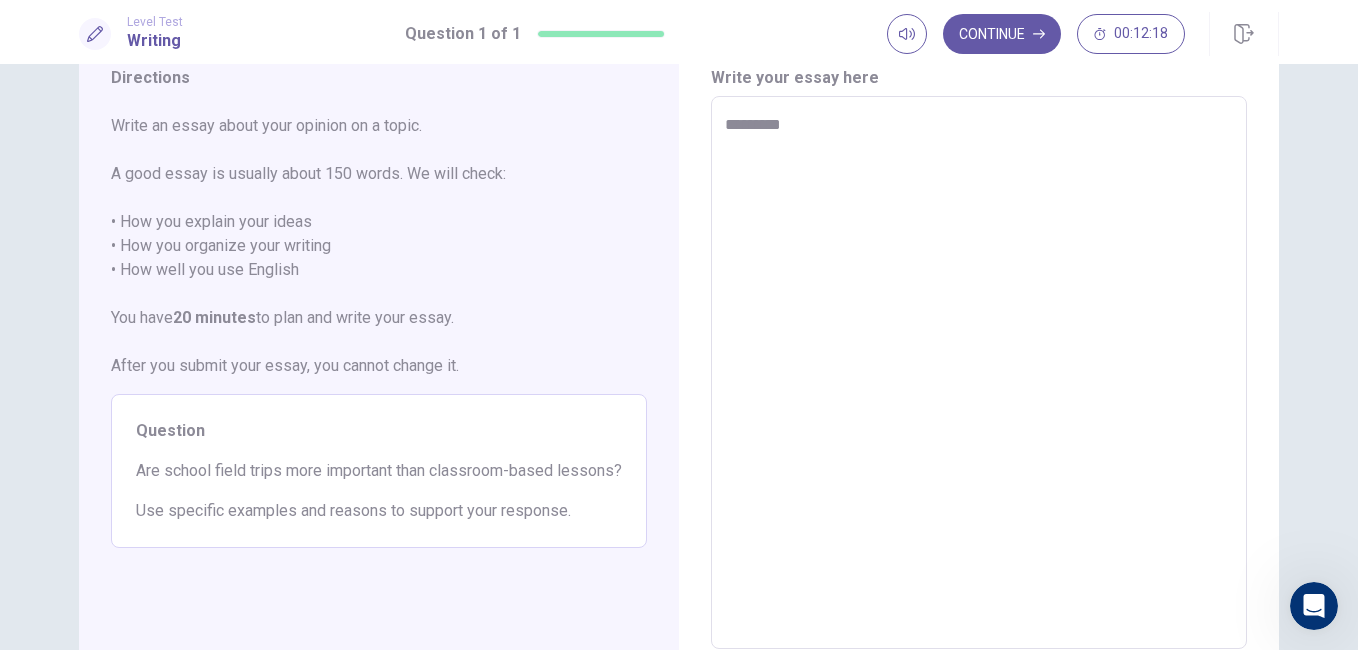 type on "**********" 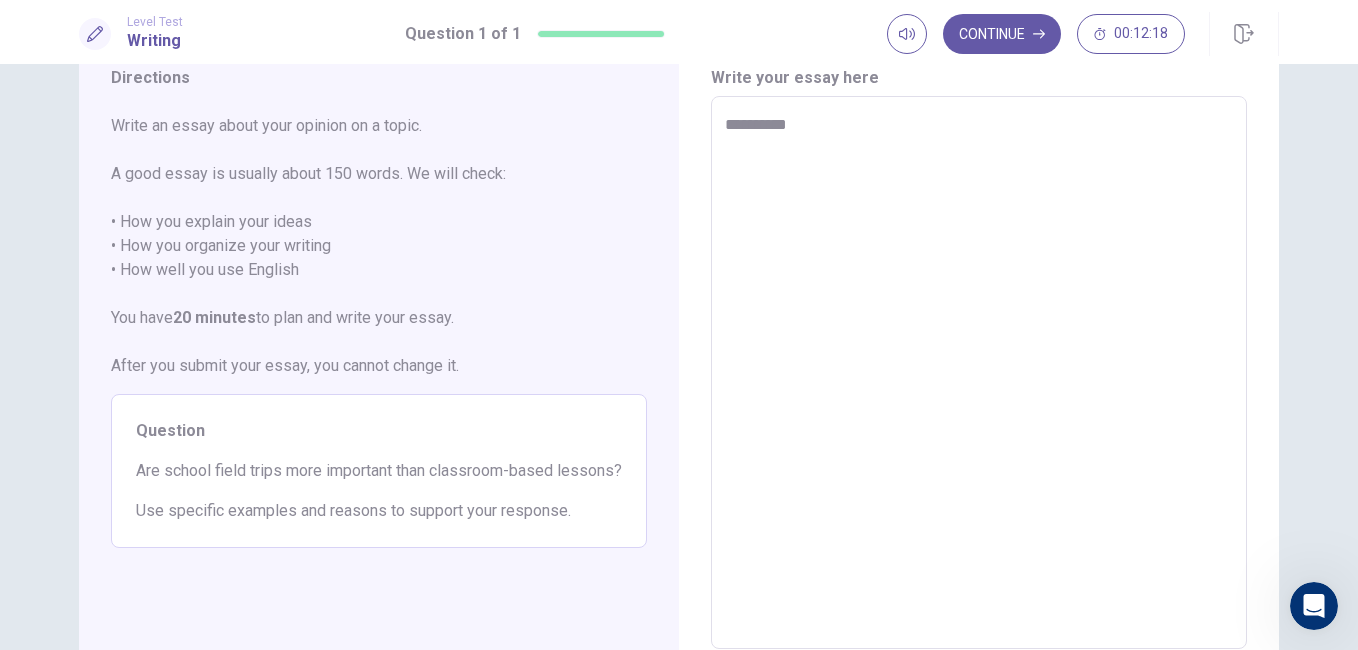 type on "*" 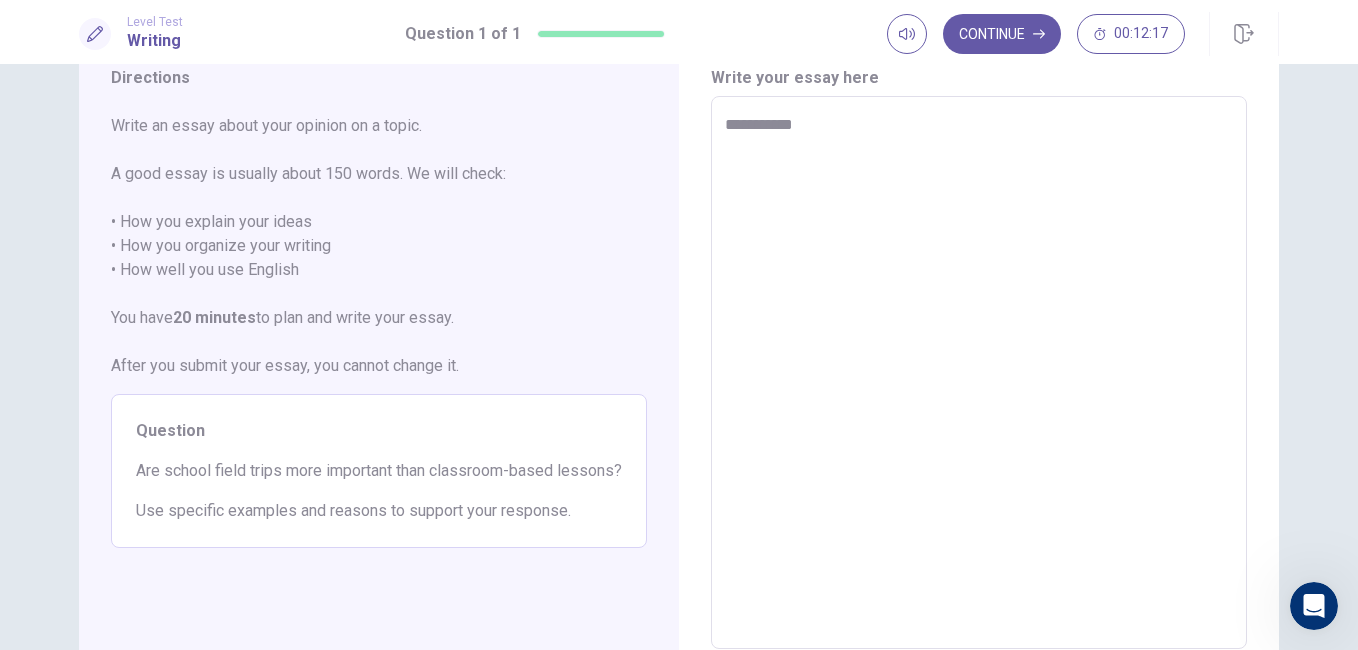 type on "*" 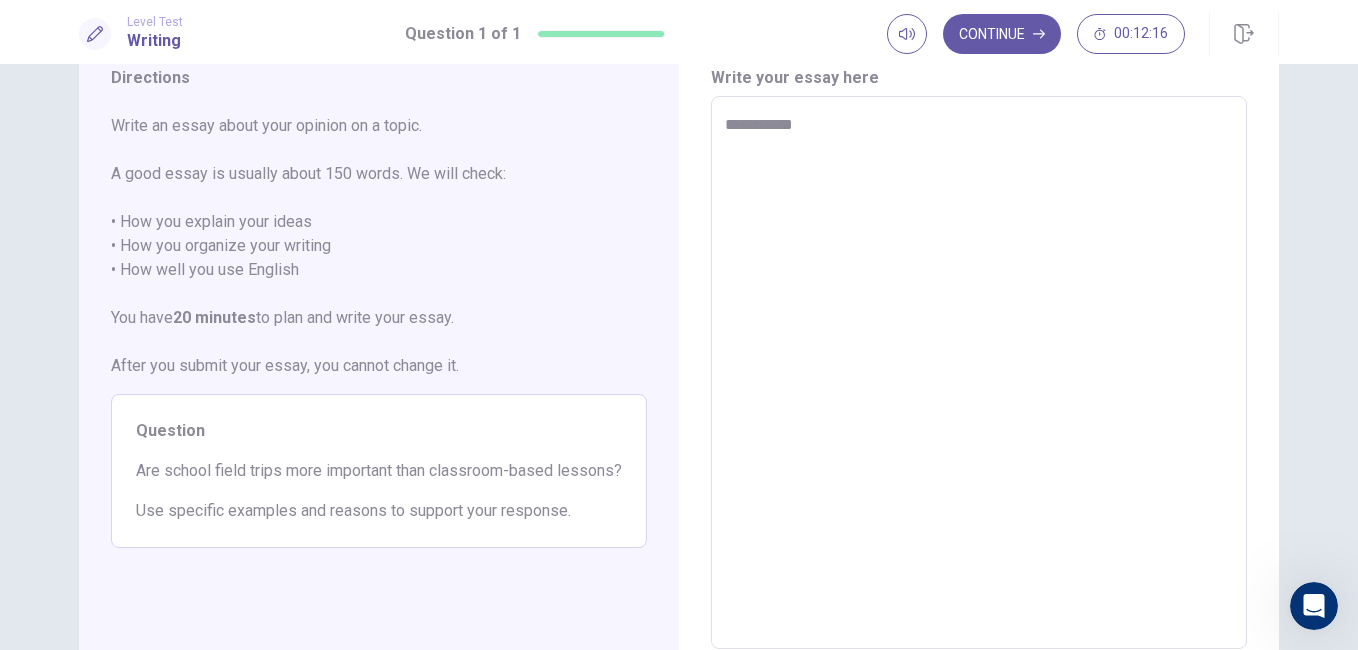 type on "**********" 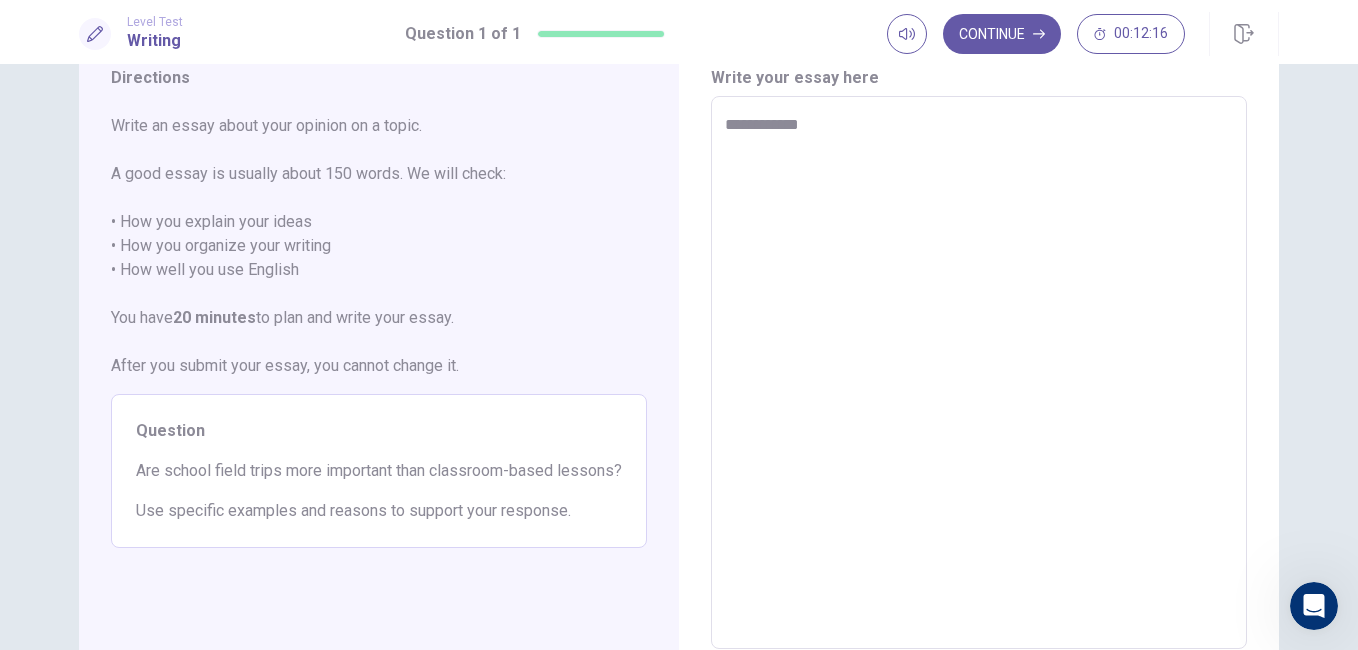 type on "*" 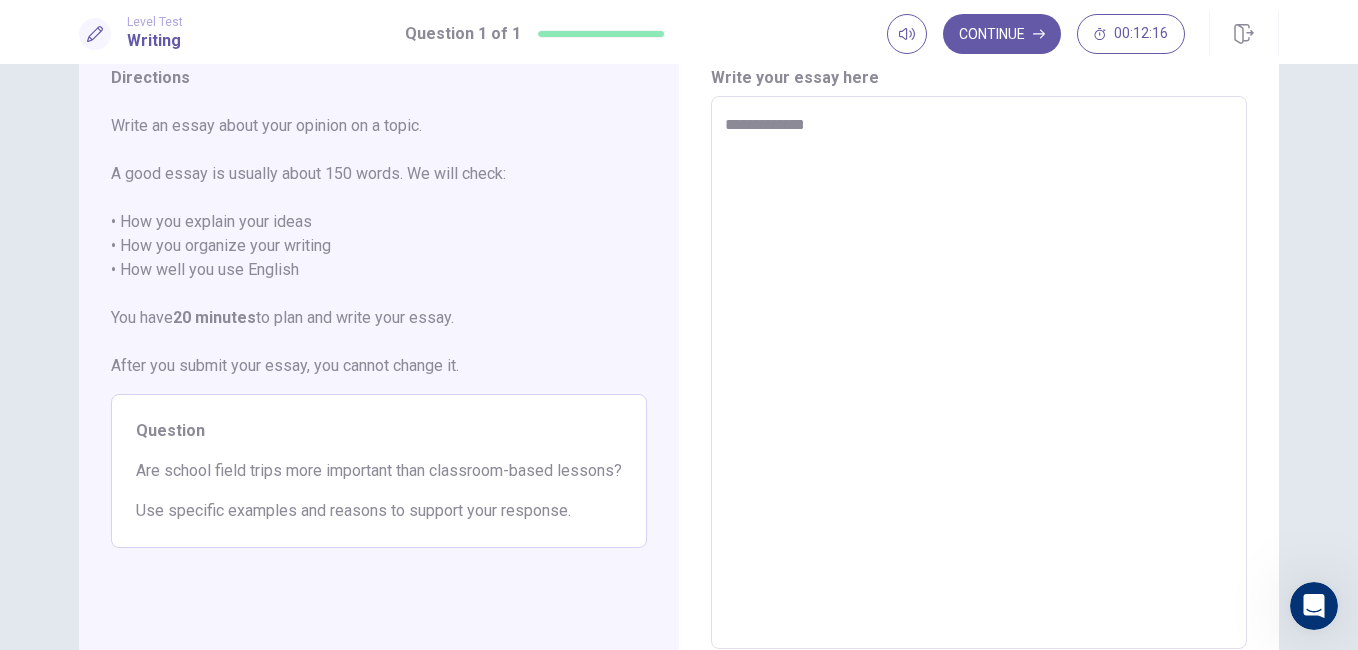 type on "*" 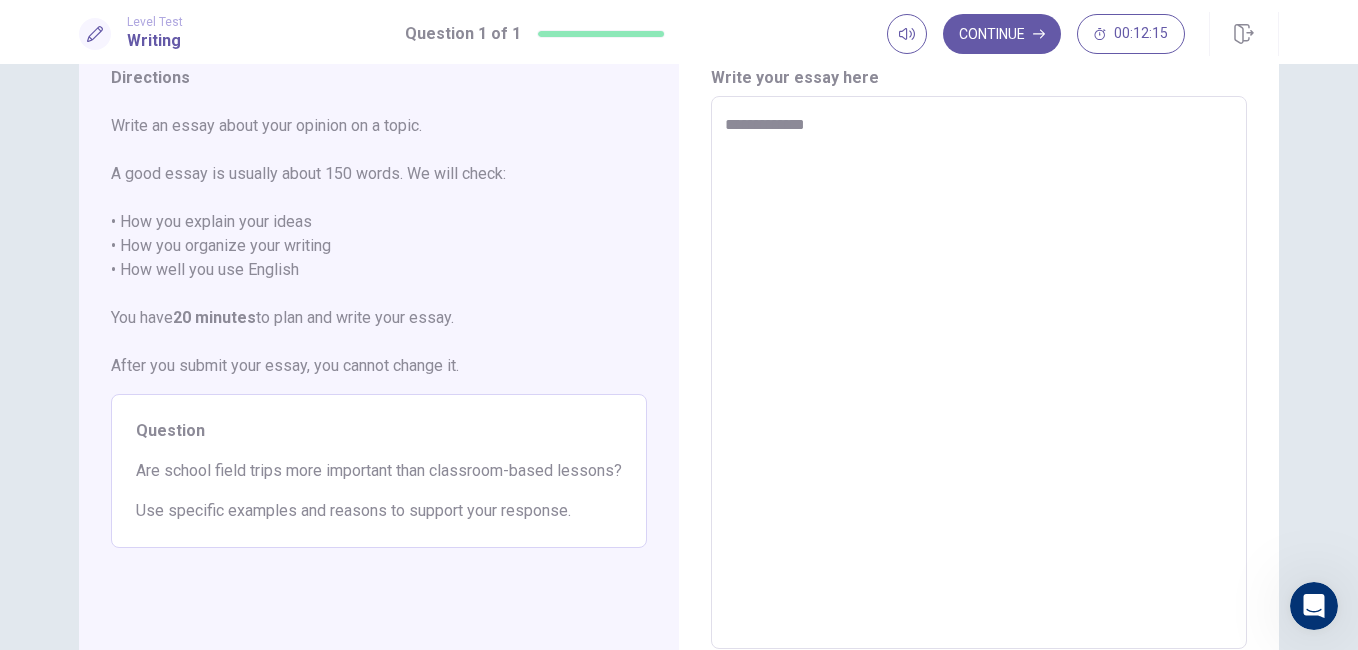 type on "**********" 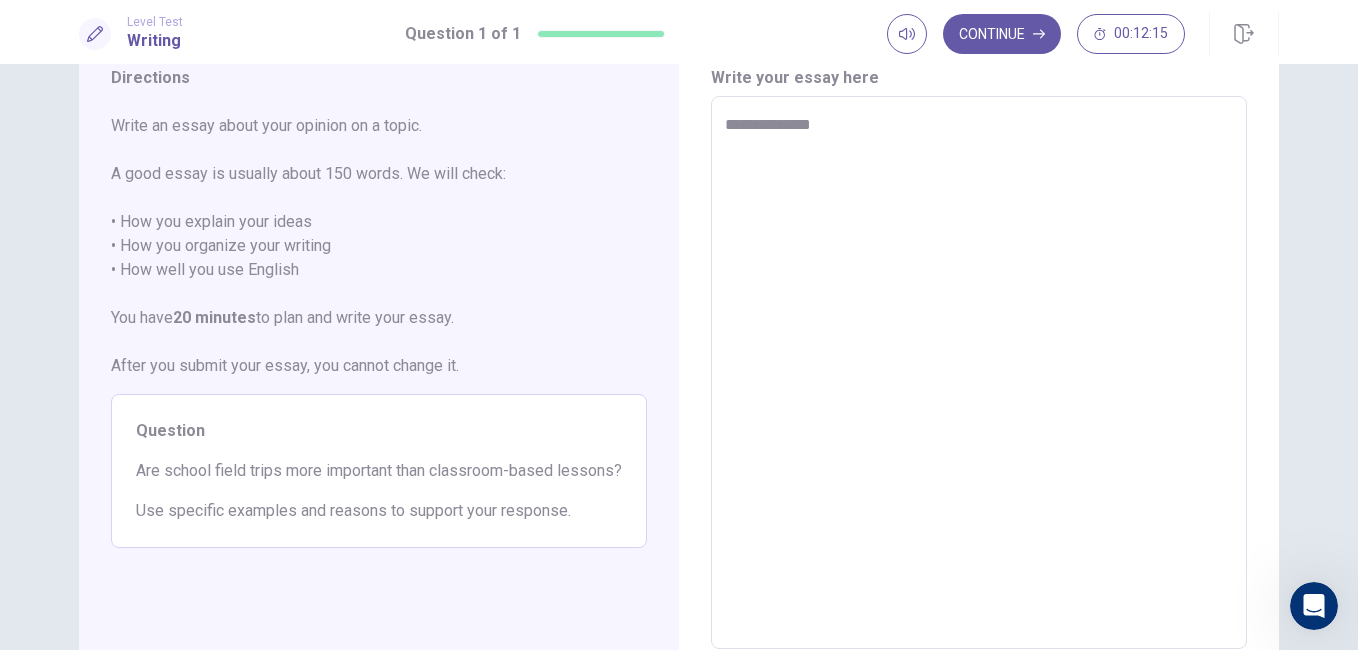 type on "*" 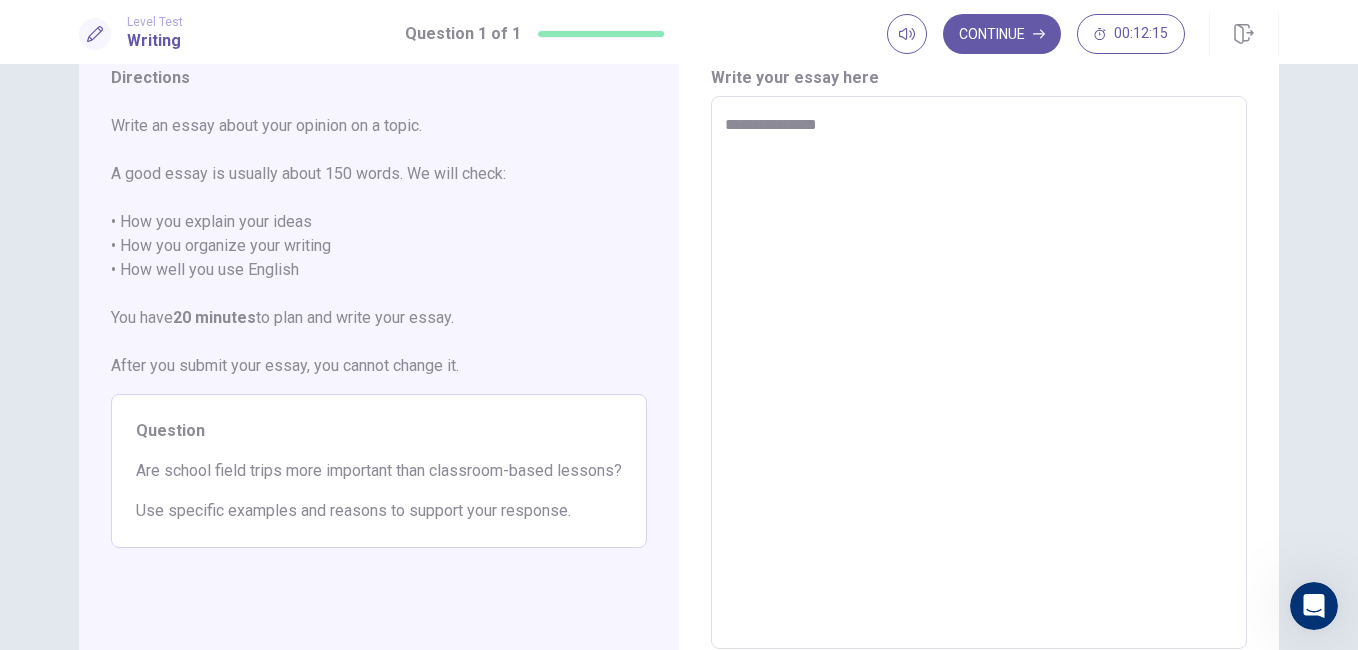 type 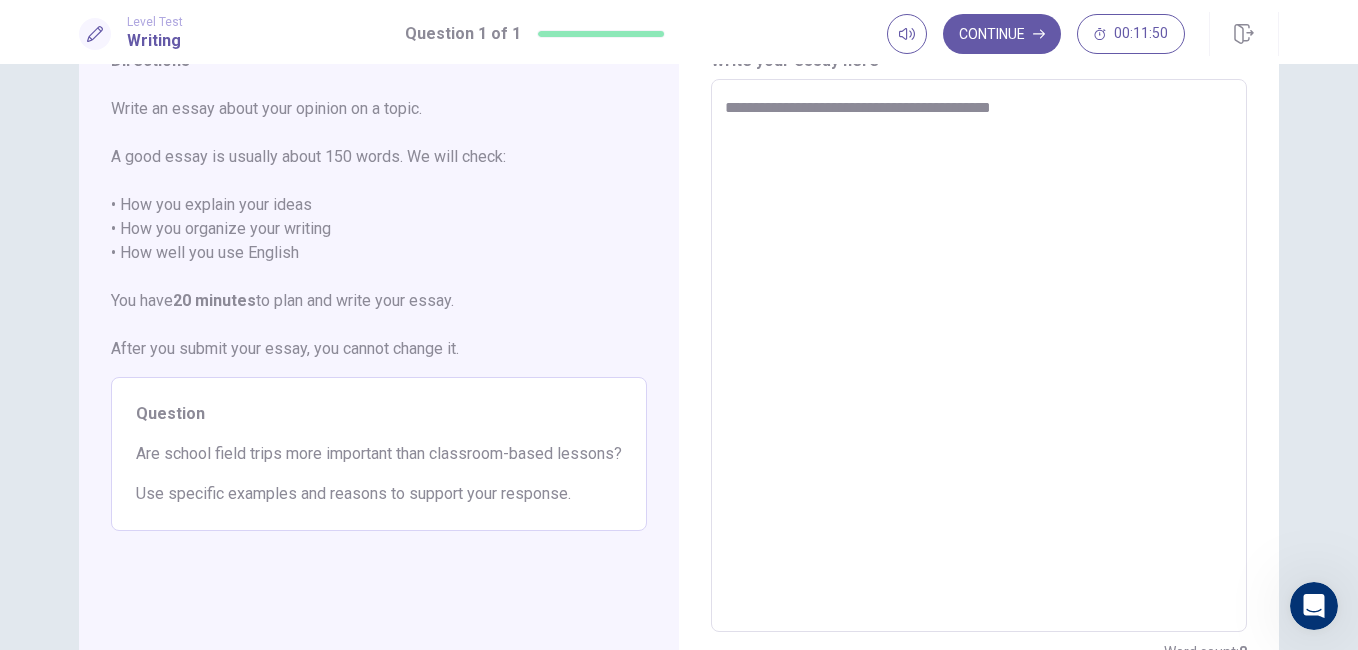 scroll, scrollTop: 96, scrollLeft: 0, axis: vertical 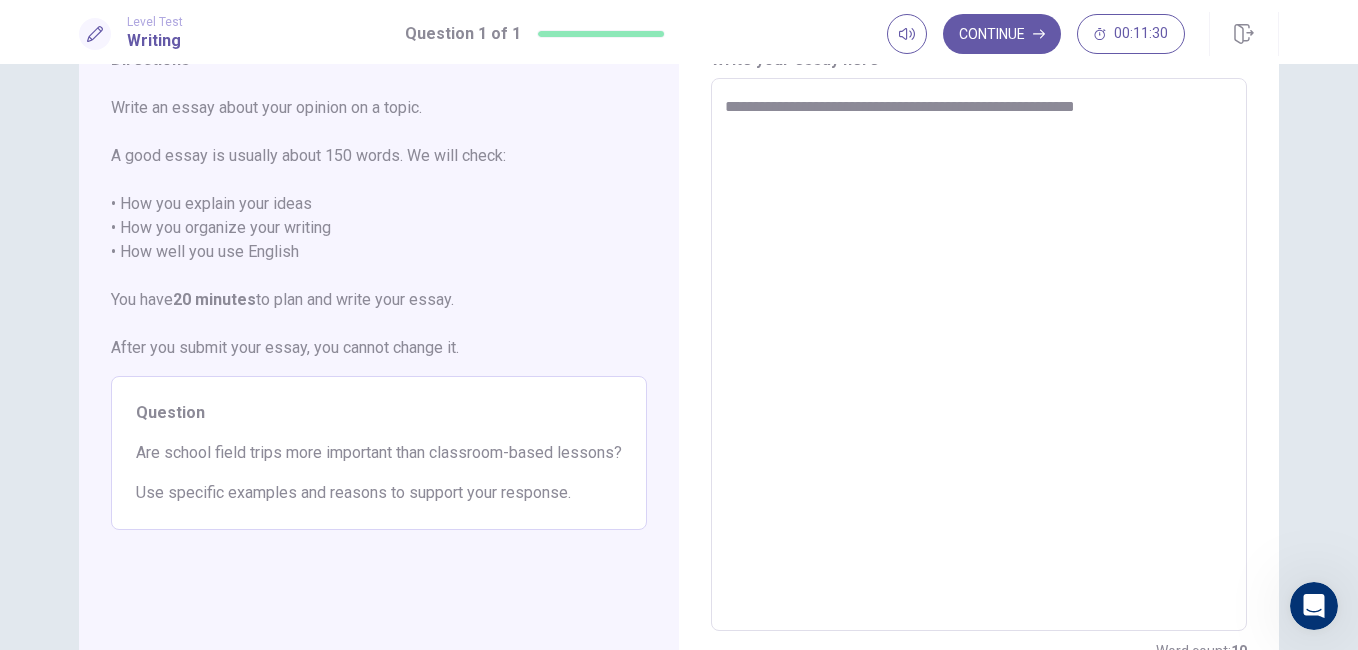 click on "**********" at bounding box center (979, 355) 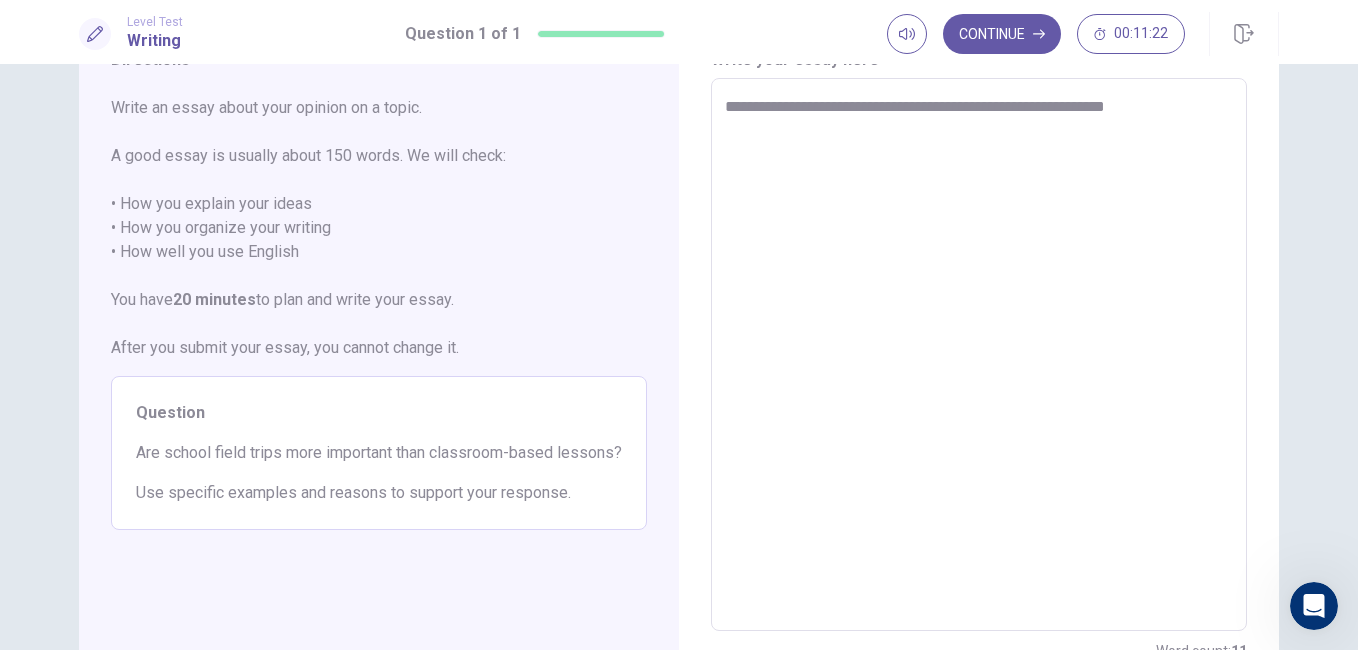 click on "**********" at bounding box center [979, 355] 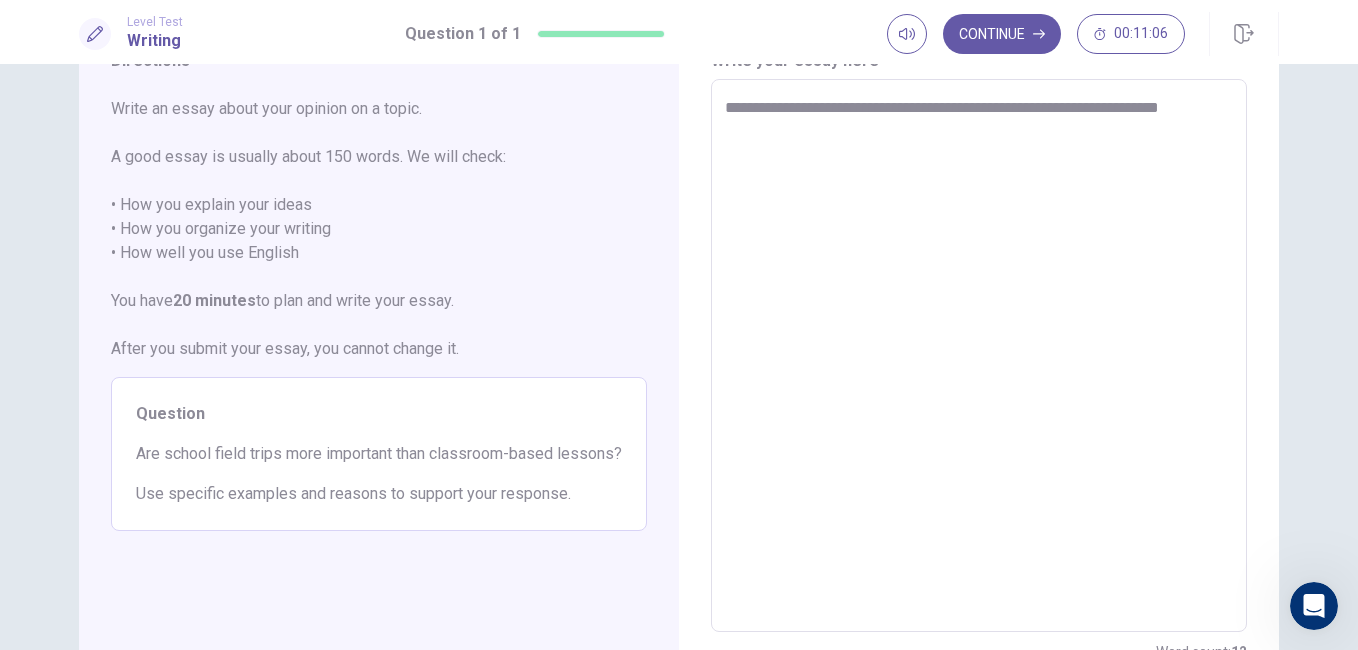 scroll, scrollTop: 96, scrollLeft: 0, axis: vertical 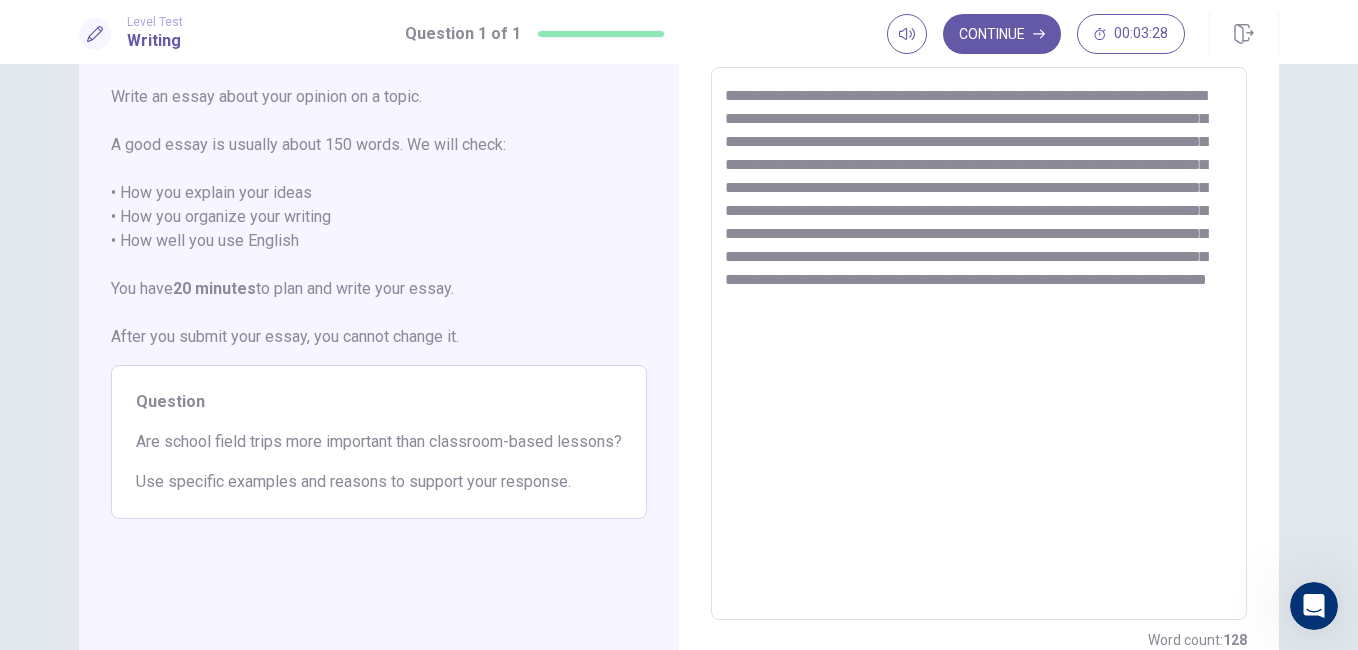 click on "**********" at bounding box center [979, 344] 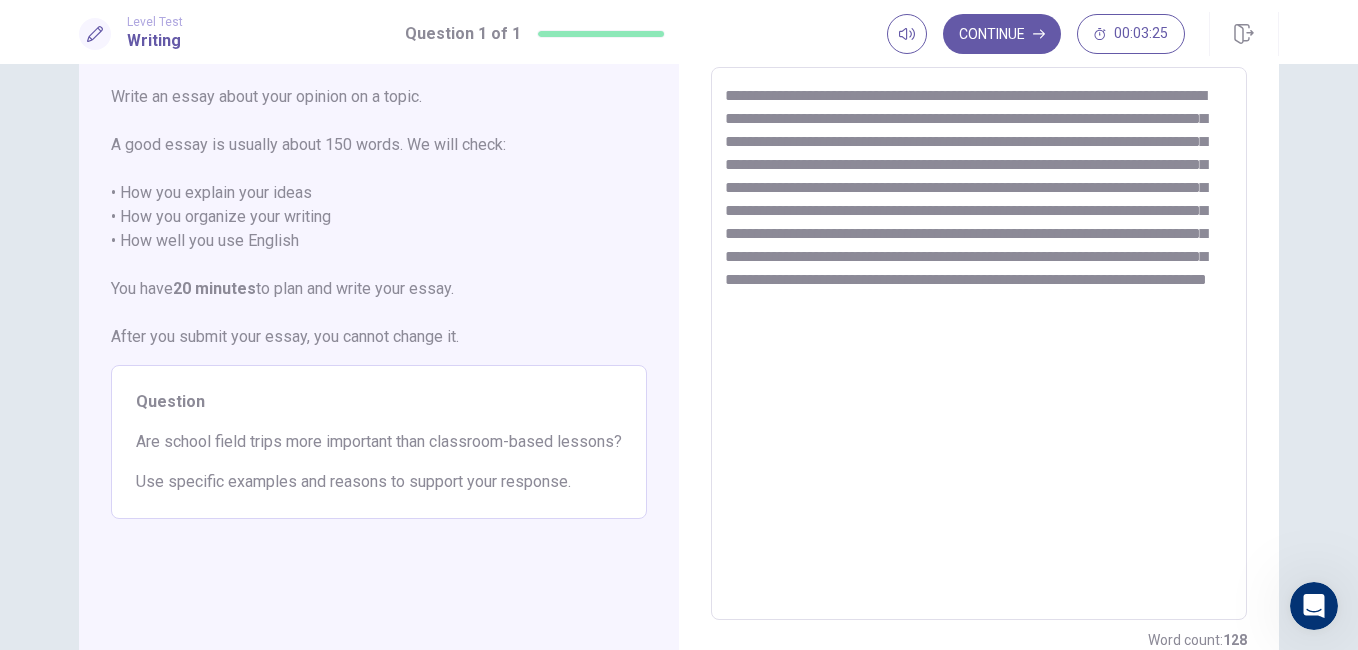 drag, startPoint x: 984, startPoint y: 329, endPoint x: 992, endPoint y: 301, distance: 29.12044 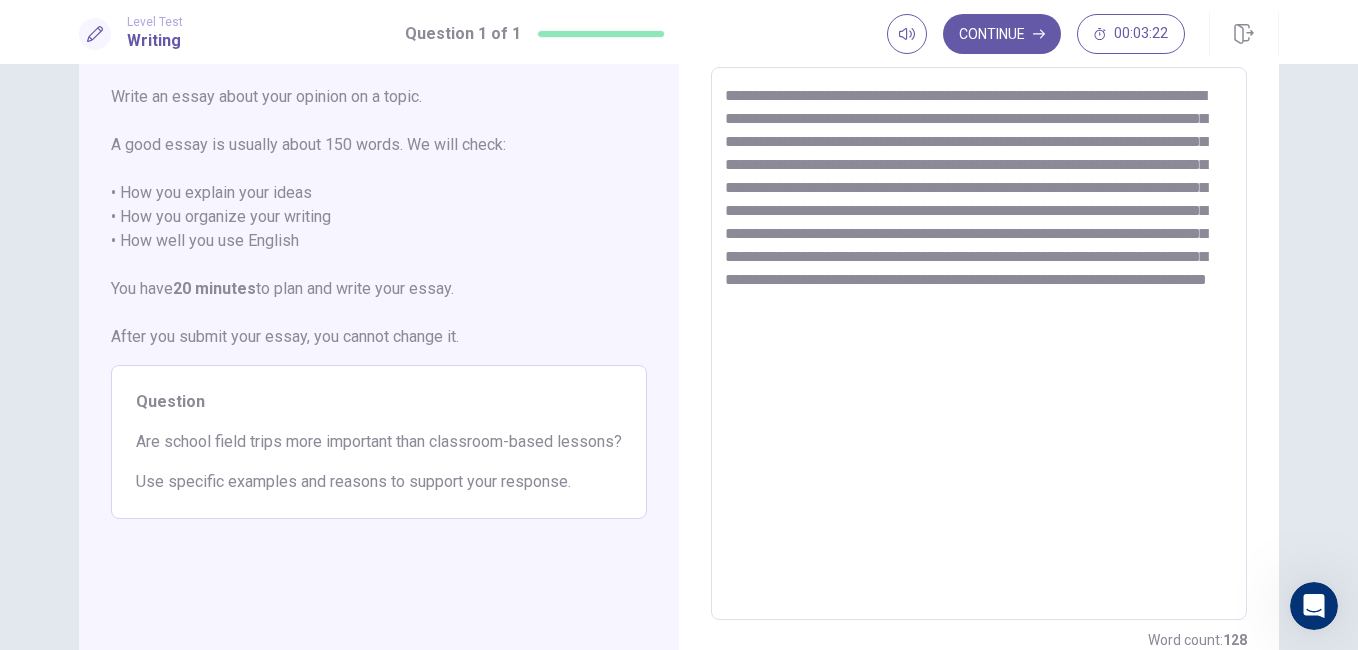 click on "**********" at bounding box center [979, 344] 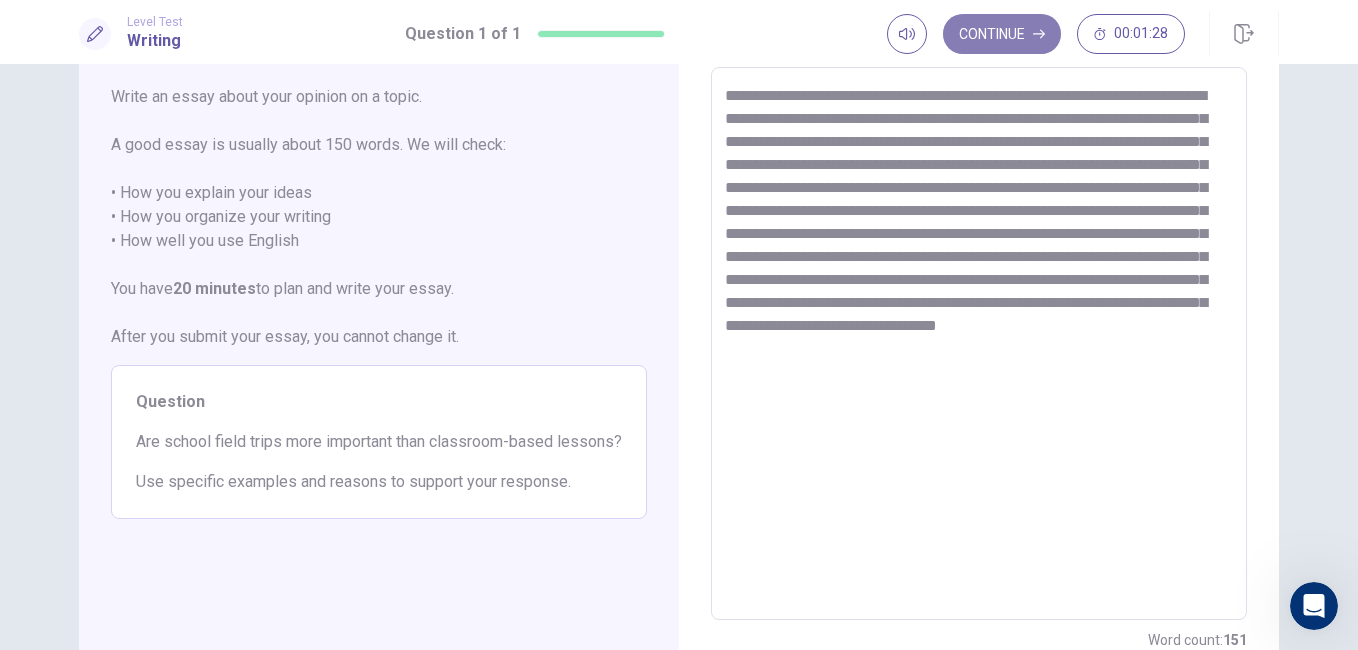 click on "Continue" at bounding box center [1002, 34] 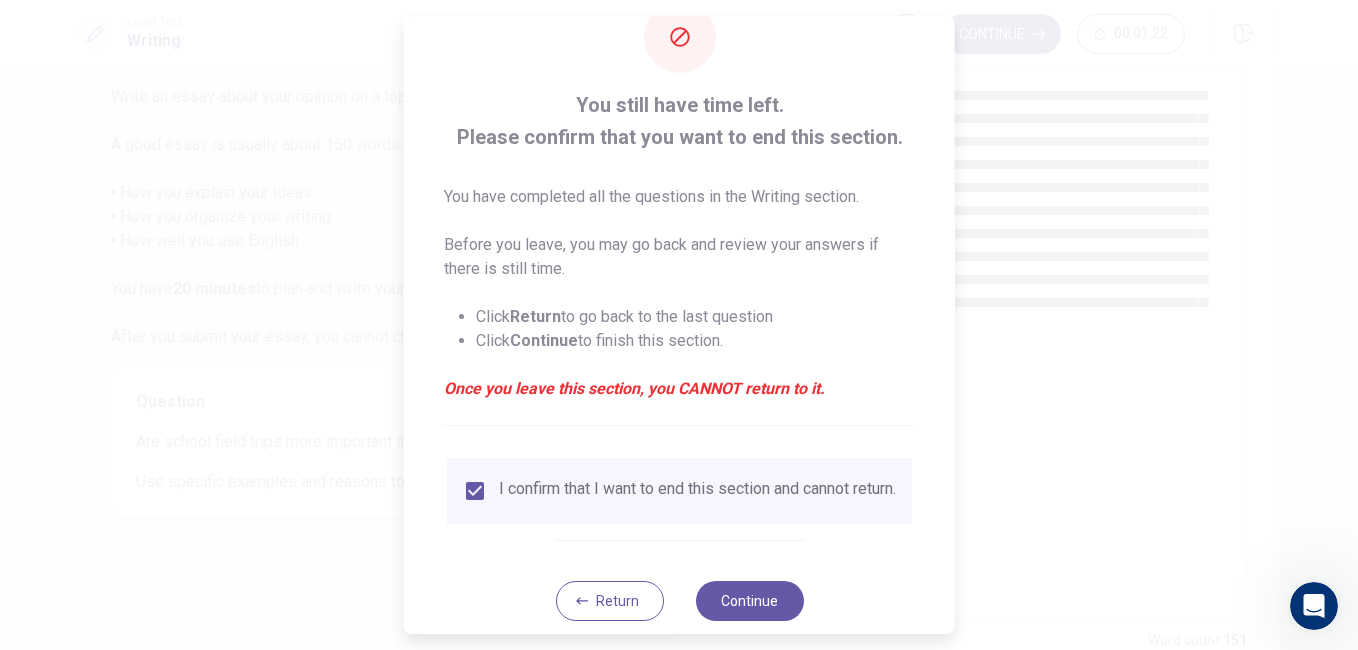 scroll, scrollTop: 96, scrollLeft: 0, axis: vertical 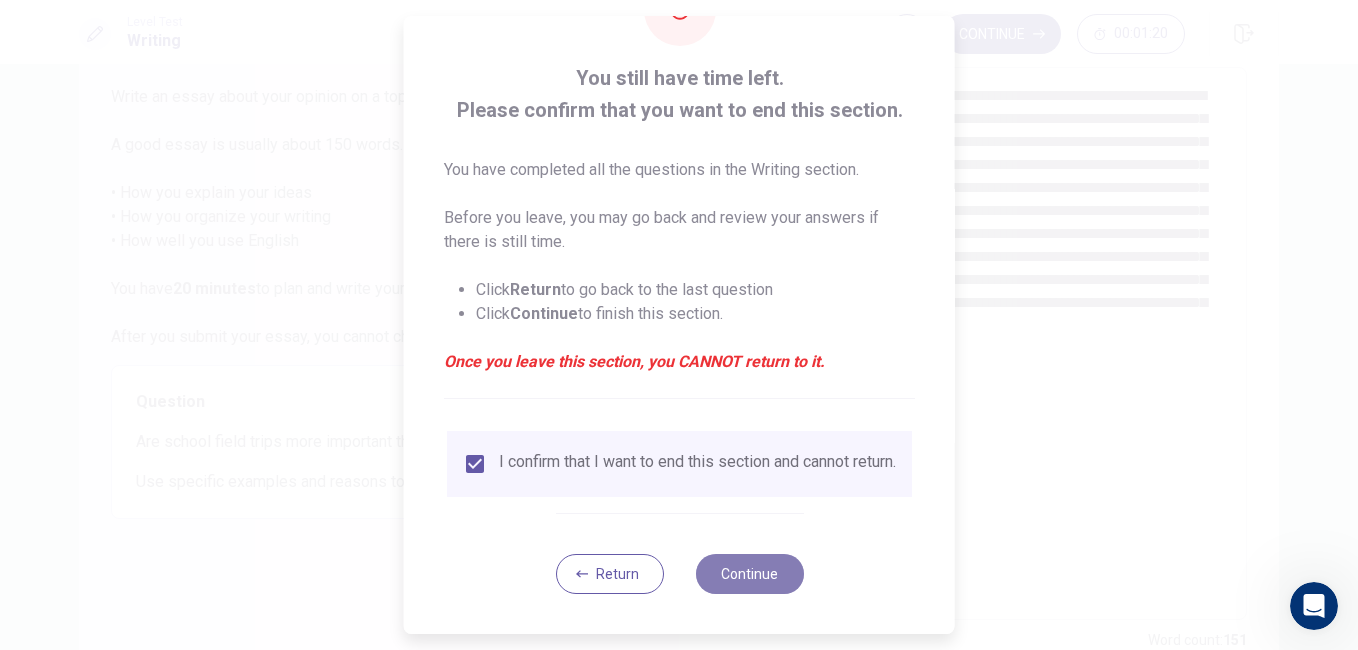 click on "Continue" at bounding box center (749, 574) 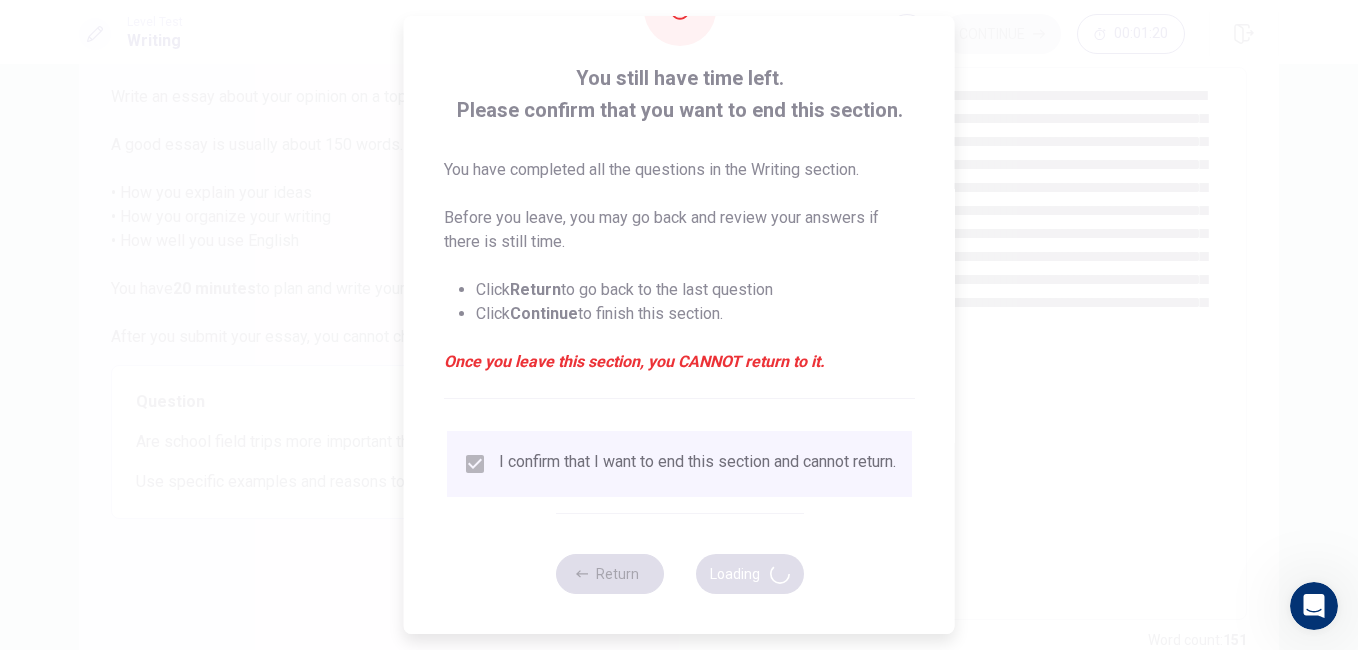 scroll, scrollTop: 78, scrollLeft: 0, axis: vertical 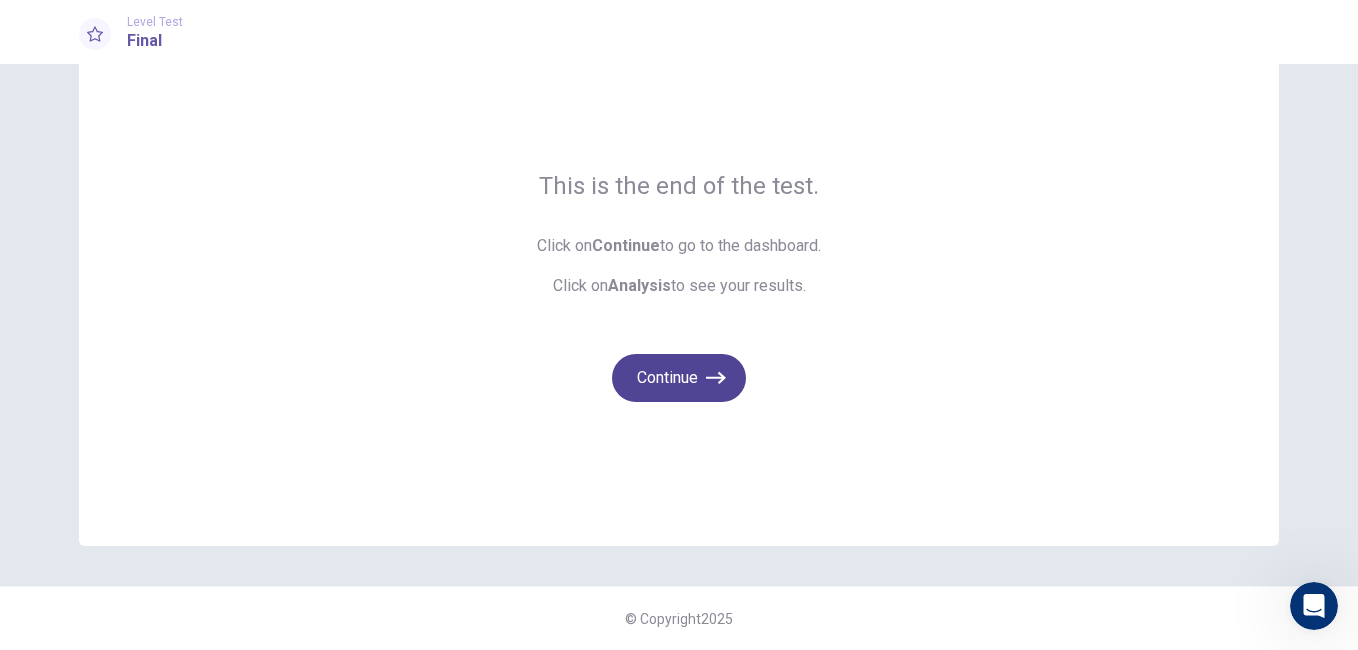 click on "Continue" at bounding box center (679, 378) 